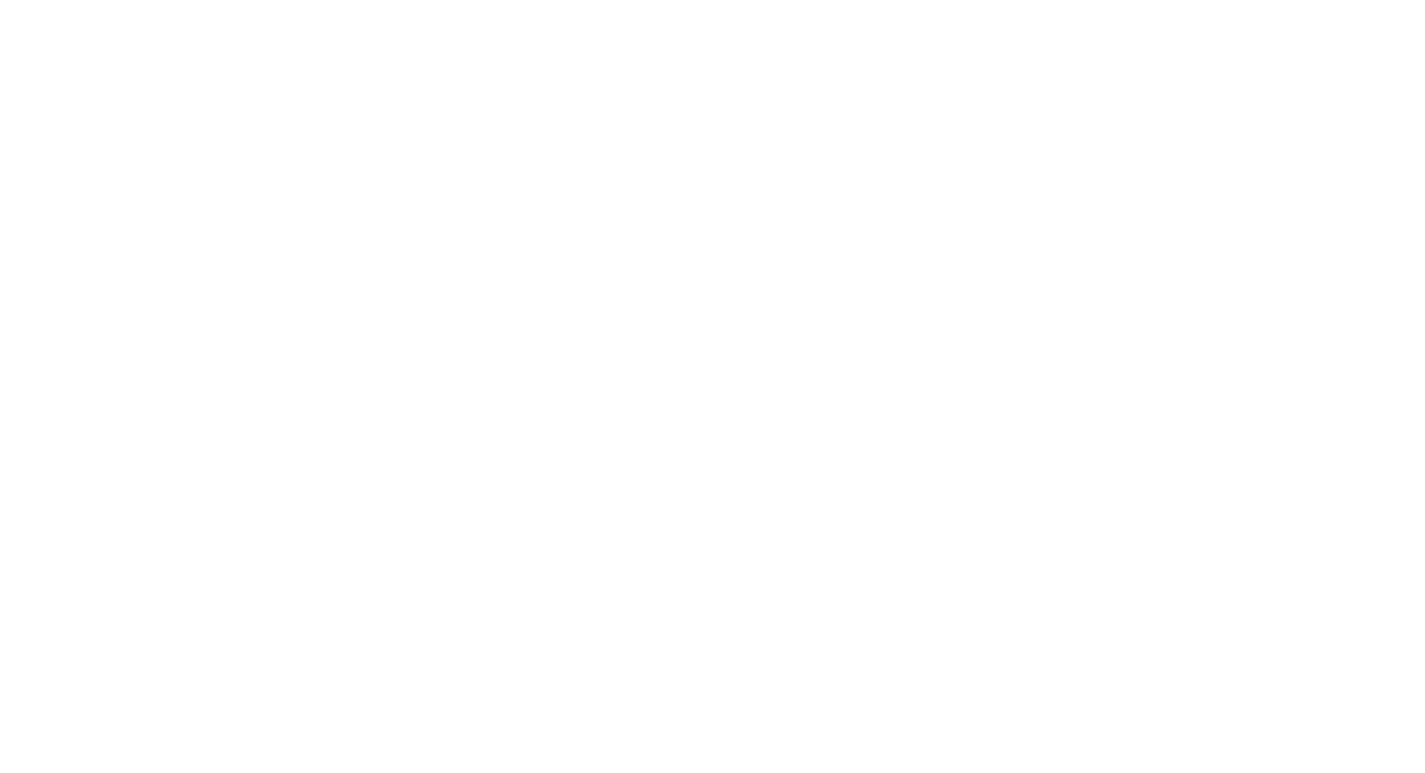 scroll, scrollTop: 0, scrollLeft: 0, axis: both 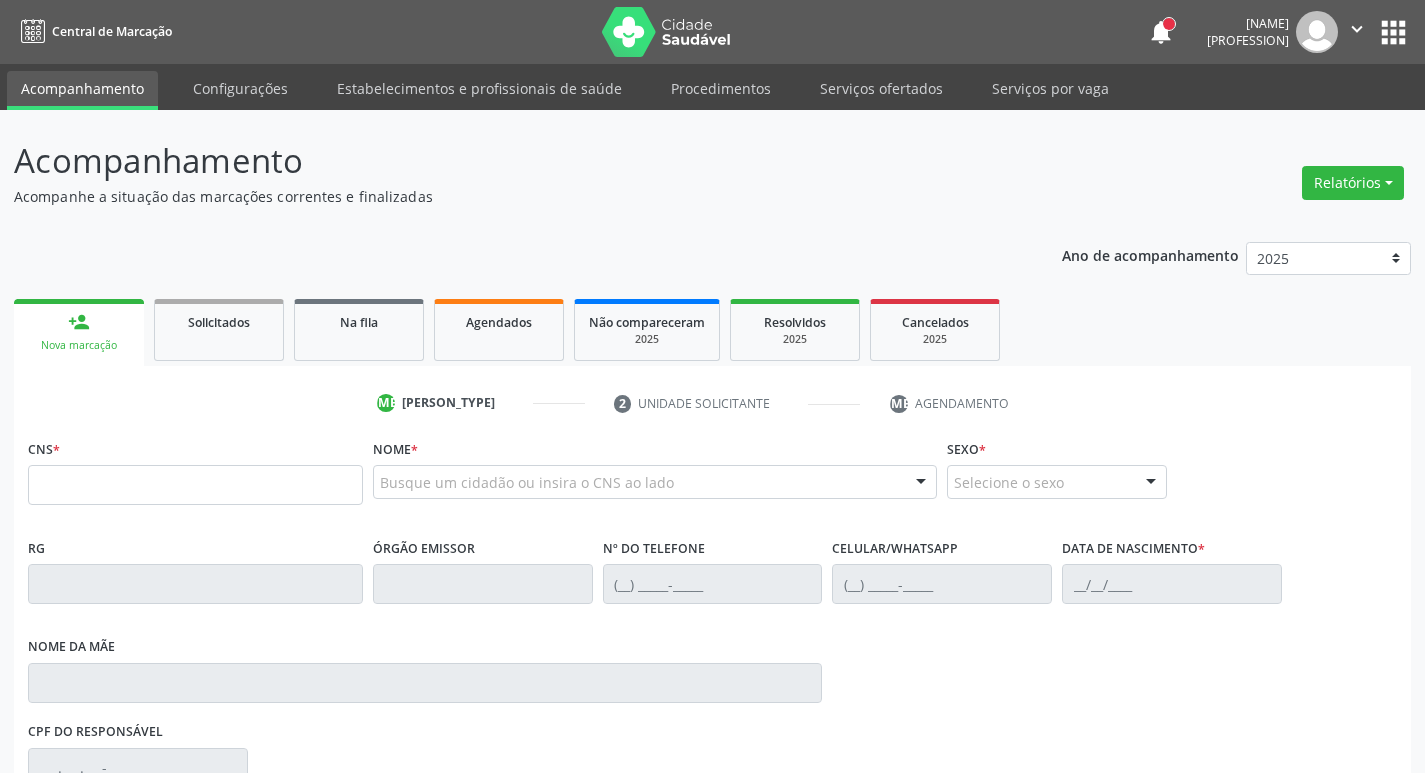 click on "Nova marcação" at bounding box center (79, 345) 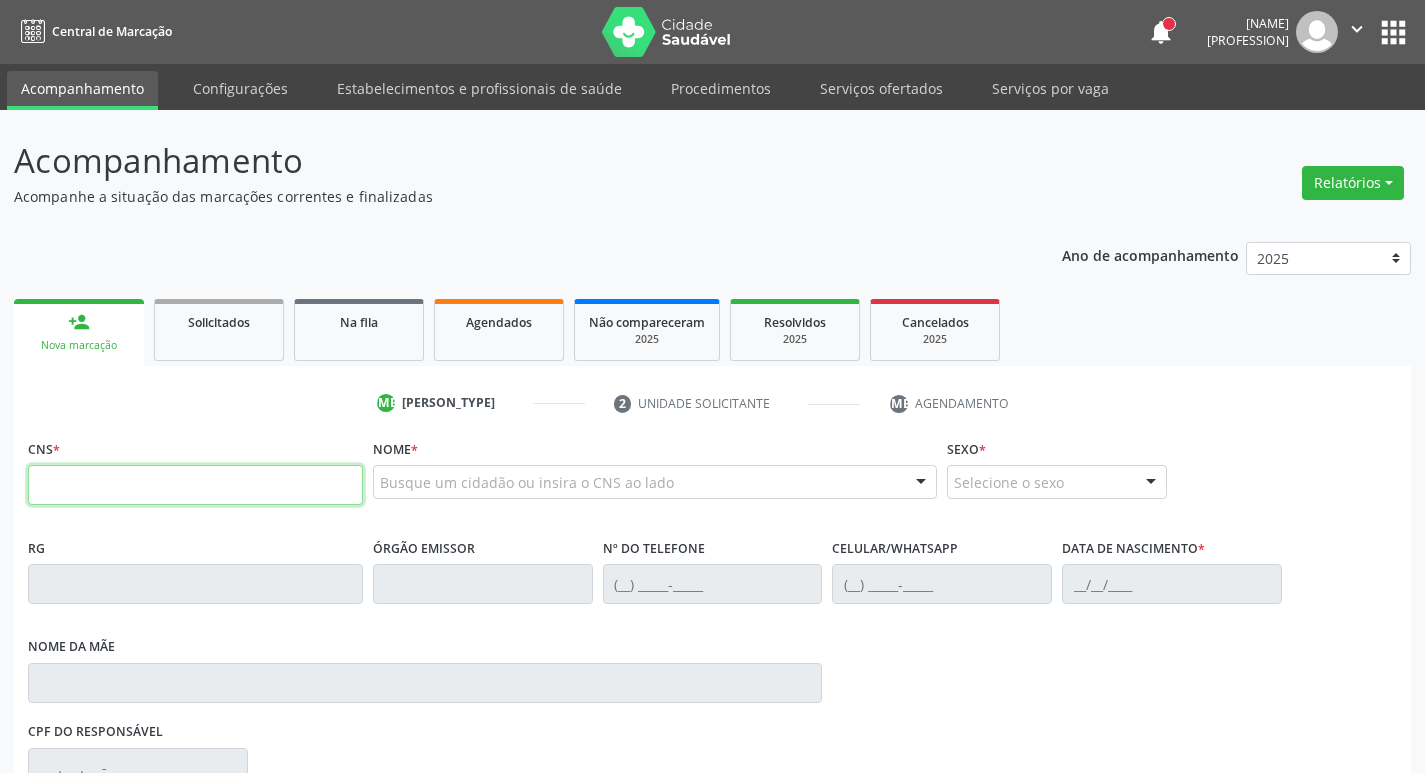 click at bounding box center (195, 485) 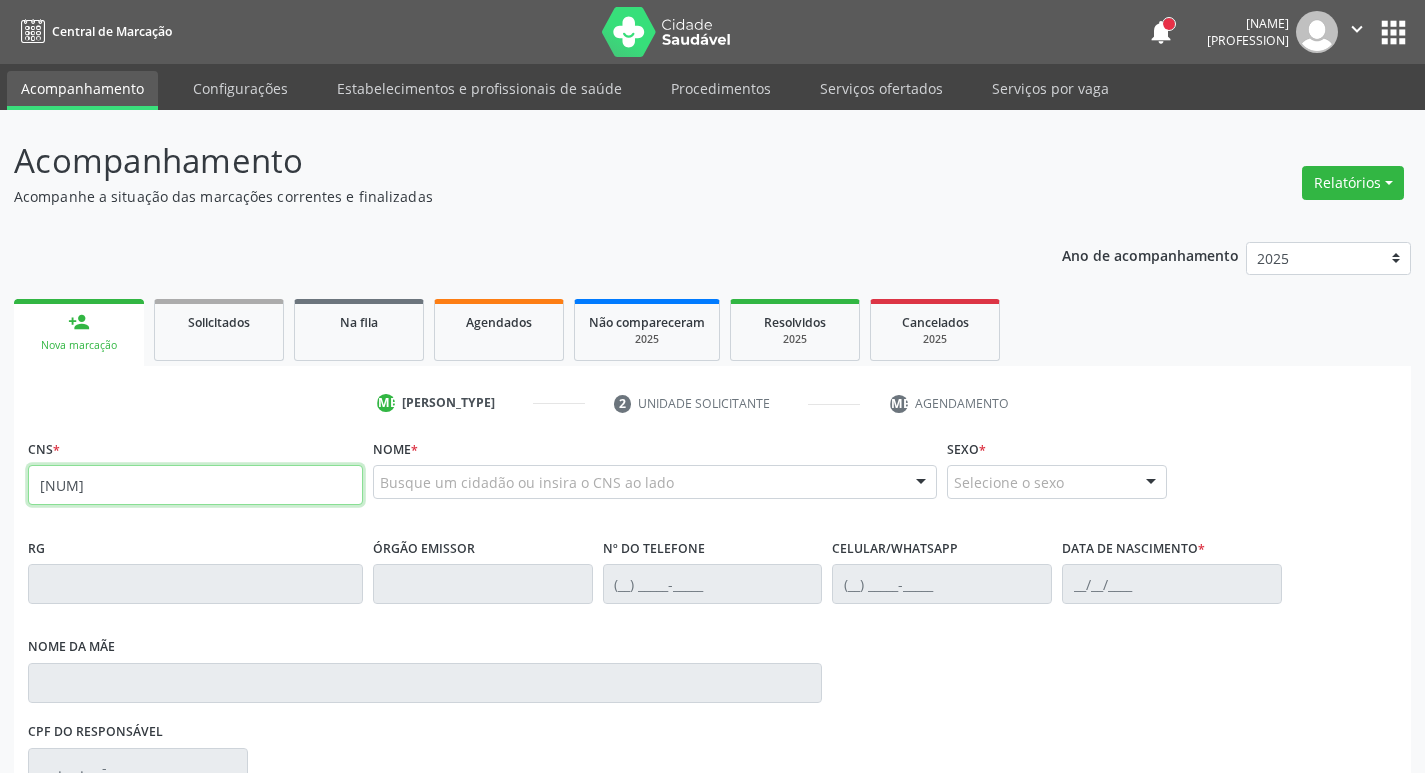 type on "[NUM]" 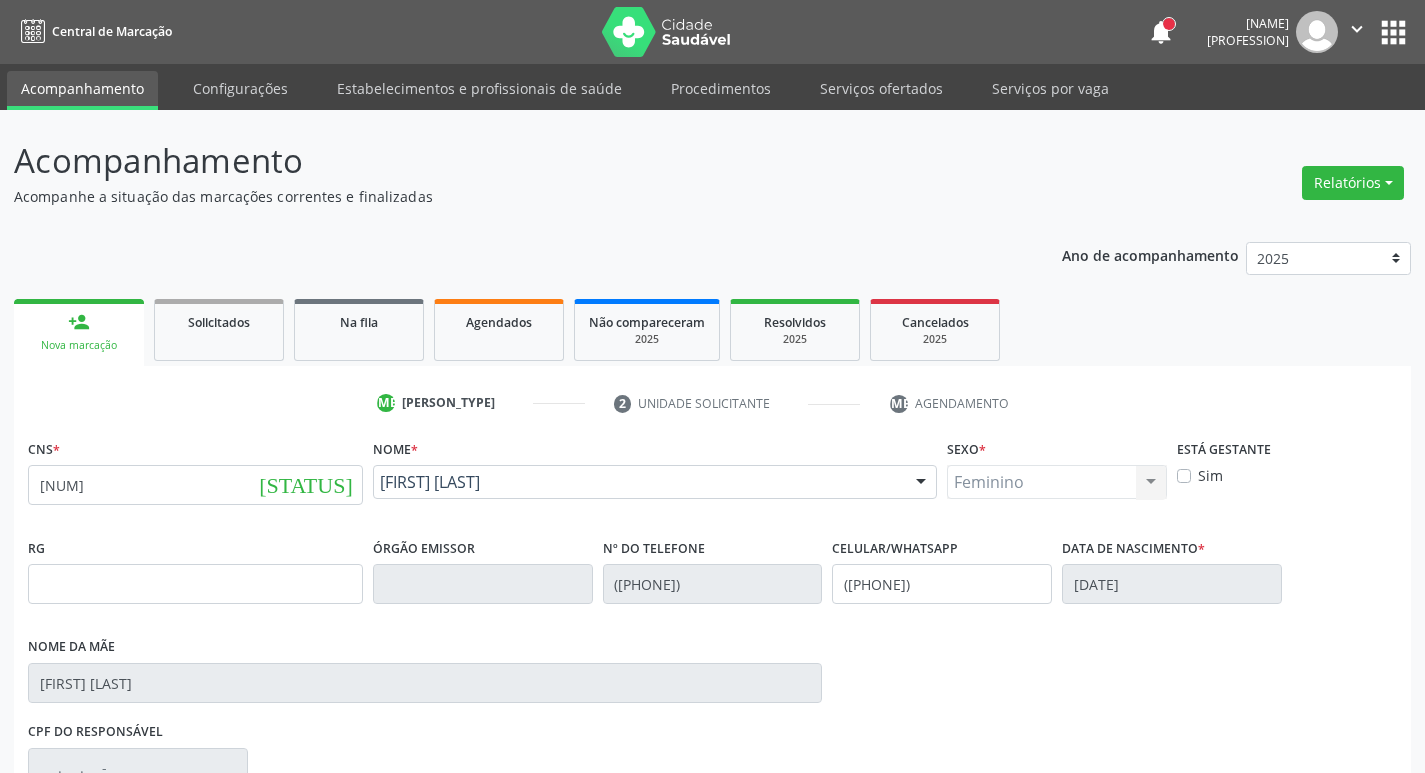 scroll, scrollTop: 297, scrollLeft: 0, axis: vertical 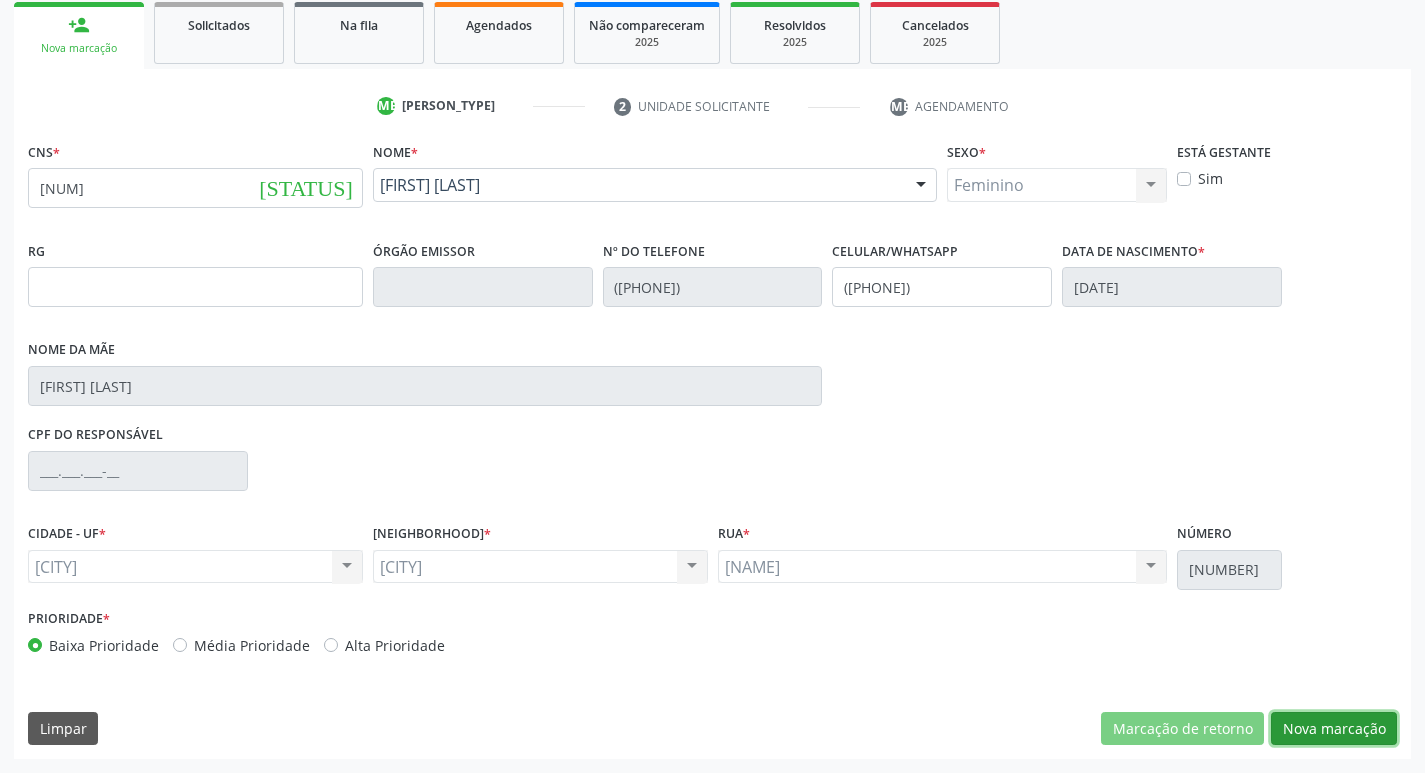 click on "Nova marcação" at bounding box center [1182, 729] 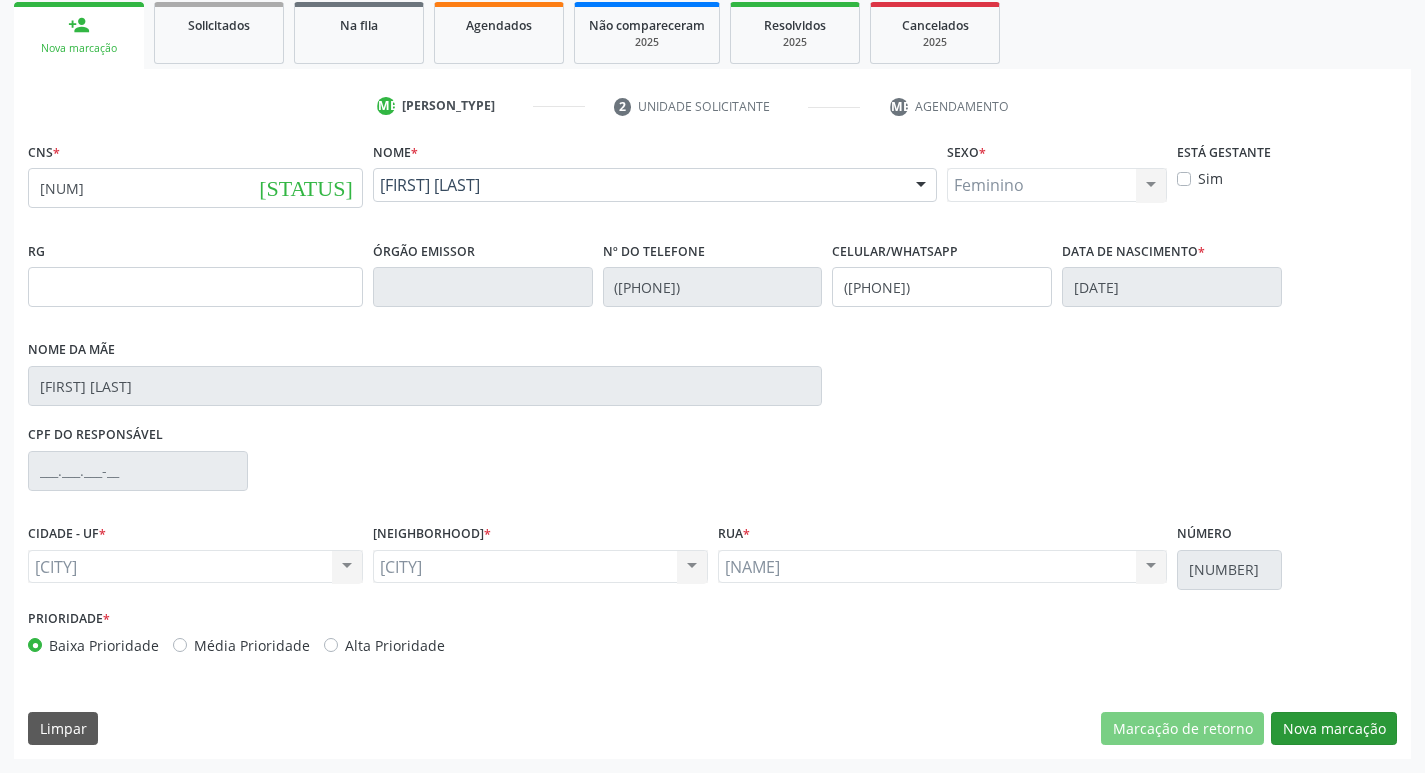 scroll, scrollTop: 133, scrollLeft: 0, axis: vertical 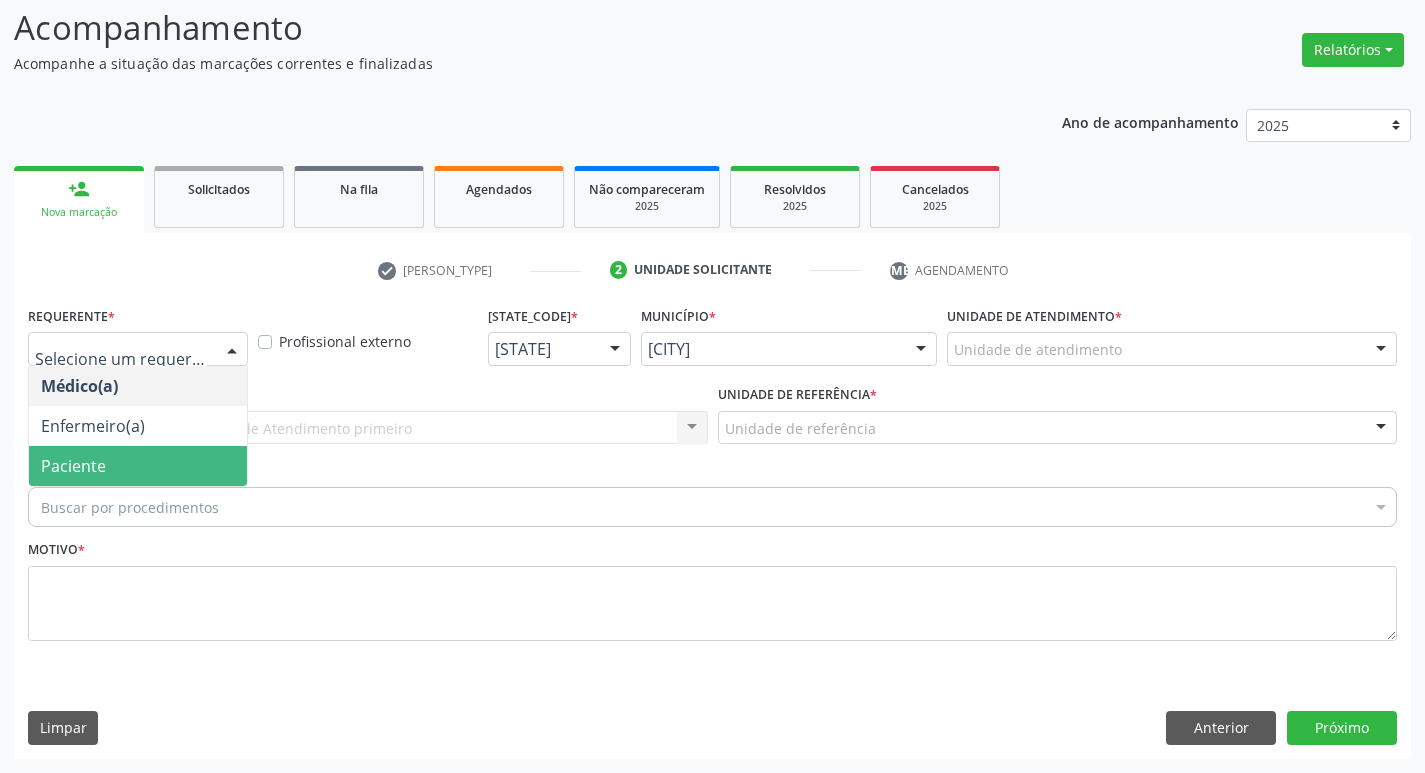 click on "Paciente" at bounding box center (73, 466) 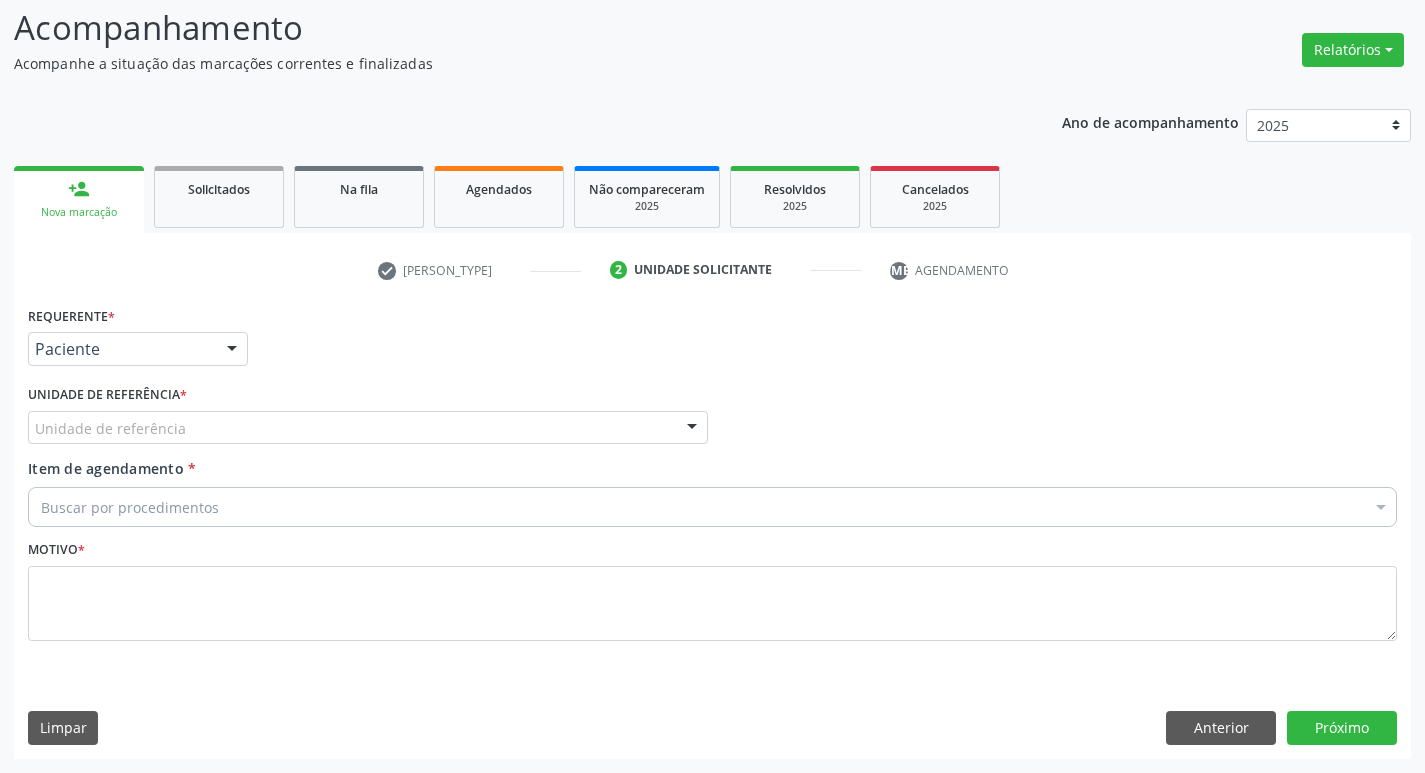 click on "Unidade de referência" at bounding box center (368, 428) 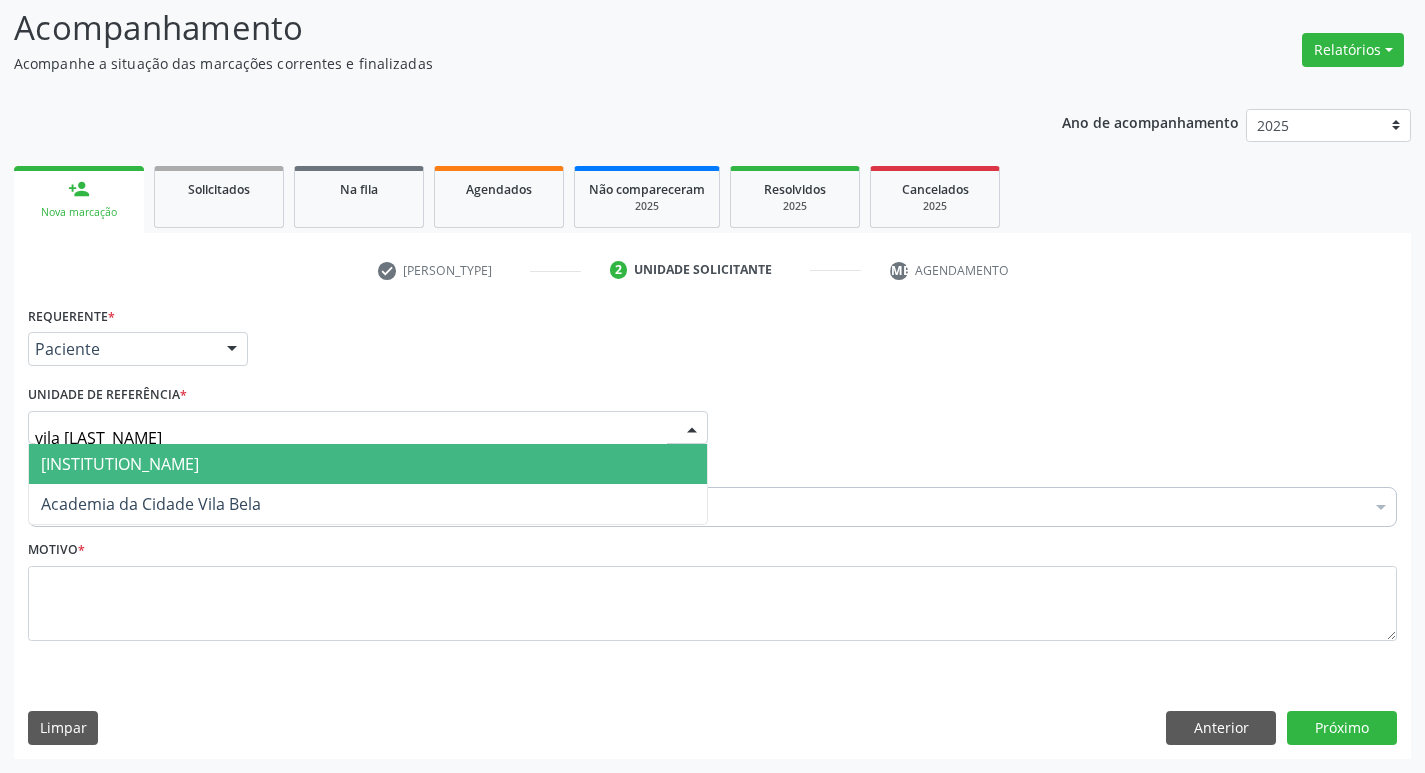 click on "Usf [NAME]" at bounding box center (368, 464) 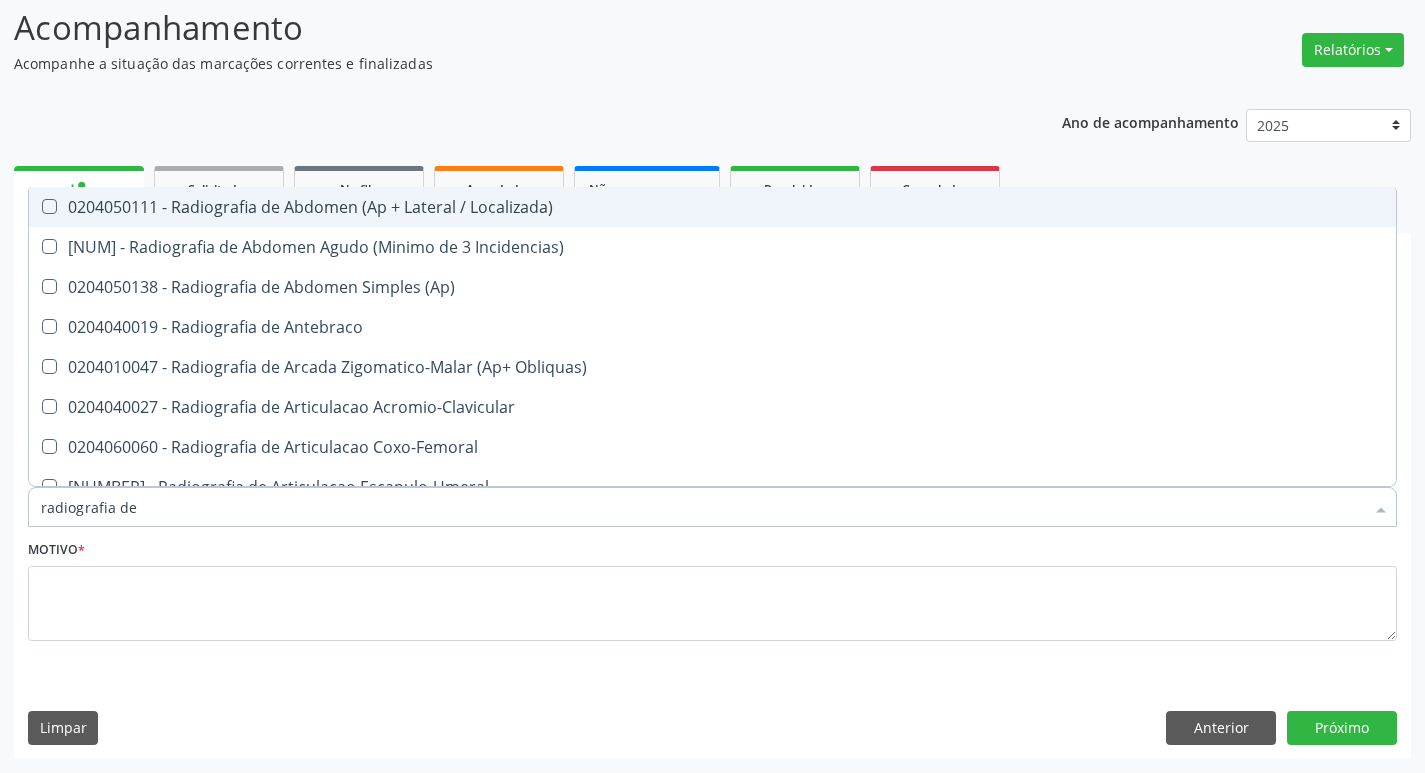type on "radiografia de c" 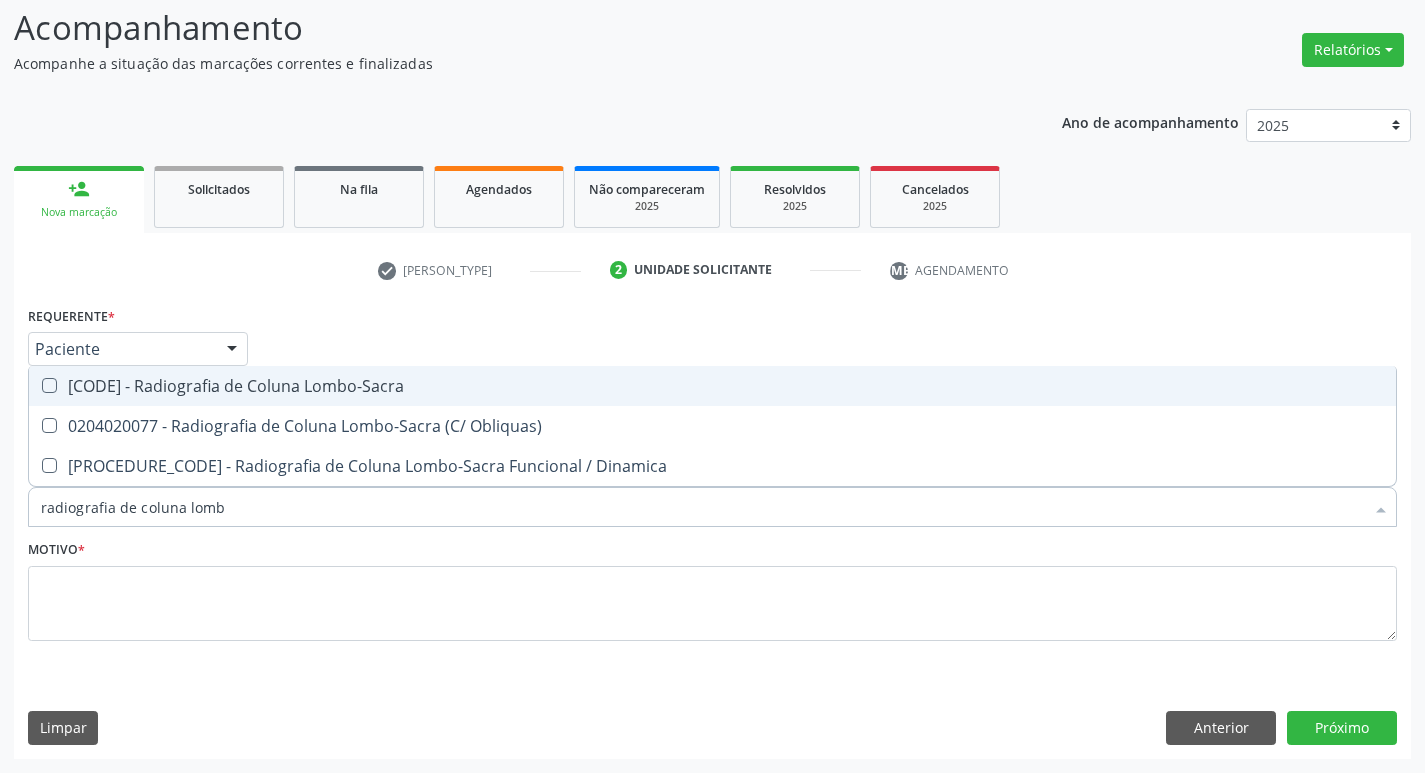 click on "0204020069 - Radiografia de Coluna Lombo-Sacra" at bounding box center [712, 386] 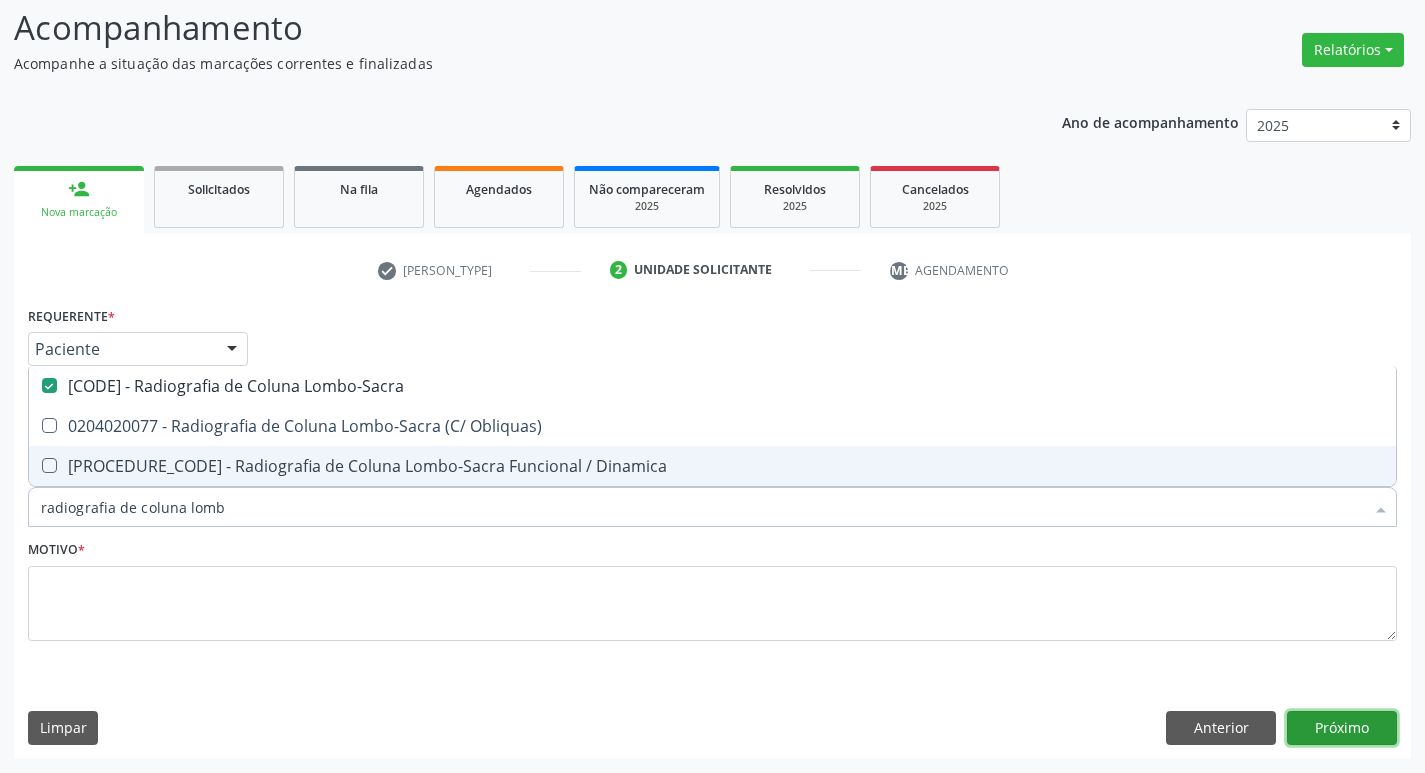 click on "Próximo" at bounding box center [1342, 728] 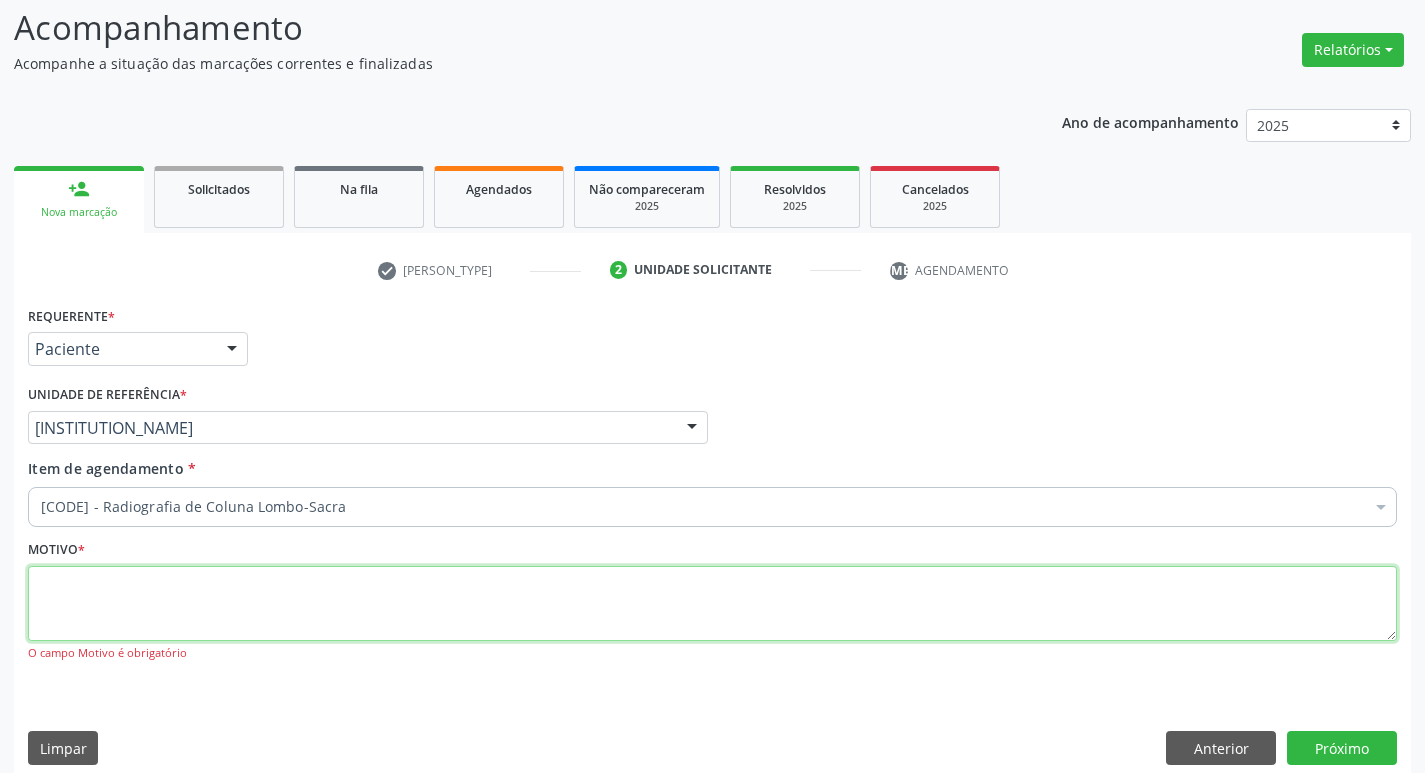 click at bounding box center [712, 604] 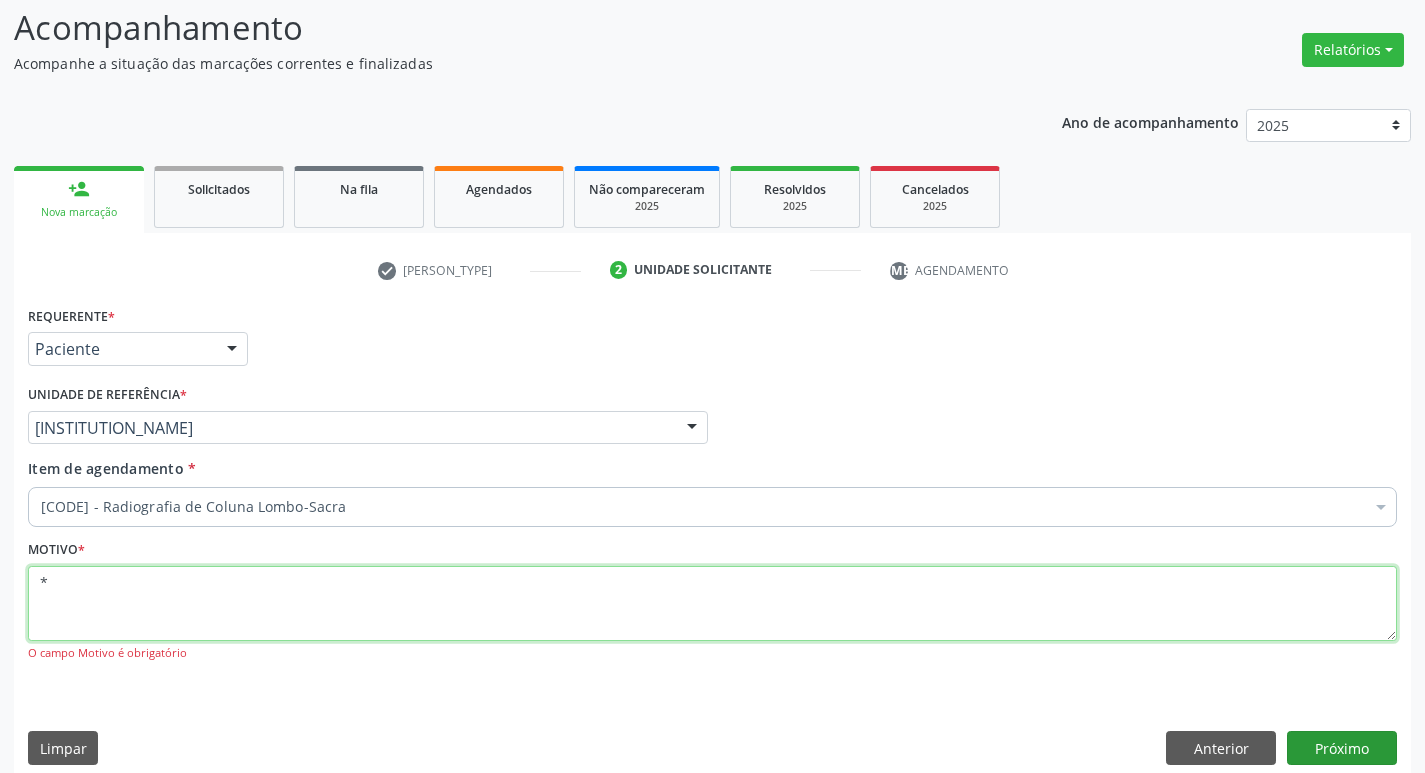 type on "*" 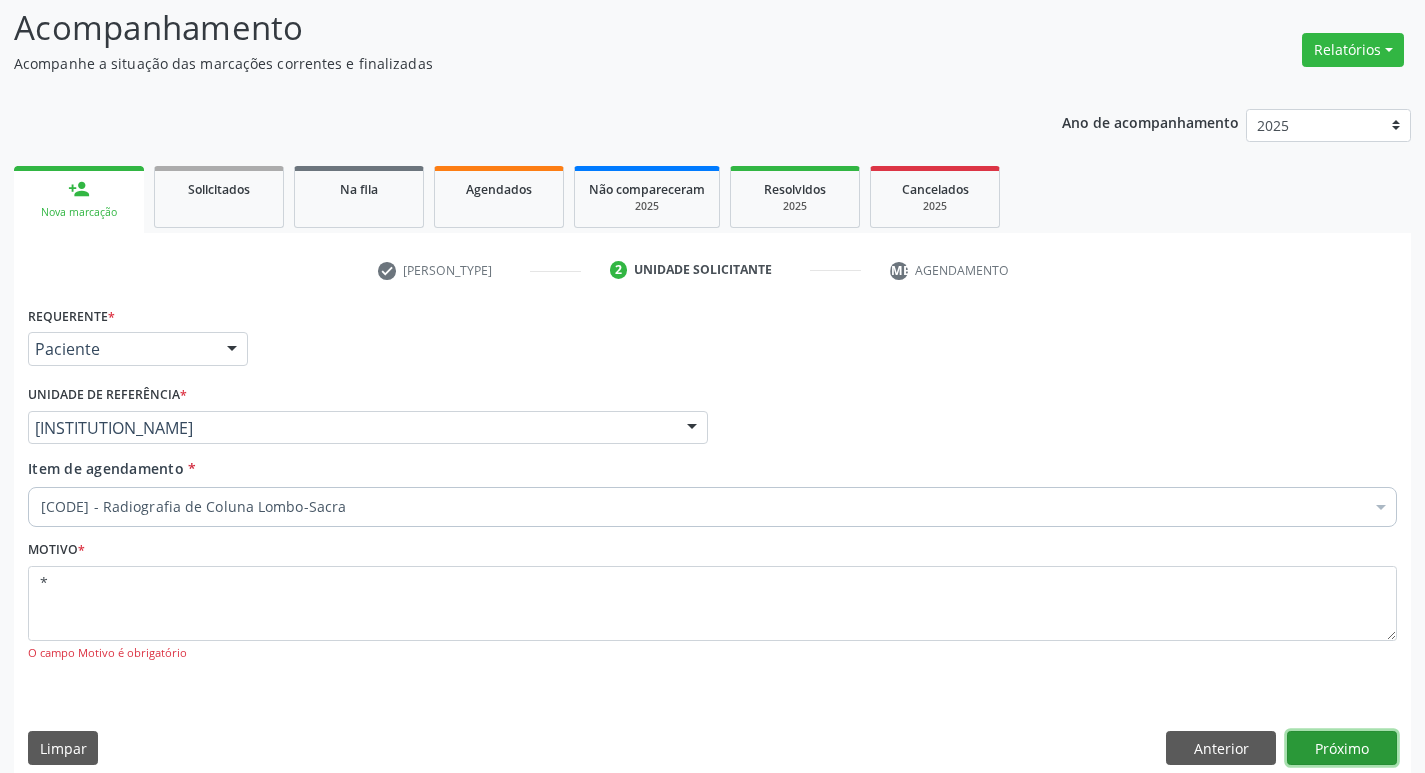 click on "Próximo" at bounding box center [1342, 748] 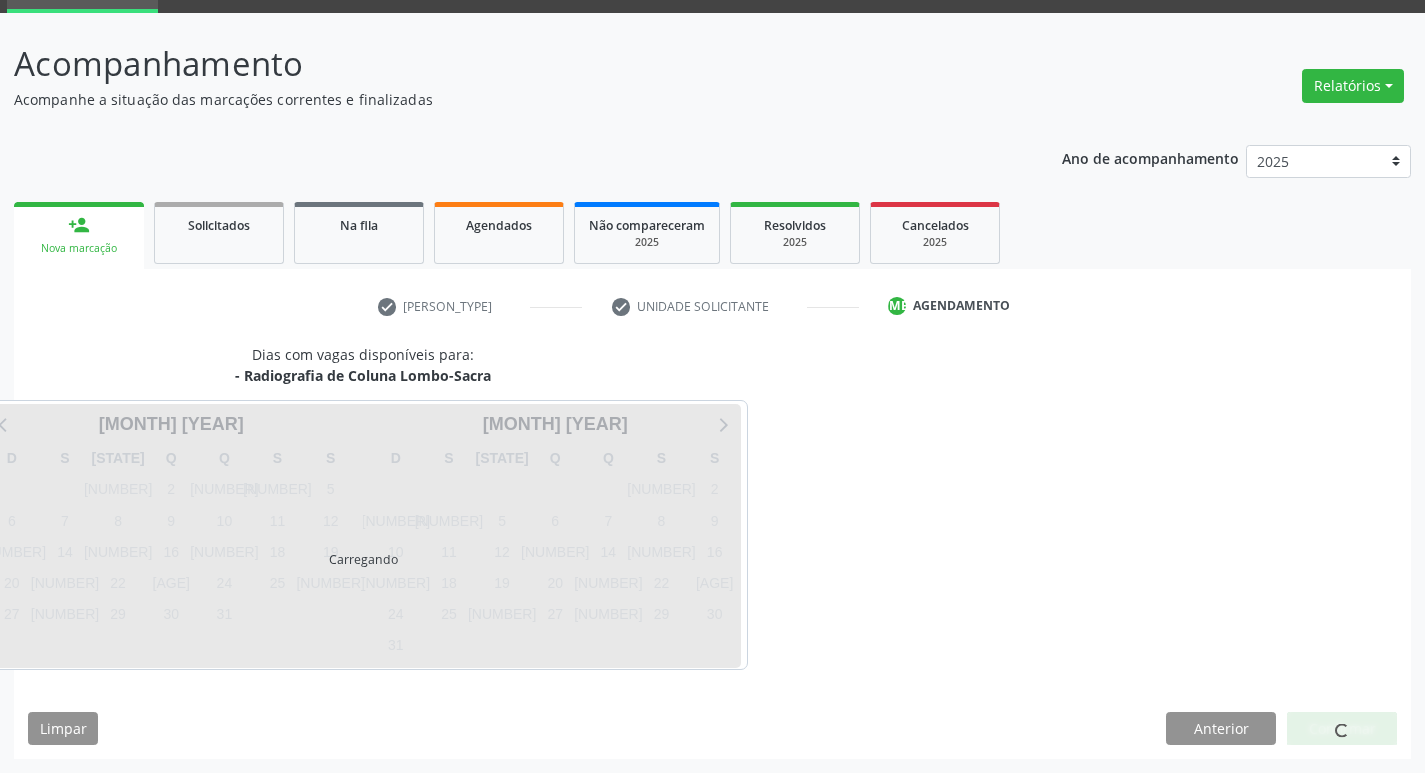 scroll, scrollTop: 97, scrollLeft: 0, axis: vertical 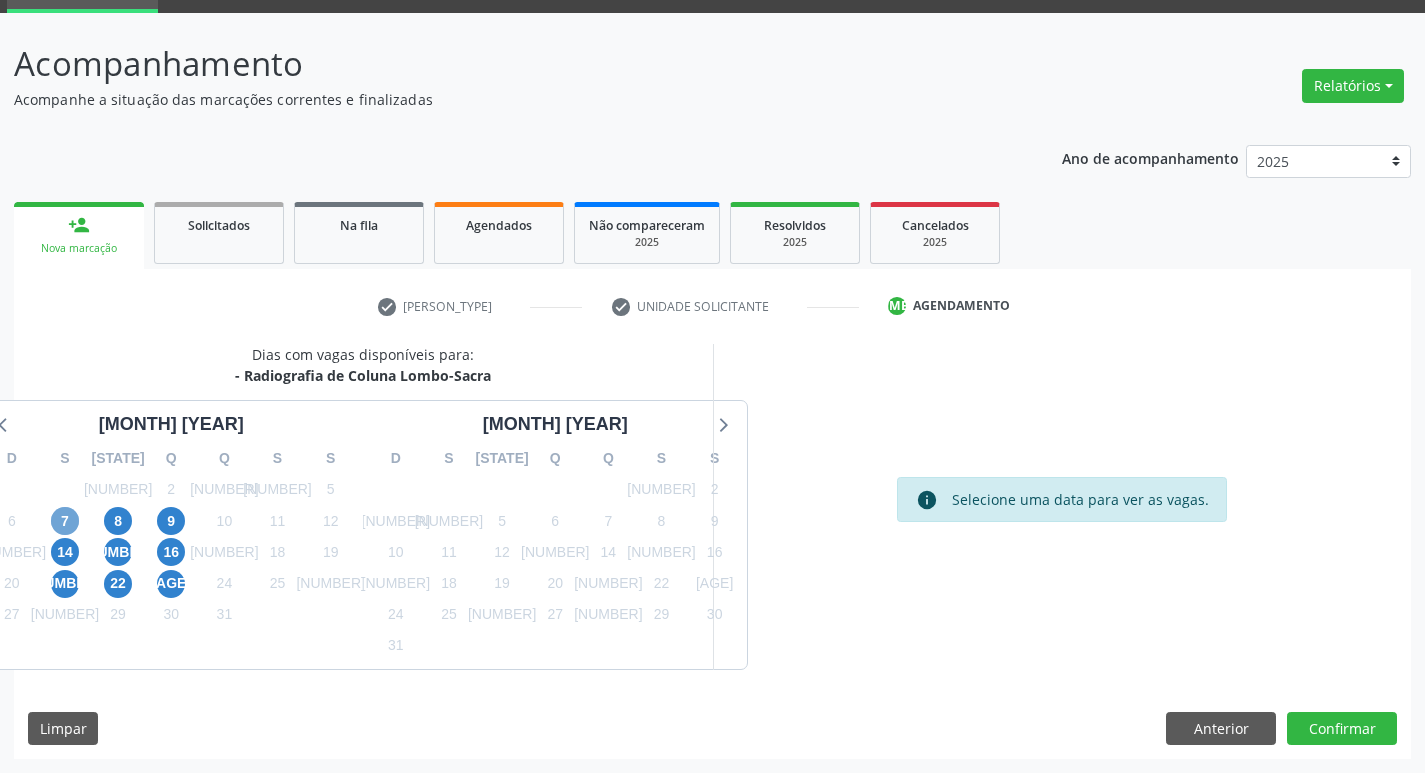 drag, startPoint x: 165, startPoint y: 517, endPoint x: 251, endPoint y: 510, distance: 86.28442 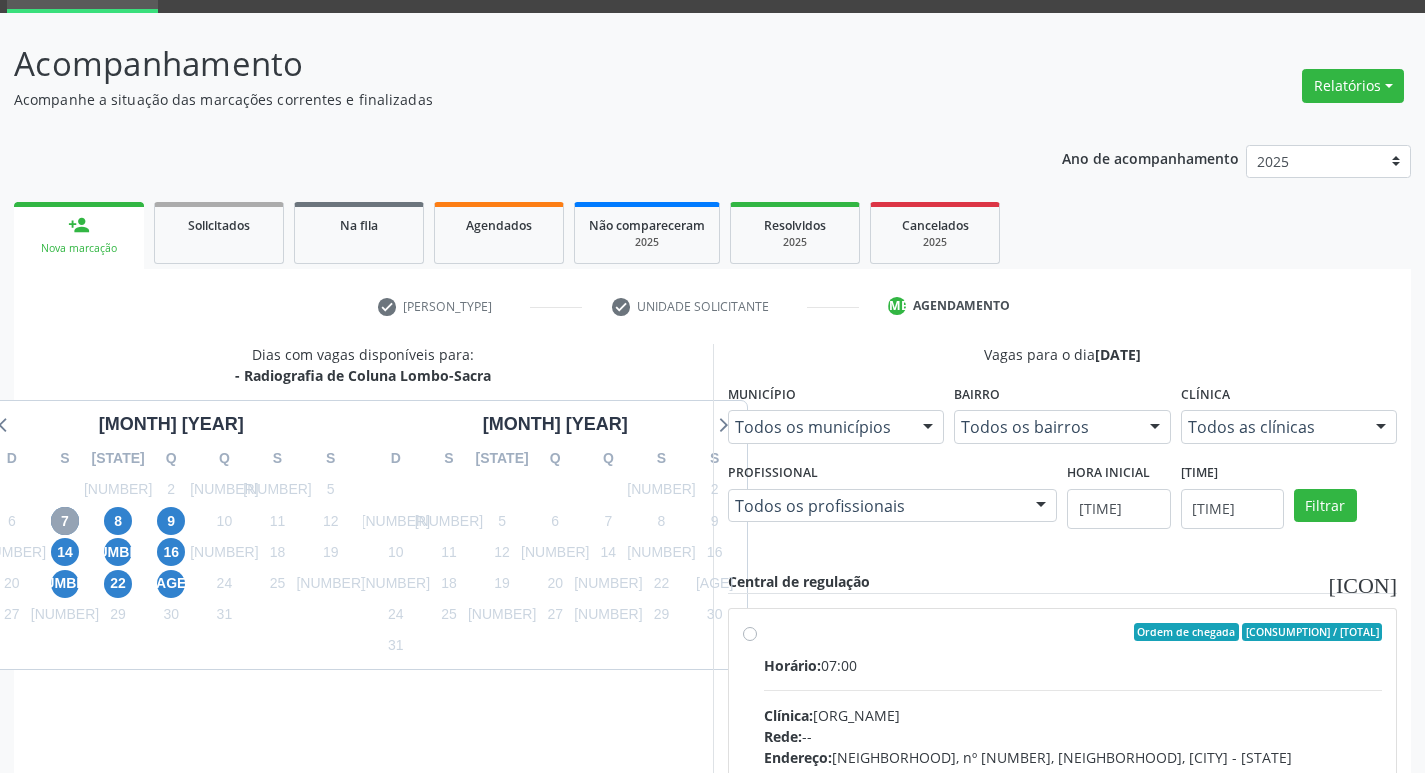 scroll, scrollTop: 197, scrollLeft: 0, axis: vertical 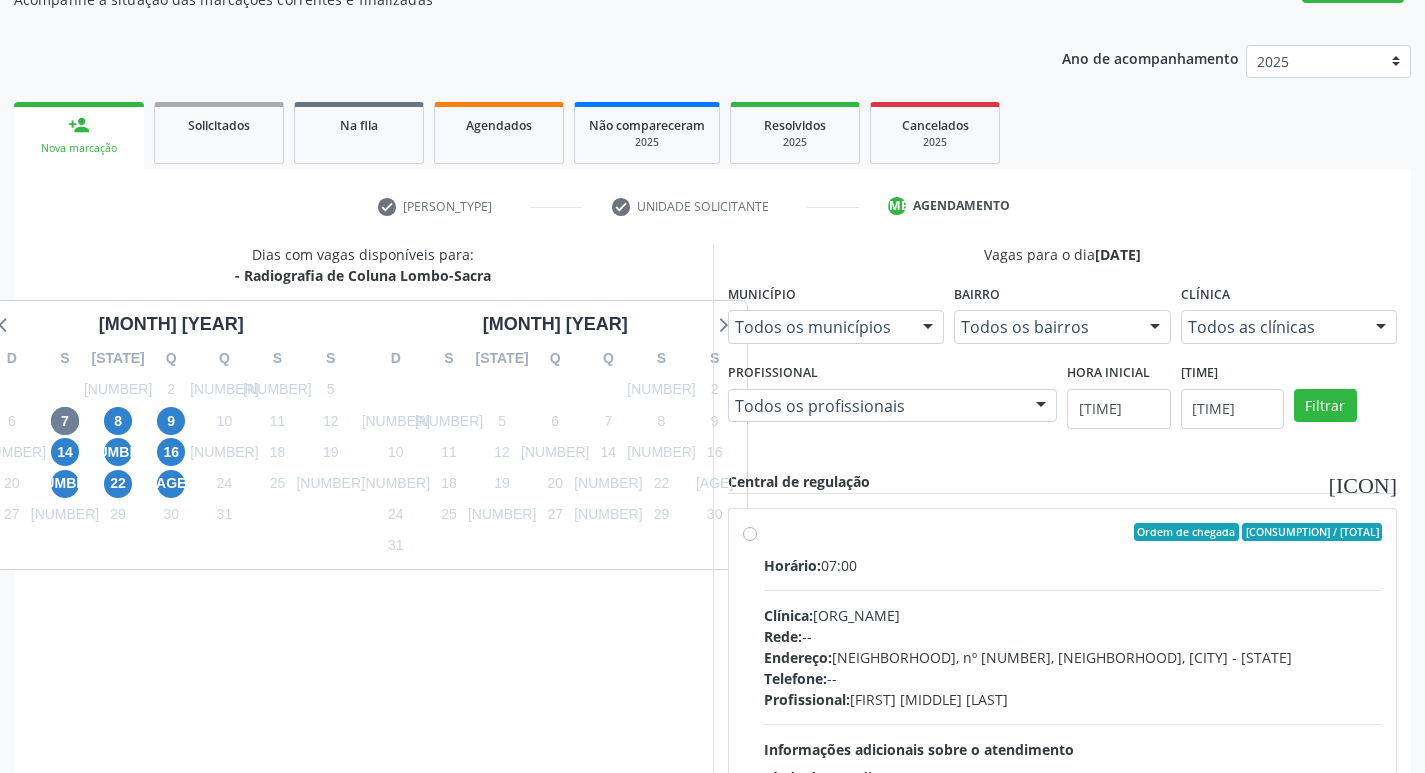 click on "Ordem de chegada
Consumidos: 29 / 40
Horário:   07:00
Clínica:  Cem
Rede:
--
Endereço:   Casa, nº 393, Nossa Senhora da Pen, Serra Talhada - PE
Telefone:   --
Profissional:
Ebenone Antonio da Silva
Informações adicionais sobre o atendimento
Idade de atendimento:
de 0 a 120 anos
Gênero(s) atendido(s):
Masculino e Feminino
Informações adicionais:
--" at bounding box center (1073, 676) 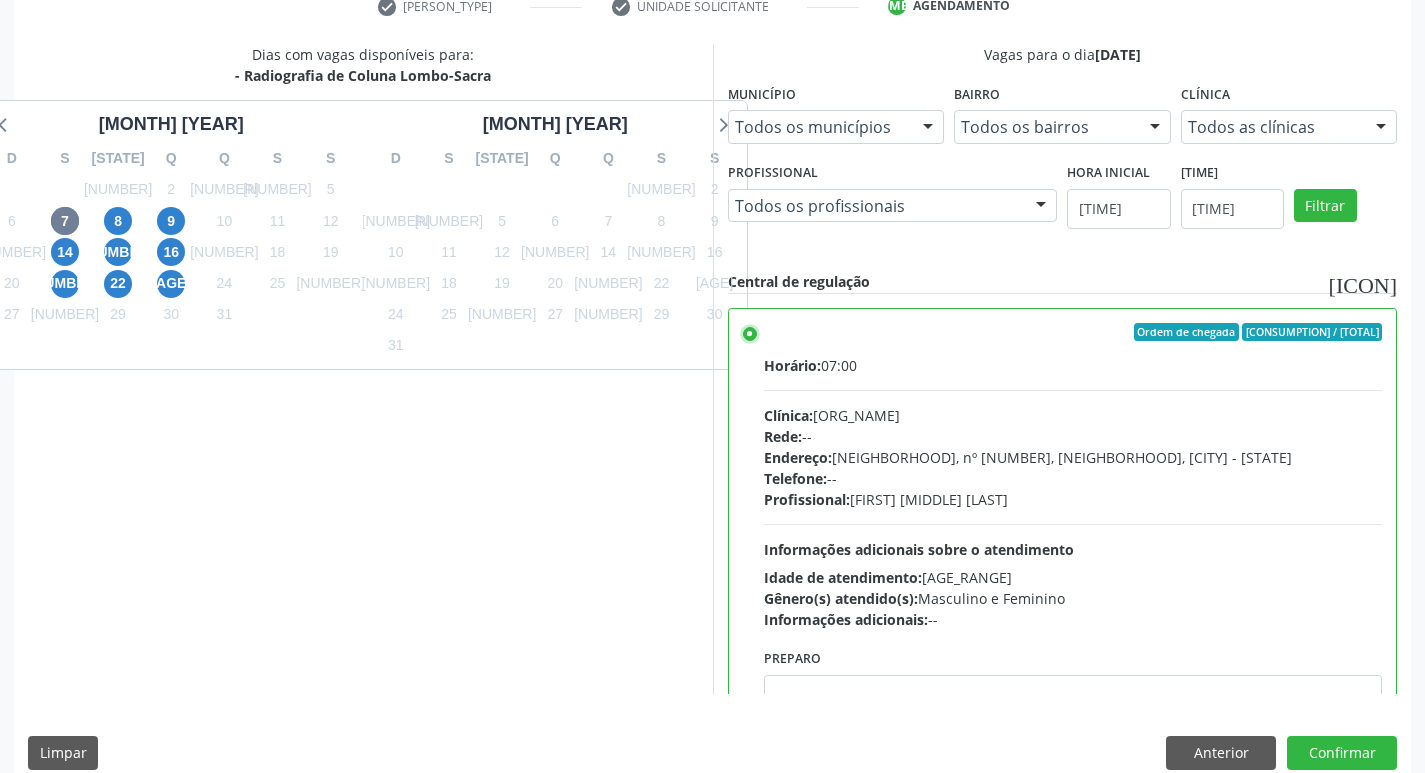 scroll, scrollTop: 422, scrollLeft: 0, axis: vertical 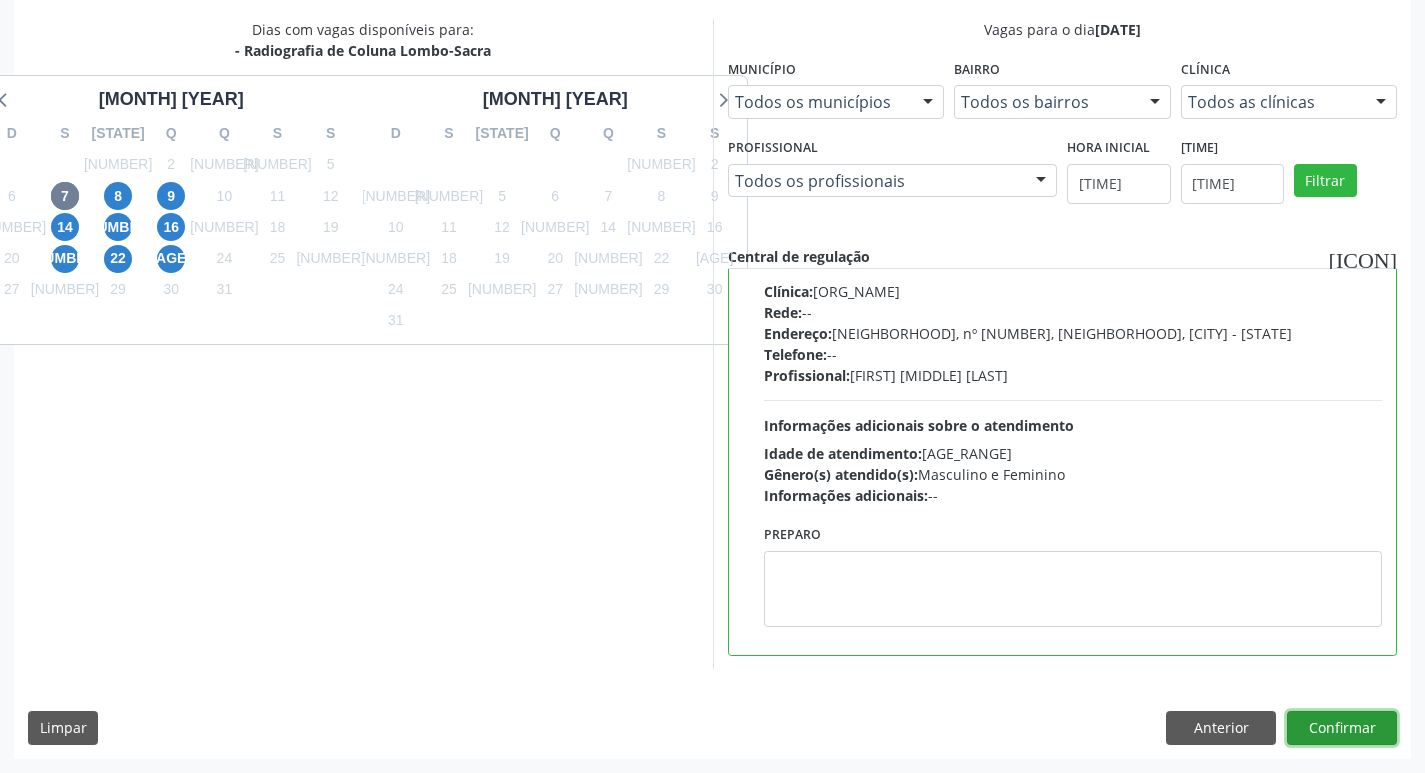 click on "Confirmar" at bounding box center [1342, 728] 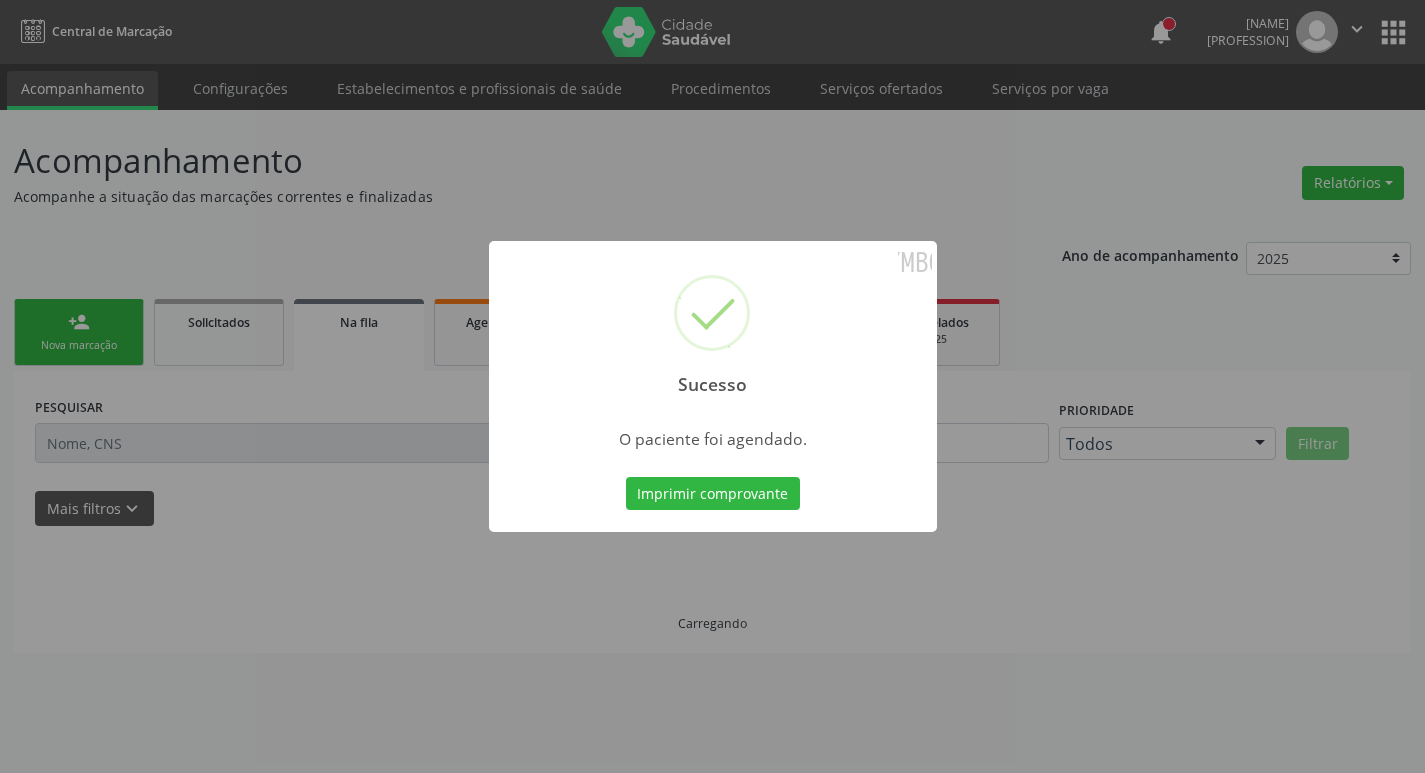 scroll, scrollTop: 0, scrollLeft: 0, axis: both 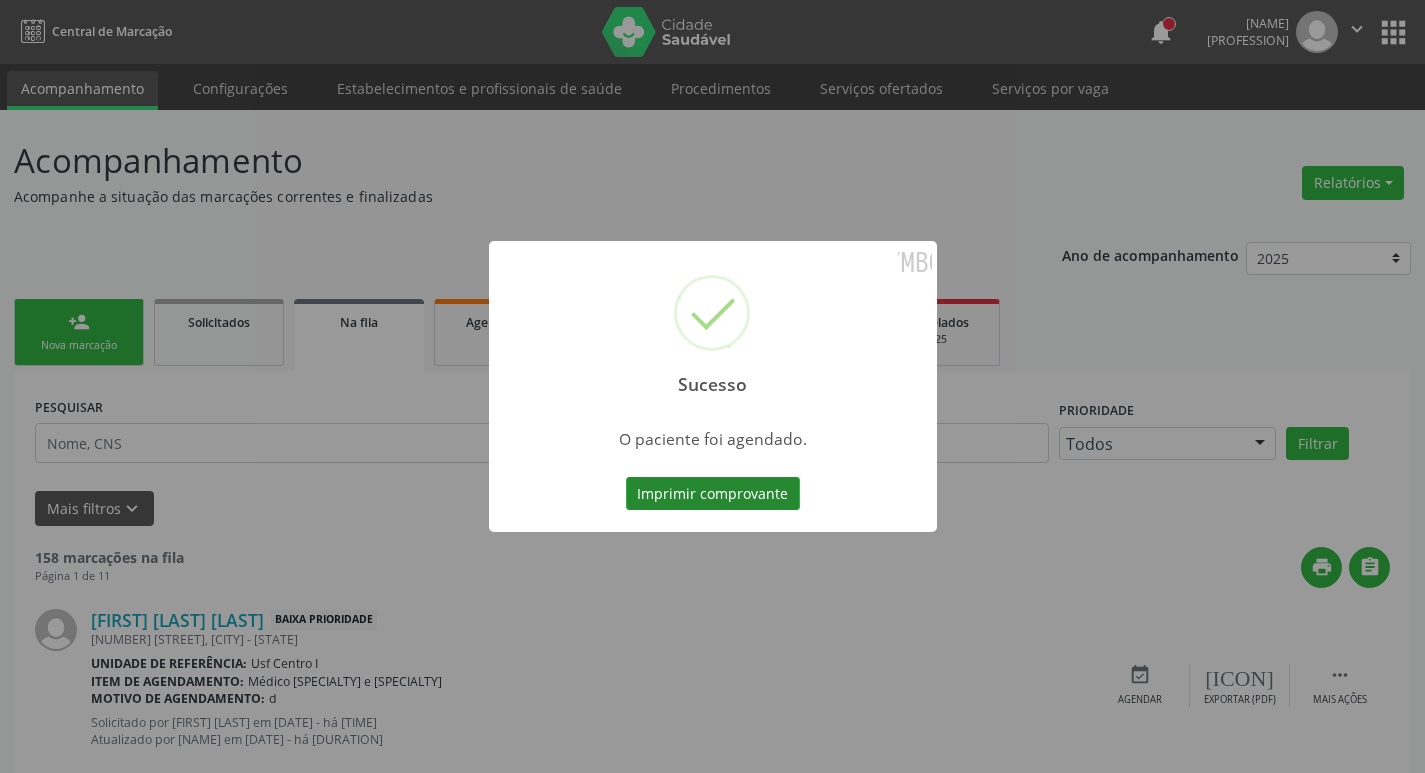 click on "Imprimir comprovante" at bounding box center (713, 494) 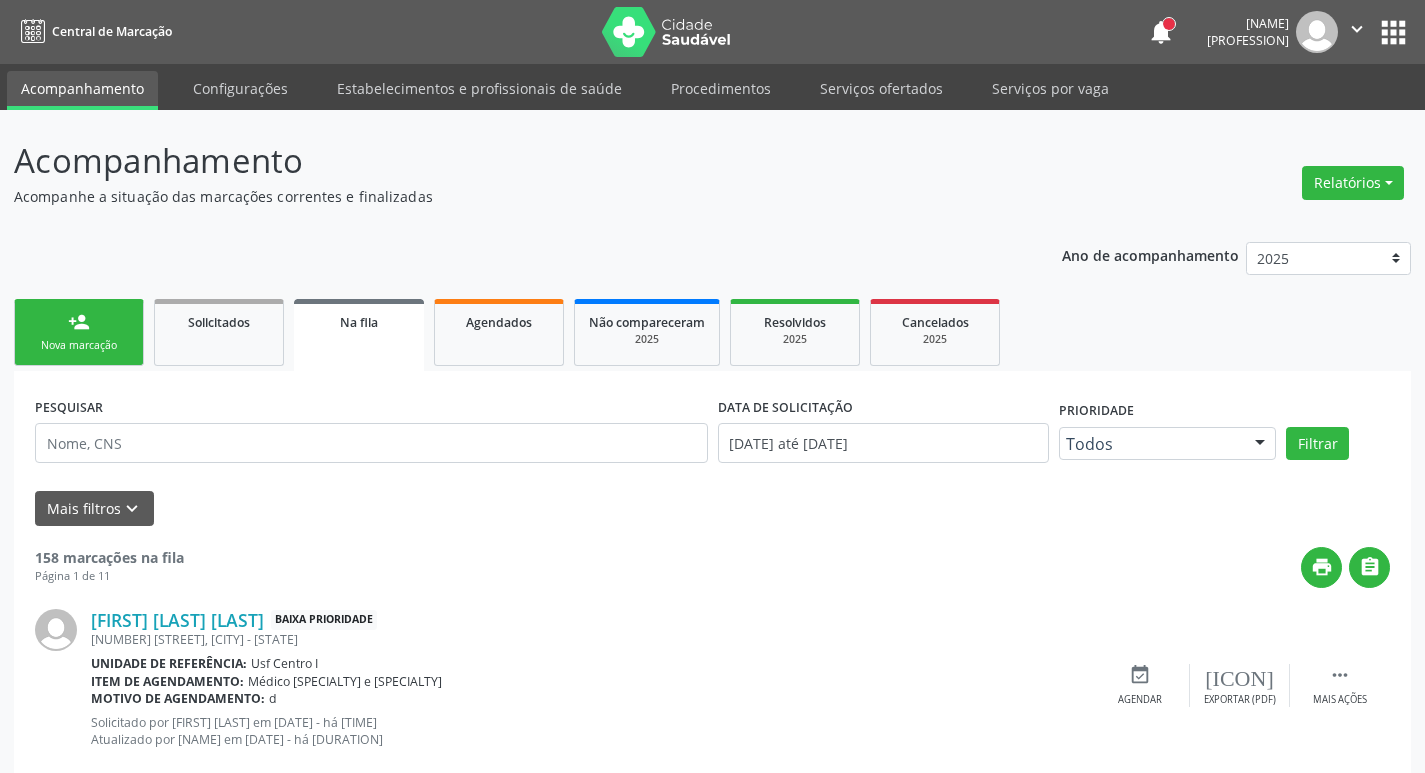 click on "Nova marcação" at bounding box center (79, 345) 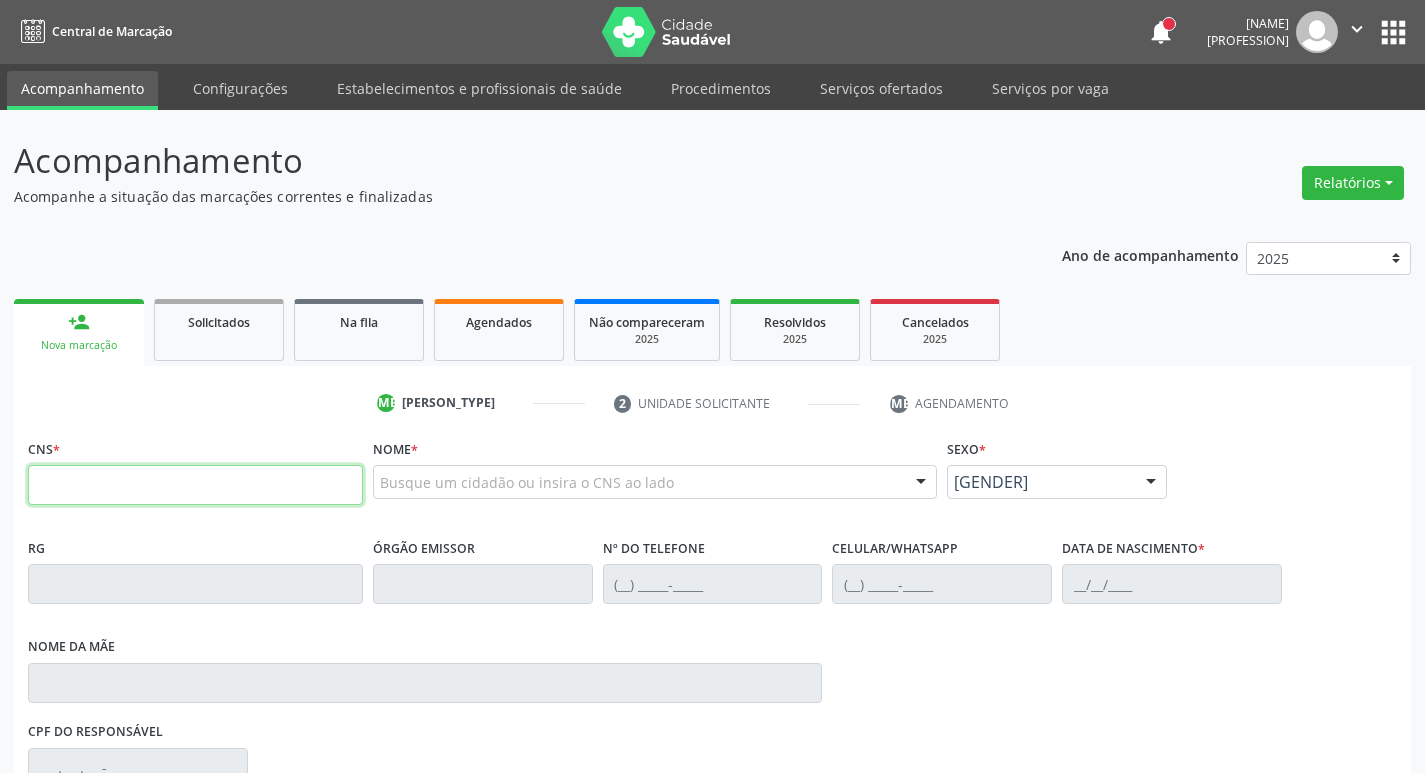 click at bounding box center [195, 485] 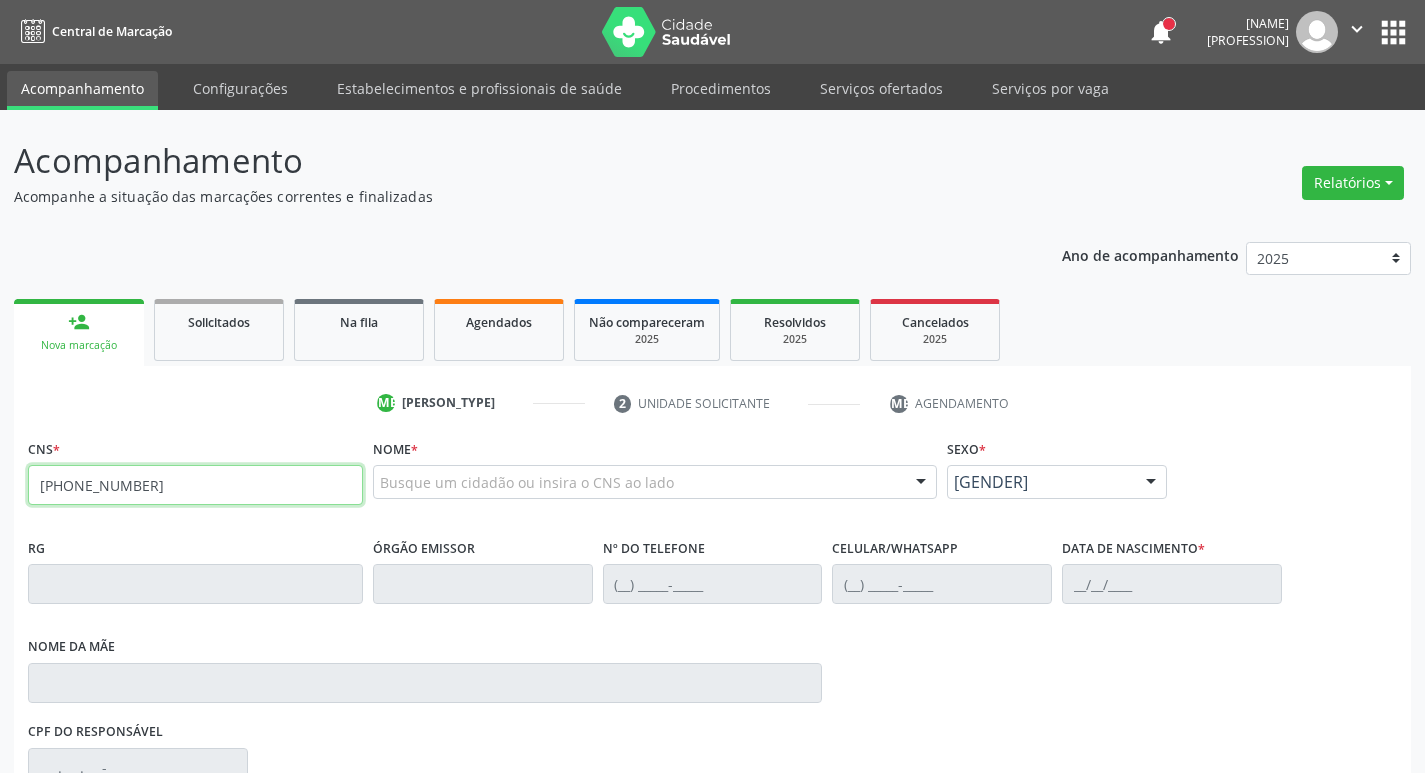 type on "706 7085 3102 2816" 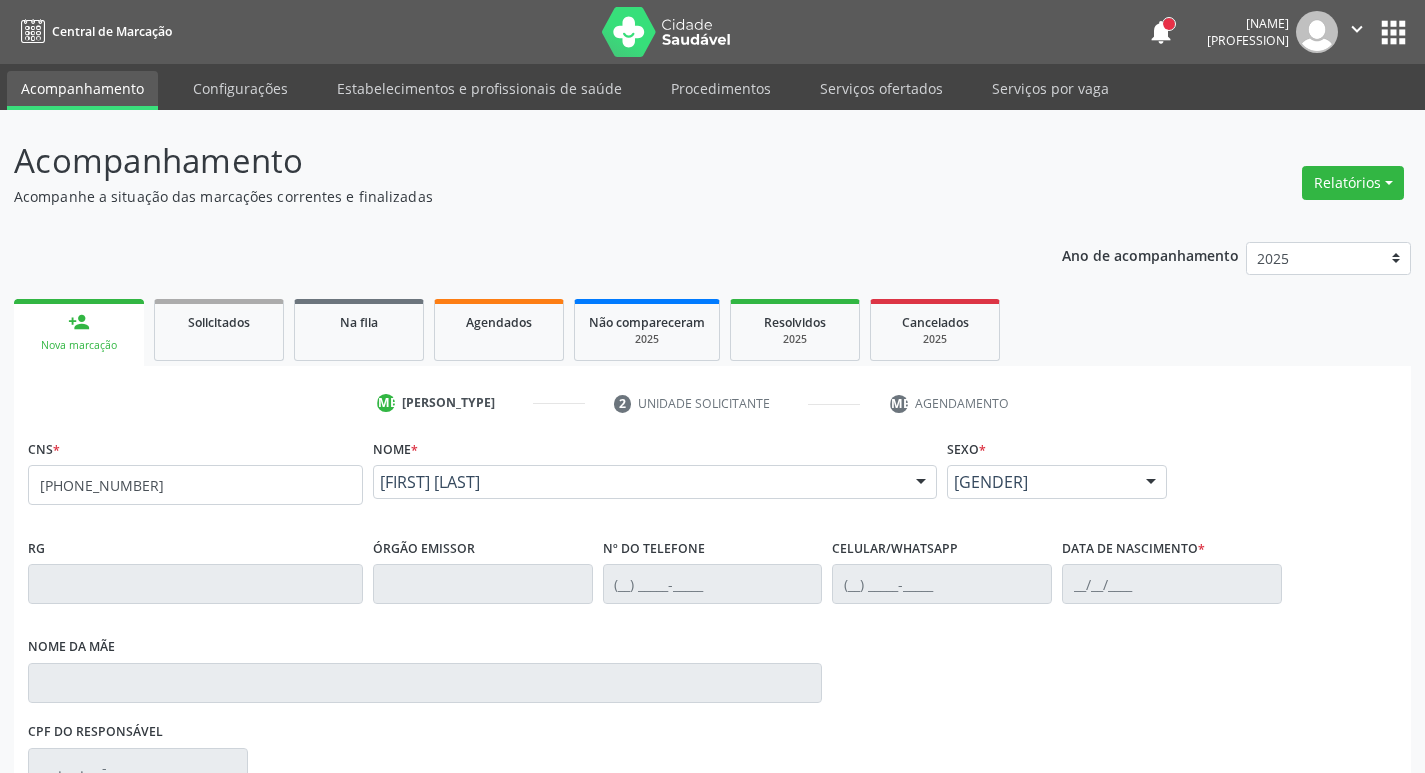 scroll, scrollTop: 297, scrollLeft: 0, axis: vertical 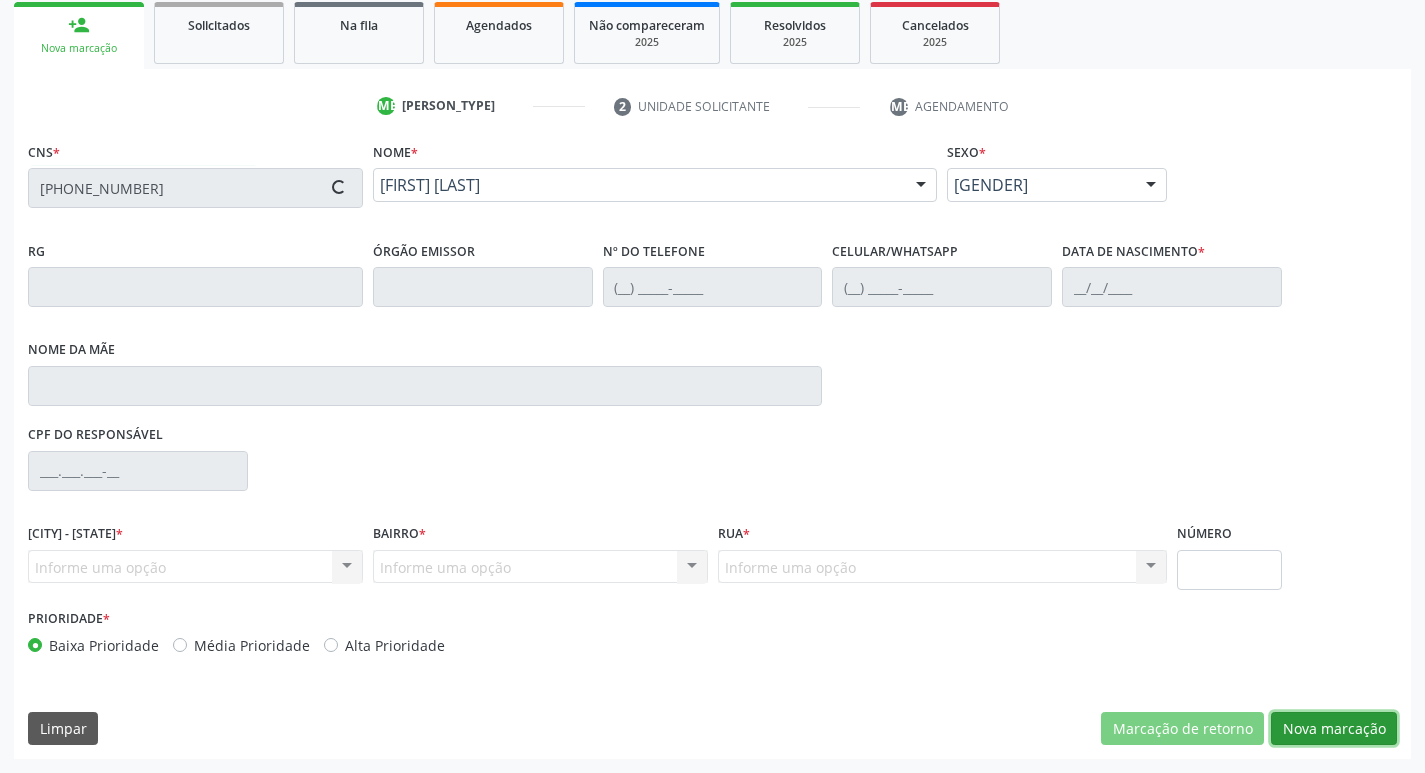 click on "Nova marcação" at bounding box center [1182, 729] 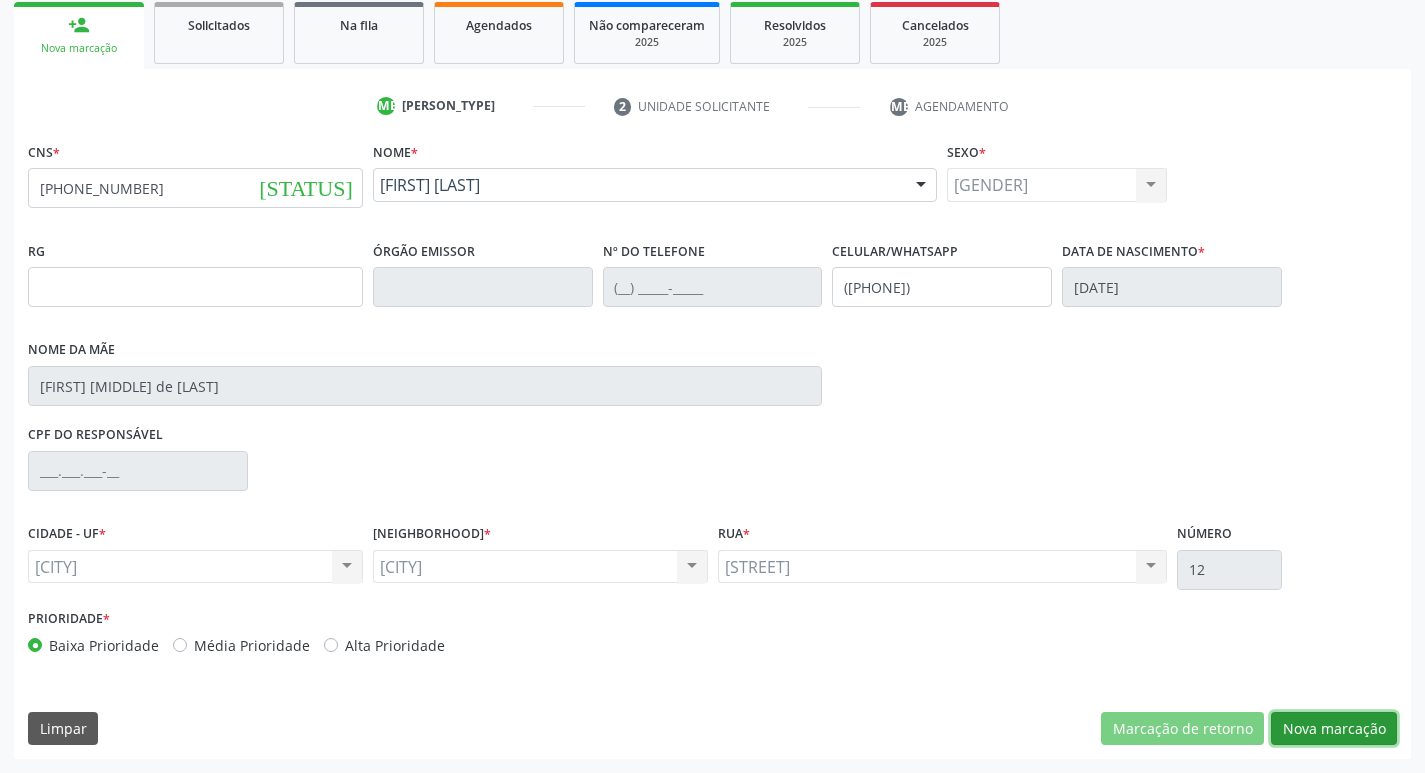 click on "Nova marcação" at bounding box center (1182, 729) 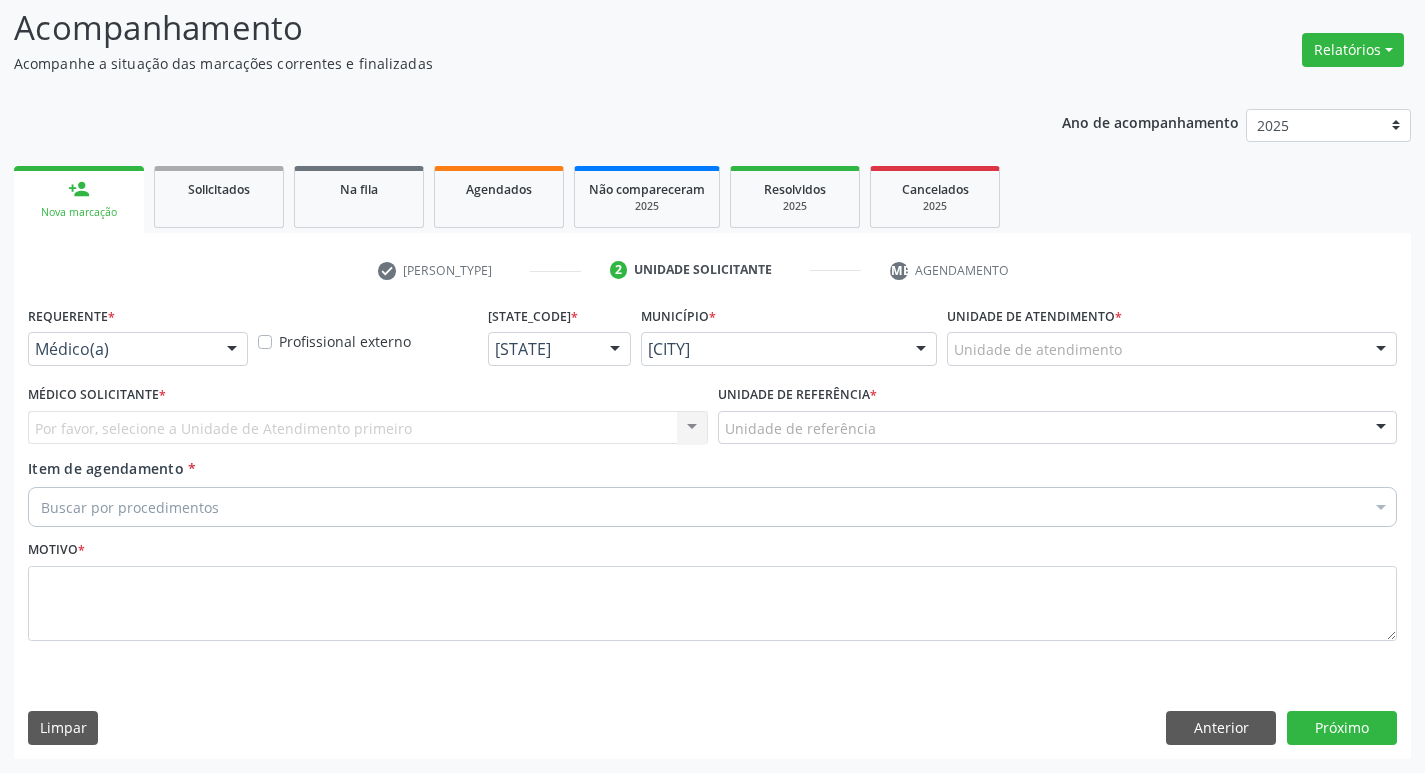 scroll, scrollTop: 133, scrollLeft: 0, axis: vertical 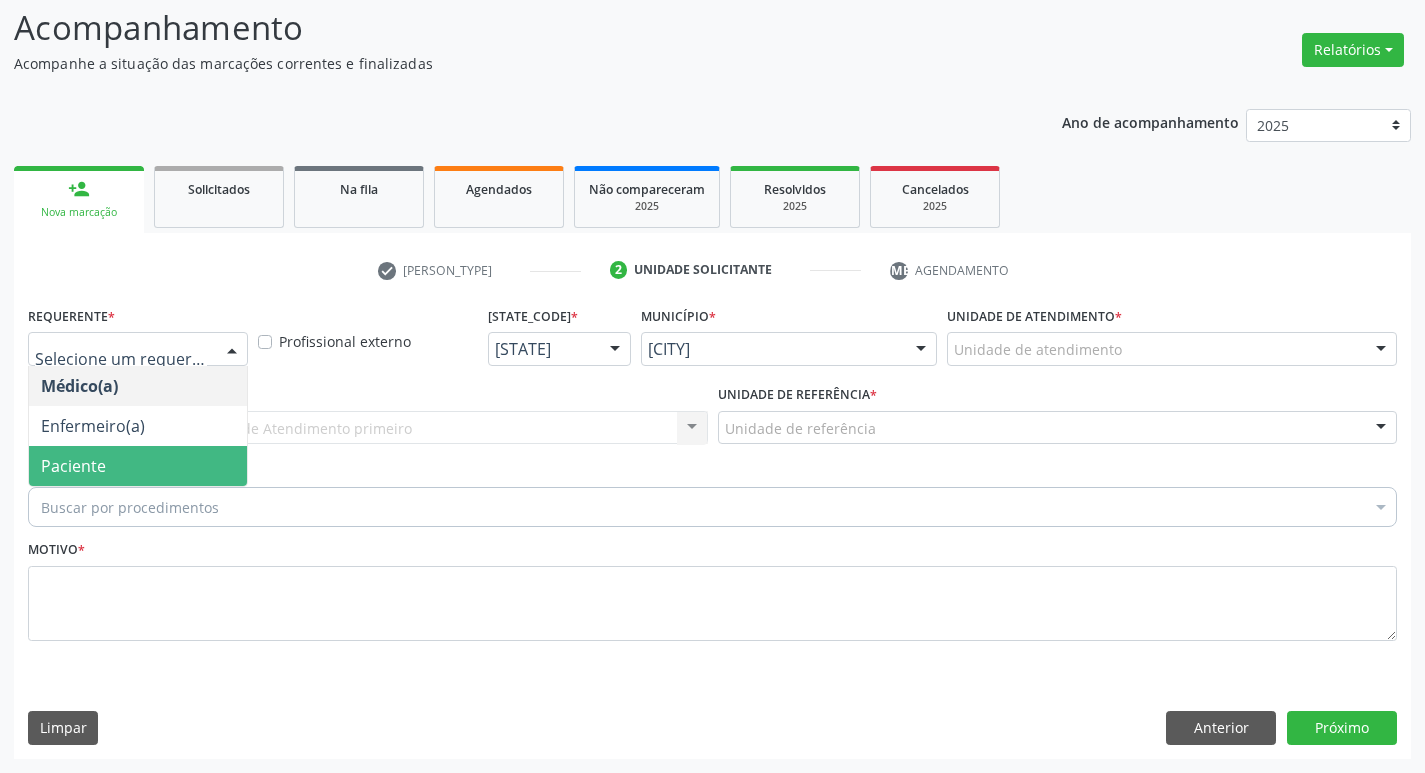 drag, startPoint x: 89, startPoint y: 461, endPoint x: 172, endPoint y: 461, distance: 83 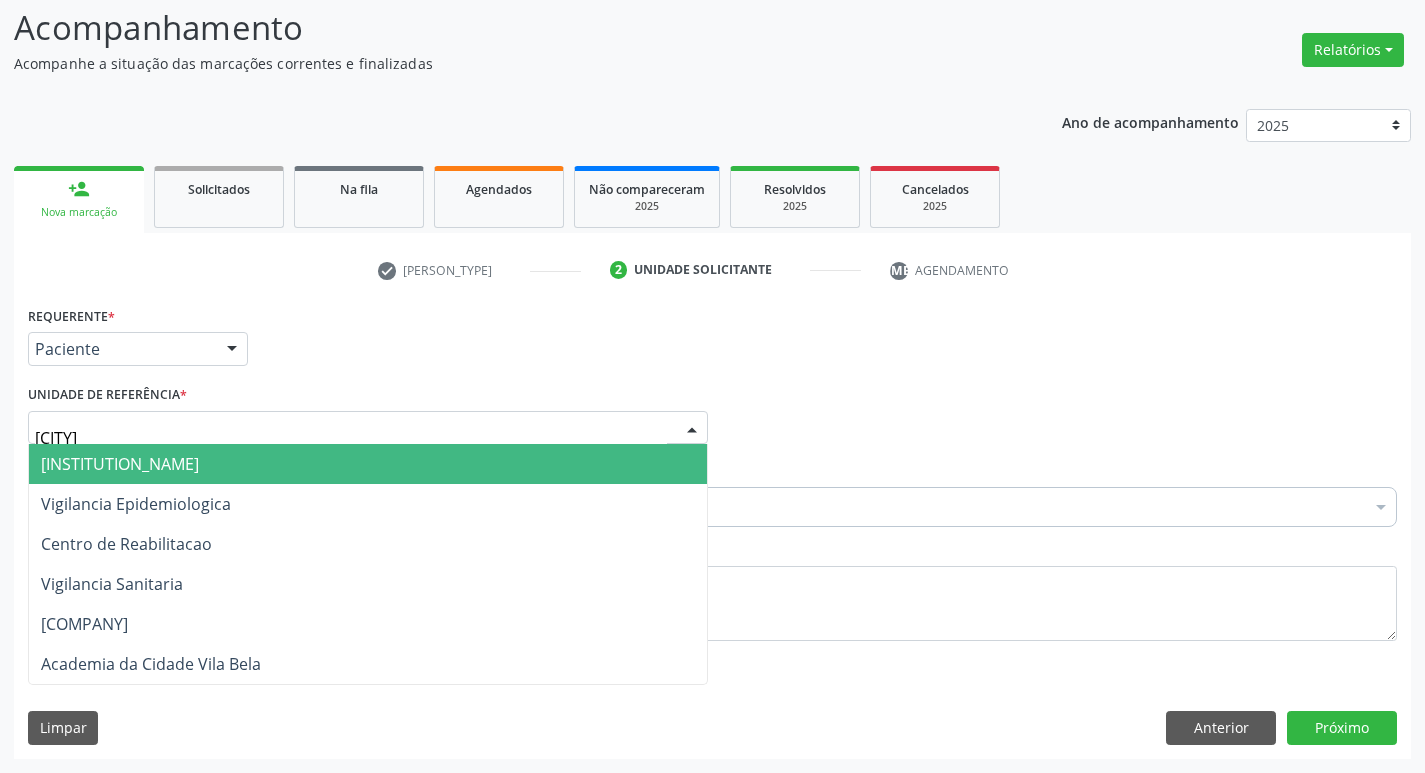 click on "Usf [NAME]" at bounding box center [368, 464] 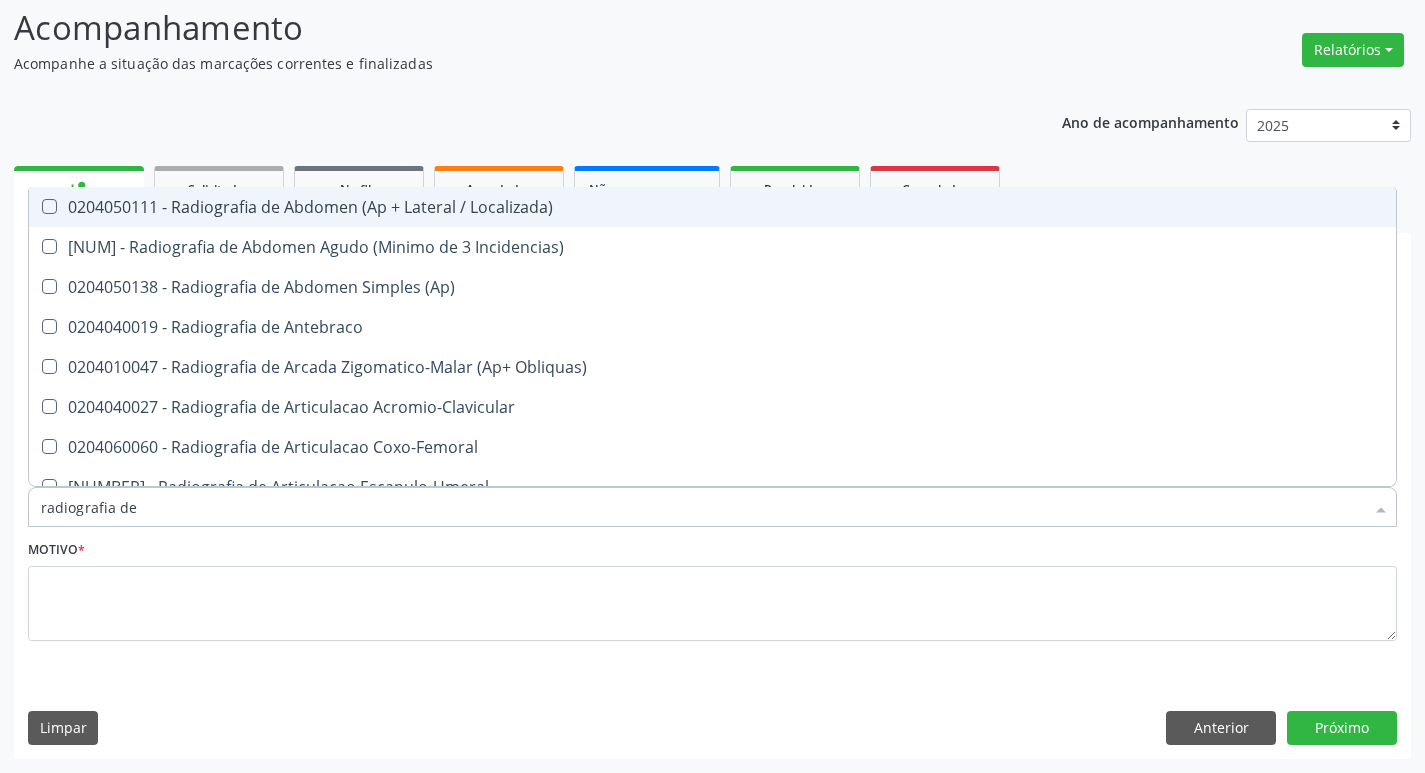 type on "radiografia de" 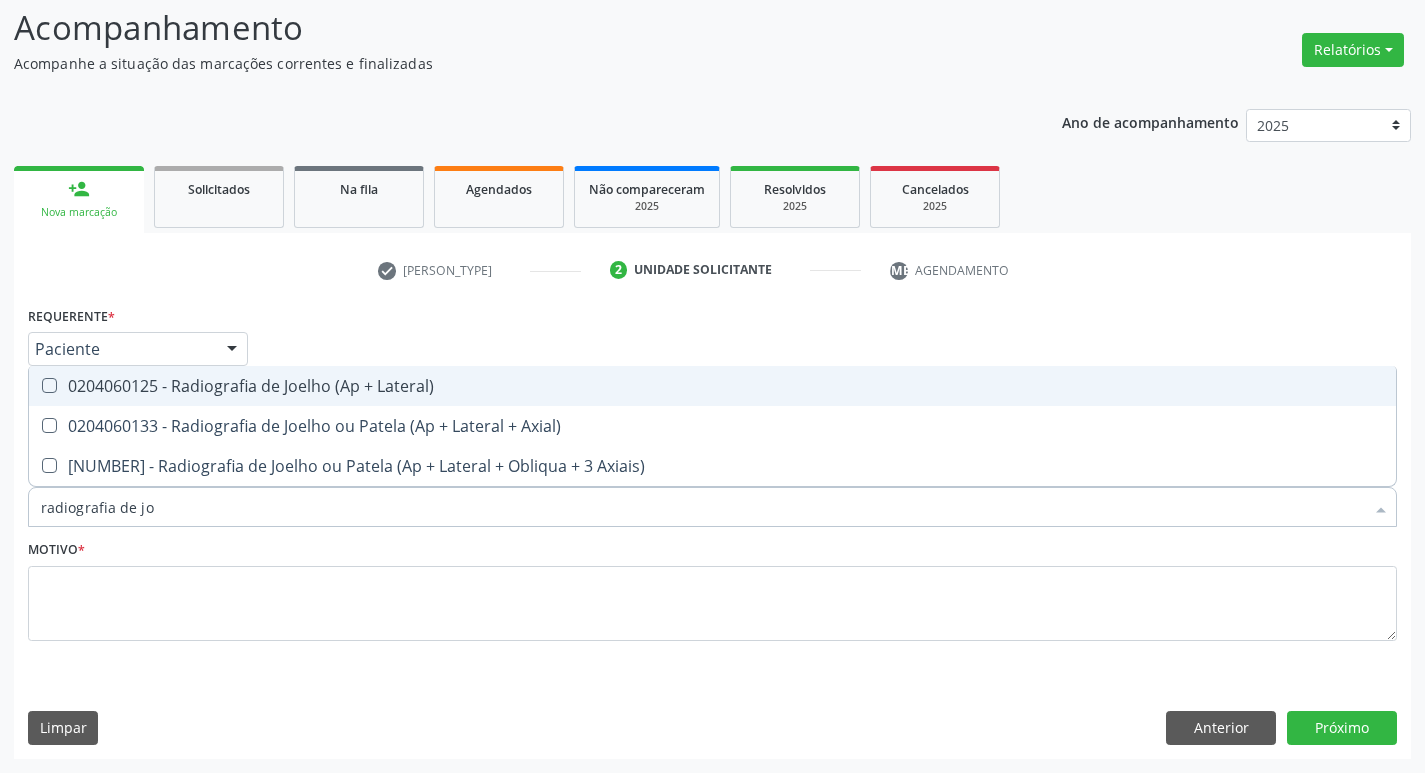 click on "0204060125 - Radiografia de Joelho (Ap + Lateral)" at bounding box center (712, 386) 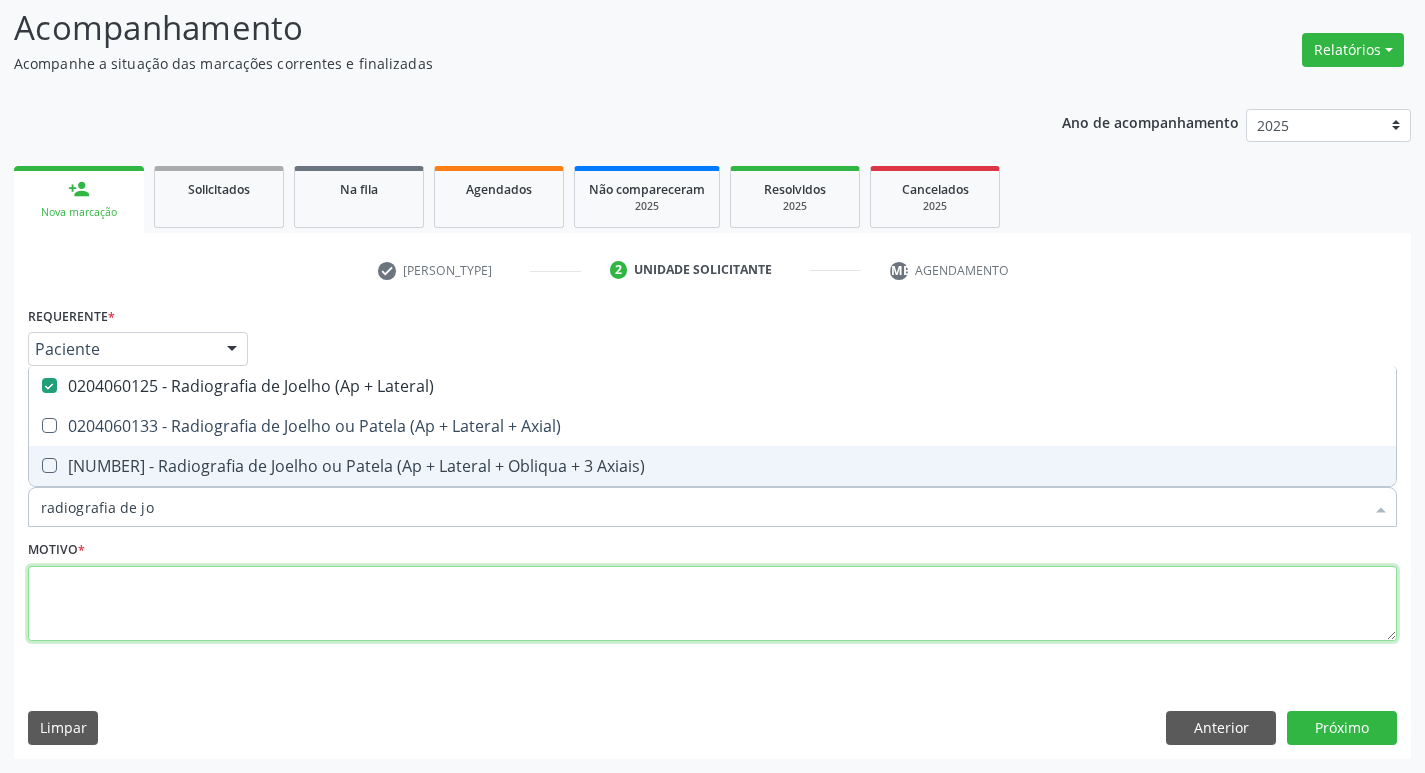 click at bounding box center (712, 604) 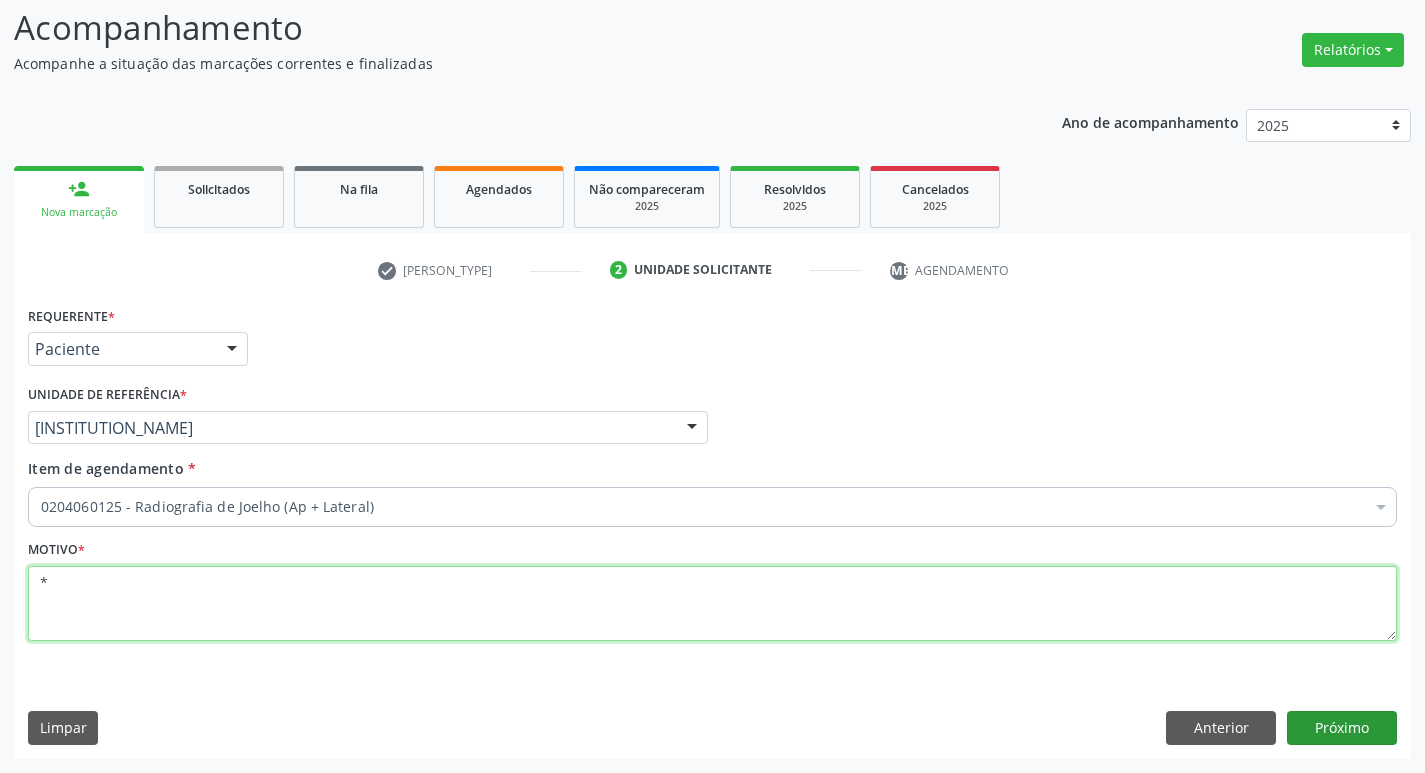 type on "*" 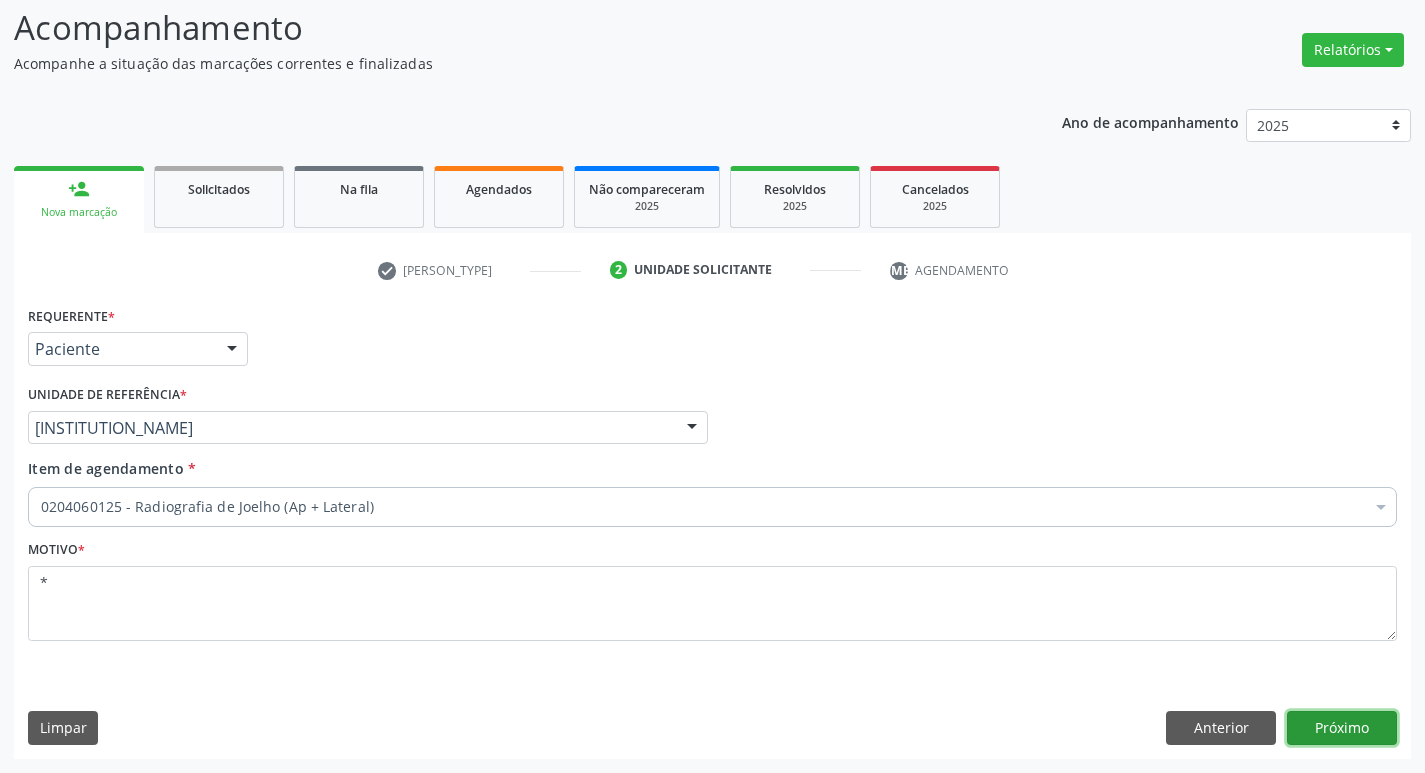 click on "Próximo" at bounding box center (1342, 728) 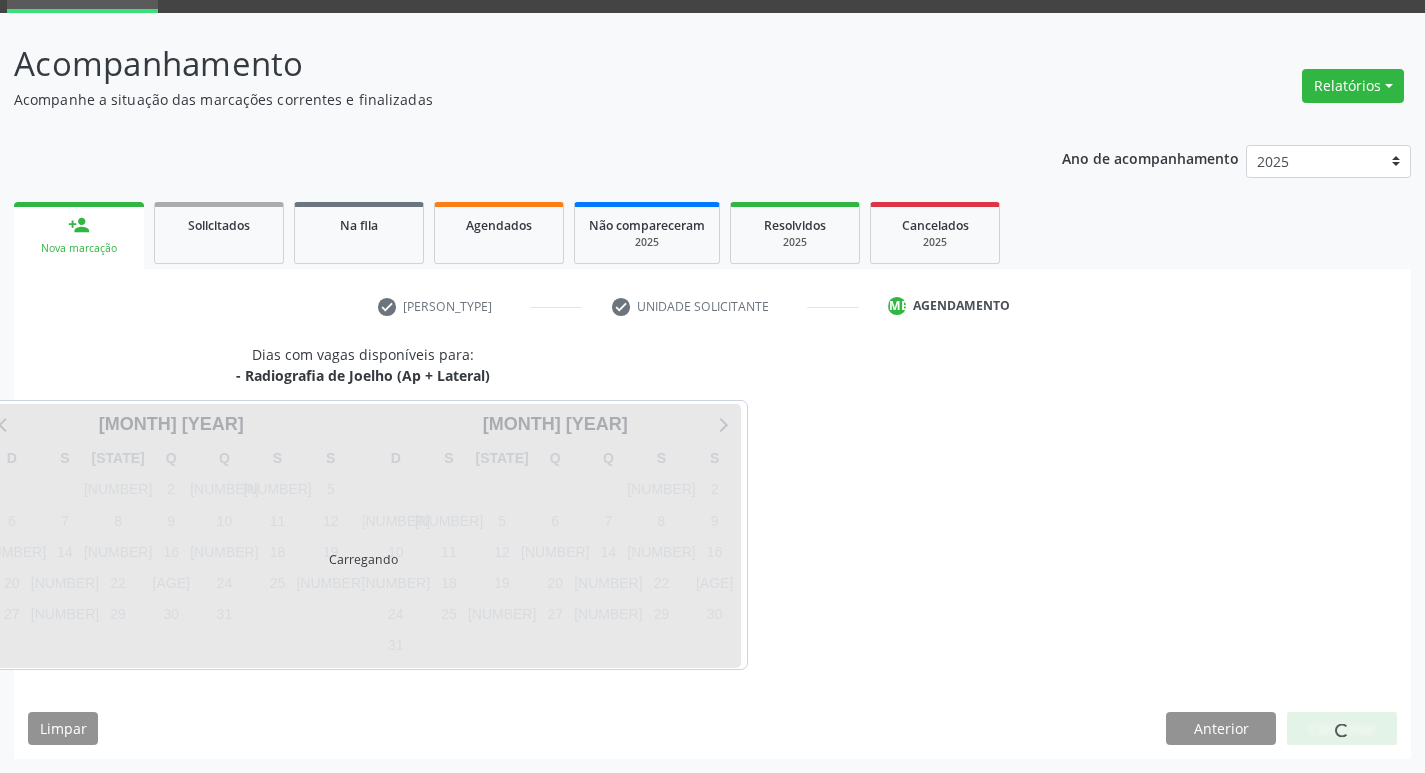 scroll, scrollTop: 97, scrollLeft: 0, axis: vertical 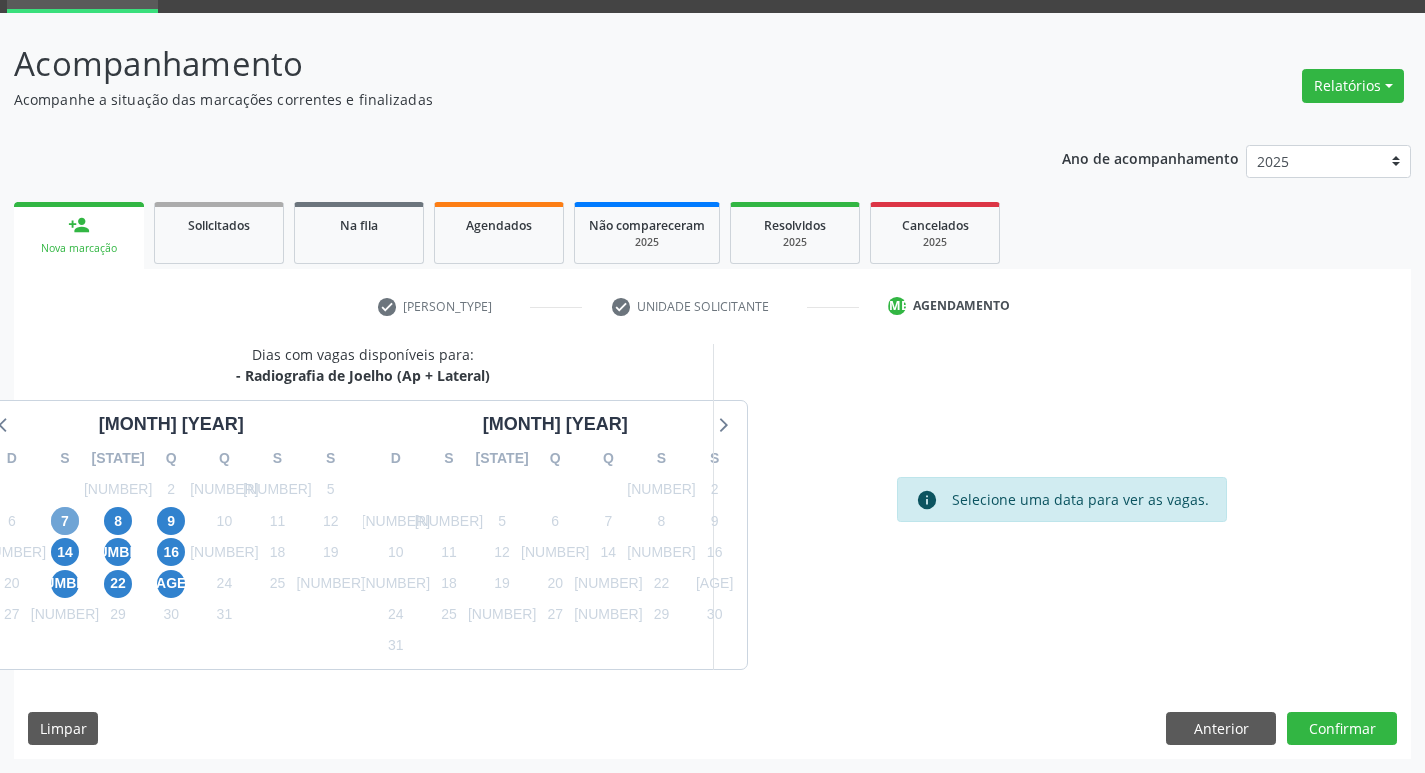 click on "7" at bounding box center [65, 521] 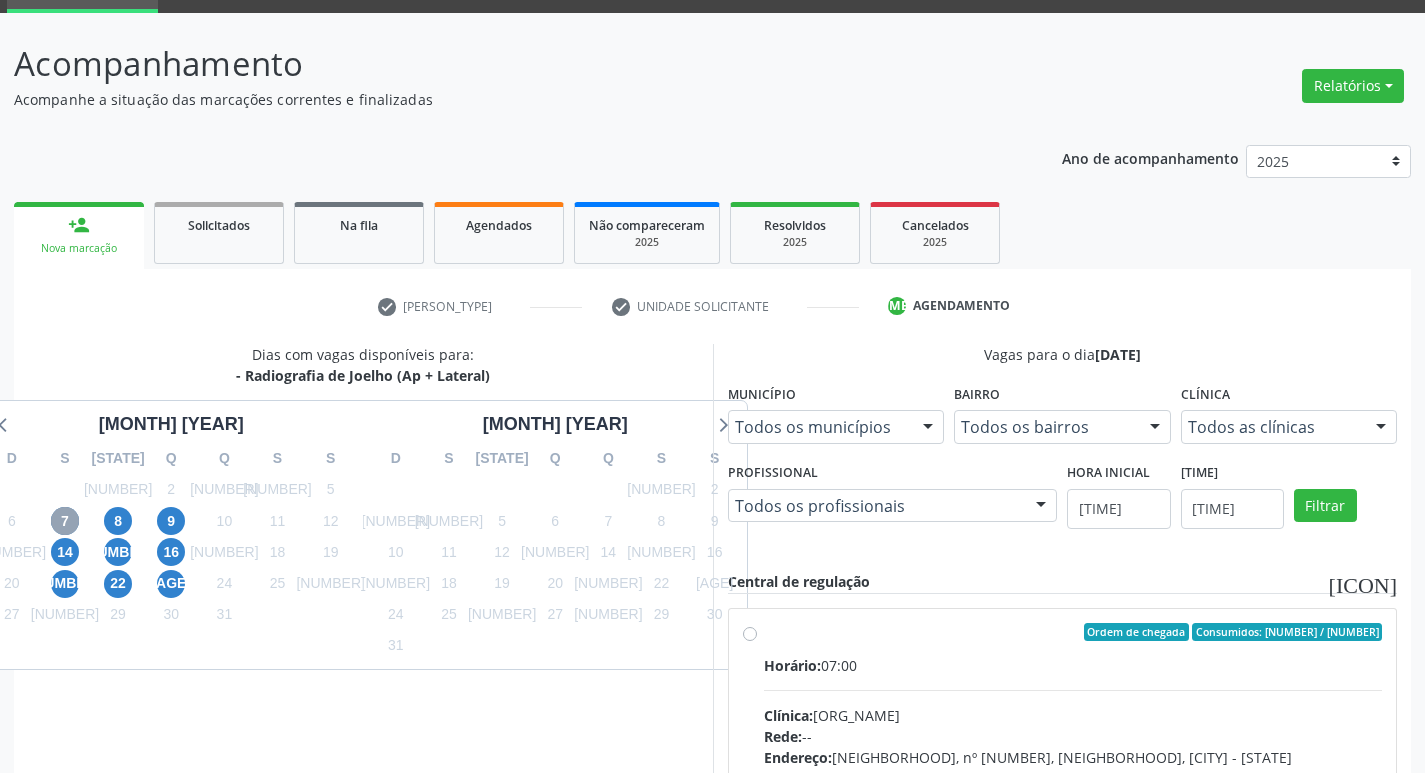 scroll, scrollTop: 197, scrollLeft: 0, axis: vertical 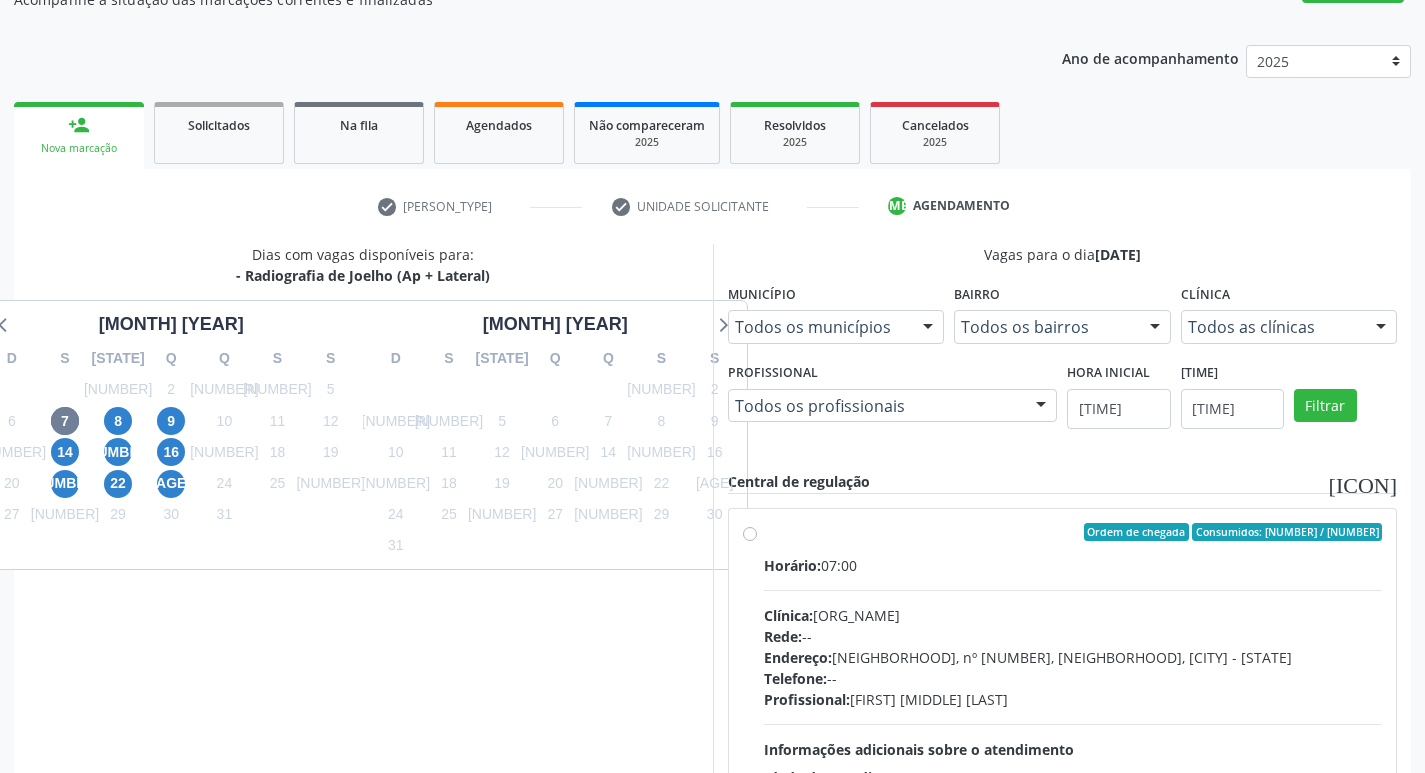 click on "Ordem de chegada
Consumidos: 30 / 40
Horário:   07:00
Clínica:  Cem
Rede:
--
Endereço:   Casa, nº 393, Nossa Senhora da Pen, Serra Talhada - PE
Telefone:   --
Profissional:
Ebenone Antonio da Silva
Informações adicionais sobre o atendimento
Idade de atendimento:
de 0 a 120 anos
Gênero(s) atendido(s):
Masculino e Feminino
Informações adicionais:
--" at bounding box center [1073, 676] 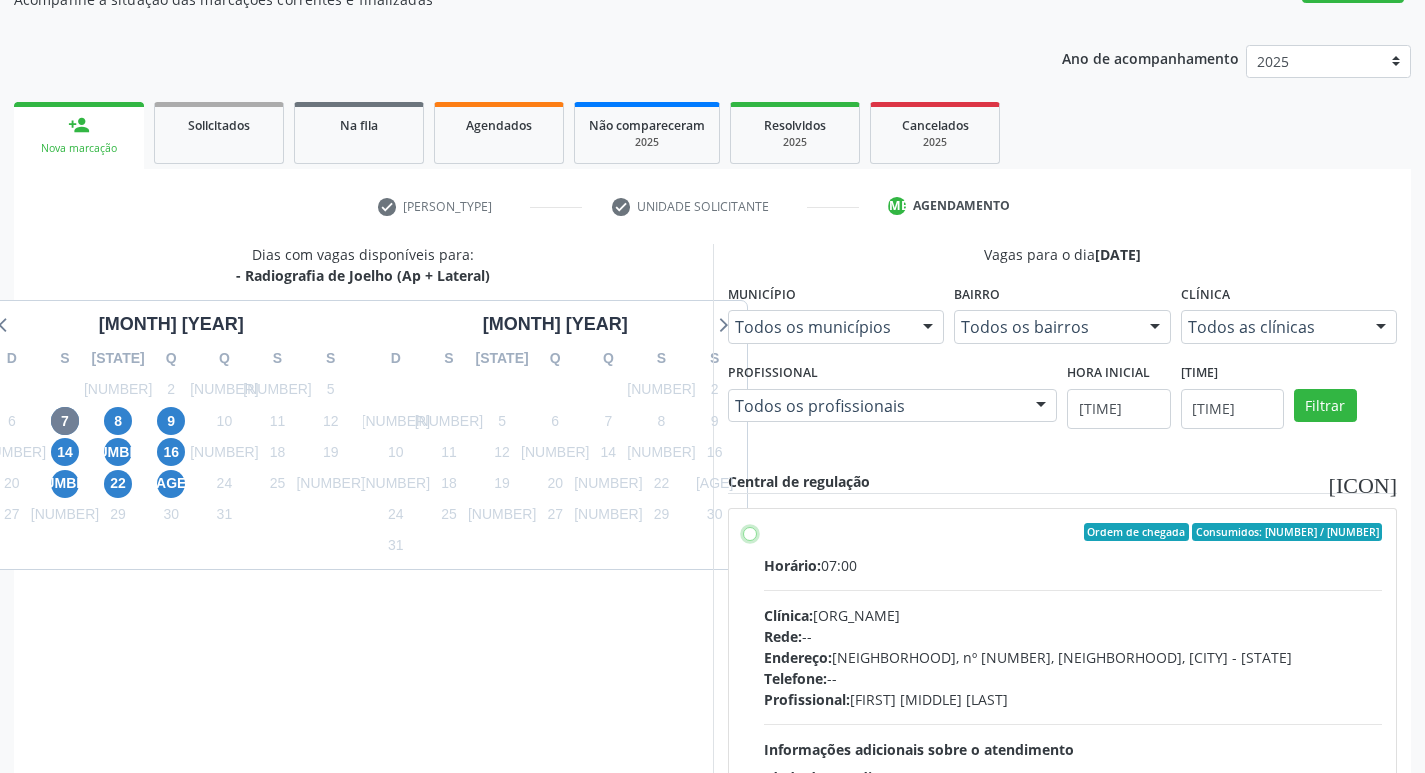 click on "Ordem de chegada
Consumidos: 30 / 40
Horário:   07:00
Clínica:  Cem
Rede:
--
Endereço:   Casa, nº 393, Nossa Senhora da Pen, Serra Talhada - PE
Telefone:   --
Profissional:
Ebenone Antonio da Silva
Informações adicionais sobre o atendimento
Idade de atendimento:
de 0 a 120 anos
Gênero(s) atendido(s):
Masculino e Feminino
Informações adicionais:
--" at bounding box center [750, 532] 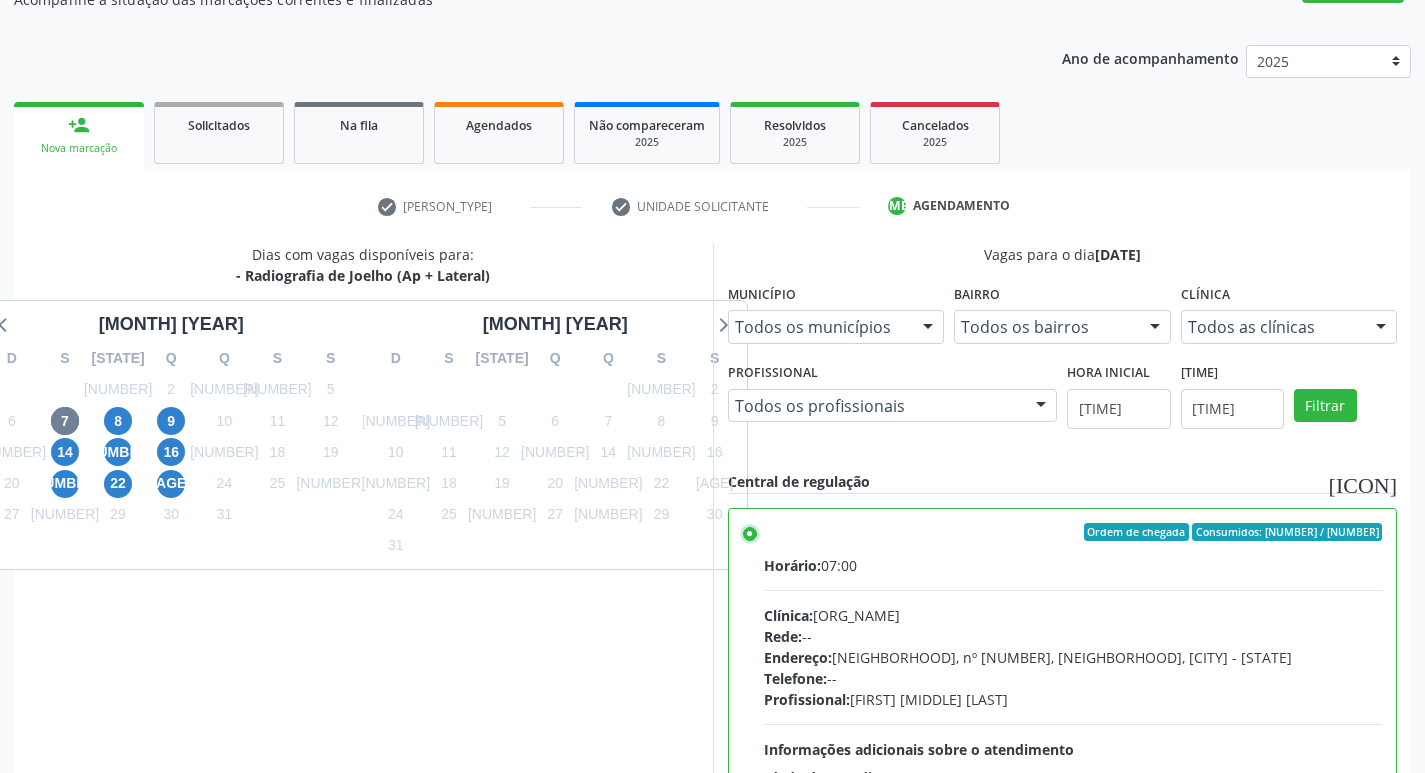 scroll, scrollTop: 99, scrollLeft: 0, axis: vertical 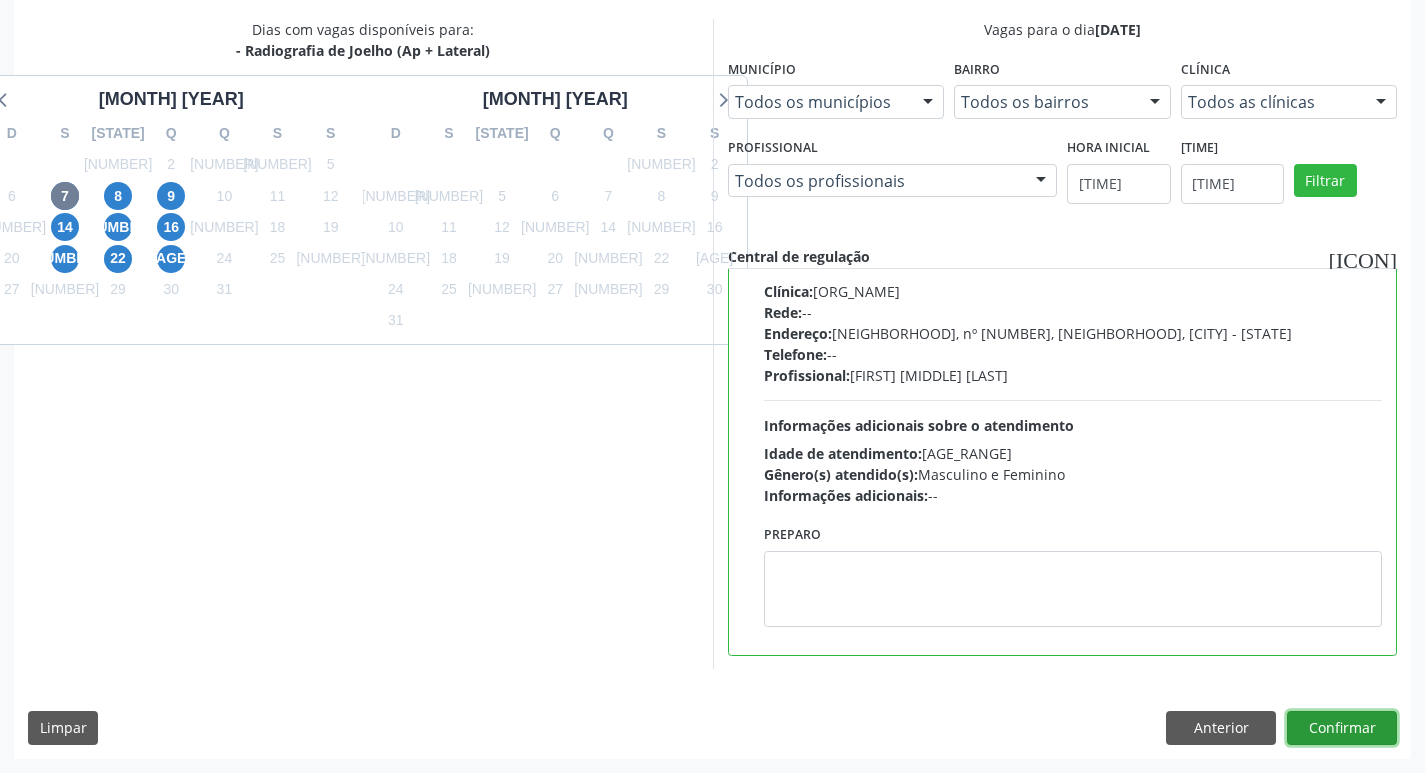 click on "Confirmar" at bounding box center (1342, 728) 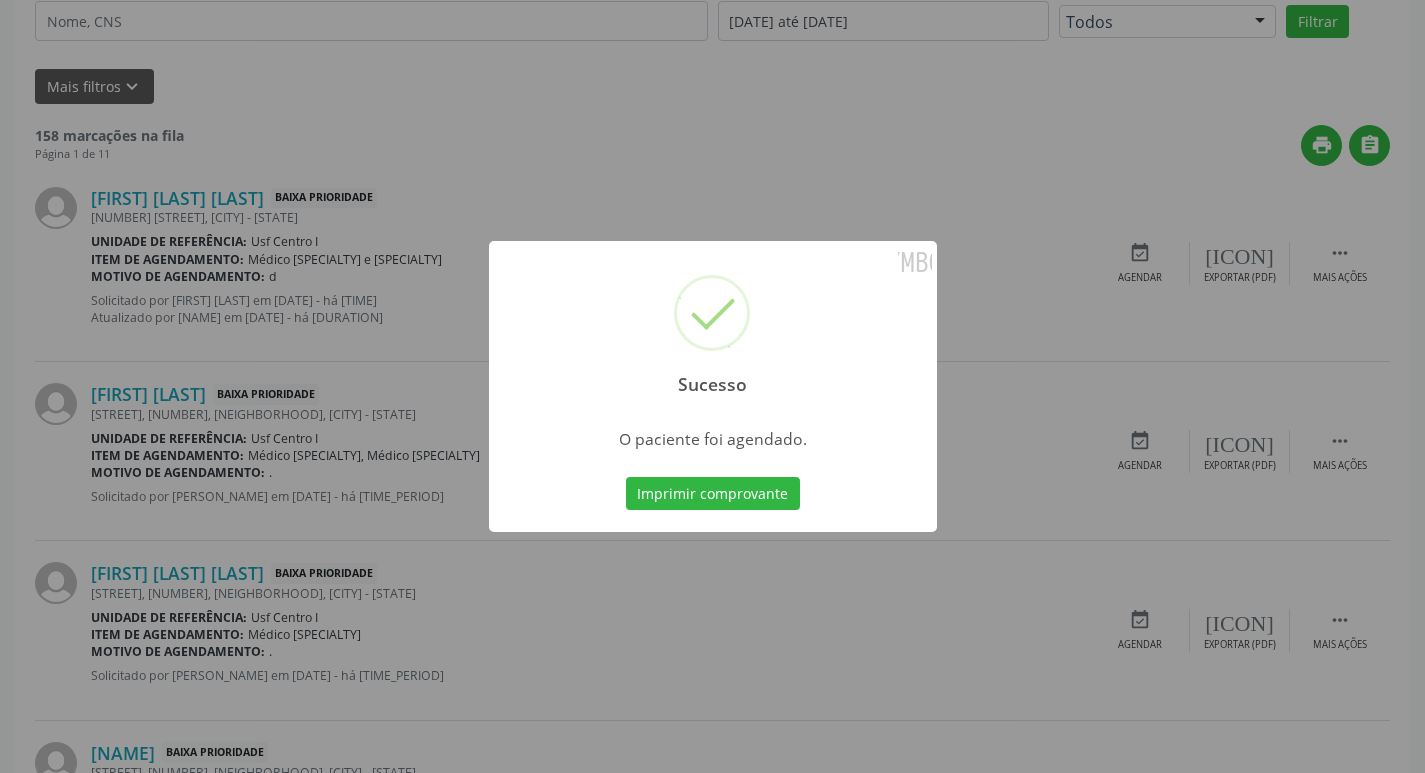 scroll, scrollTop: 0, scrollLeft: 0, axis: both 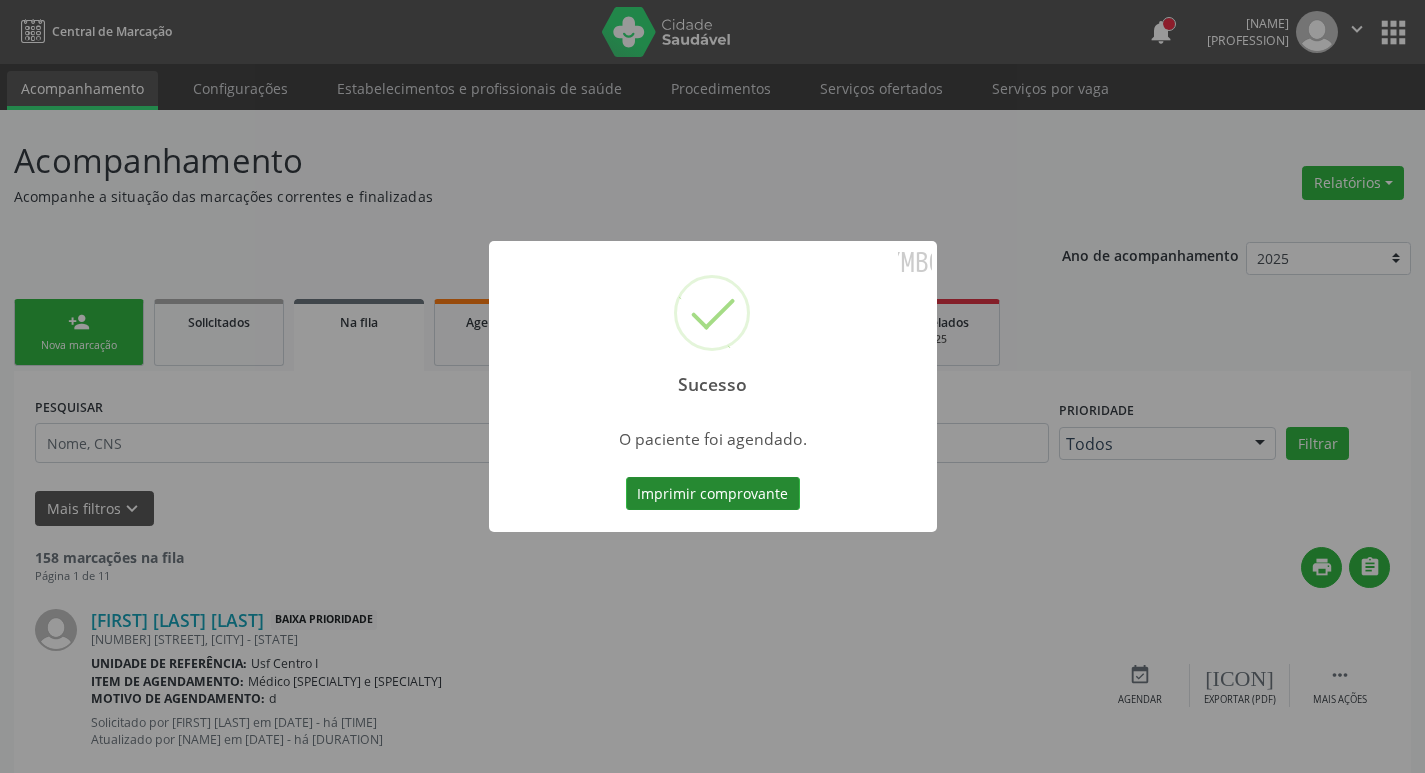 click on "Imprimir comprovante" at bounding box center (713, 494) 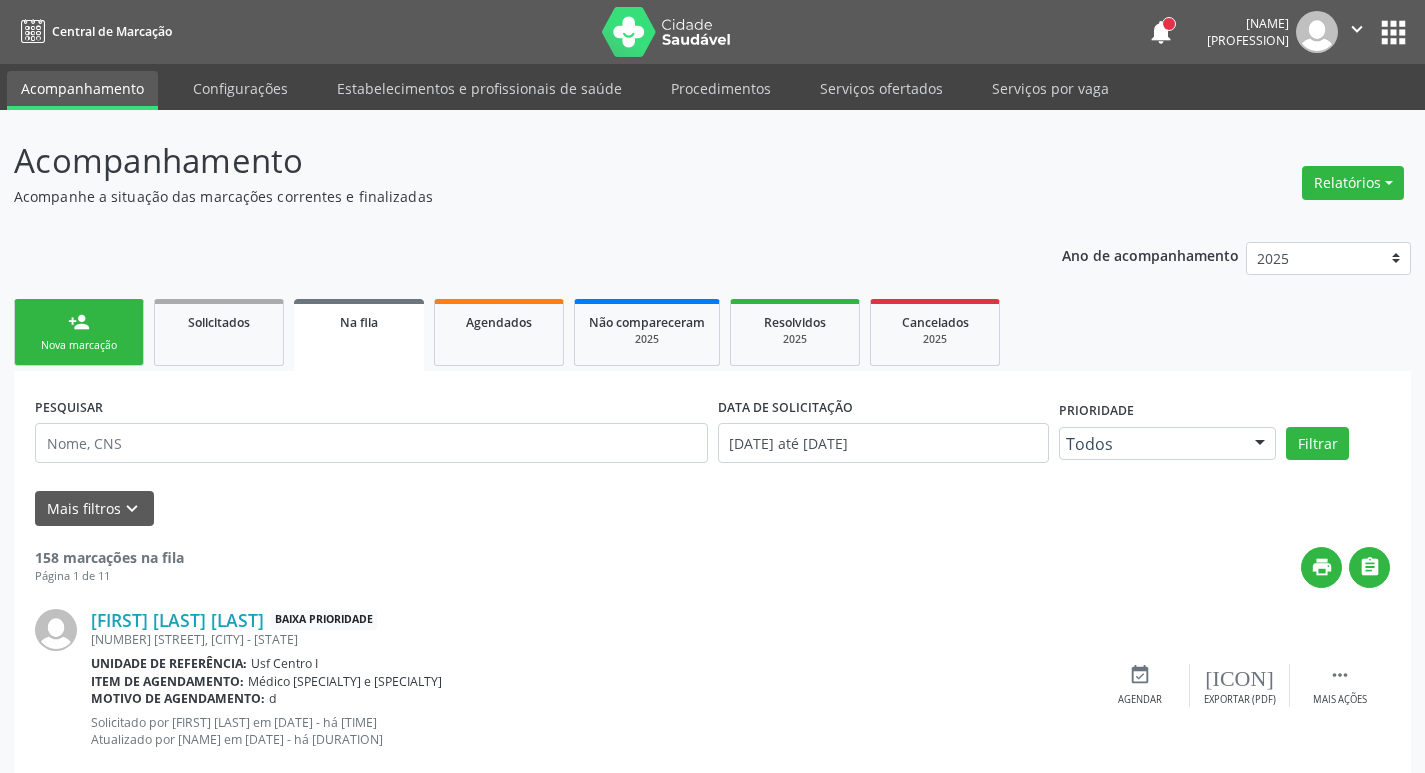 click on "Nova marcação" at bounding box center [79, 345] 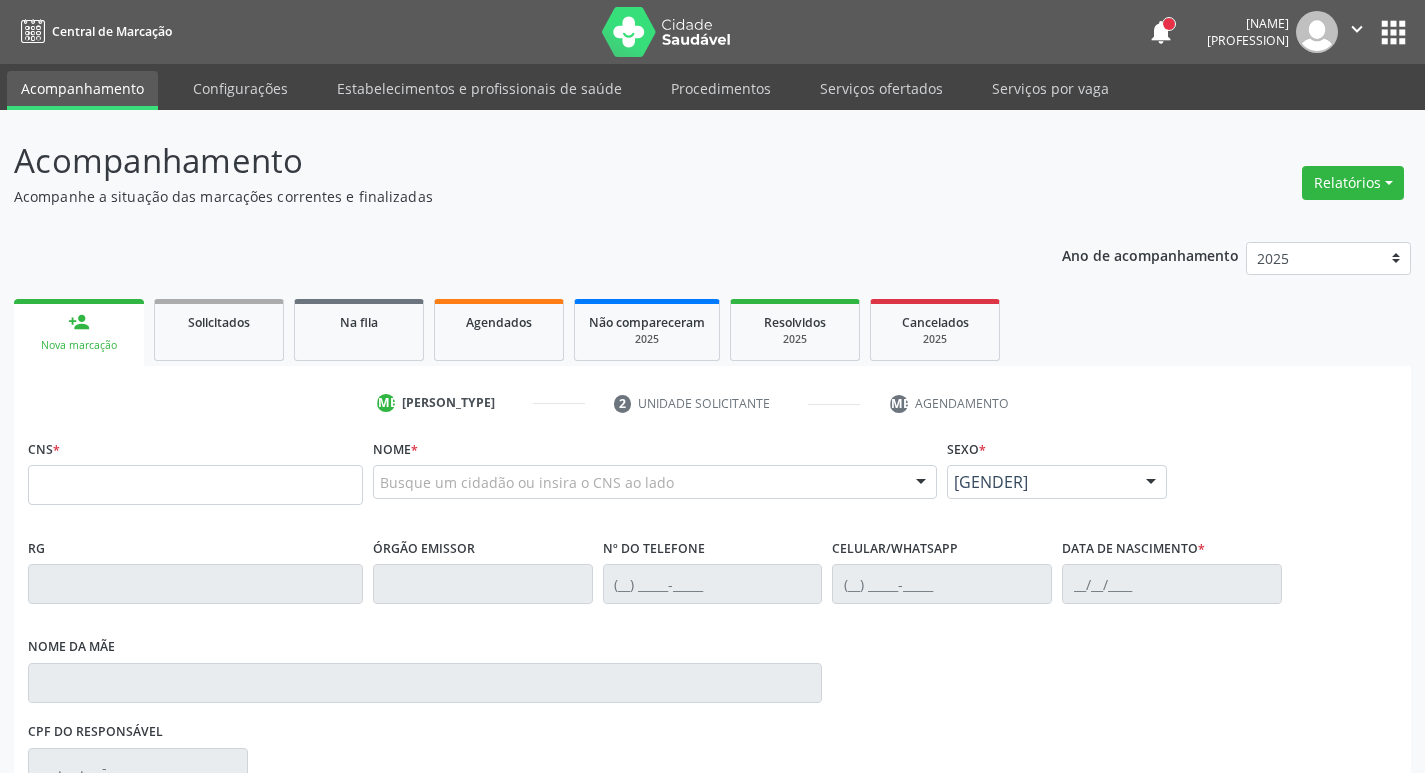 click on "Nova marcação" at bounding box center (79, 345) 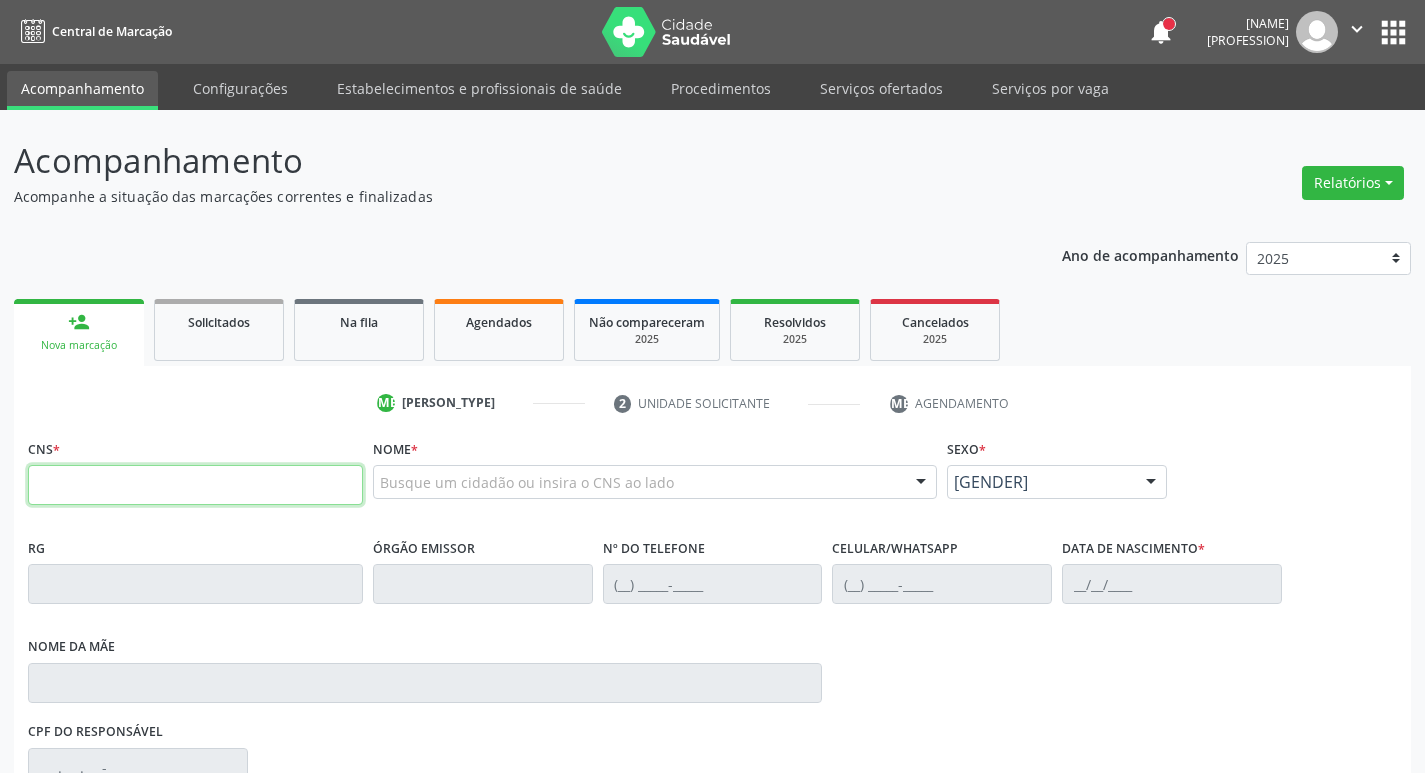 click at bounding box center [195, 485] 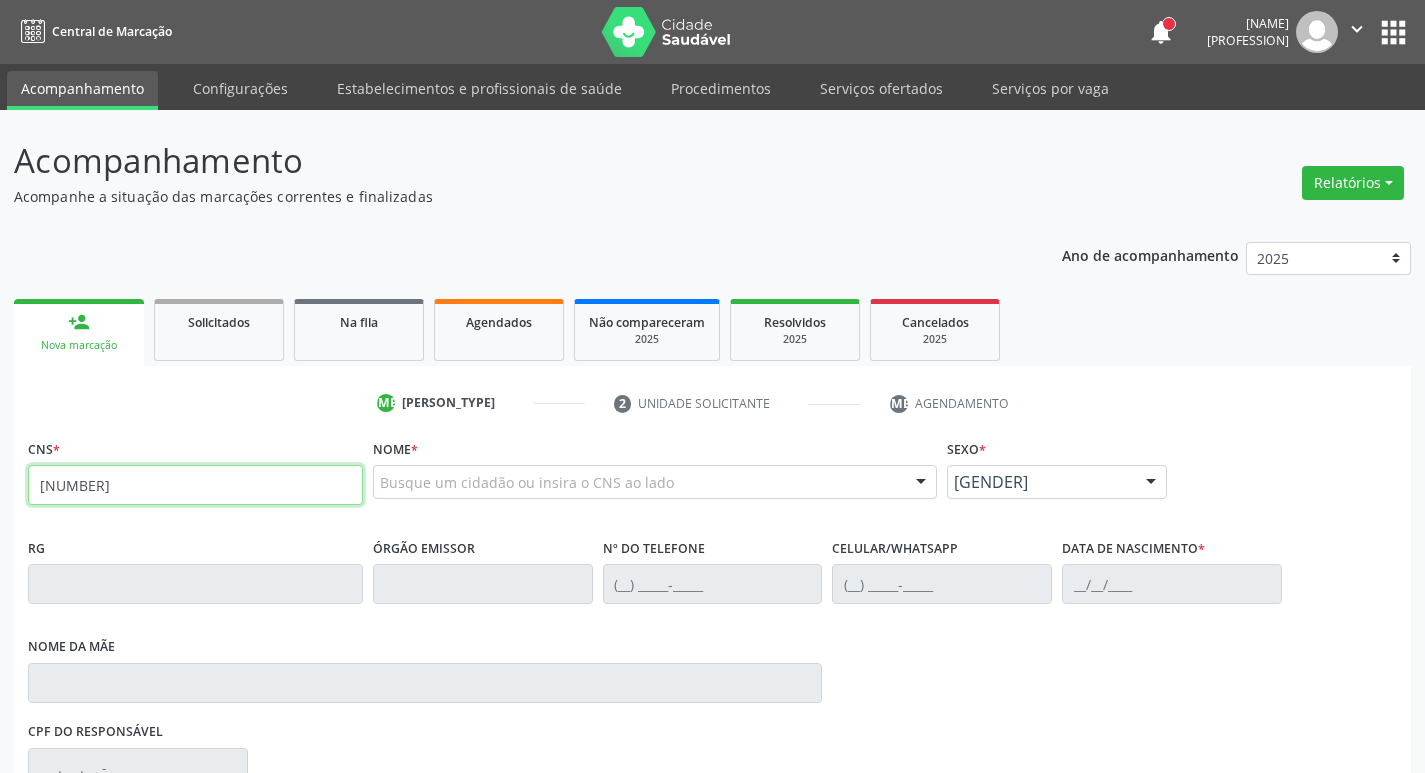 type on "898 0041 5032 8864" 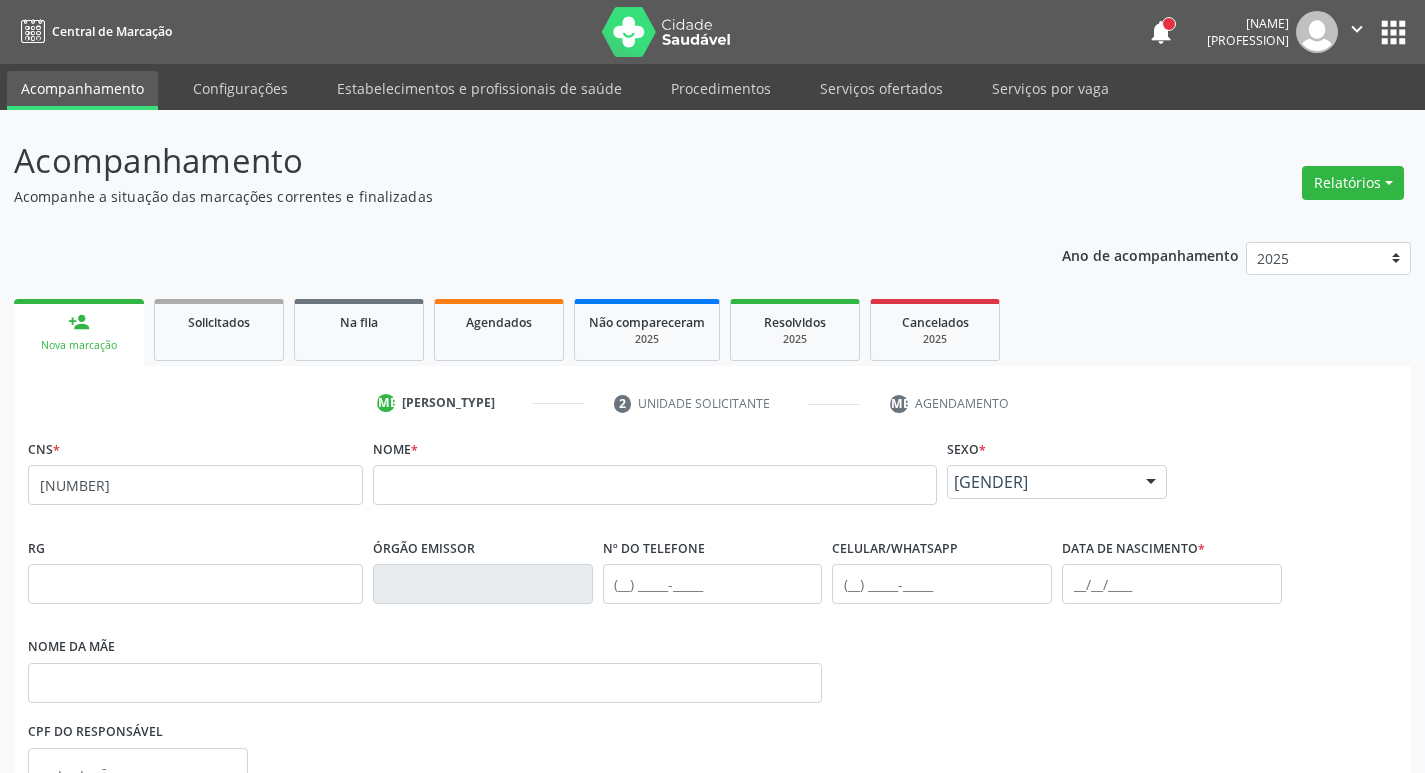 scroll, scrollTop: 100, scrollLeft: 0, axis: vertical 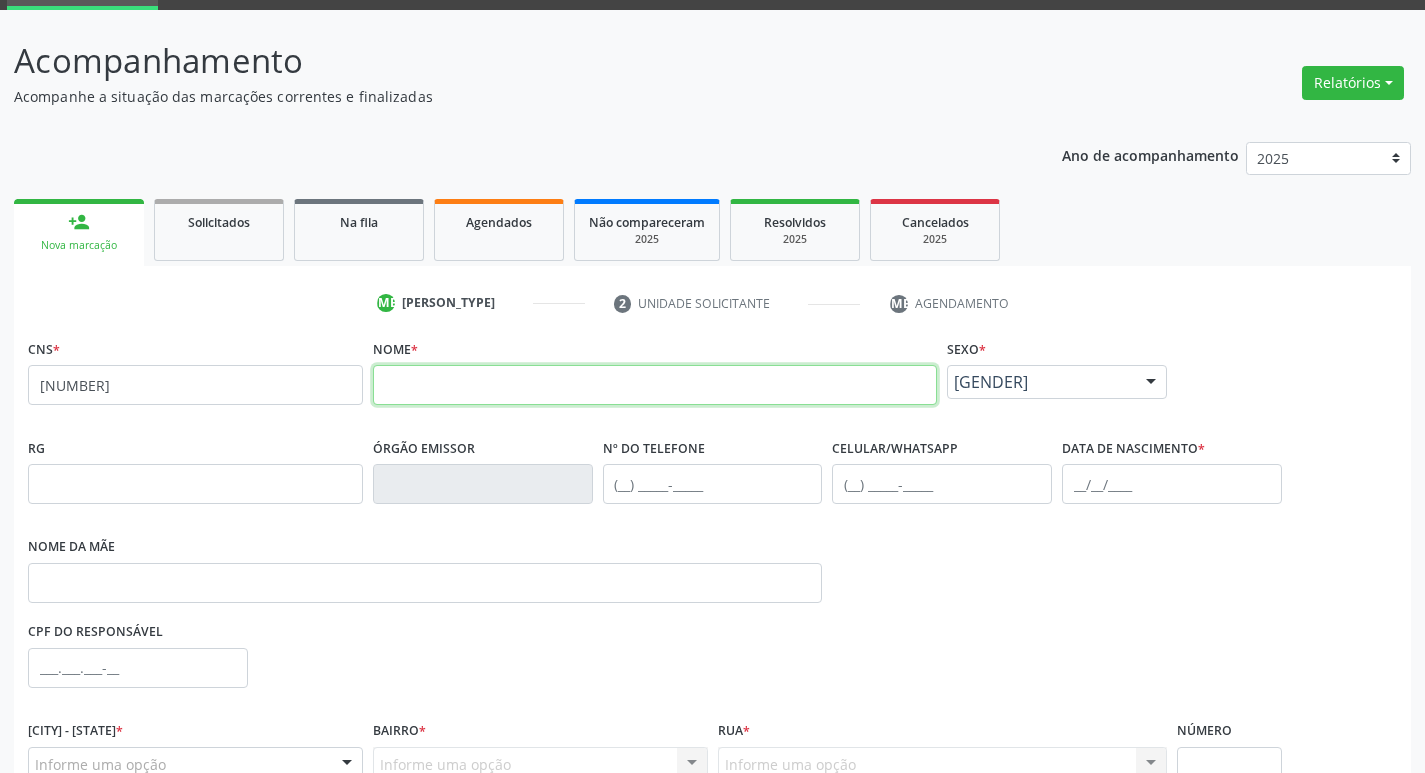 click at bounding box center (655, 385) 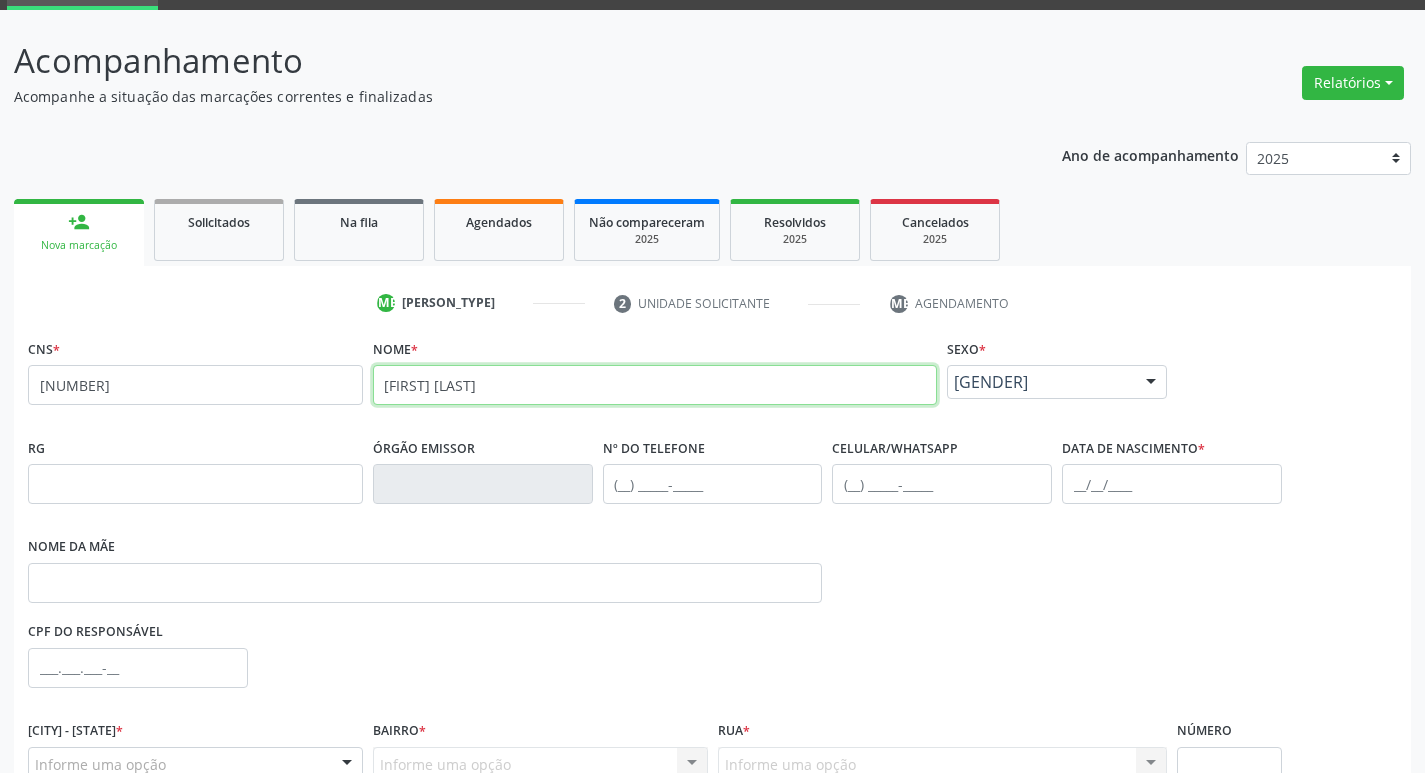 type on "damiana silva araujo" 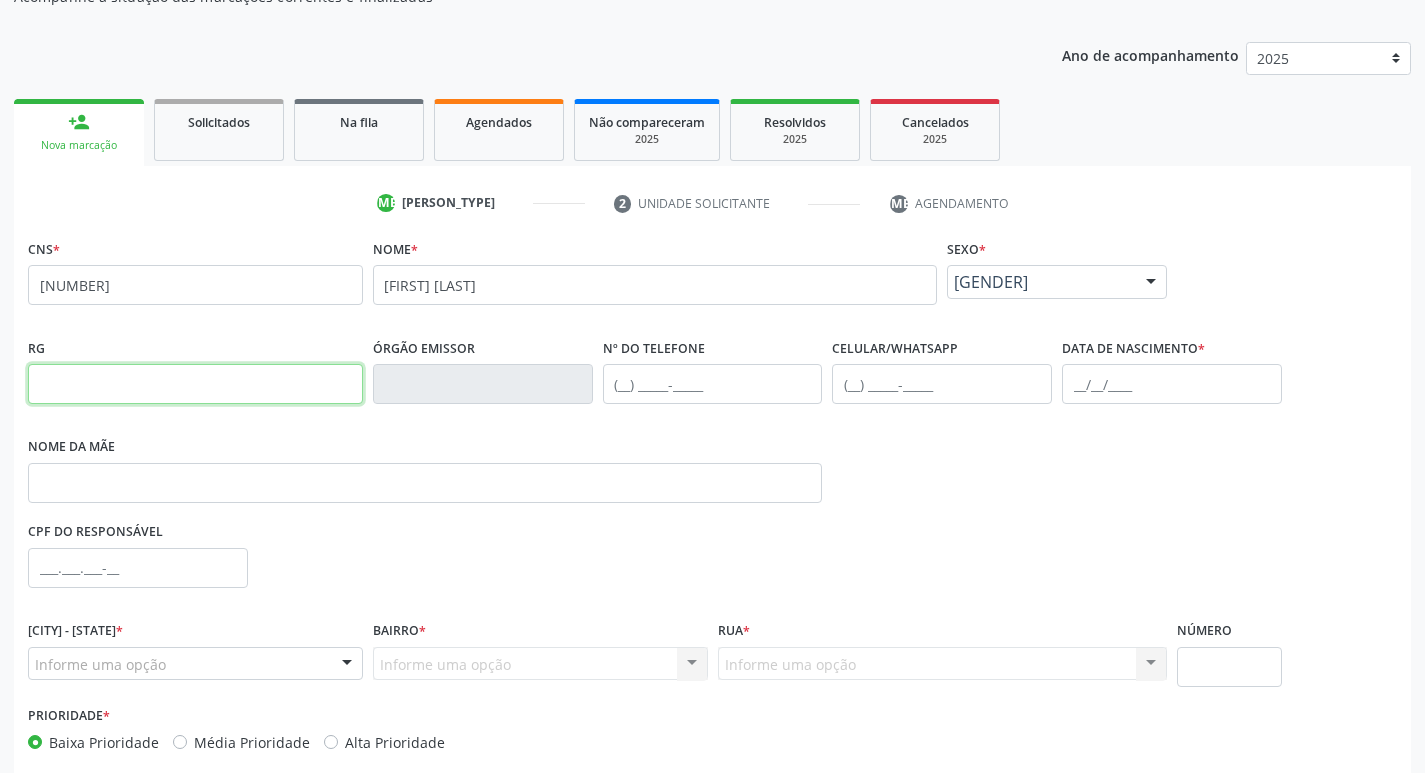 scroll, scrollTop: 297, scrollLeft: 0, axis: vertical 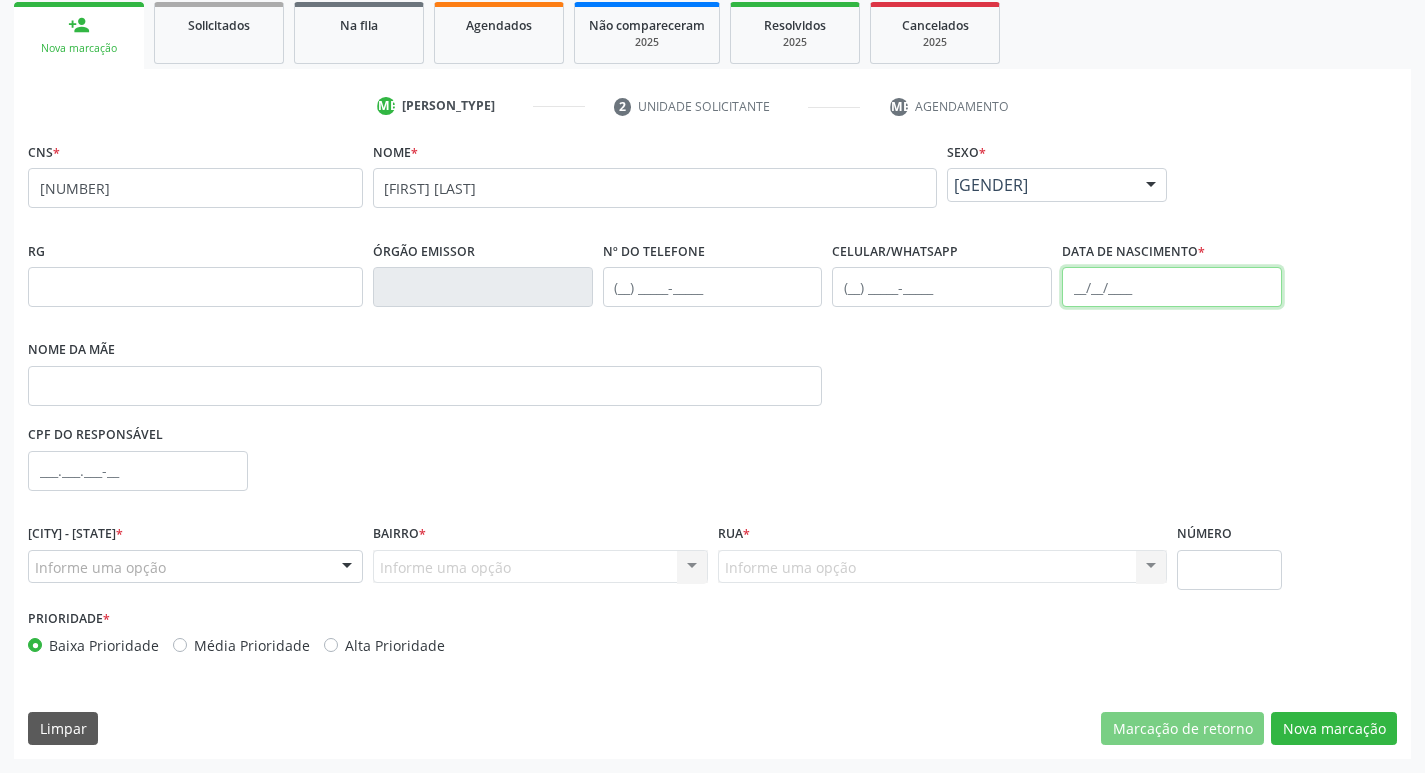 click at bounding box center [1172, 287] 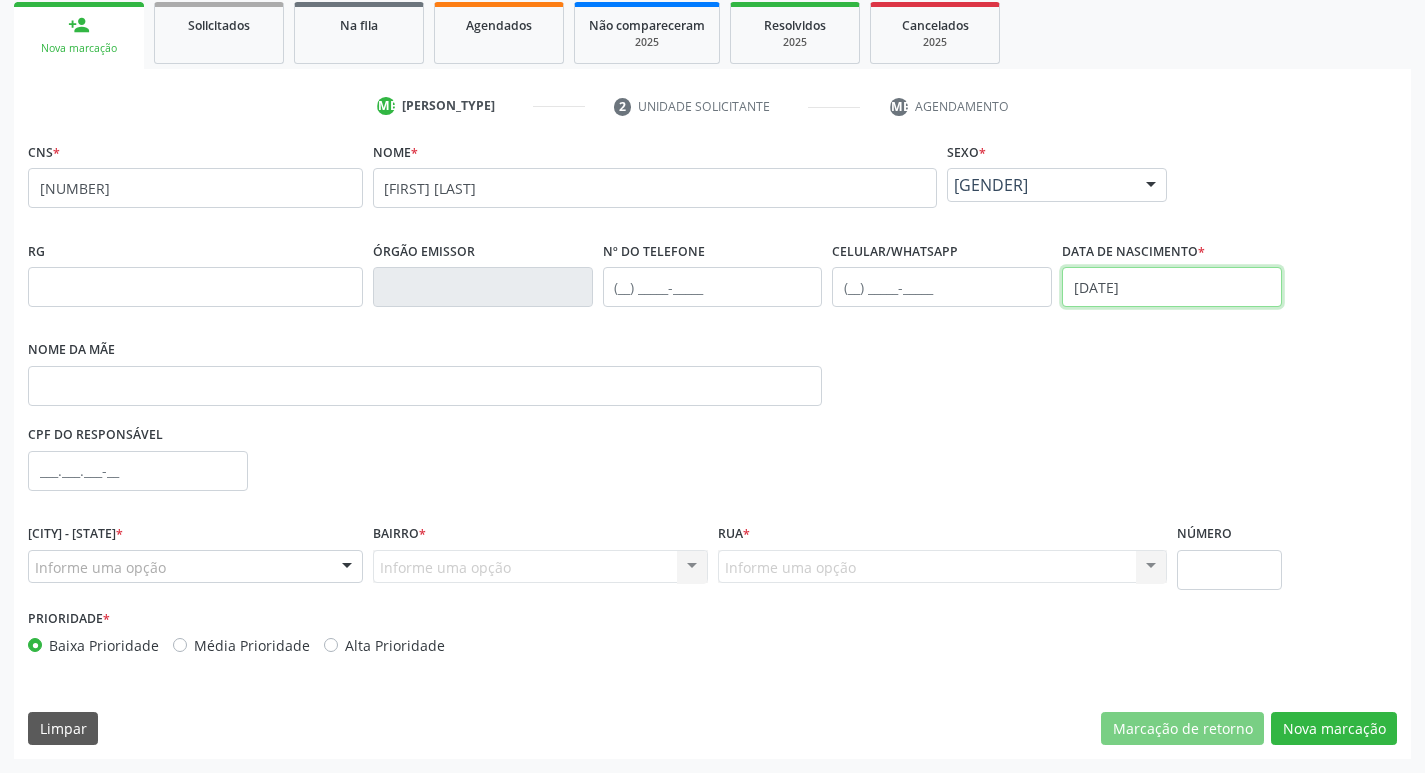 type on "18/09/1970" 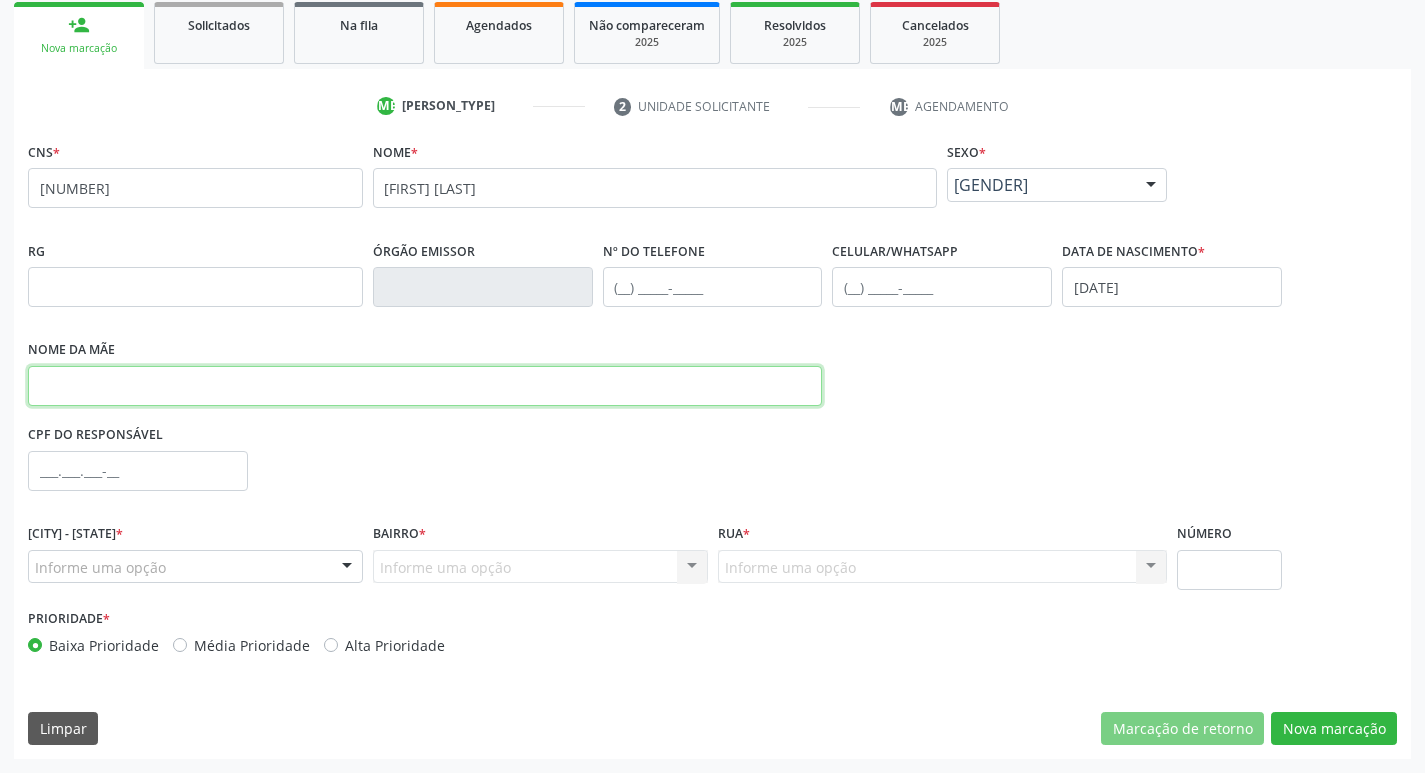 click at bounding box center [425, 386] 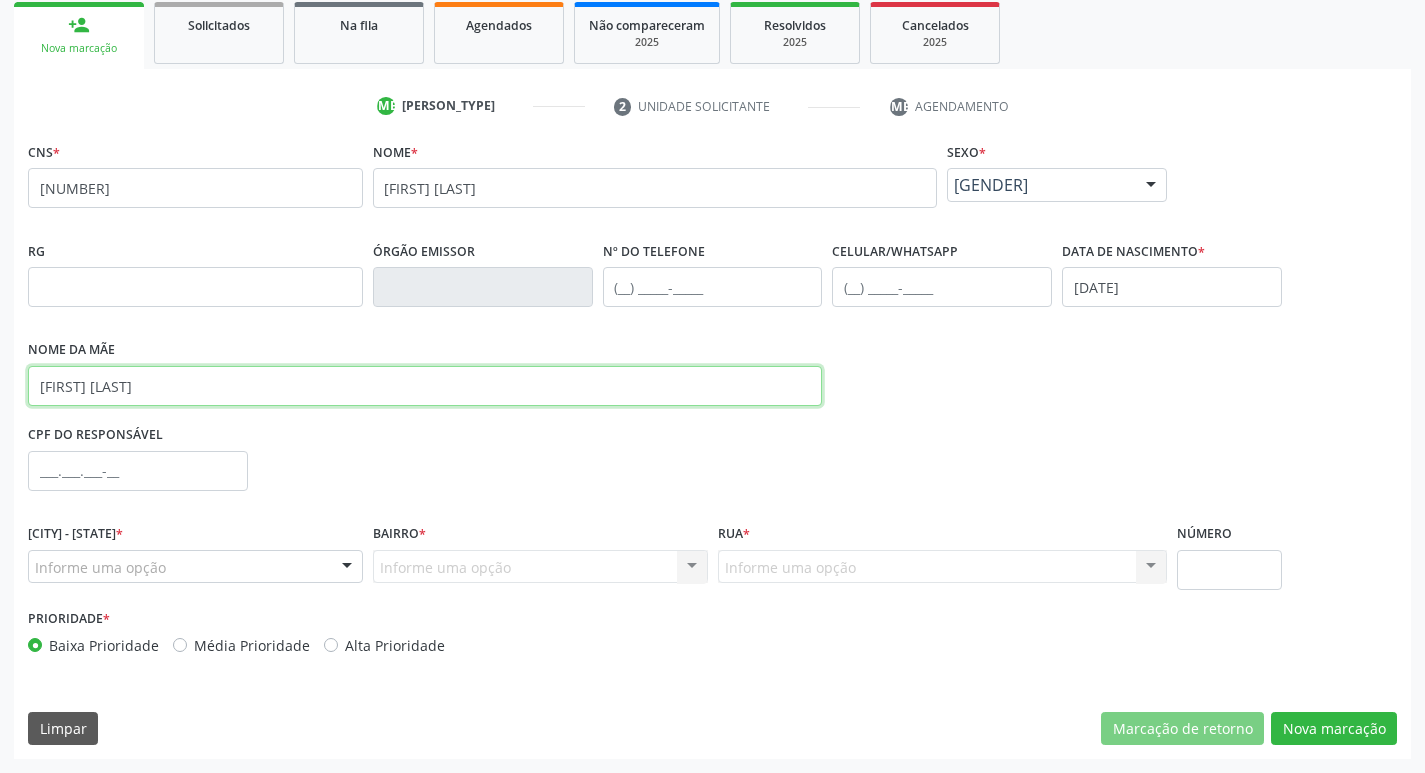 type on "edite coelho de araujo" 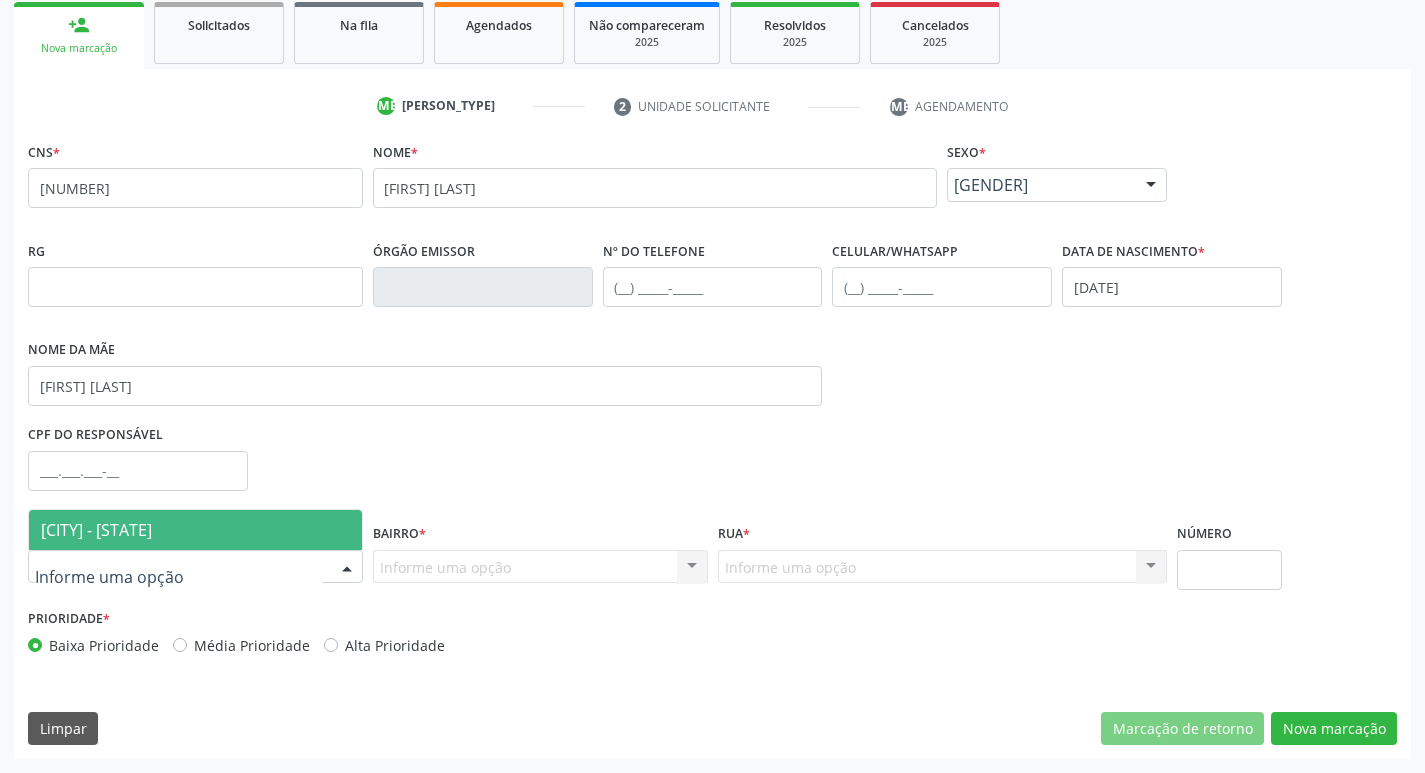 drag, startPoint x: 144, startPoint y: 532, endPoint x: 347, endPoint y: 536, distance: 203.0394 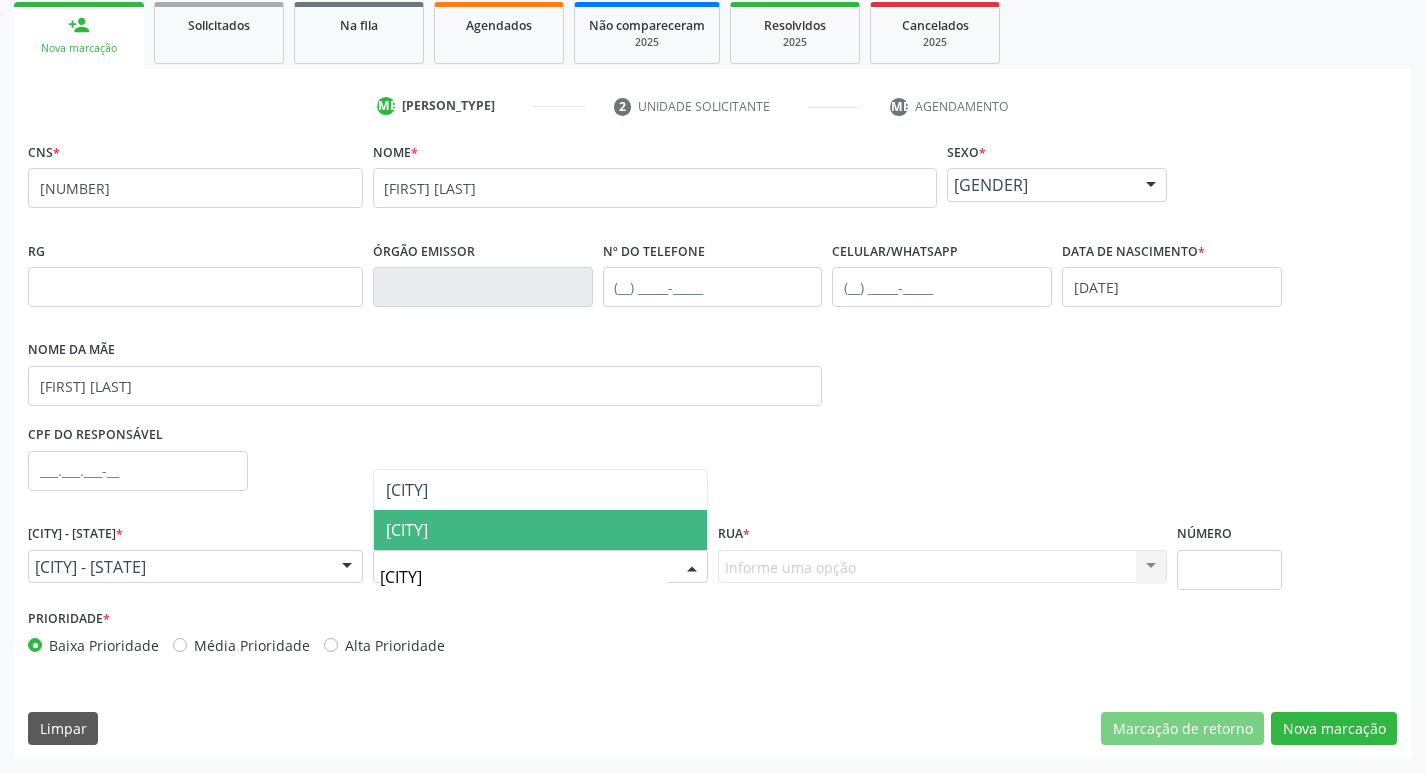 click on "[CITY]" at bounding box center (540, 530) 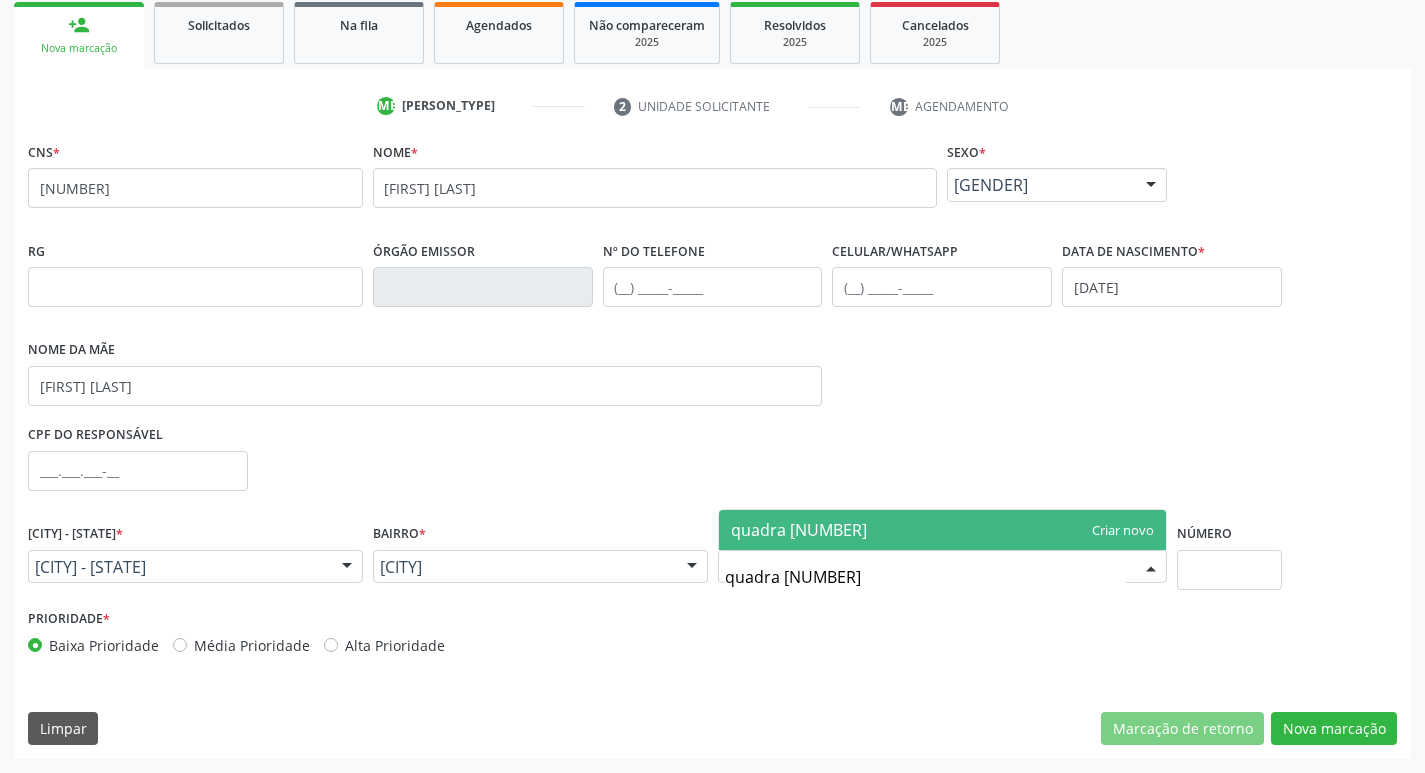 click on "quadra 56" at bounding box center (943, 530) 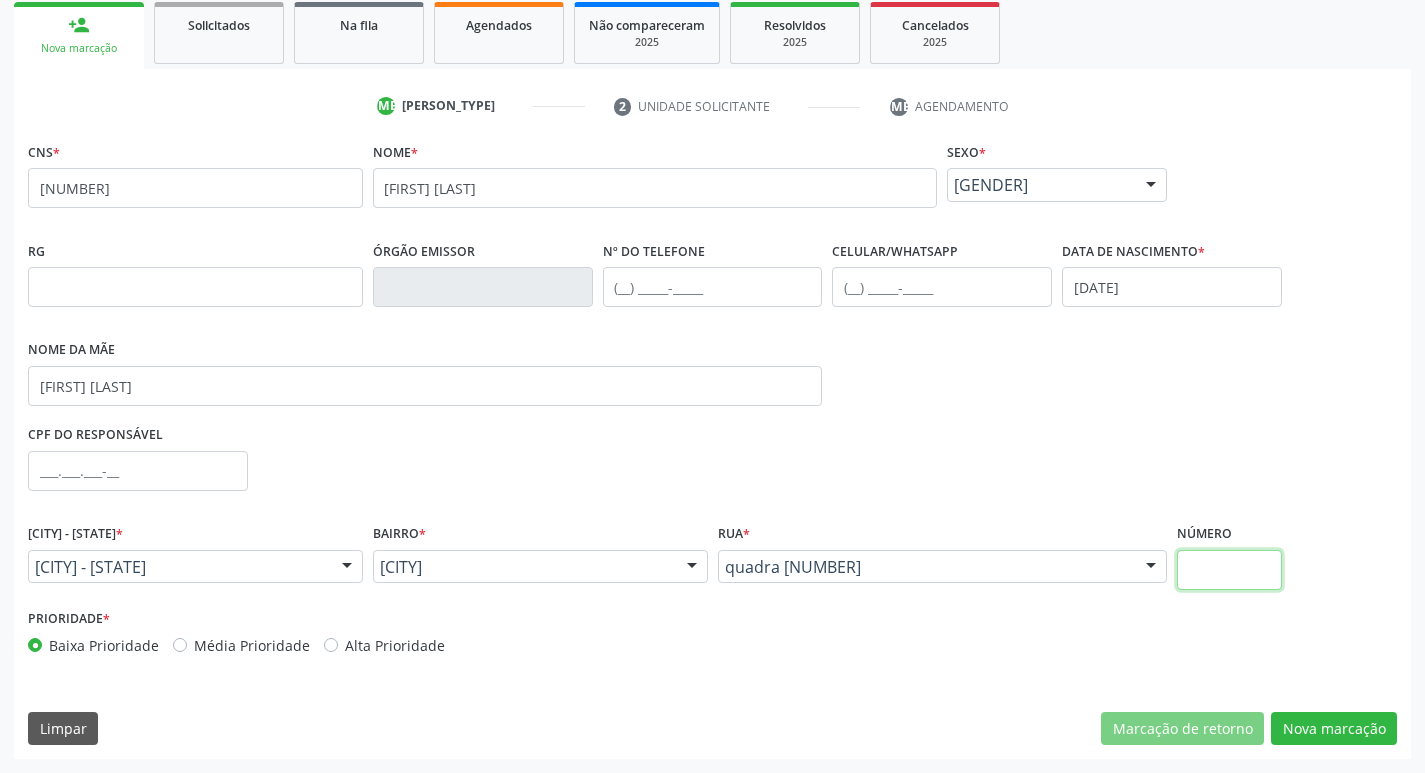 click at bounding box center [1229, 570] 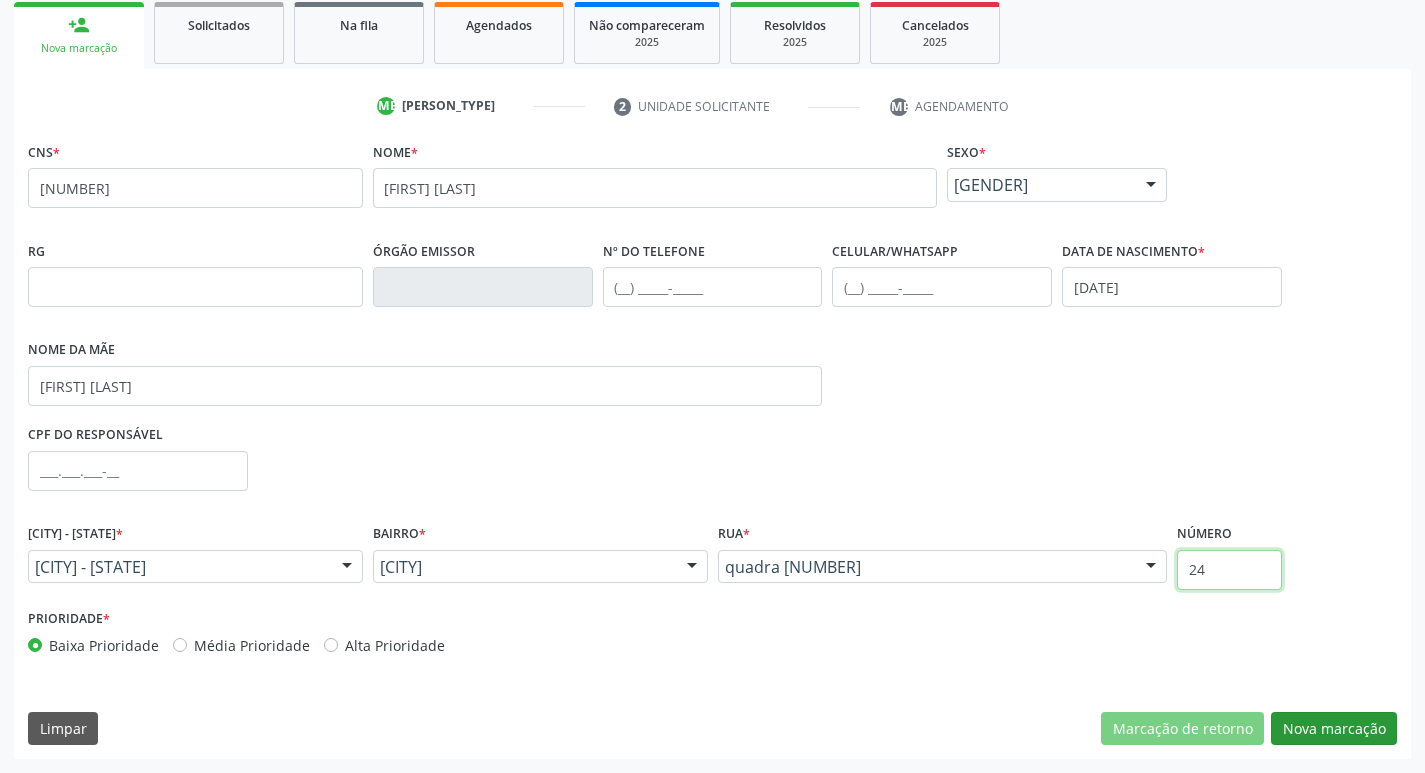 type on "24" 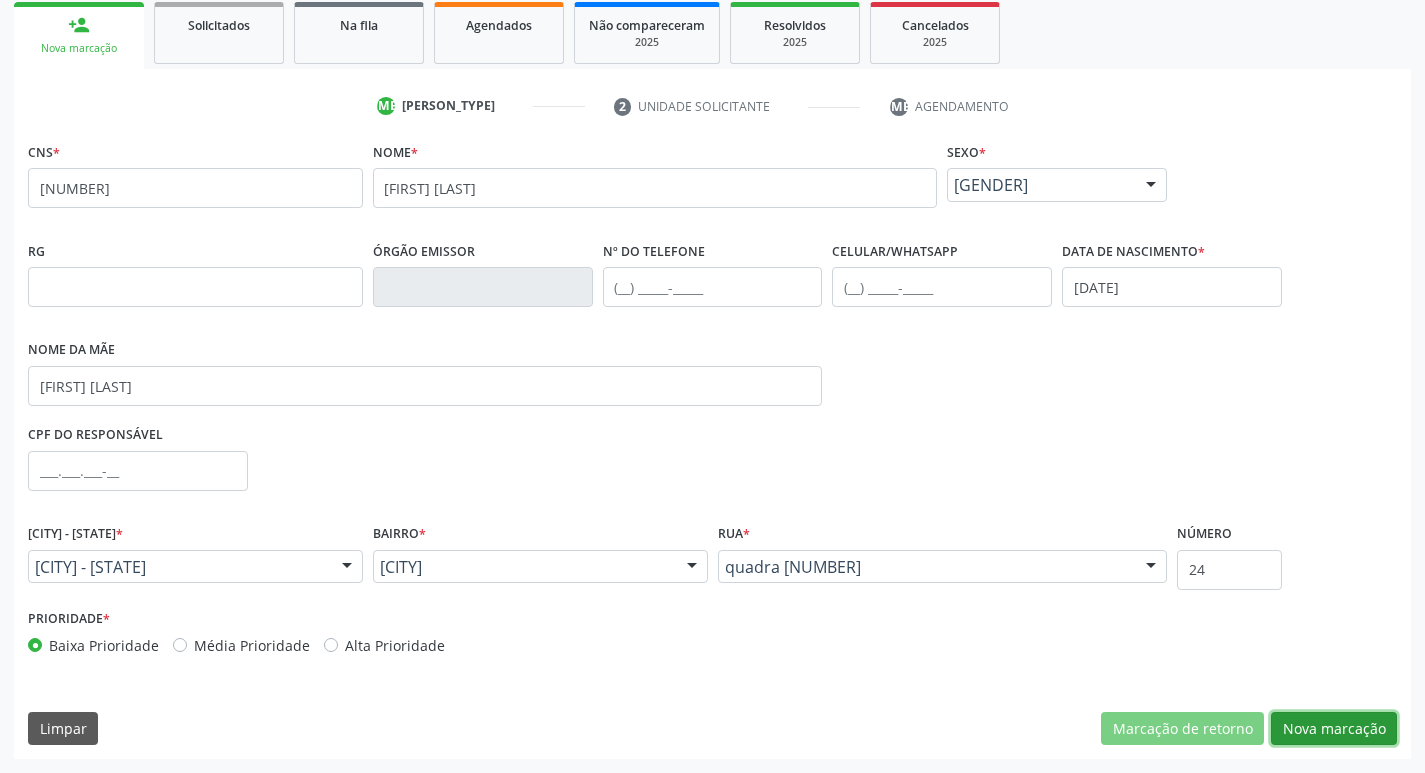 click on "Nova marcação" at bounding box center [1182, 729] 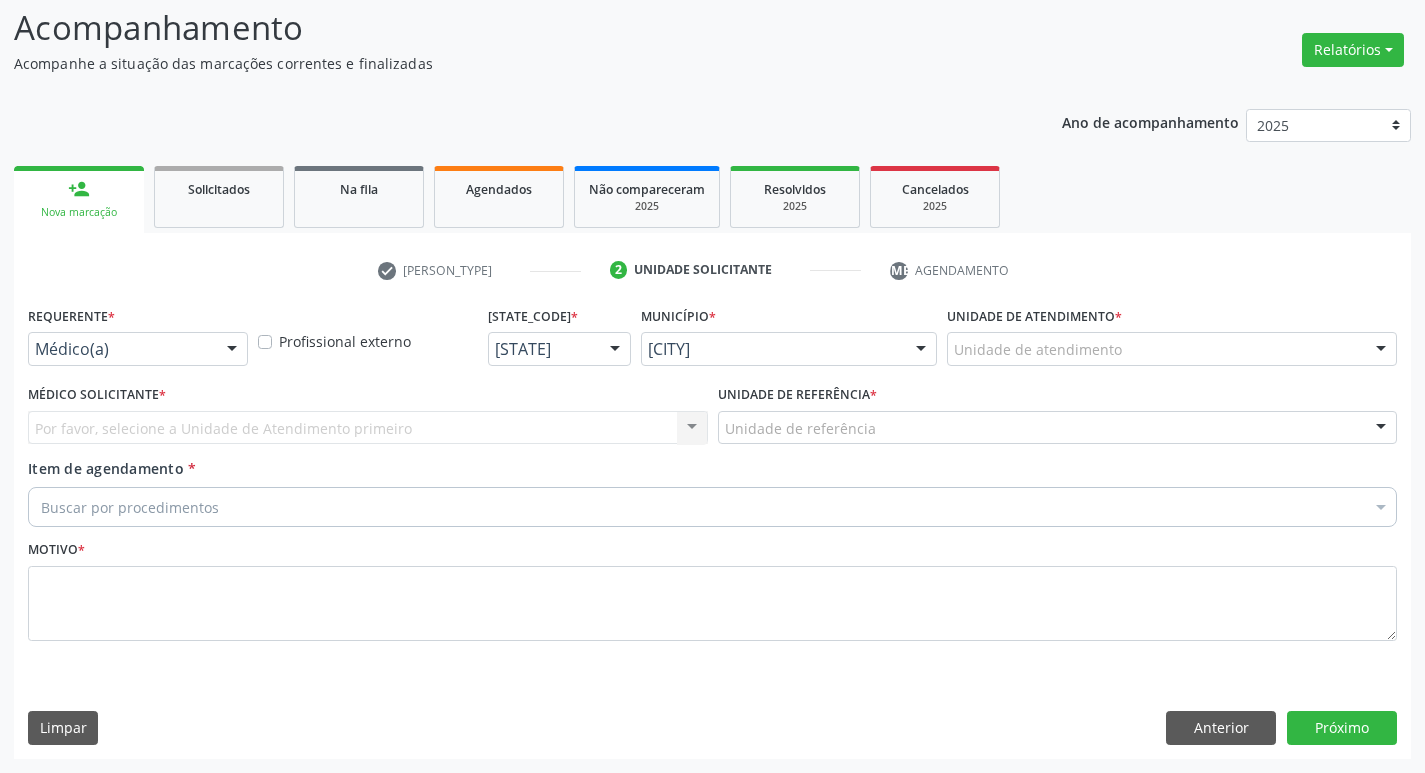 scroll, scrollTop: 133, scrollLeft: 0, axis: vertical 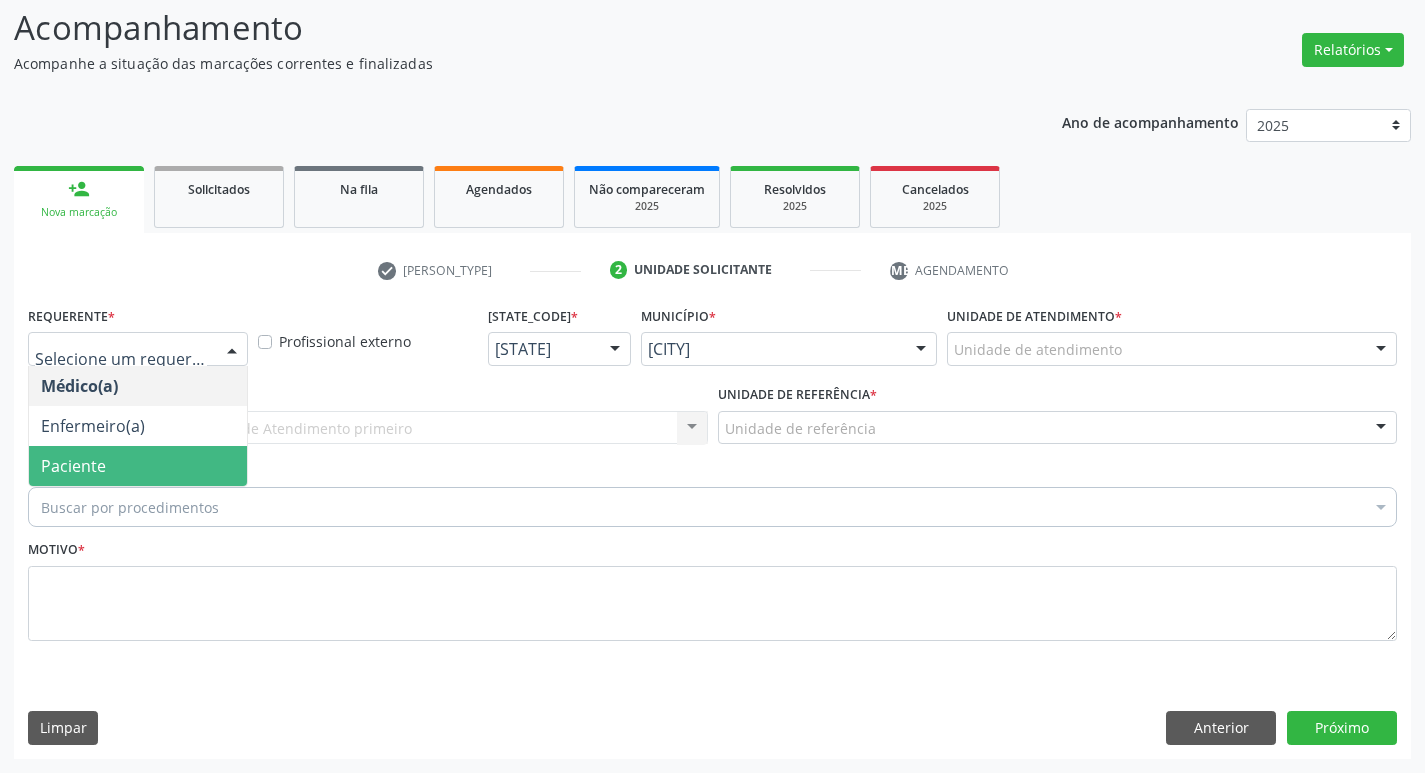 click on "Paciente" at bounding box center [73, 466] 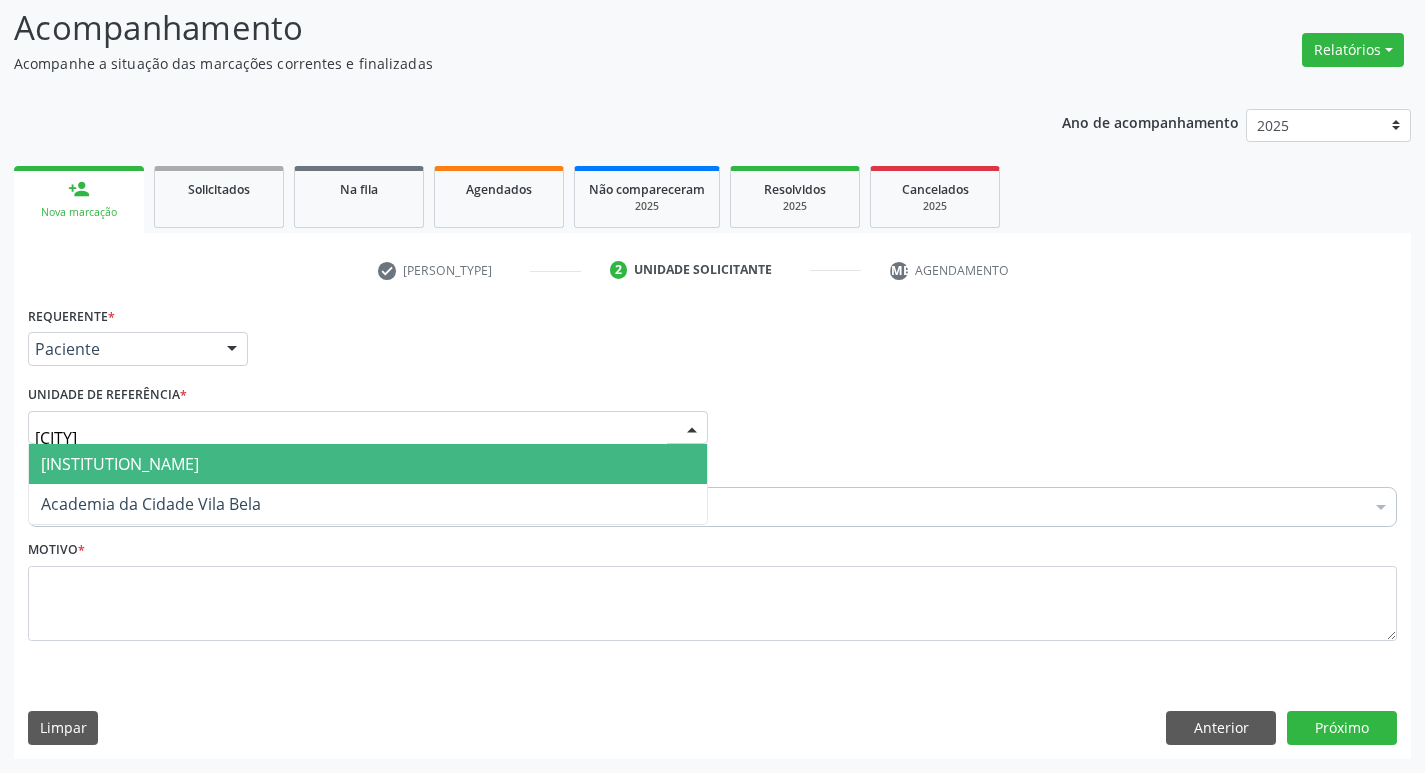 click on "Usf [NAME]" at bounding box center [368, 464] 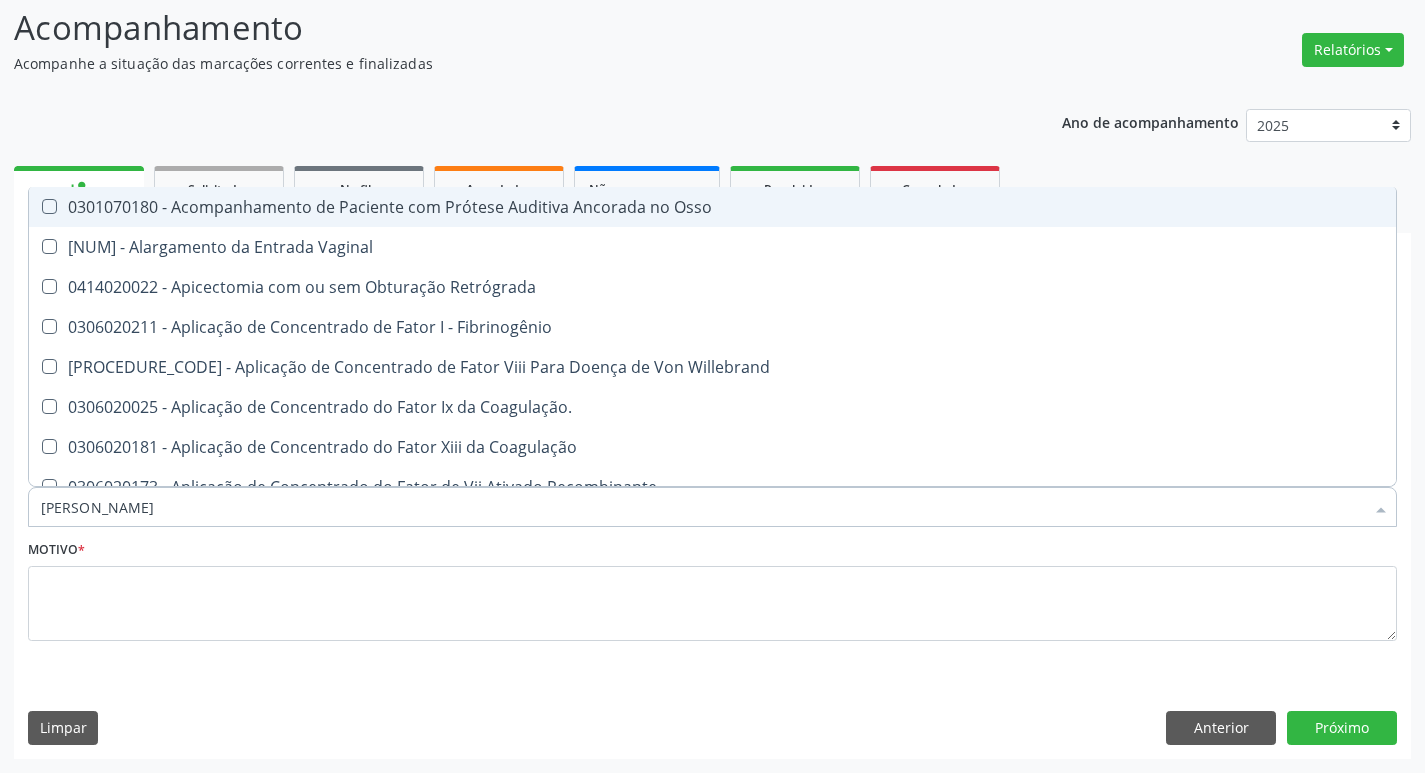 type on "radi" 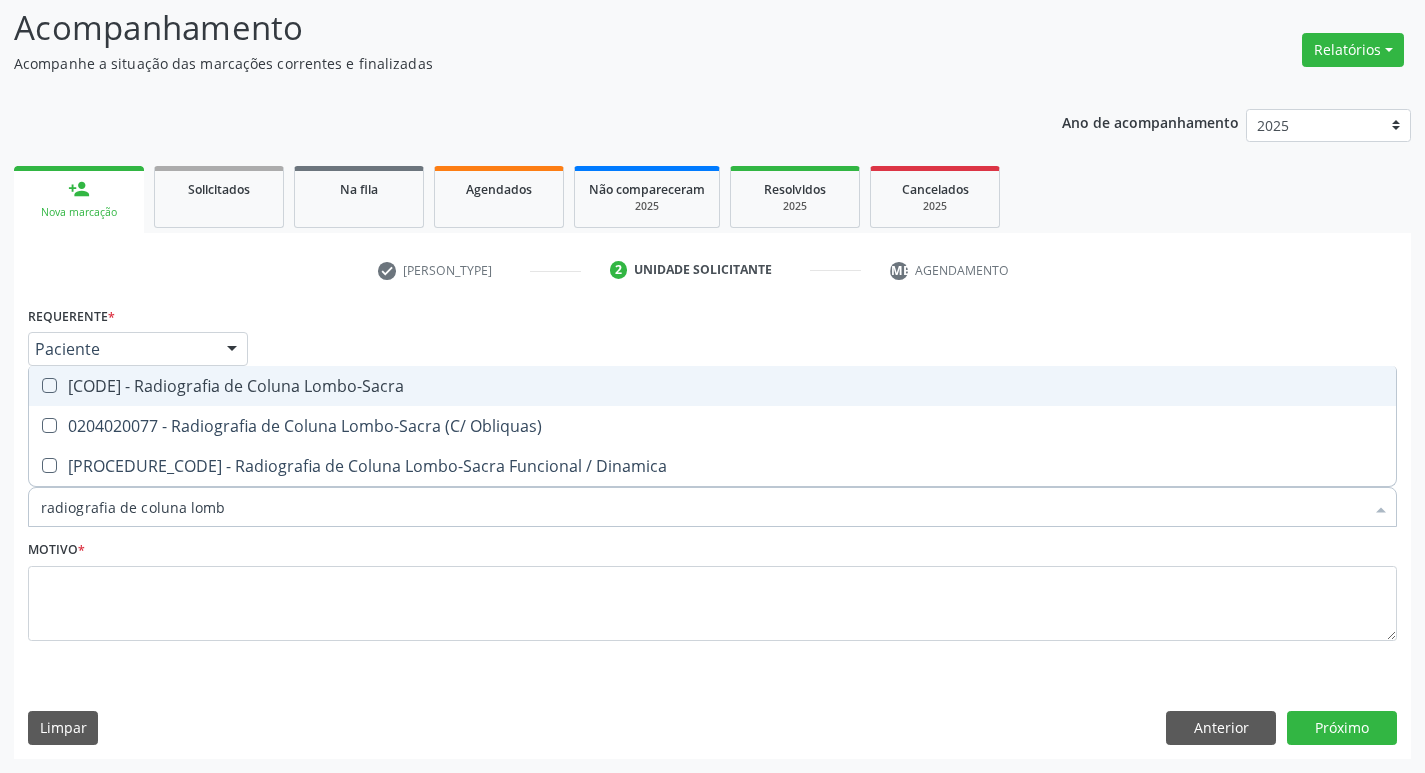 click on "0204020069 - Radiografia de Coluna Lombo-Sacra" at bounding box center [712, 386] 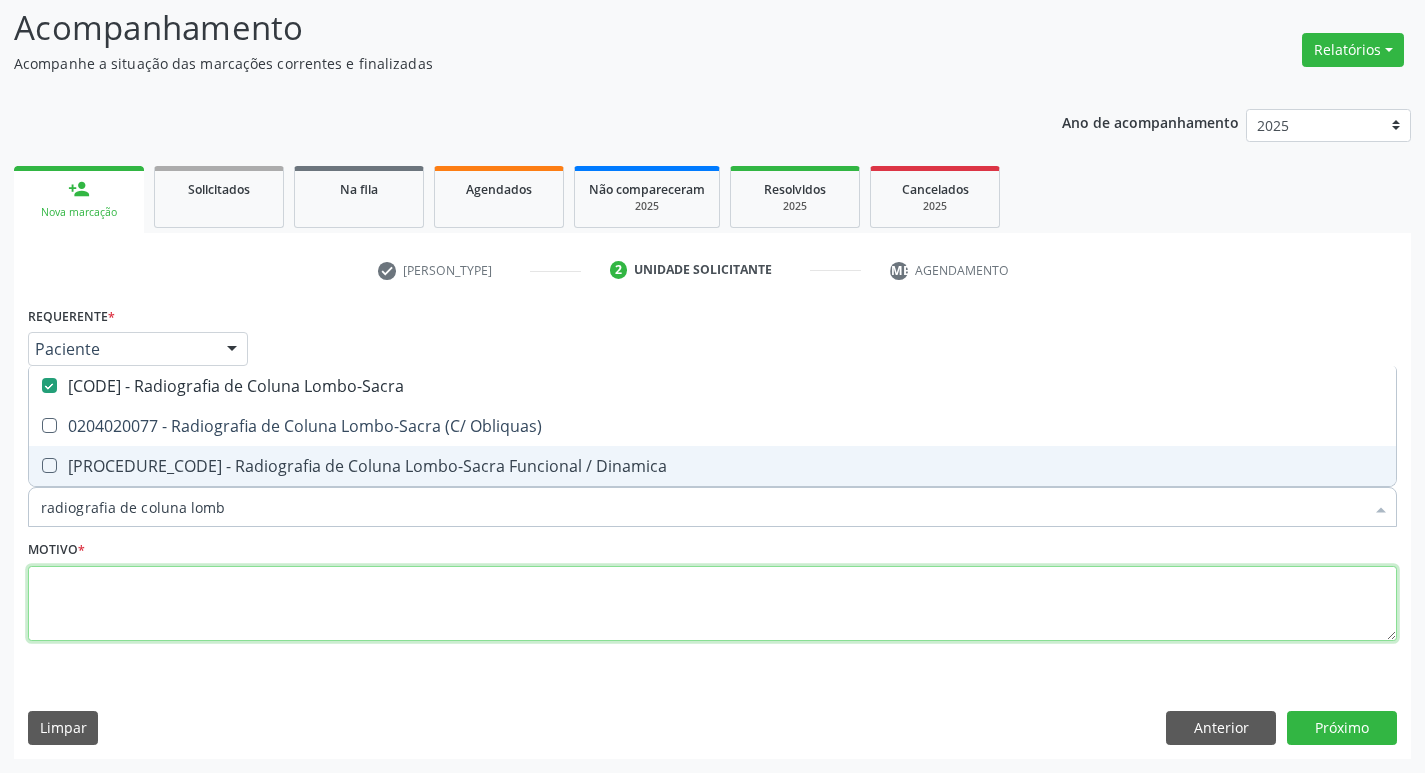 click at bounding box center (712, 604) 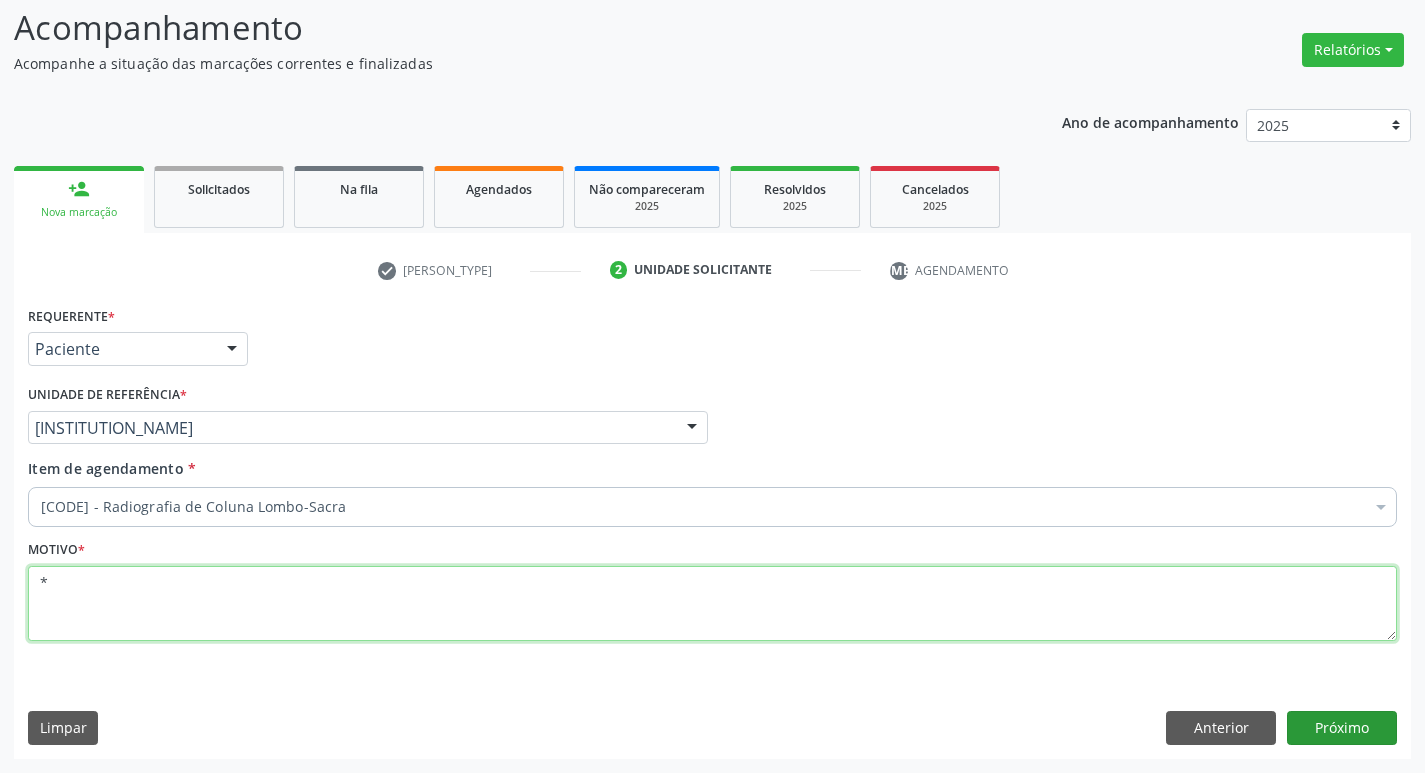 type on "*" 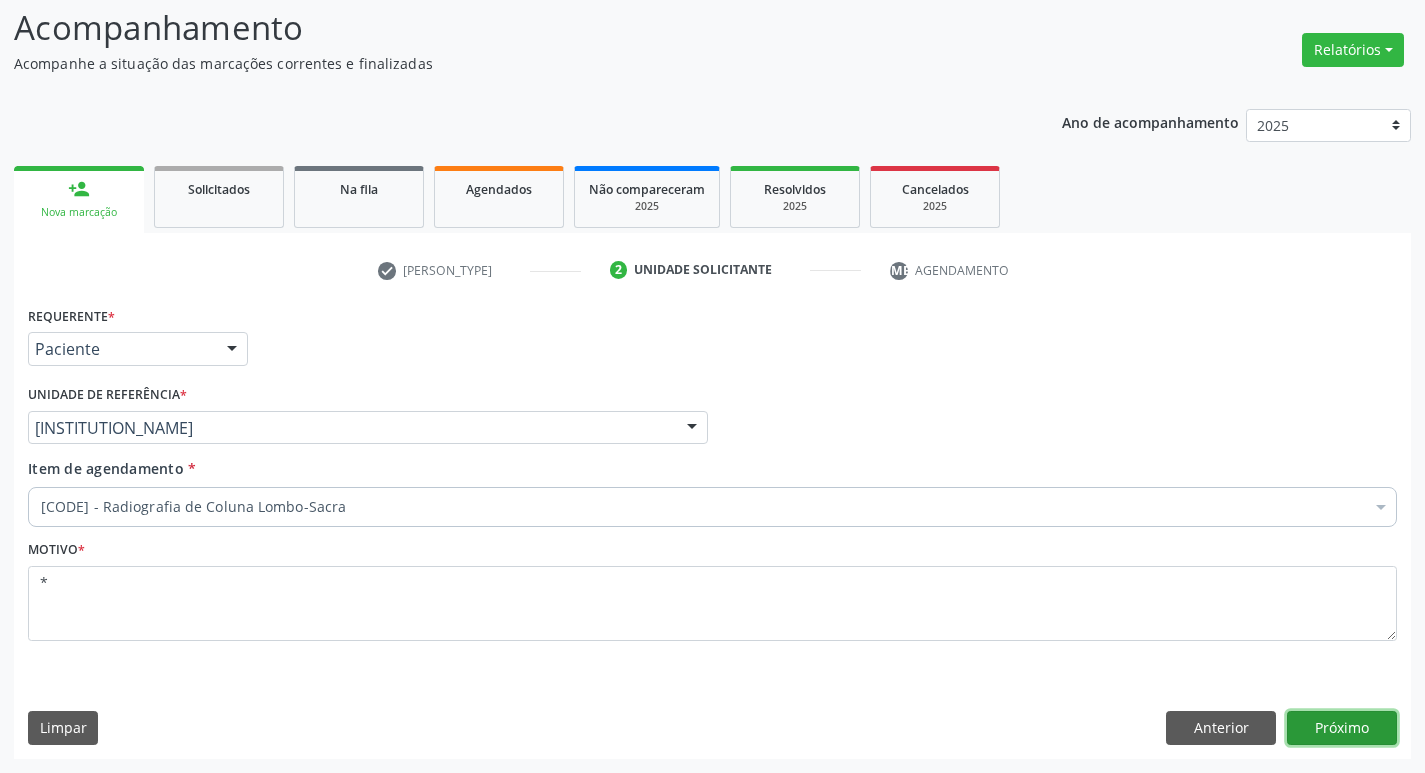 click on "Próximo" at bounding box center (1342, 728) 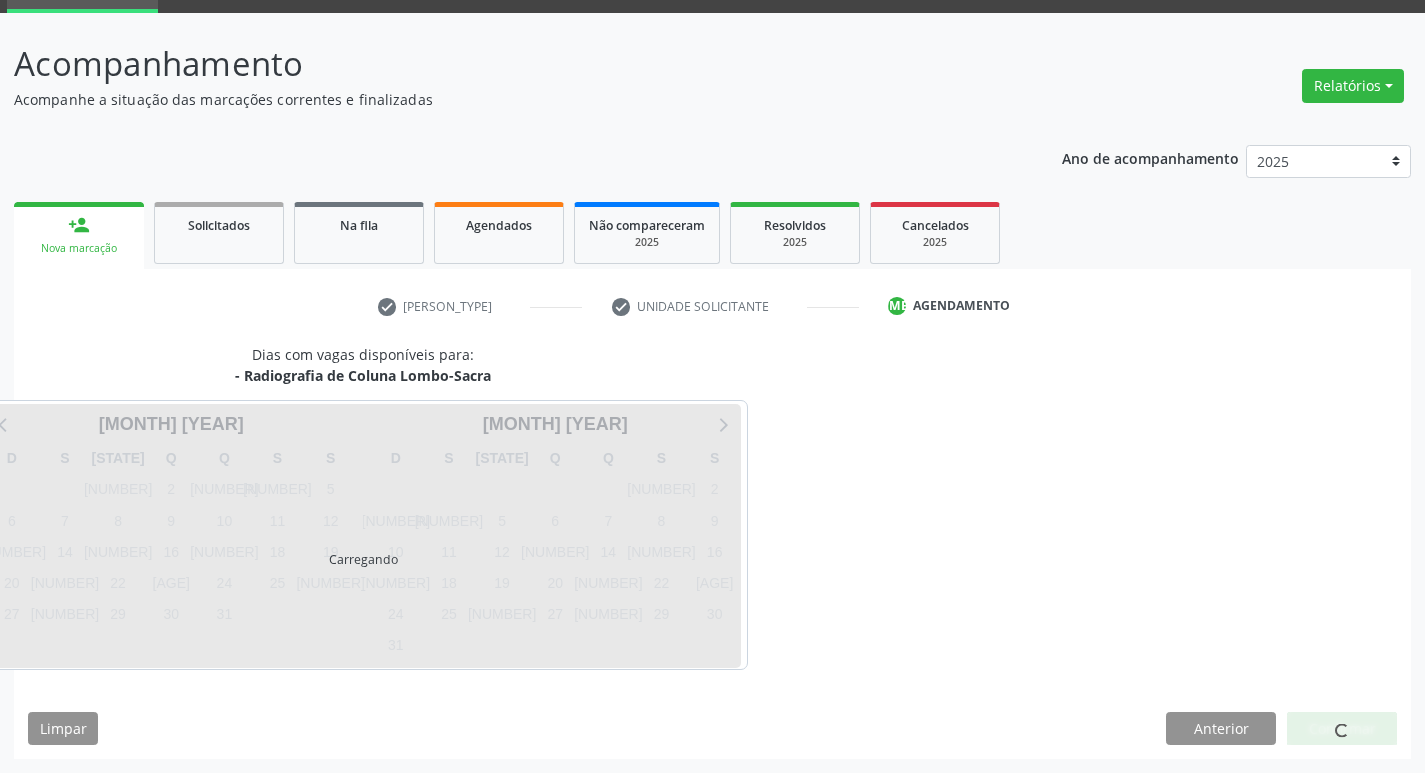 scroll, scrollTop: 97, scrollLeft: 0, axis: vertical 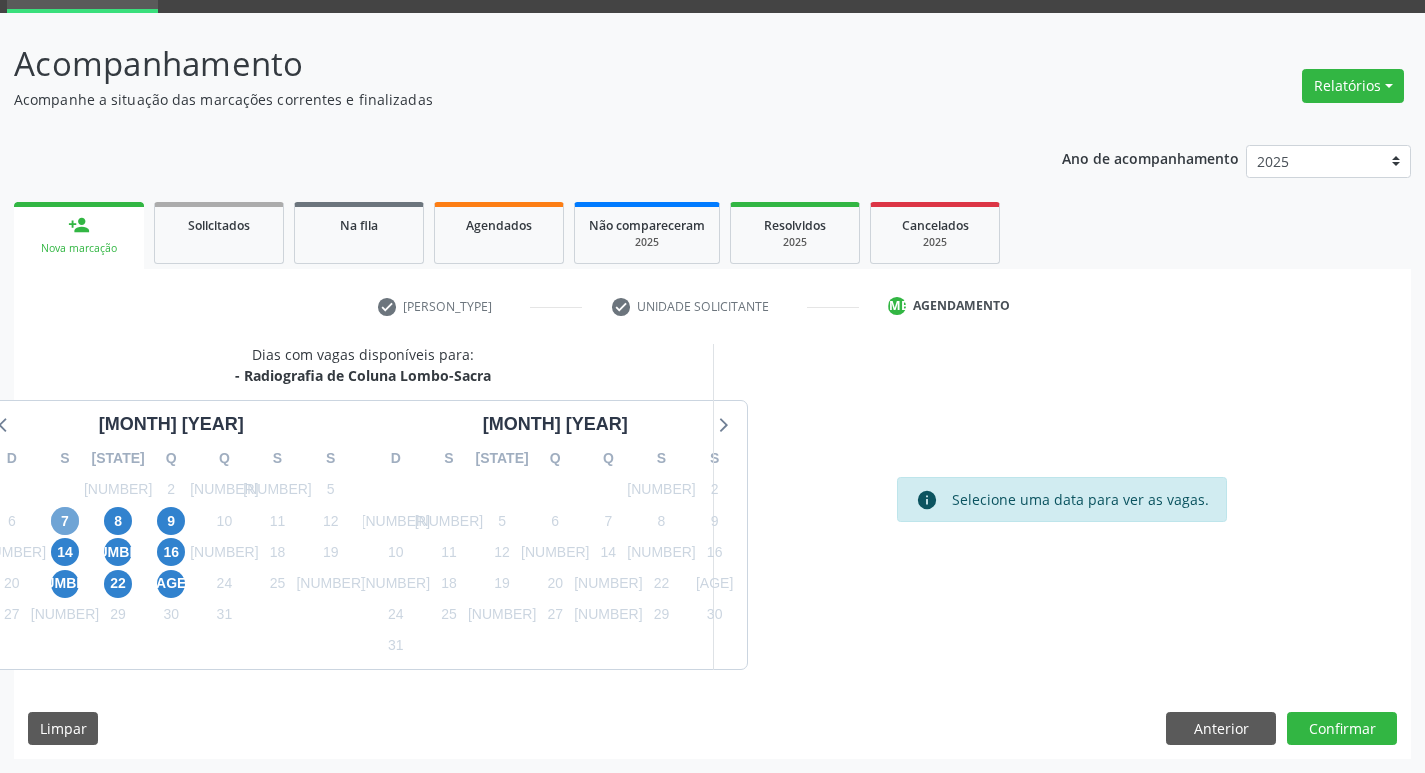 click on "7" at bounding box center [65, 521] 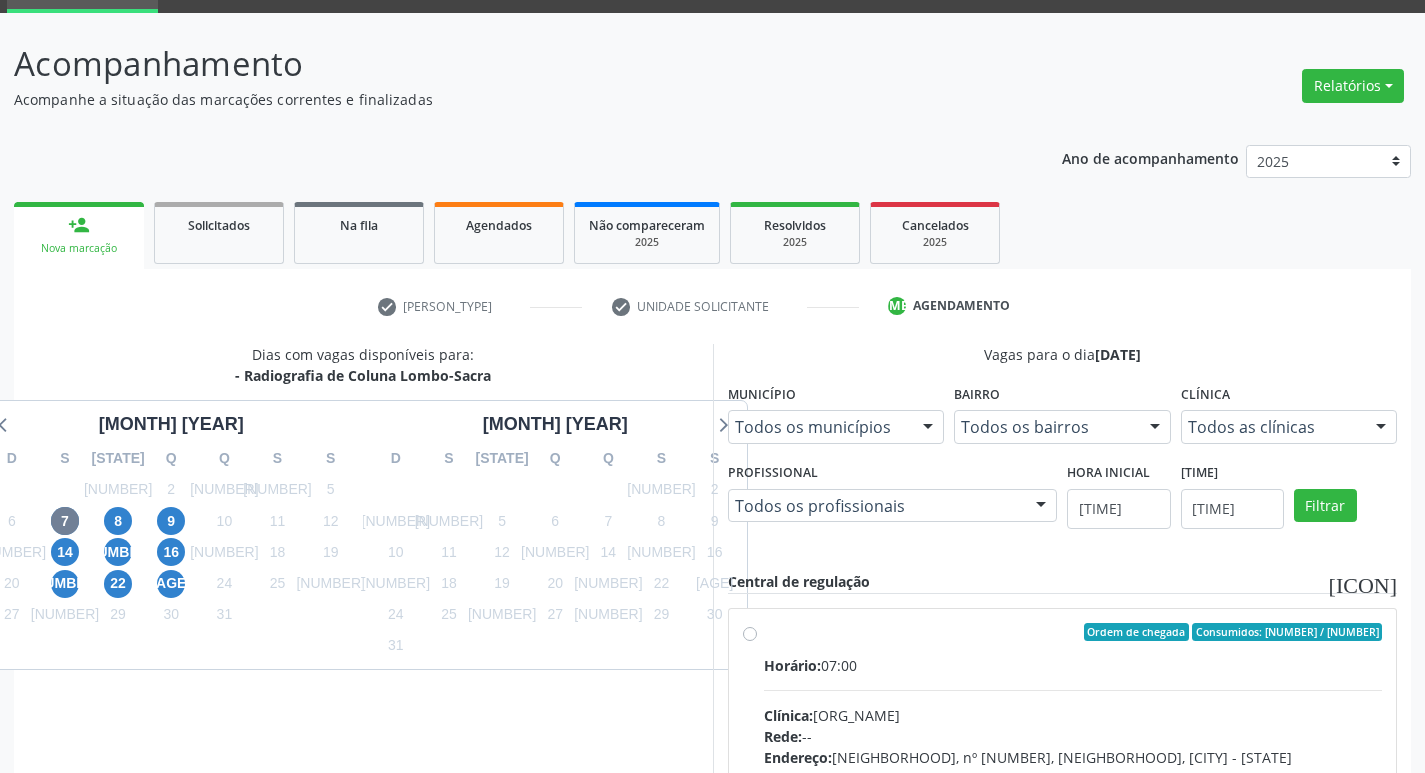click on "Ordem de chegada
Consumidos: 32 / 40
Horário:   07:00
Clínica:  Cem
Rede:
--
Endereço:   Casa, nº 393, Nossa Senhora da Pen, Serra Talhada - PE
Telefone:   --
Profissional:
Ebenone Antonio da Silva
Informações adicionais sobre o atendimento
Idade de atendimento:
de 0 a 120 anos
Gênero(s) atendido(s):
Masculino e Feminino
Informações adicionais:
--" at bounding box center [1073, 776] 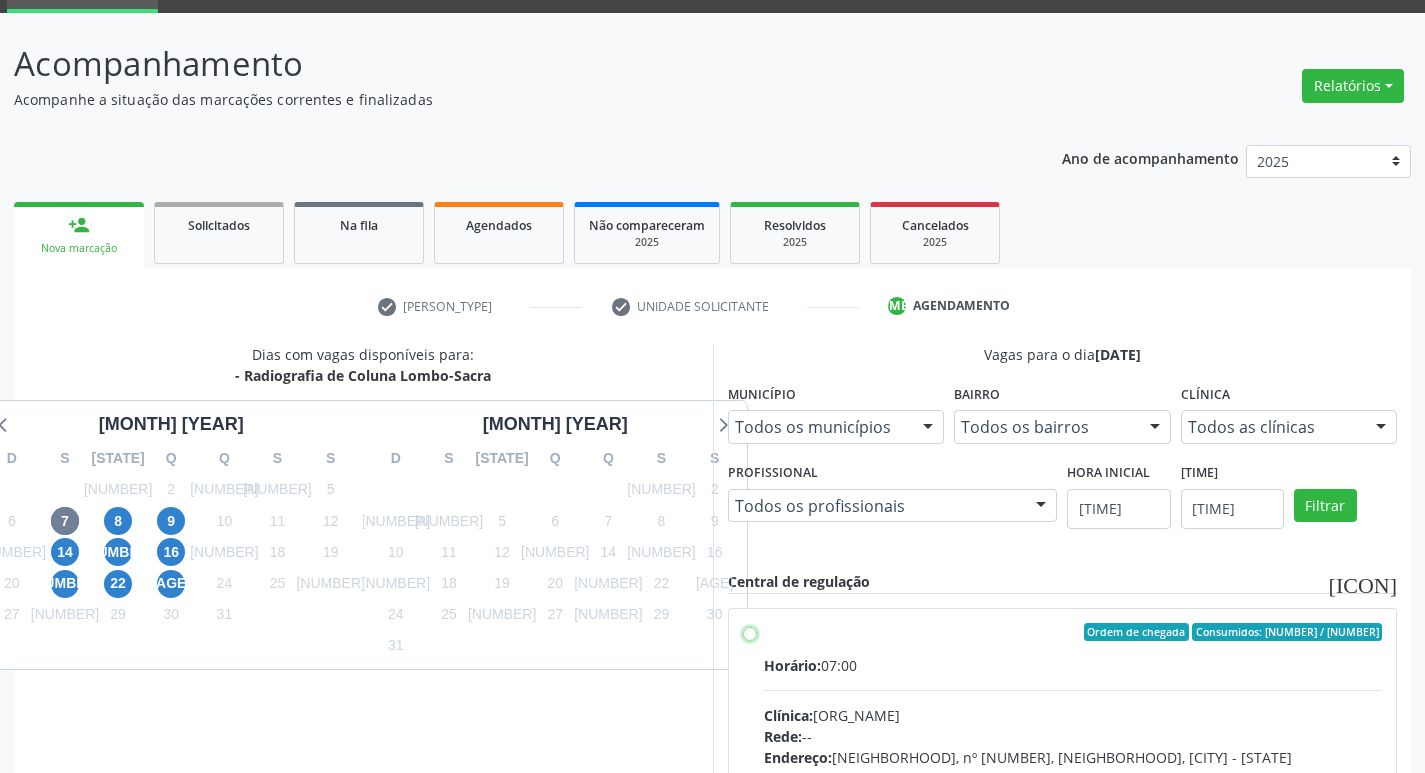 click on "Ordem de chegada
Consumidos: 32 / 40
Horário:   07:00
Clínica:  Cem
Rede:
--
Endereço:   Casa, nº 393, Nossa Senhora da Pen, Serra Talhada - PE
Telefone:   --
Profissional:
Ebenone Antonio da Silva
Informações adicionais sobre o atendimento
Idade de atendimento:
de 0 a 120 anos
Gênero(s) atendido(s):
Masculino e Feminino
Informações adicionais:
--" at bounding box center (750, 632) 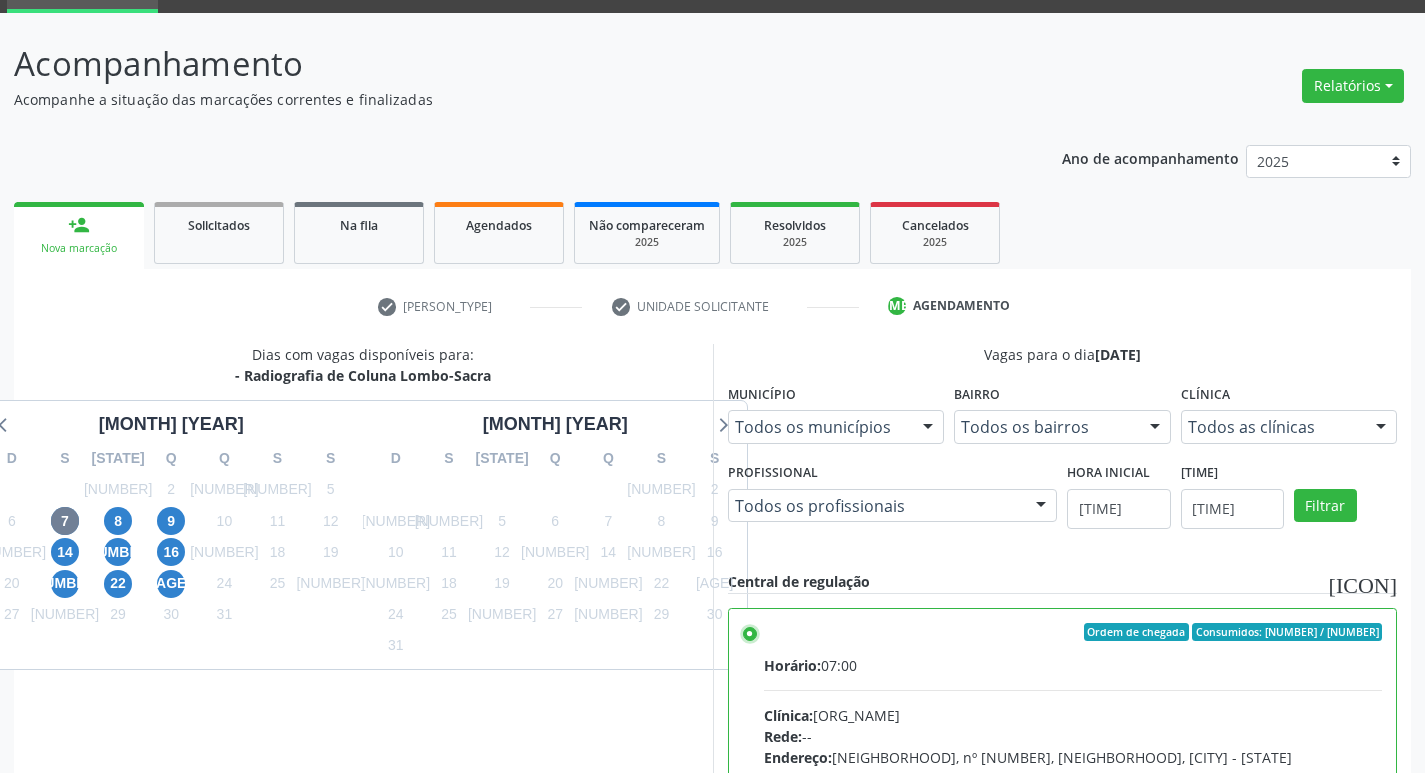 scroll, scrollTop: 422, scrollLeft: 0, axis: vertical 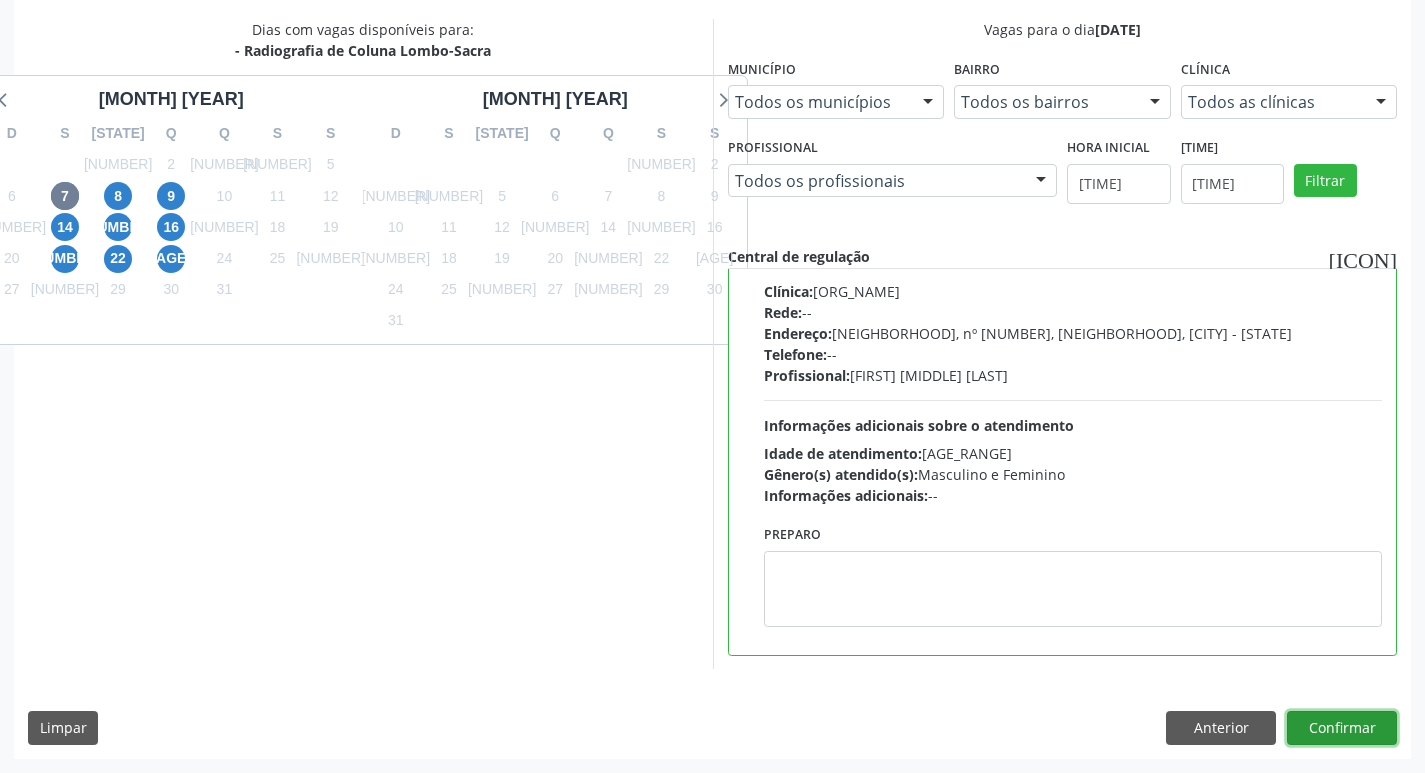 click on "Confirmar" at bounding box center [1342, 728] 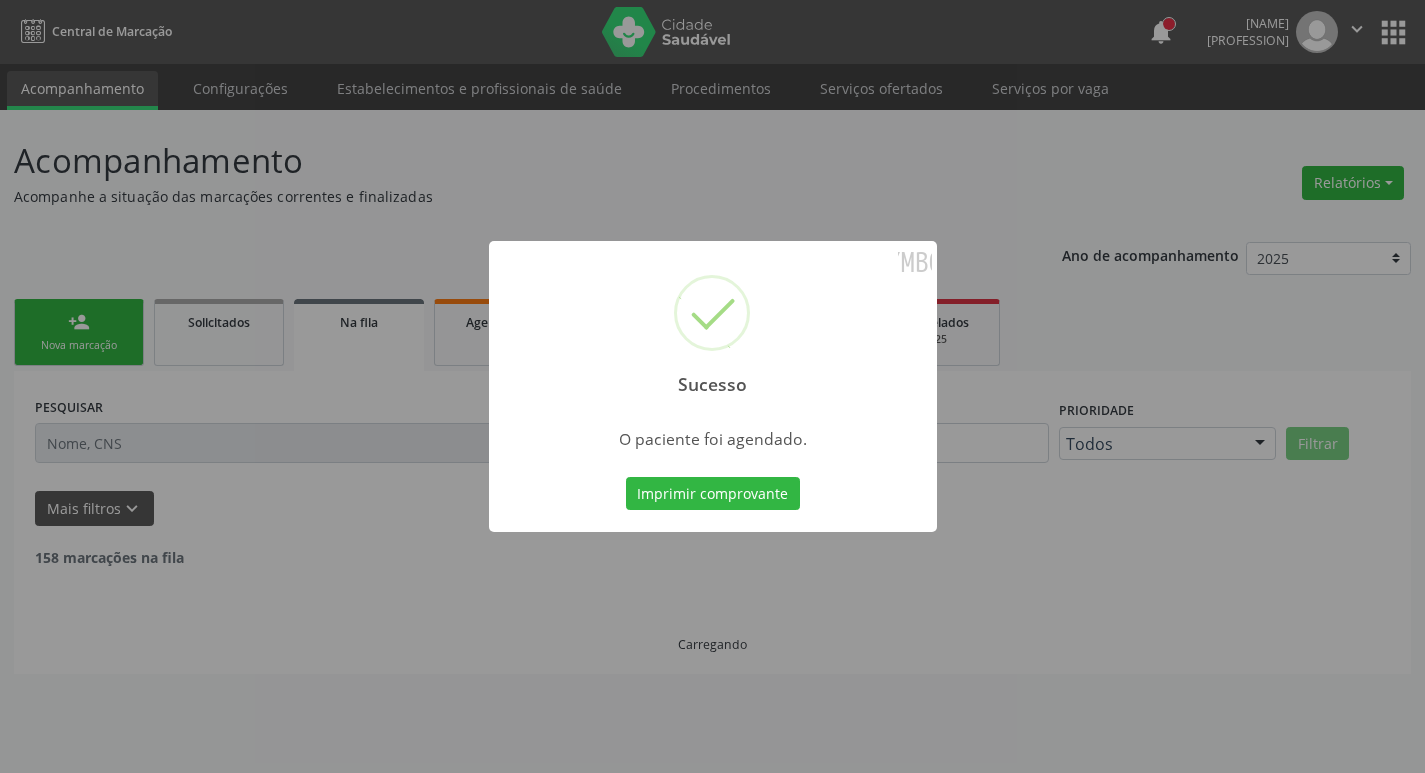 scroll, scrollTop: 0, scrollLeft: 0, axis: both 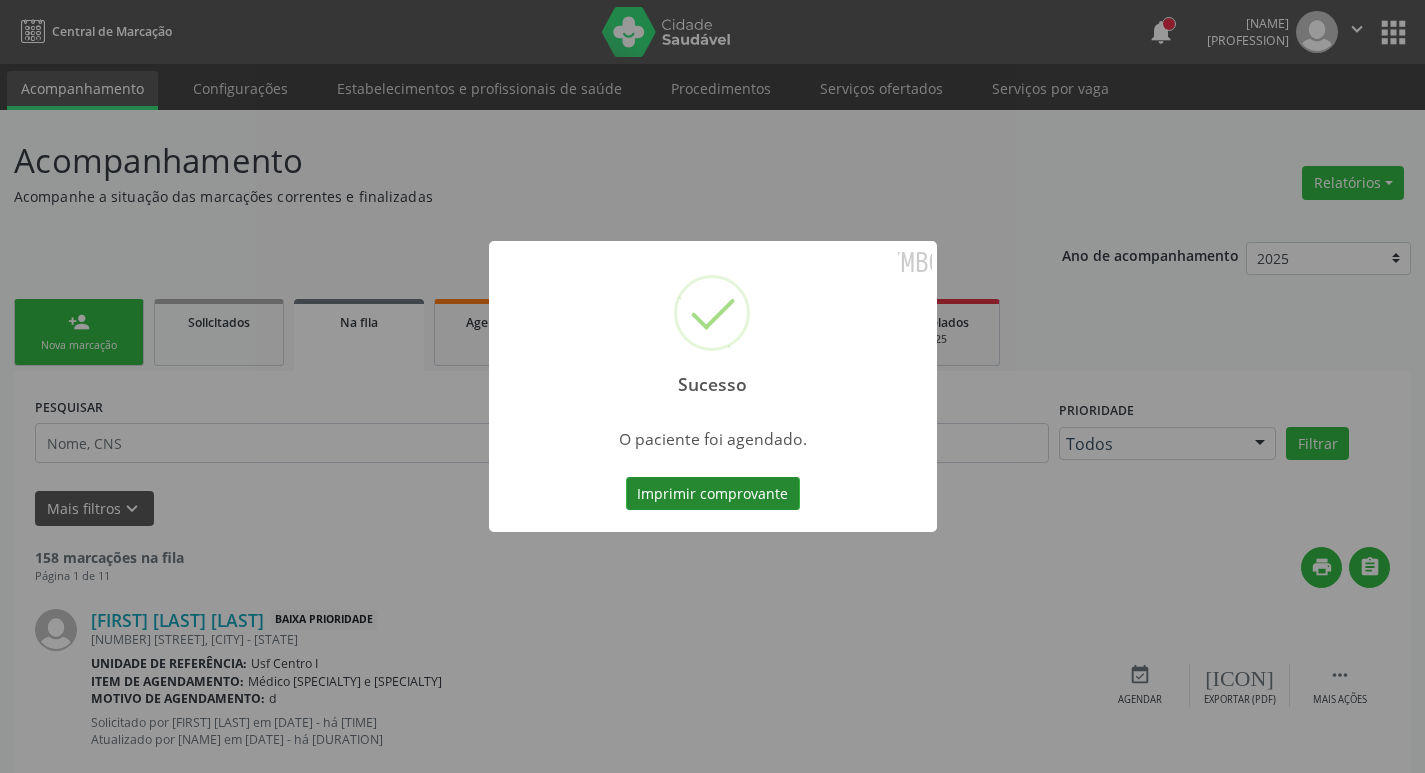 click on "Imprimir comprovante" at bounding box center [713, 494] 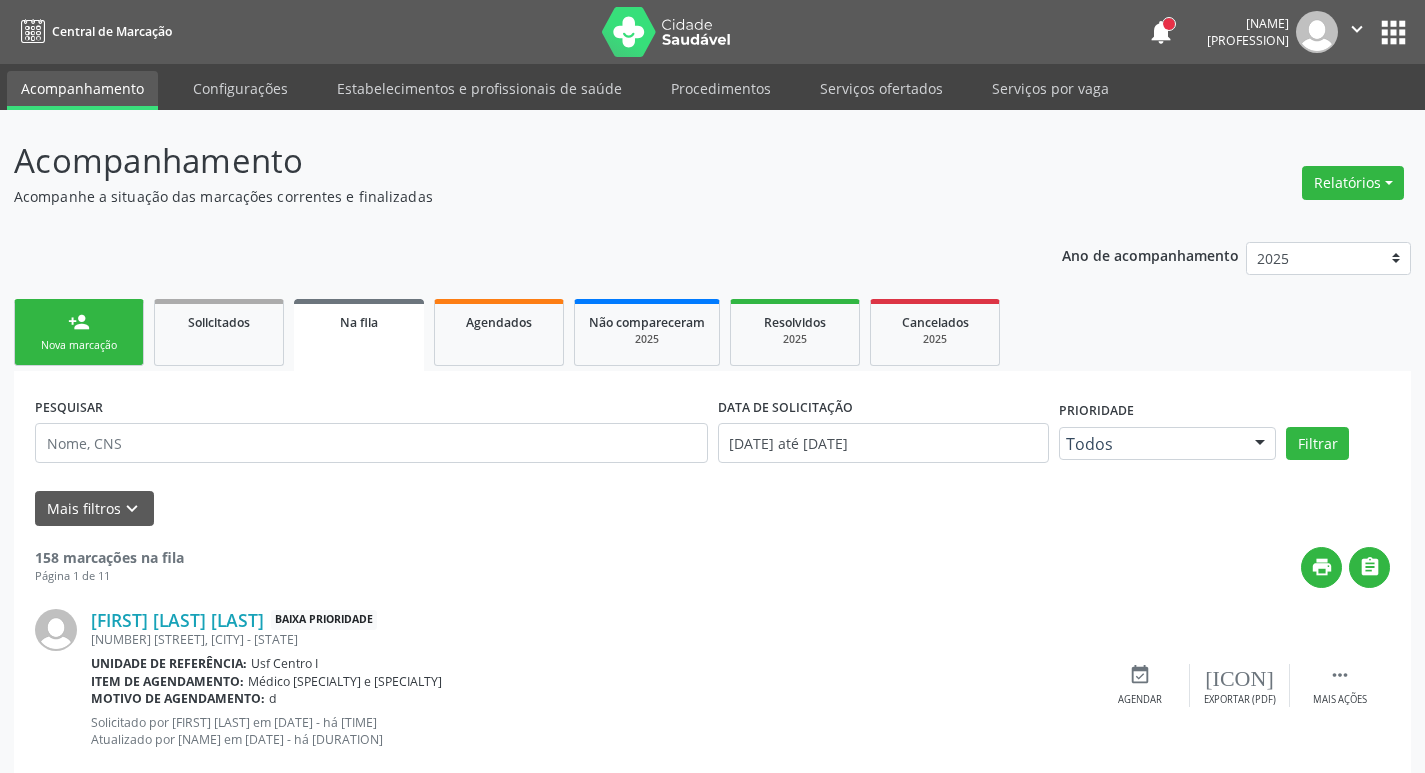 click on "person_add
Nova marcação" at bounding box center (79, 332) 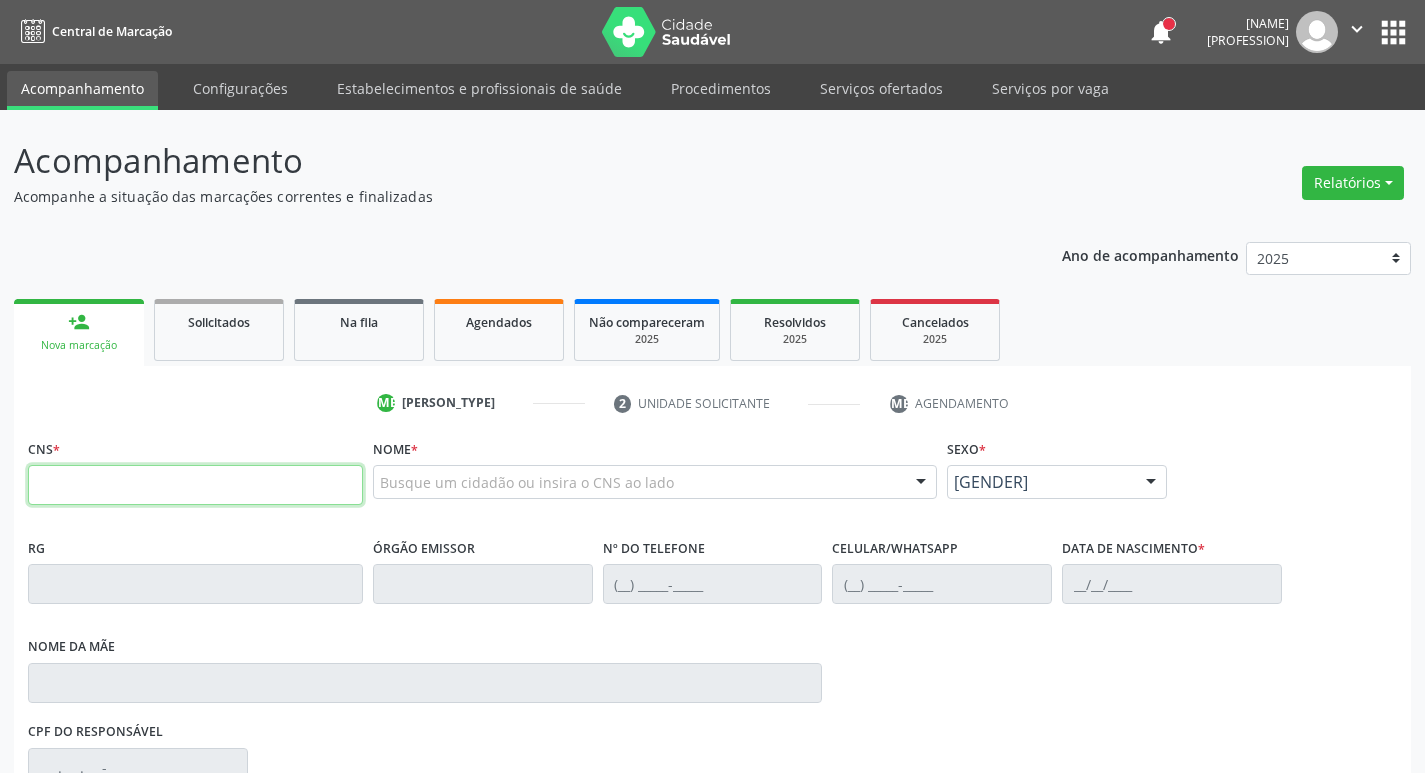 click at bounding box center [195, 485] 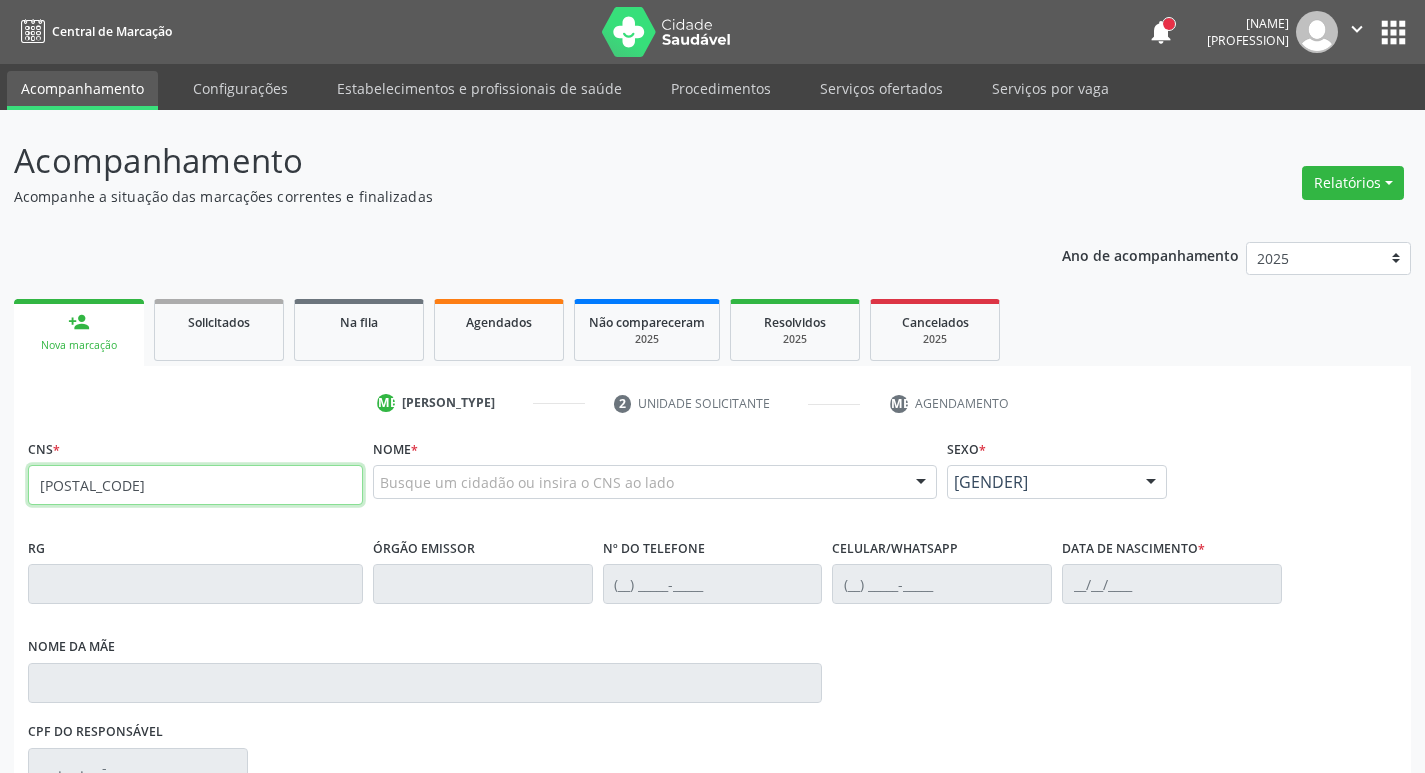 click on "702 001" at bounding box center (195, 485) 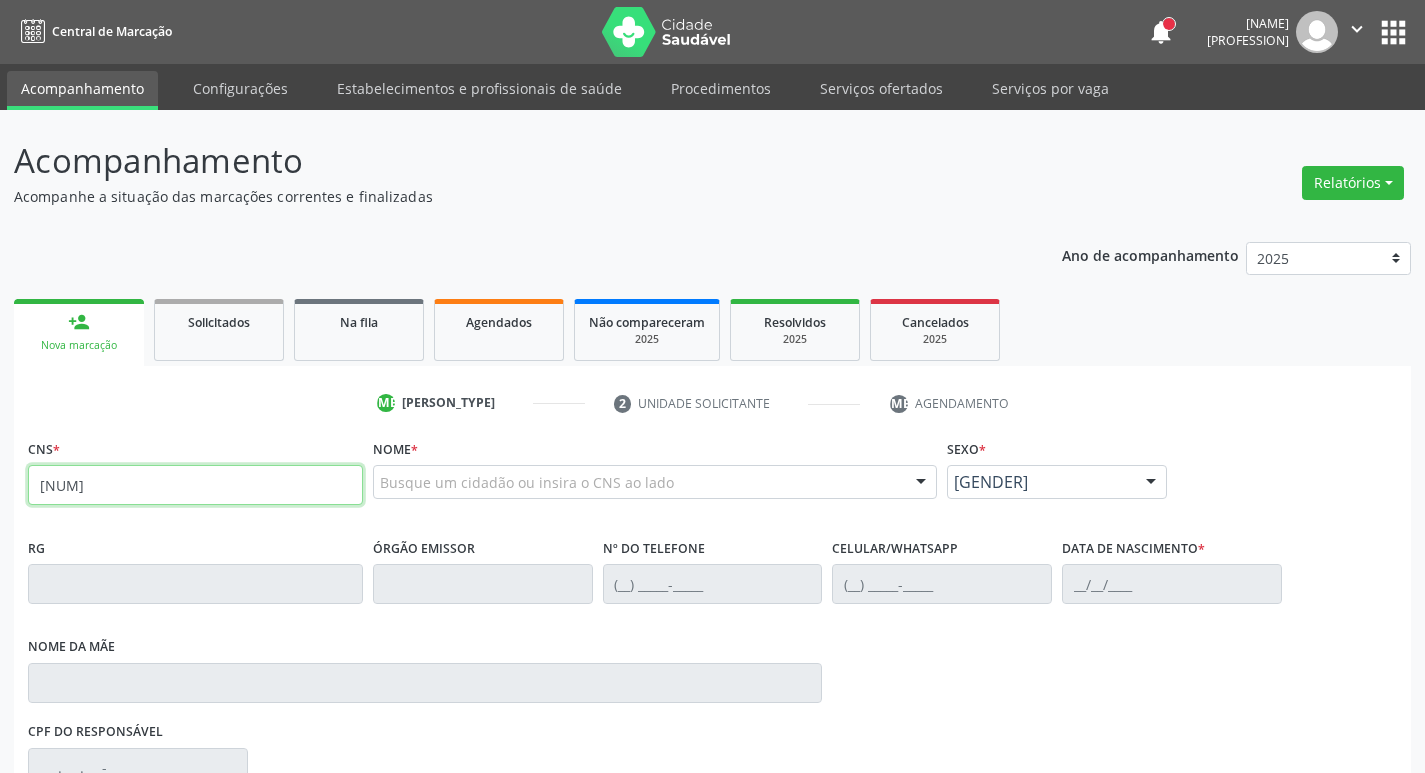 type on "702 0013 8706 6480" 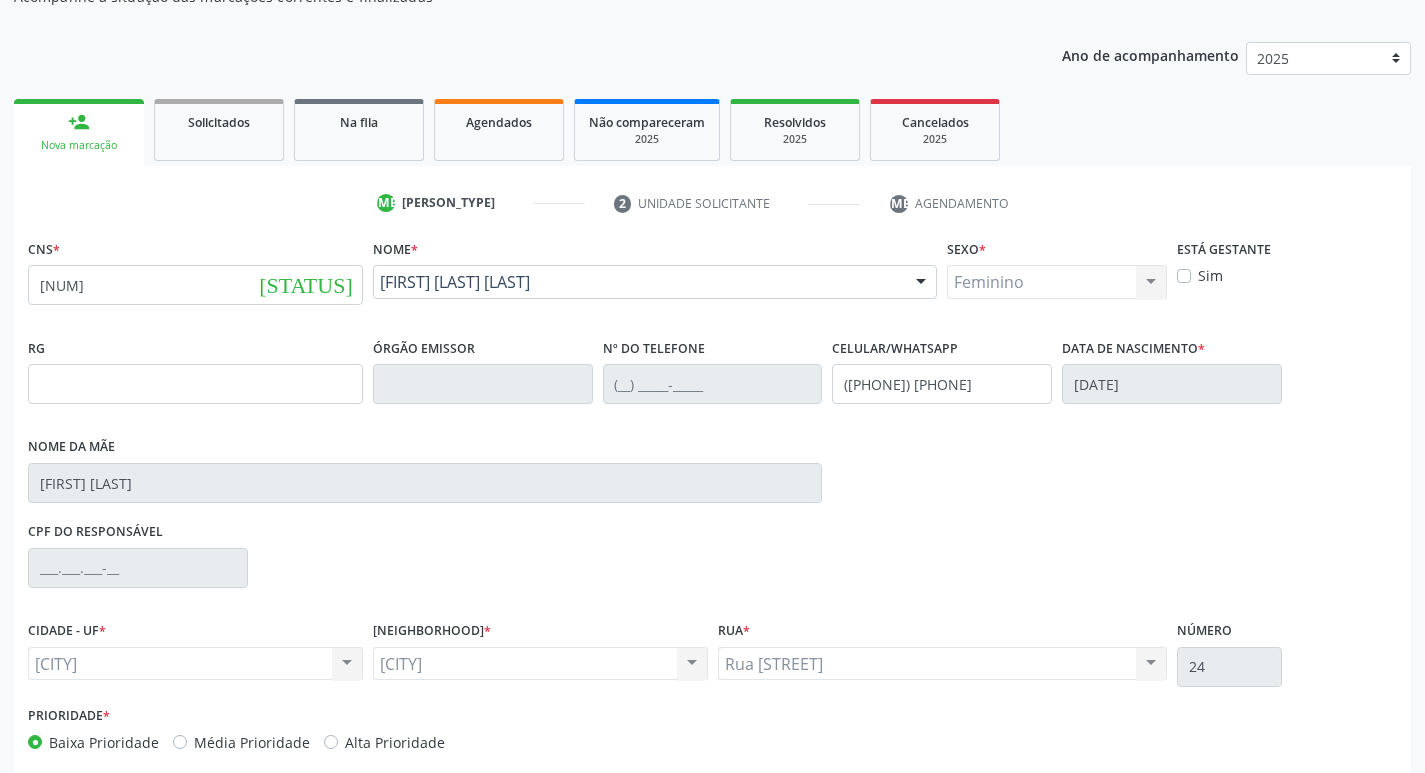 scroll, scrollTop: 297, scrollLeft: 0, axis: vertical 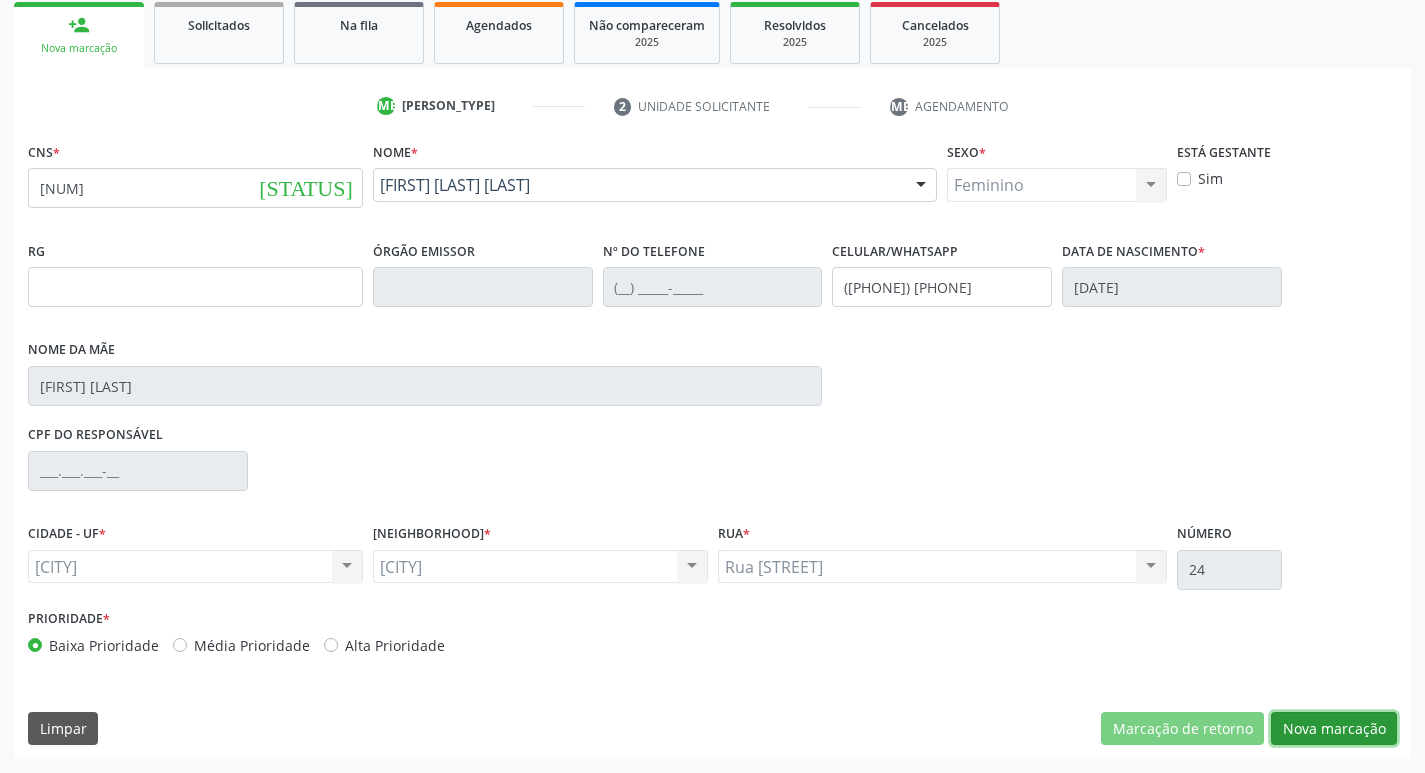 click on "Nova marcação" at bounding box center [1182, 729] 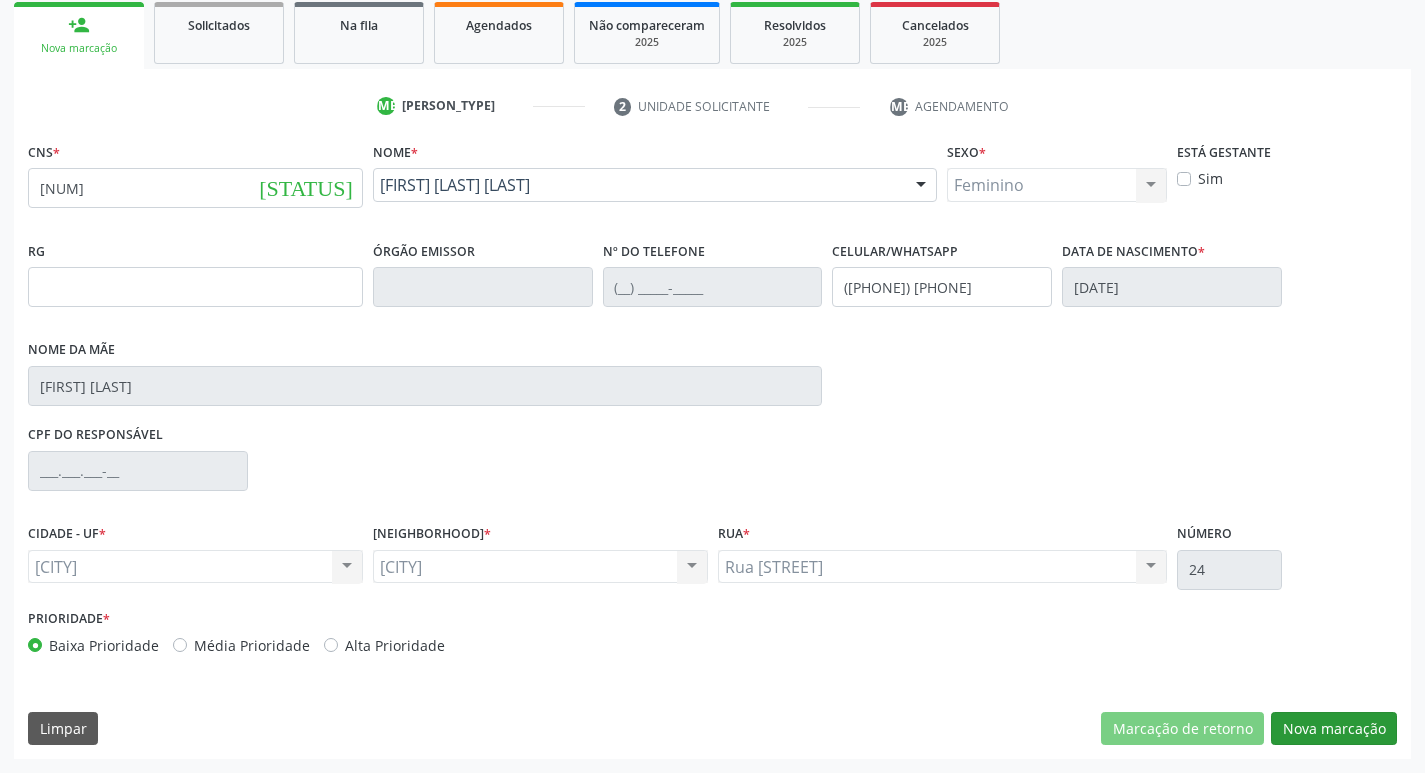 scroll, scrollTop: 133, scrollLeft: 0, axis: vertical 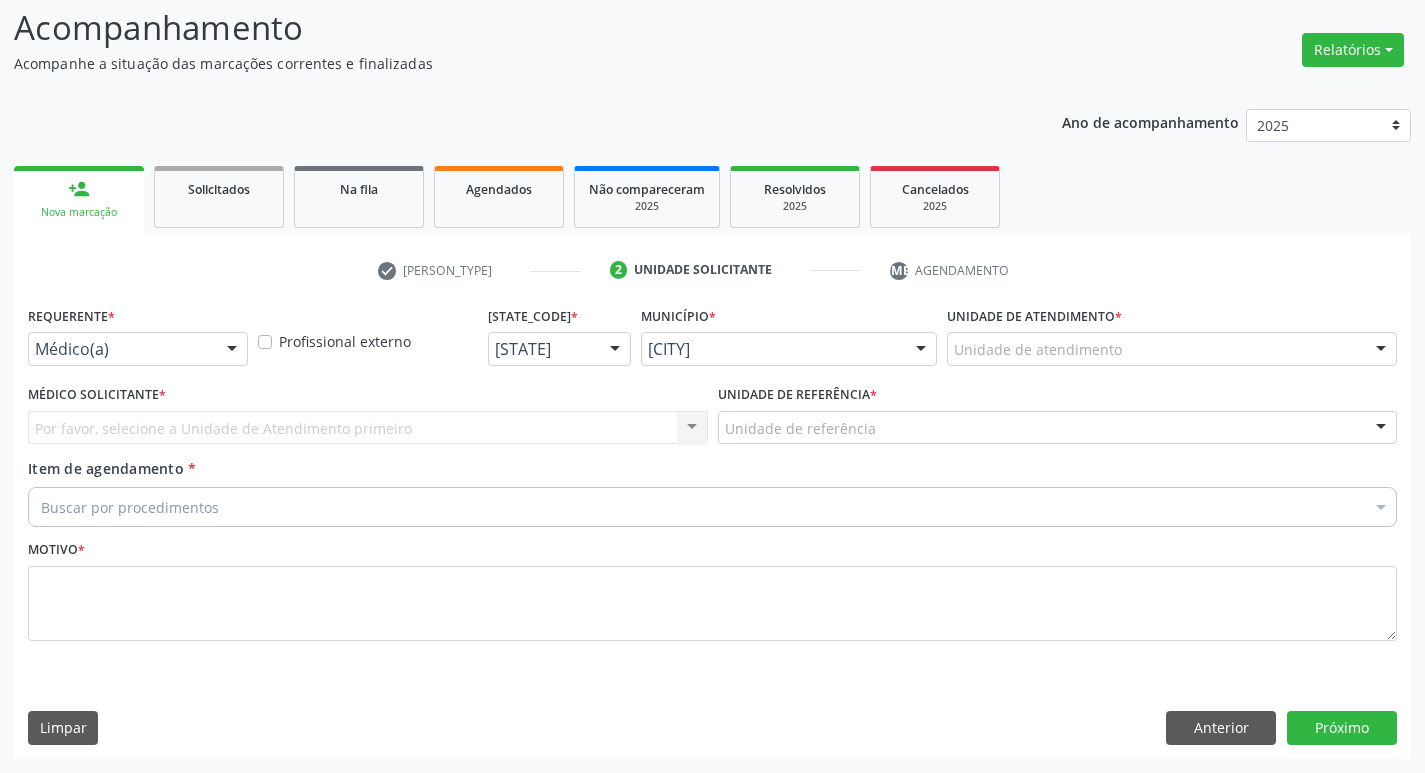 click at bounding box center (232, 350) 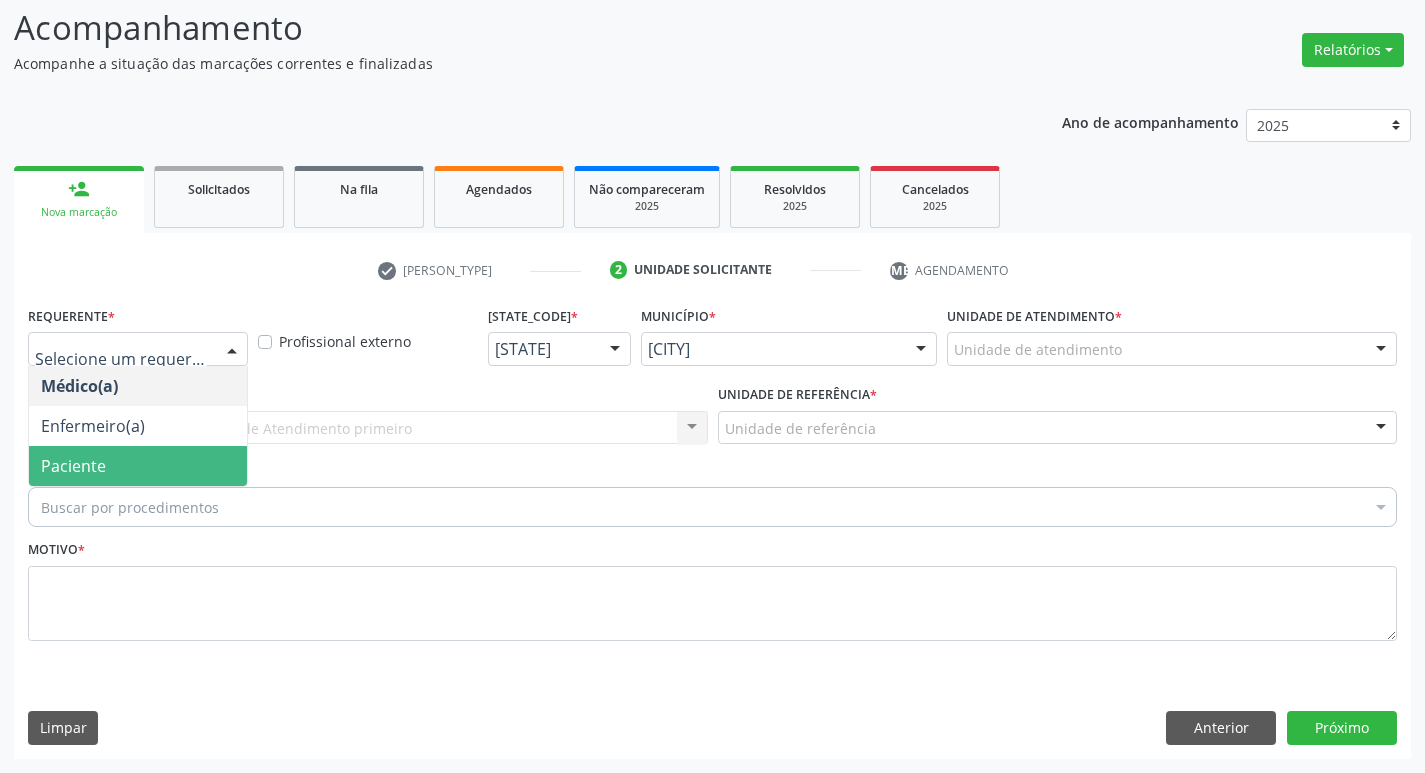 click on "Paciente" at bounding box center (138, 466) 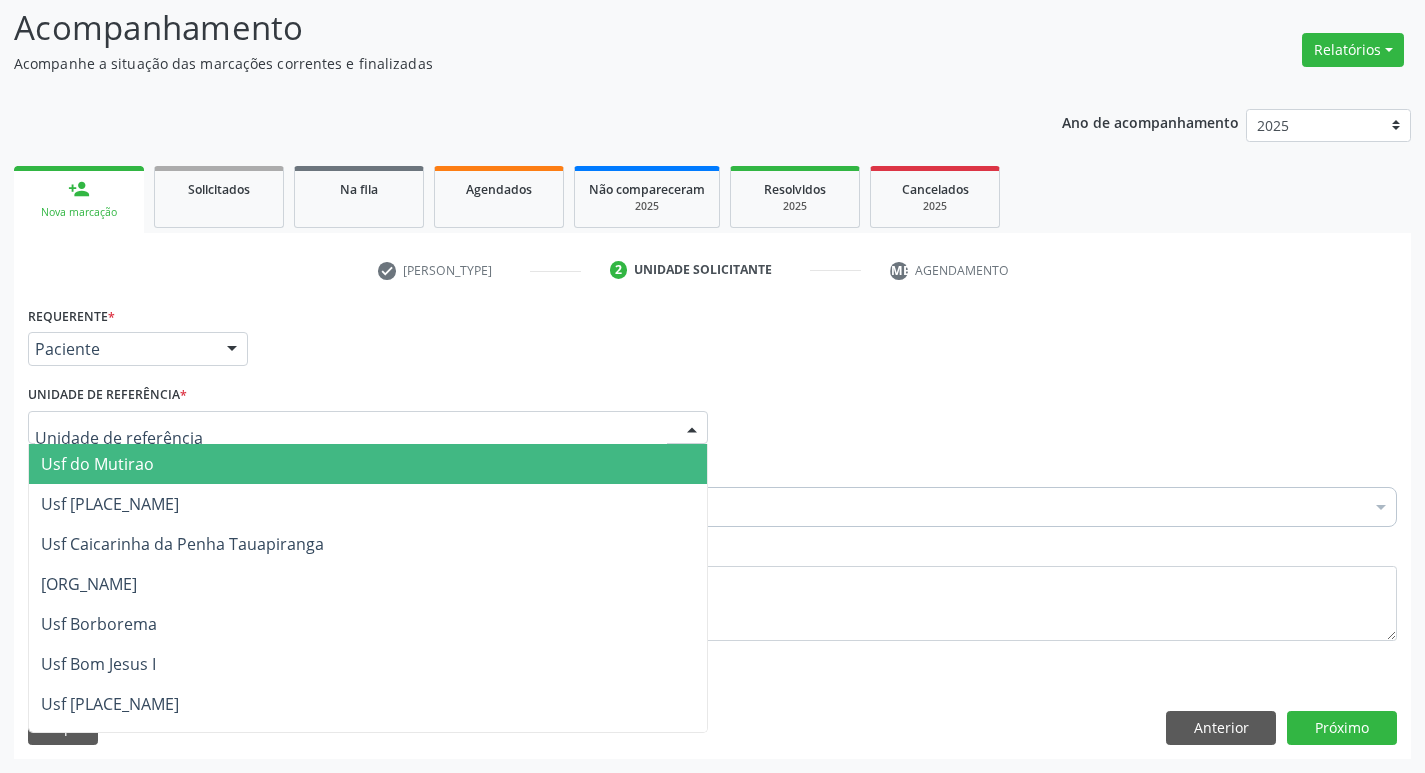click at bounding box center (368, 428) 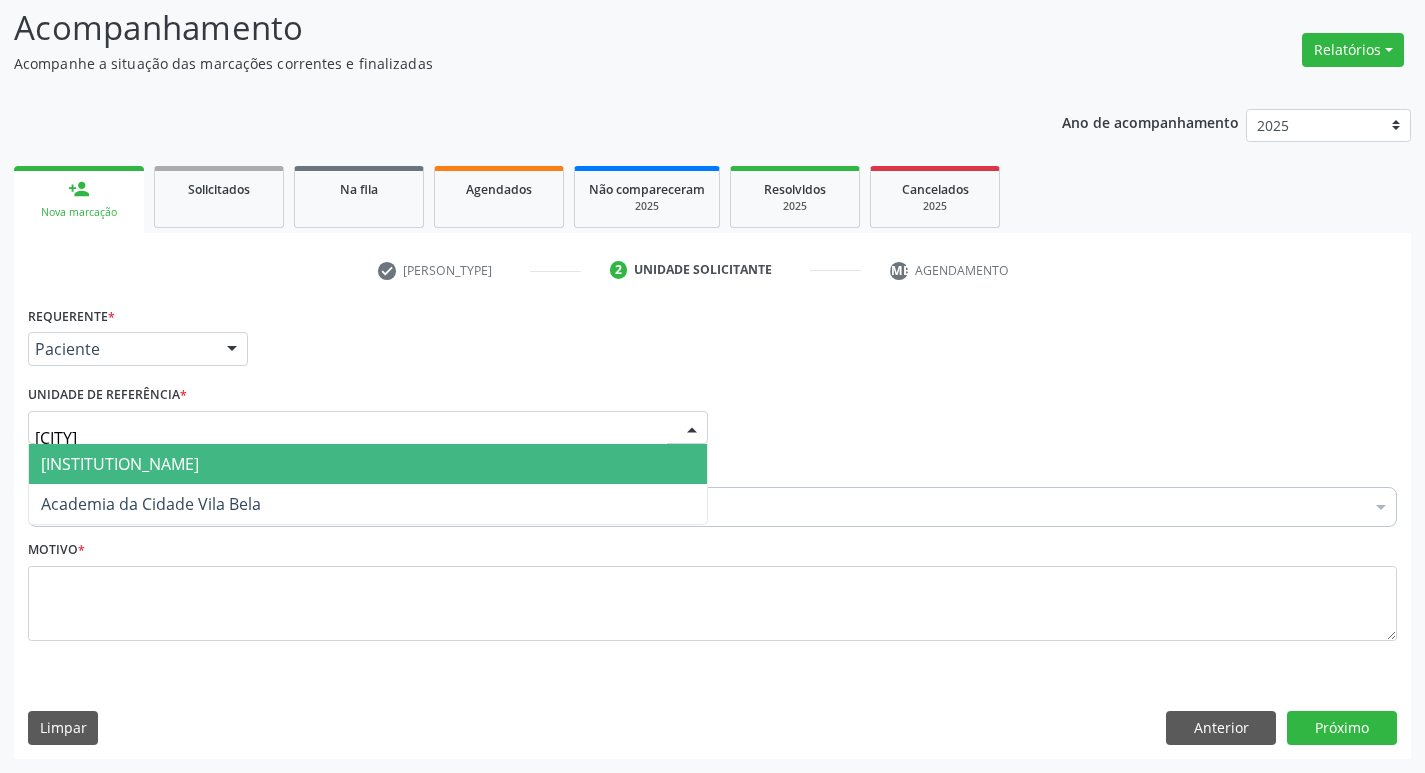click on "Usf [NAME]" at bounding box center [368, 464] 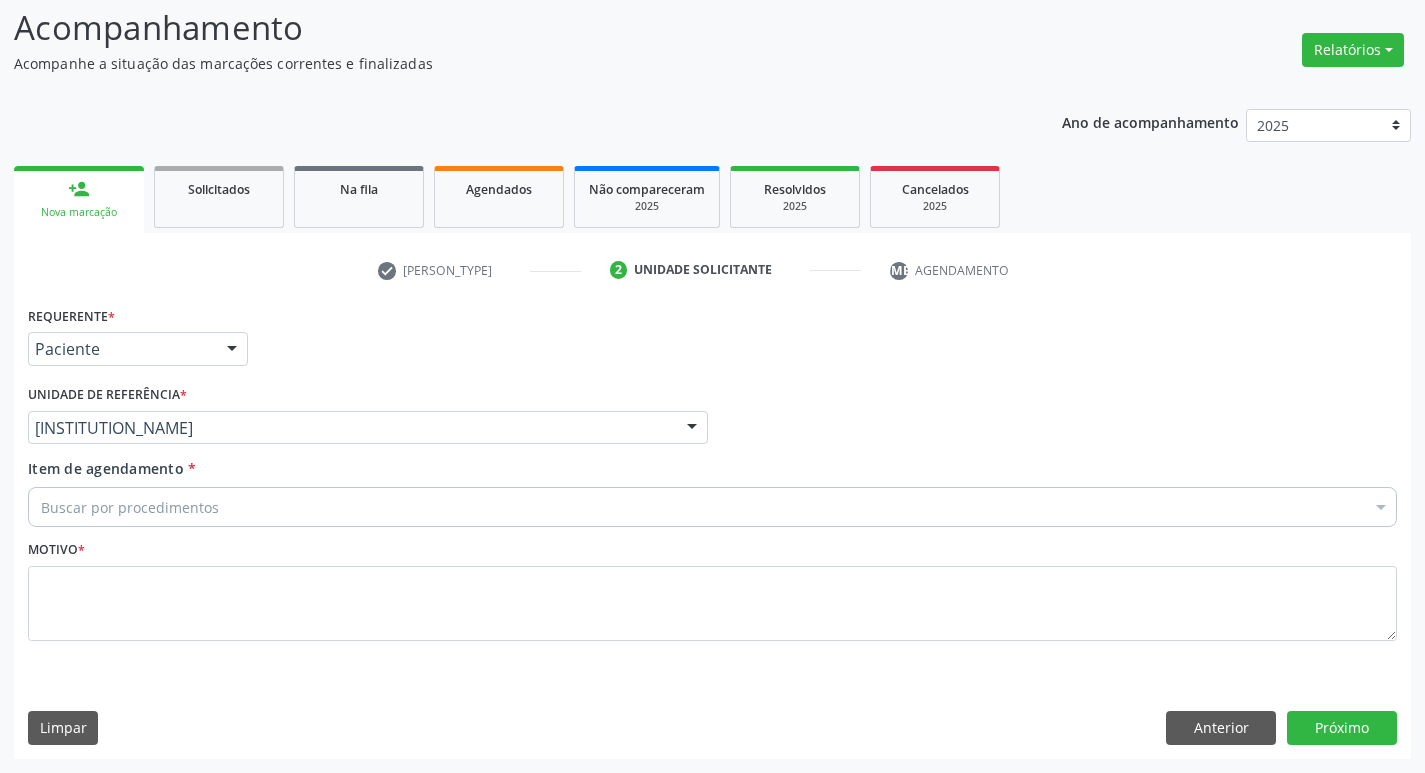 click on "Buscar por procedimentos" at bounding box center [712, 507] 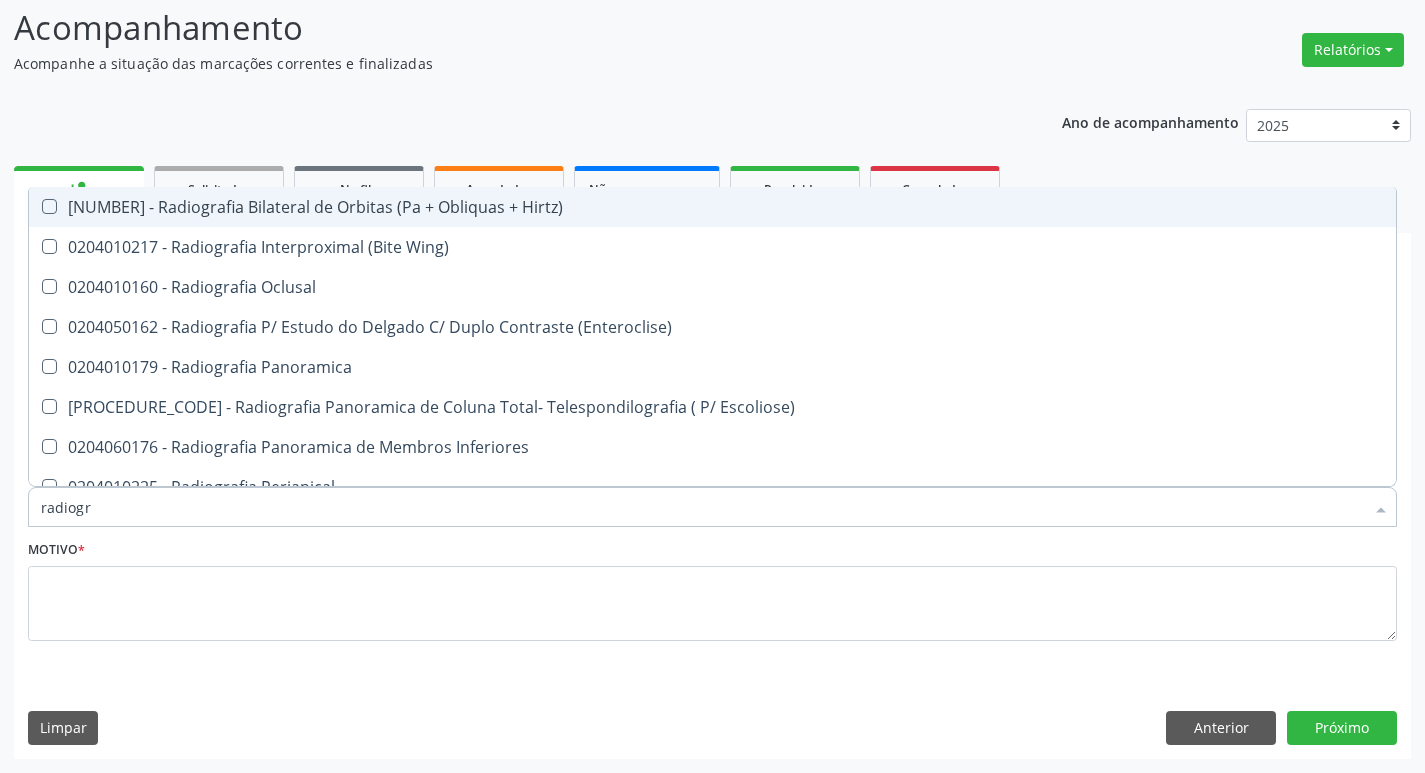 type on "radiogra" 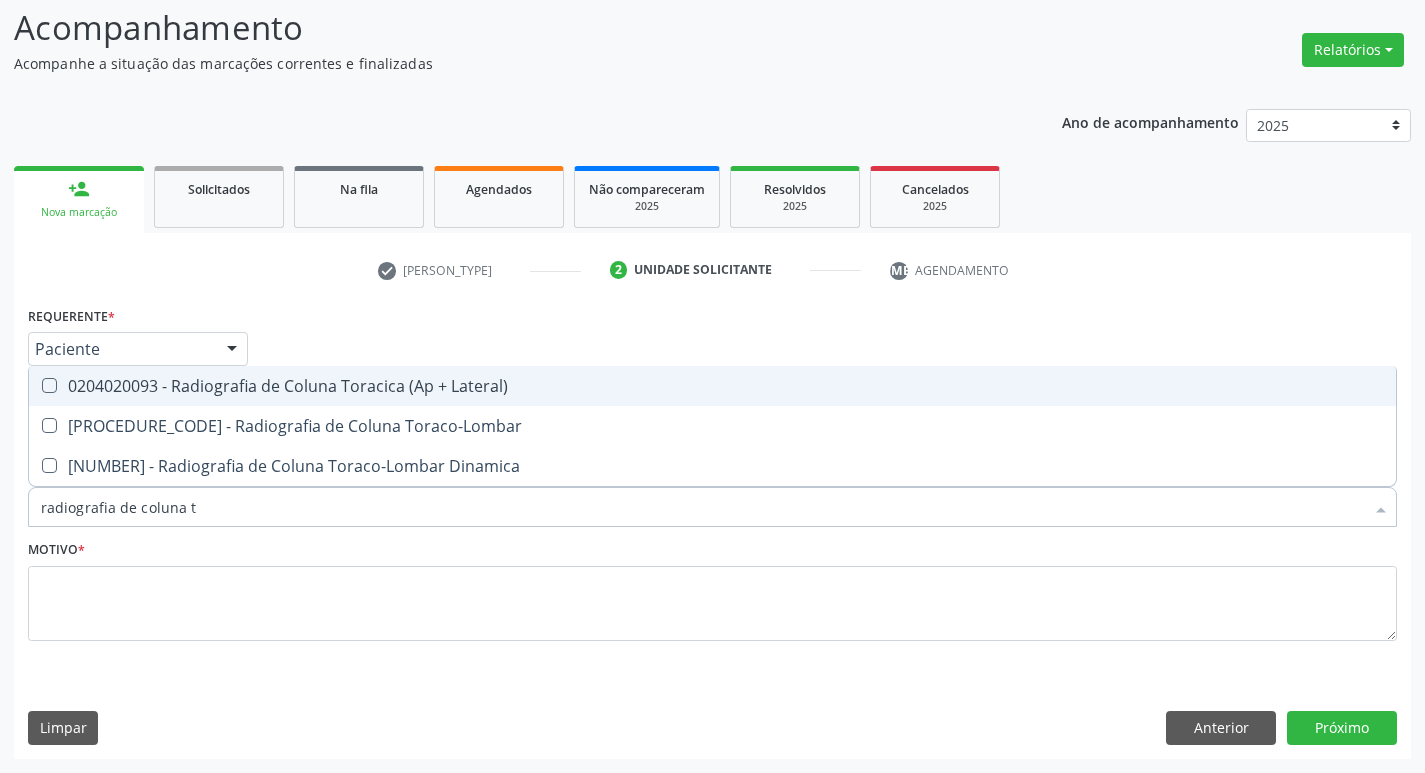 click on "0204020093 - Radiografia de Coluna Toracica (Ap + Lateral)" at bounding box center (712, 386) 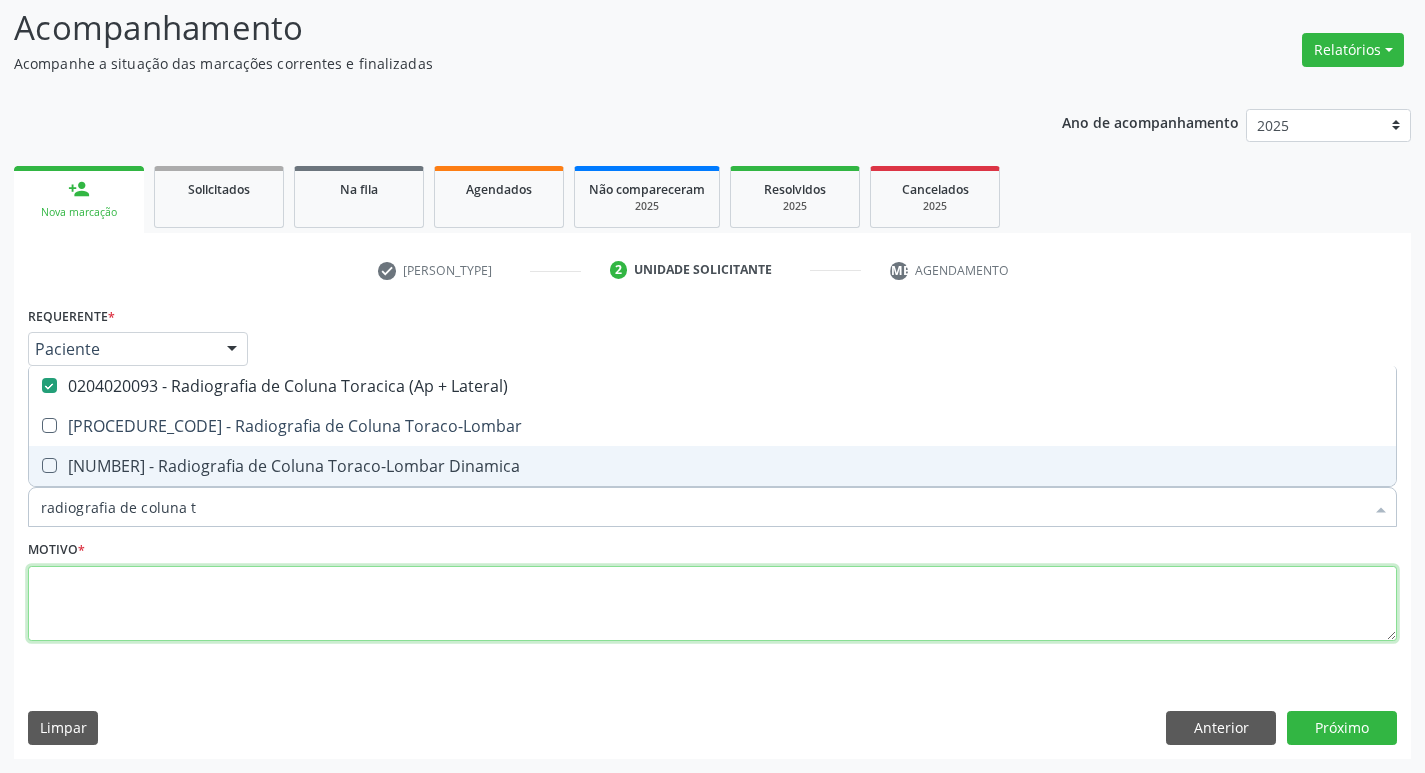 click at bounding box center (712, 604) 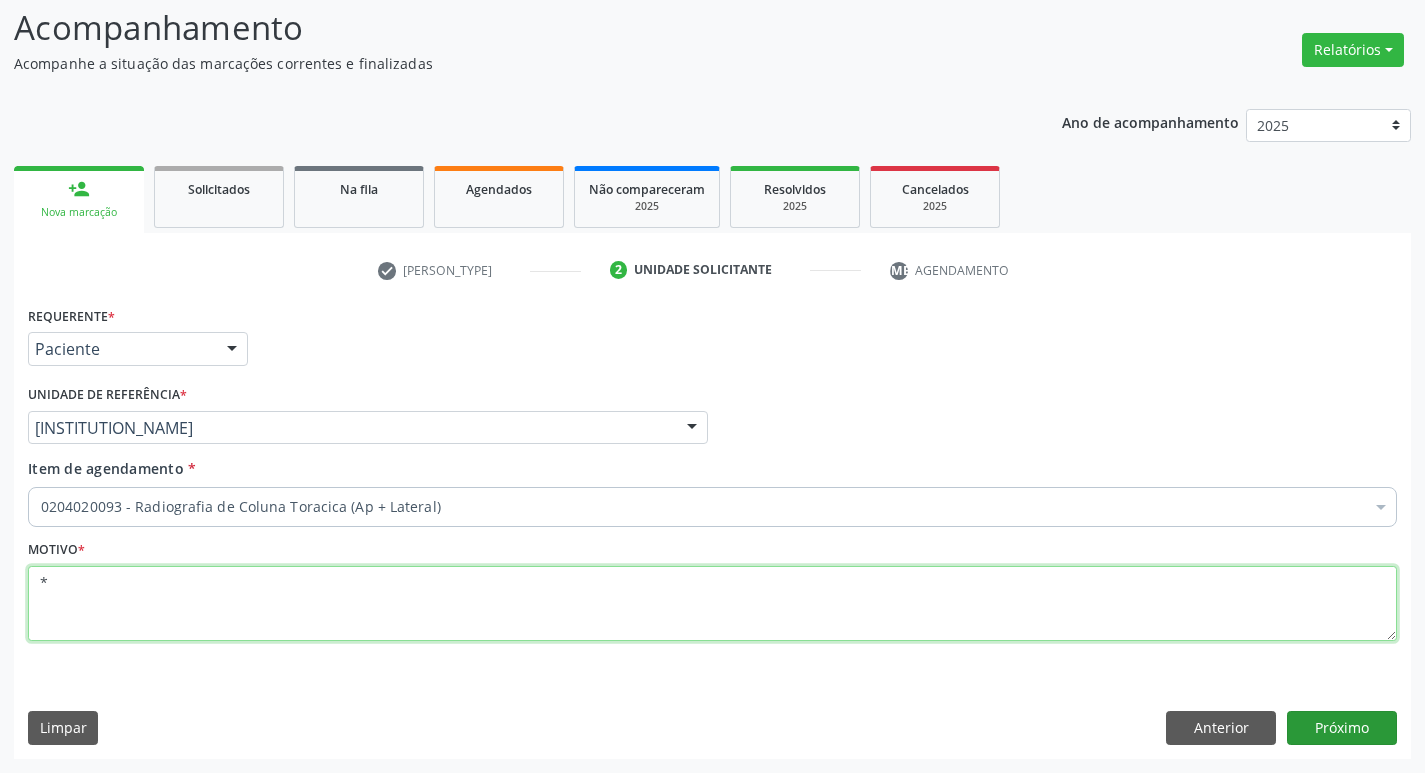 type on "*" 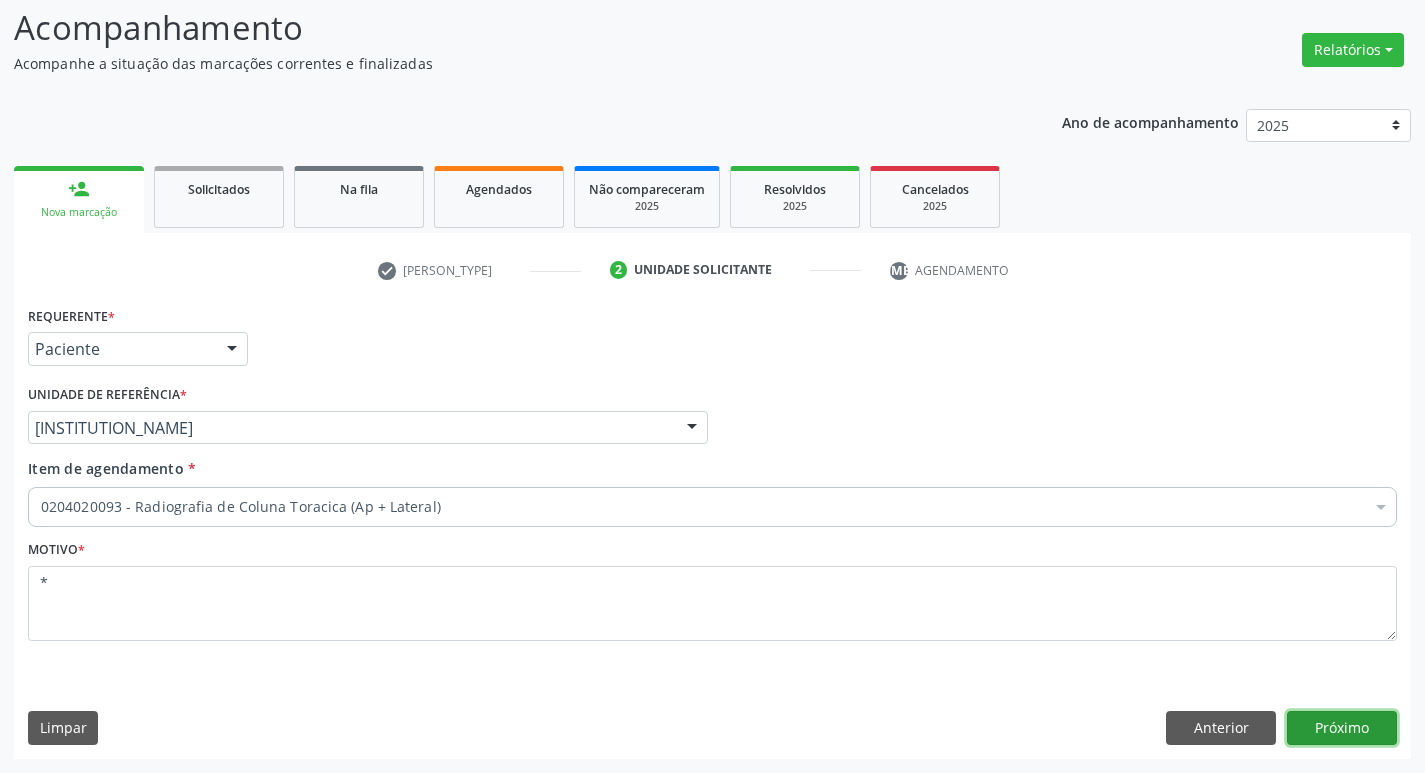 click on "Próximo" at bounding box center [1342, 728] 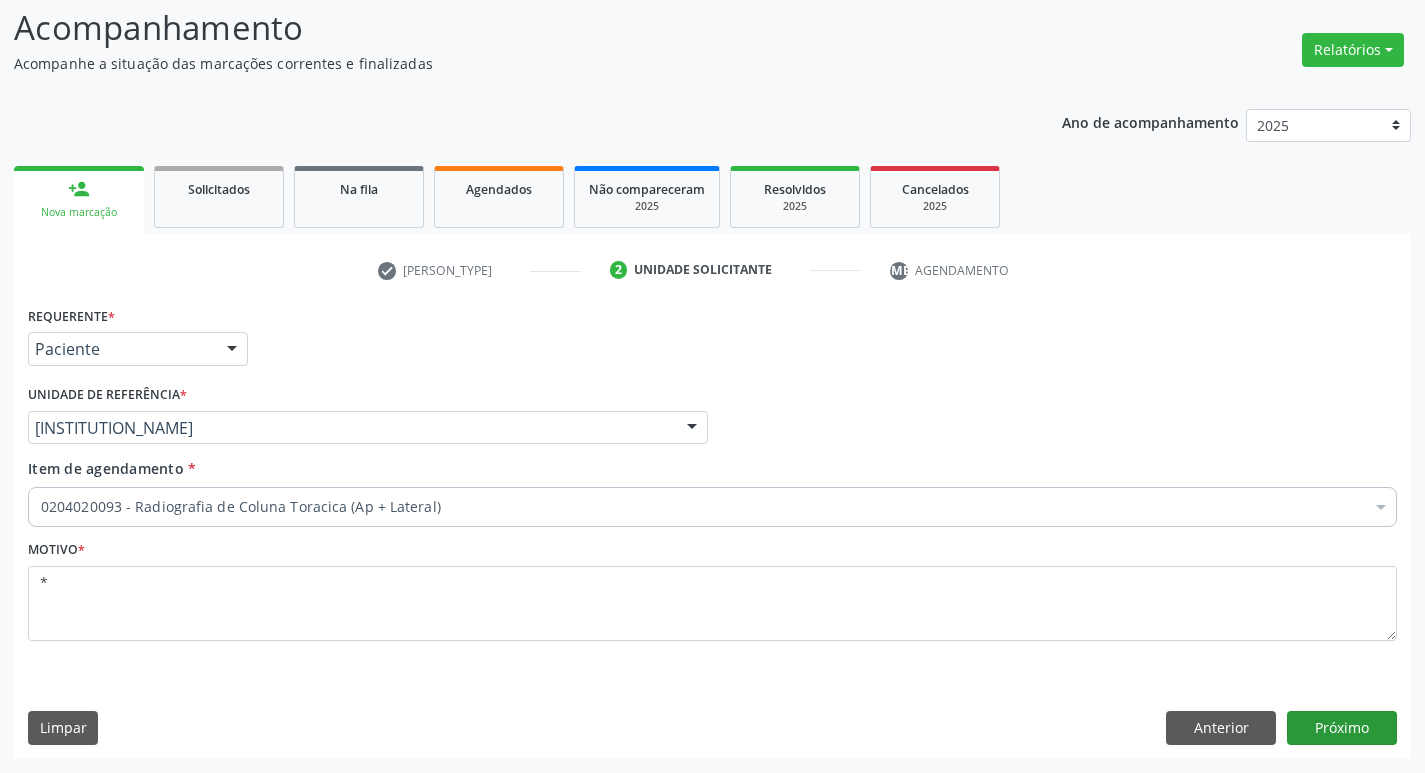 scroll, scrollTop: 97, scrollLeft: 0, axis: vertical 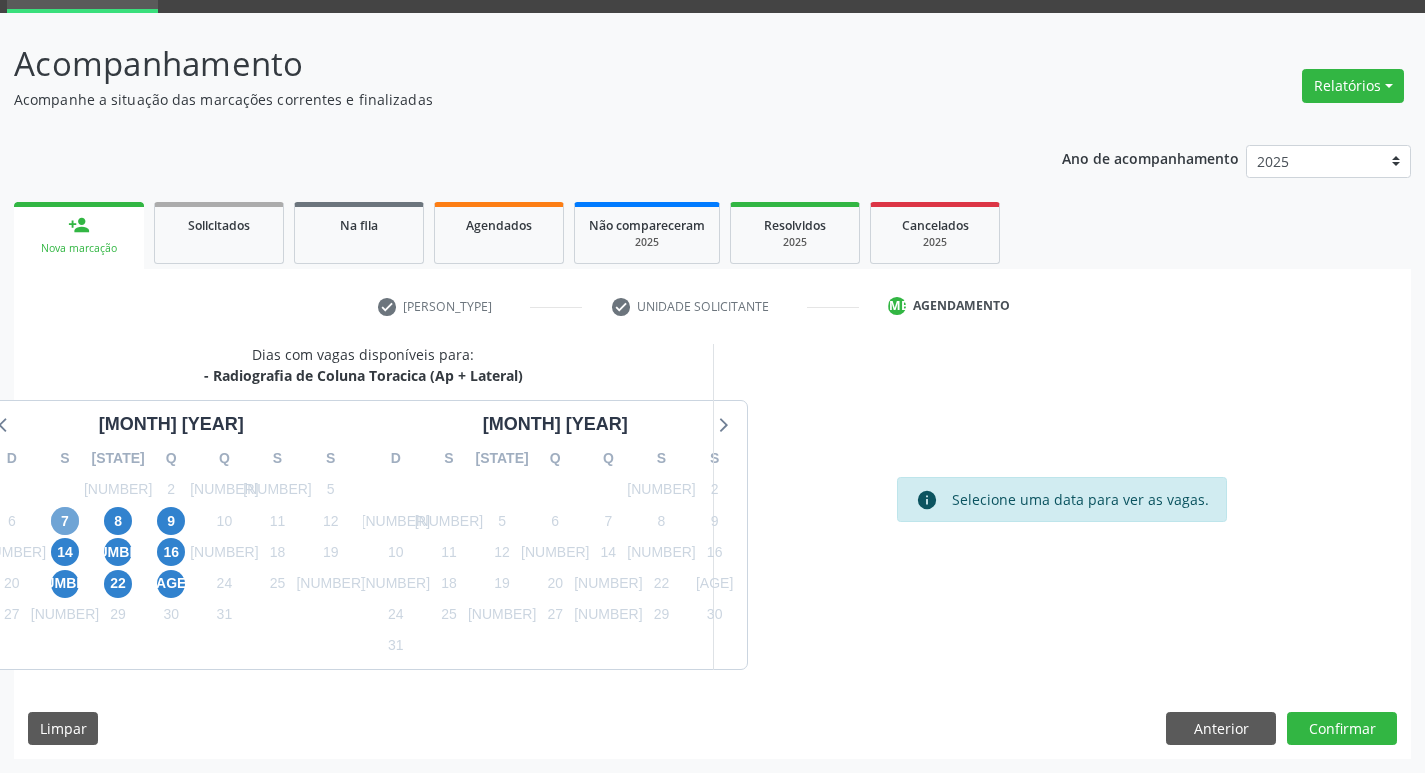 click on "7" at bounding box center [65, 521] 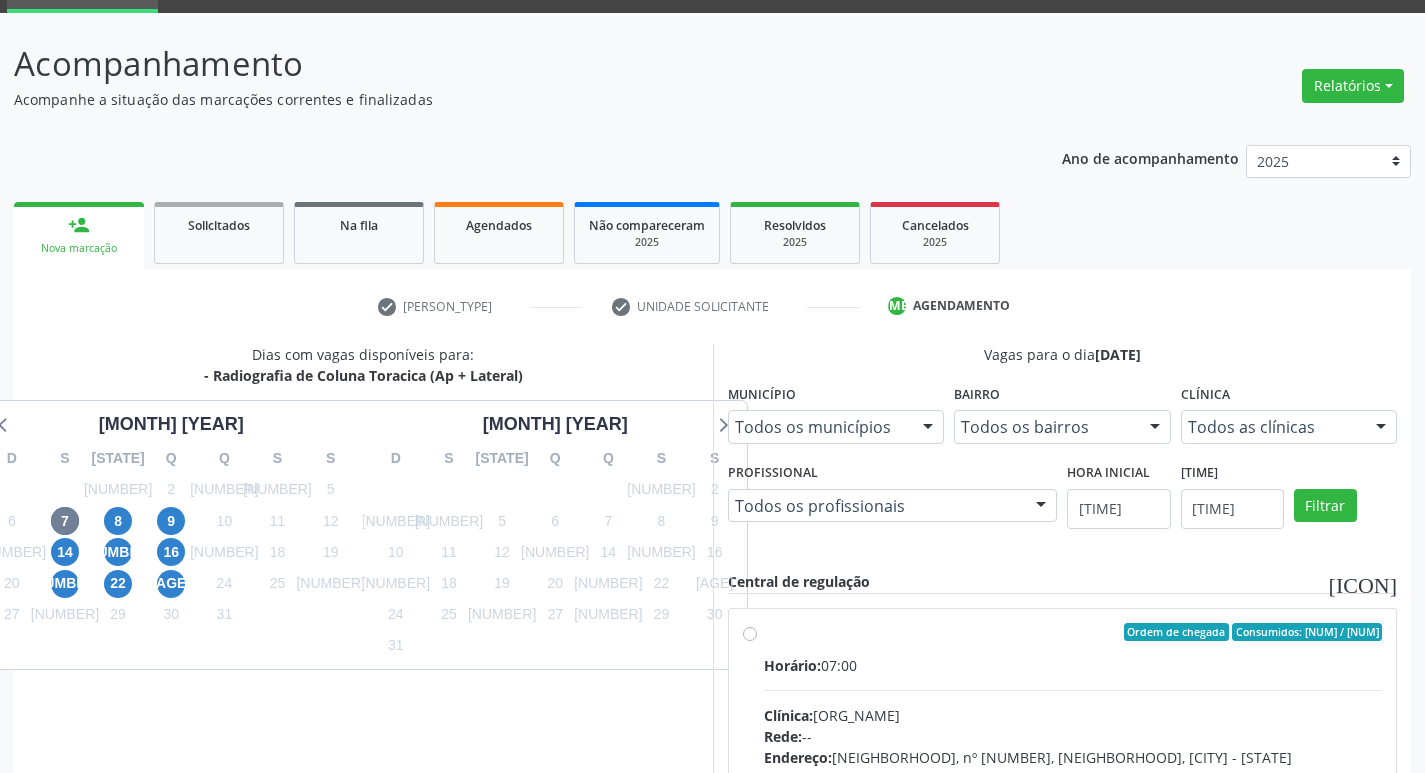 click on "Ordem de chegada
Consumidos: 33 / 40
Horário:   07:00
Clínica:  Cem
Rede:
--
Endereço:   Casa, nº 393, Nossa Senhora da Pen, Serra Talhada - PE
Telefone:   --
Profissional:
Ebenone Antonio da Silva
Informações adicionais sobre o atendimento
Idade de atendimento:
de 0 a 120 anos
Gênero(s) atendido(s):
Masculino e Feminino
Informações adicionais:
--" at bounding box center (1073, 776) 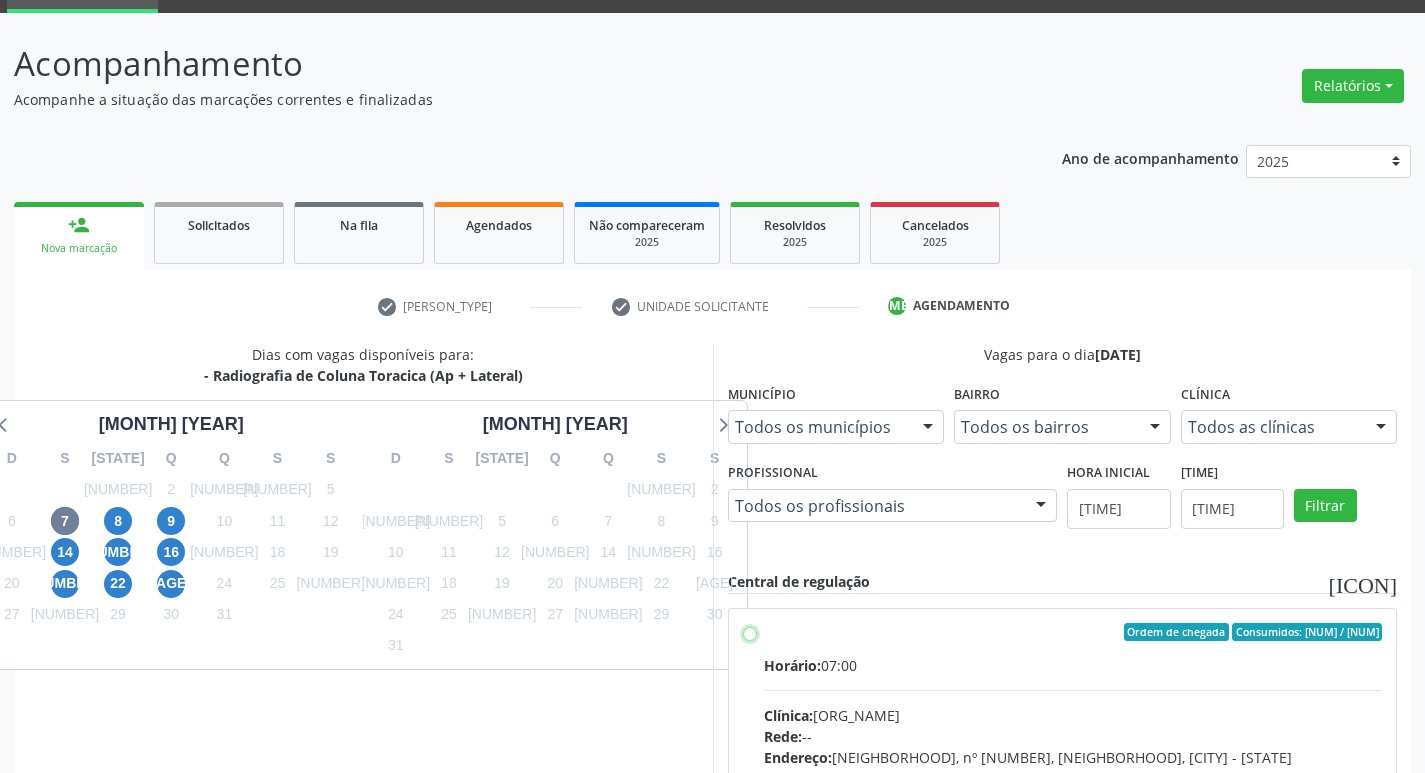 click on "Ordem de chegada
Consumidos: 33 / 40
Horário:   07:00
Clínica:  Cem
Rede:
--
Endereço:   Casa, nº 393, Nossa Senhora da Pen, Serra Talhada - PE
Telefone:   --
Profissional:
Ebenone Antonio da Silva
Informações adicionais sobre o atendimento
Idade de atendimento:
de 0 a 120 anos
Gênero(s) atendido(s):
Masculino e Feminino
Informações adicionais:
--" at bounding box center (750, 632) 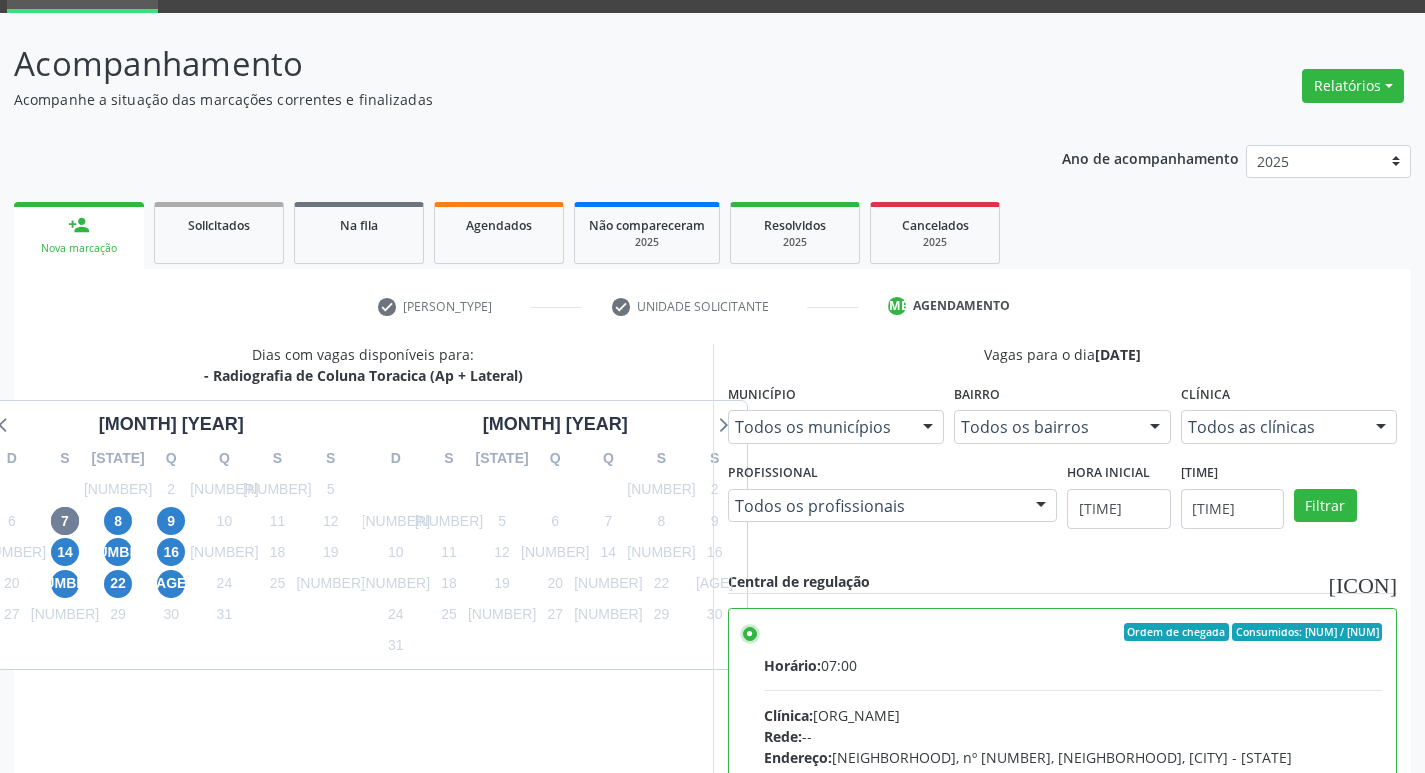 scroll, scrollTop: 422, scrollLeft: 0, axis: vertical 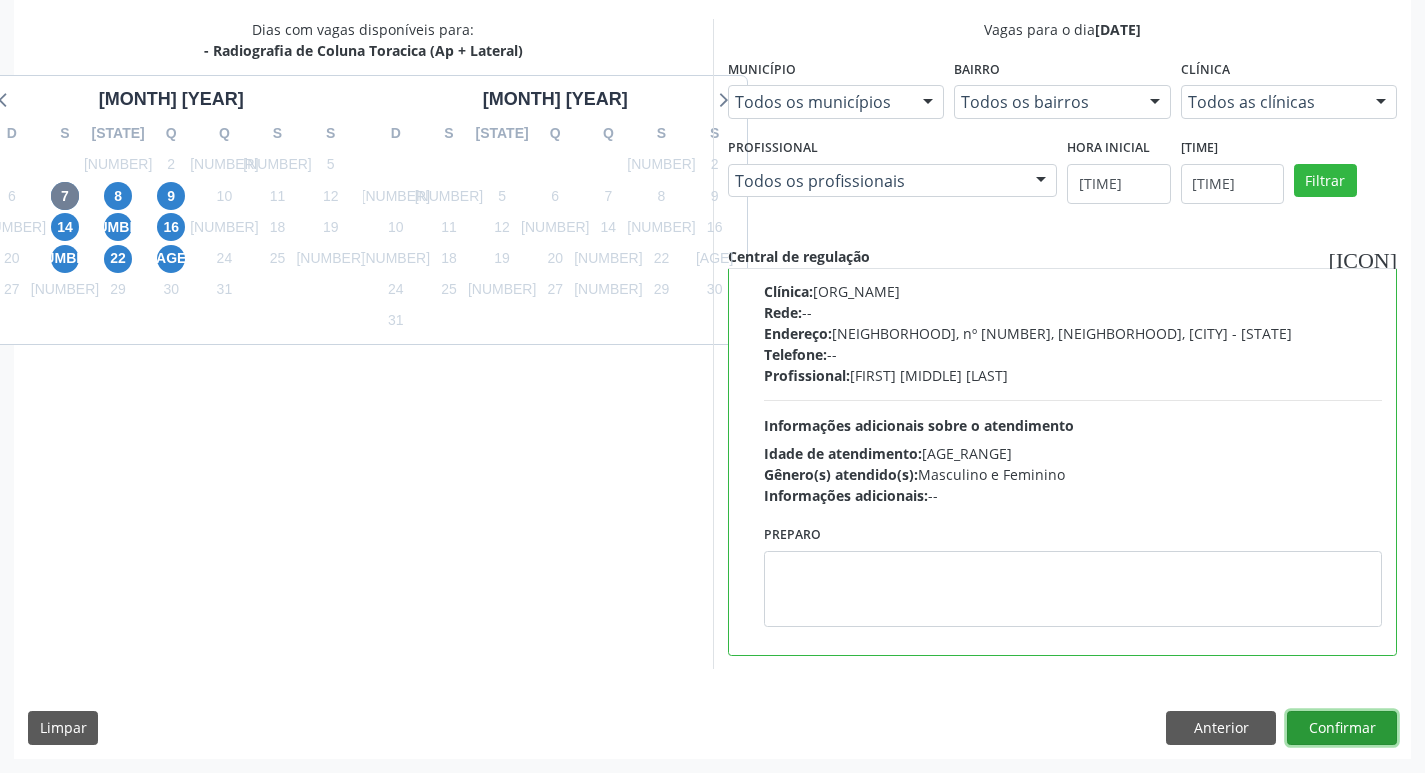 click on "Confirmar" at bounding box center (1342, 728) 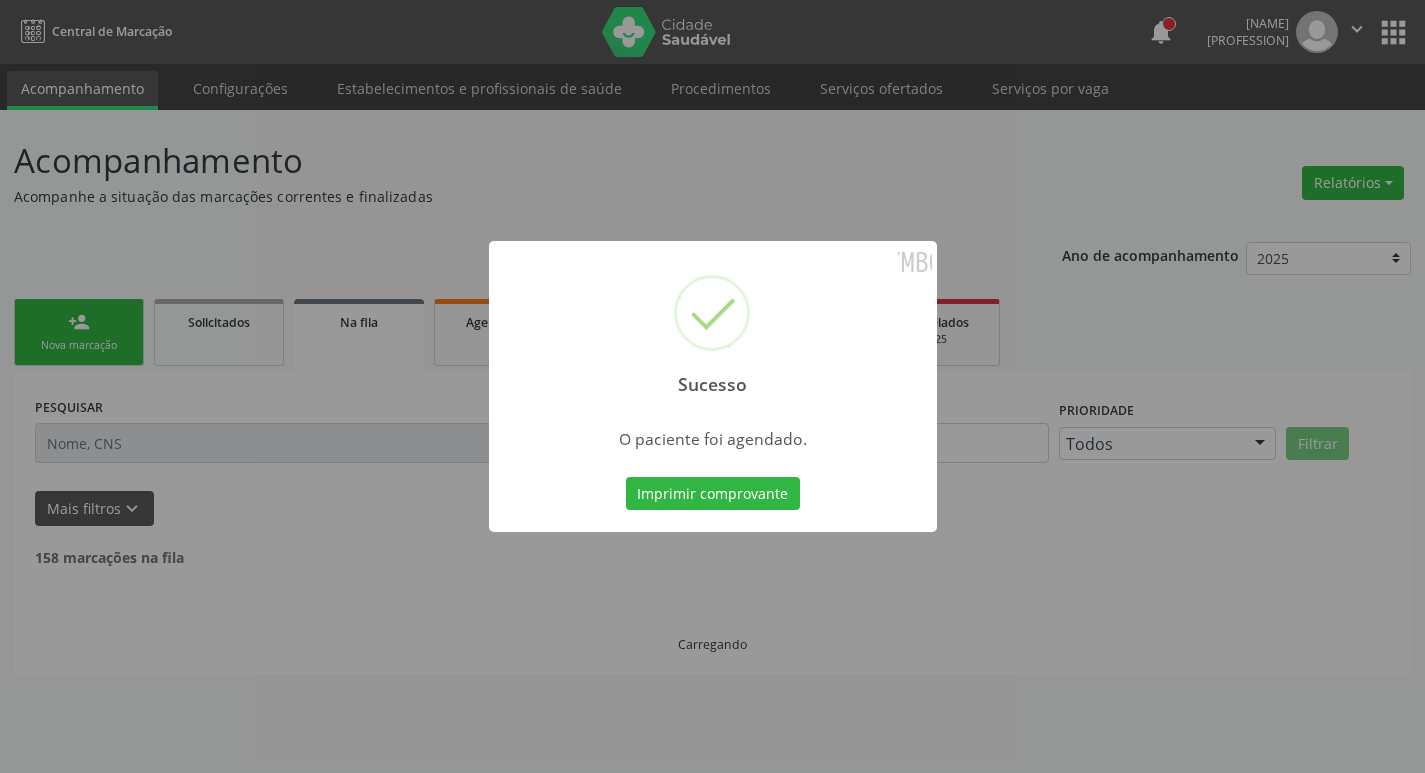 scroll, scrollTop: 0, scrollLeft: 0, axis: both 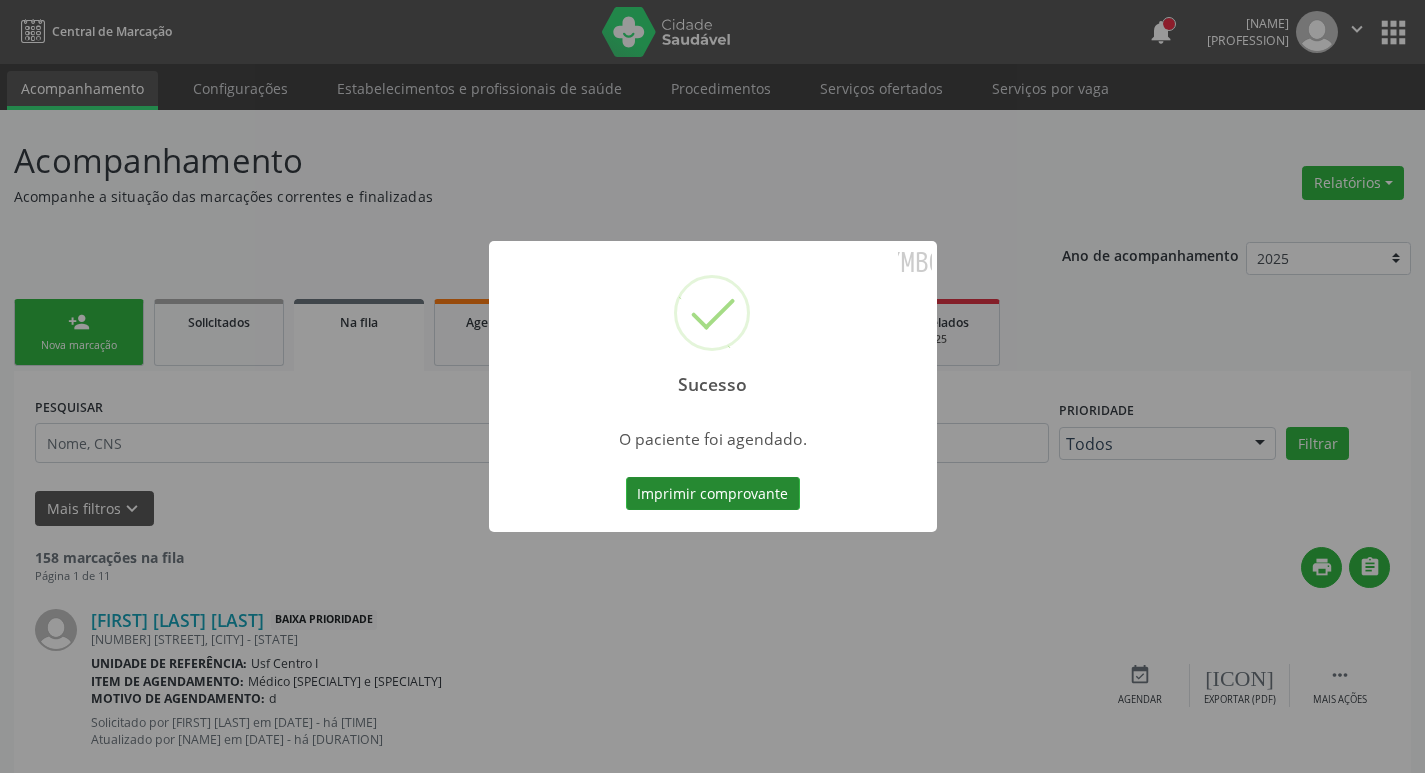 click on "Imprimir comprovante" at bounding box center (713, 494) 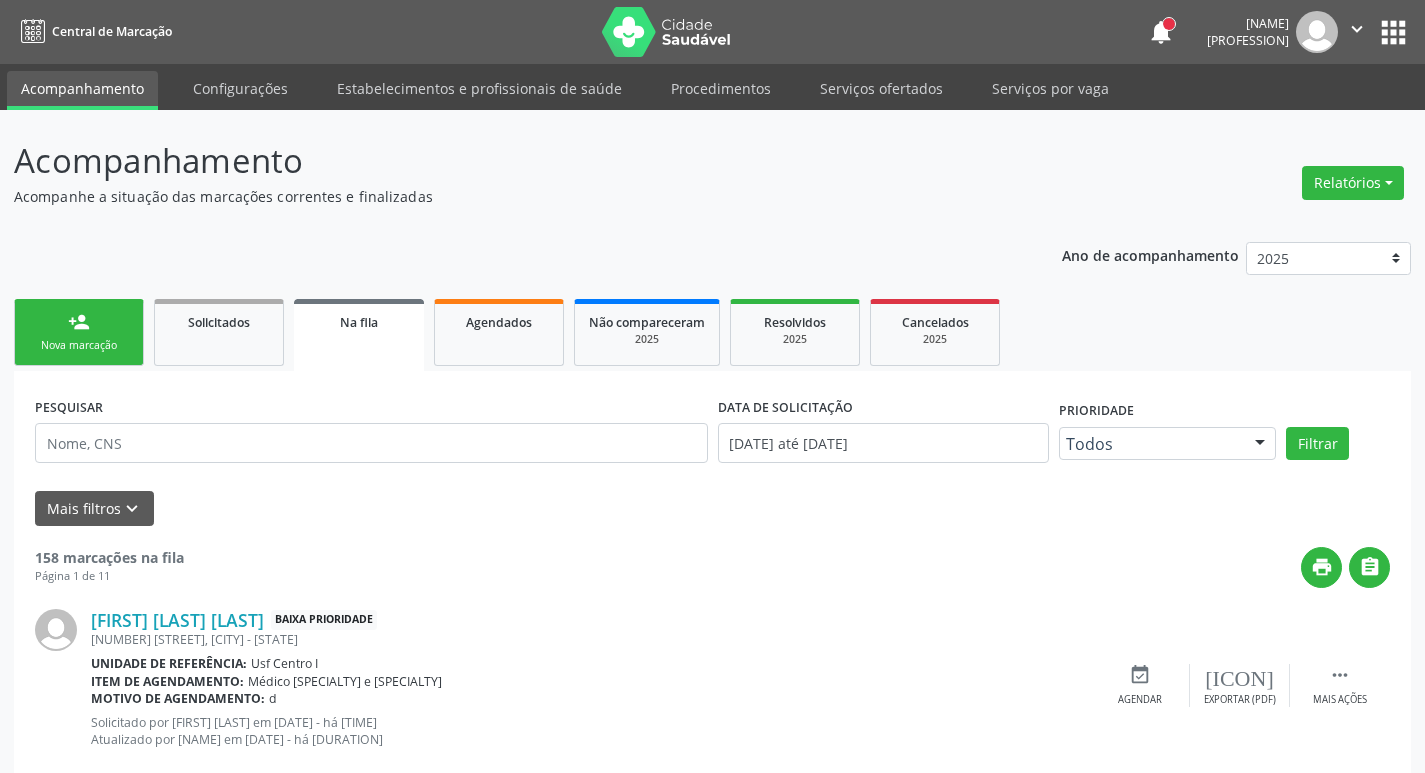 click on "Nova marcação" at bounding box center (79, 345) 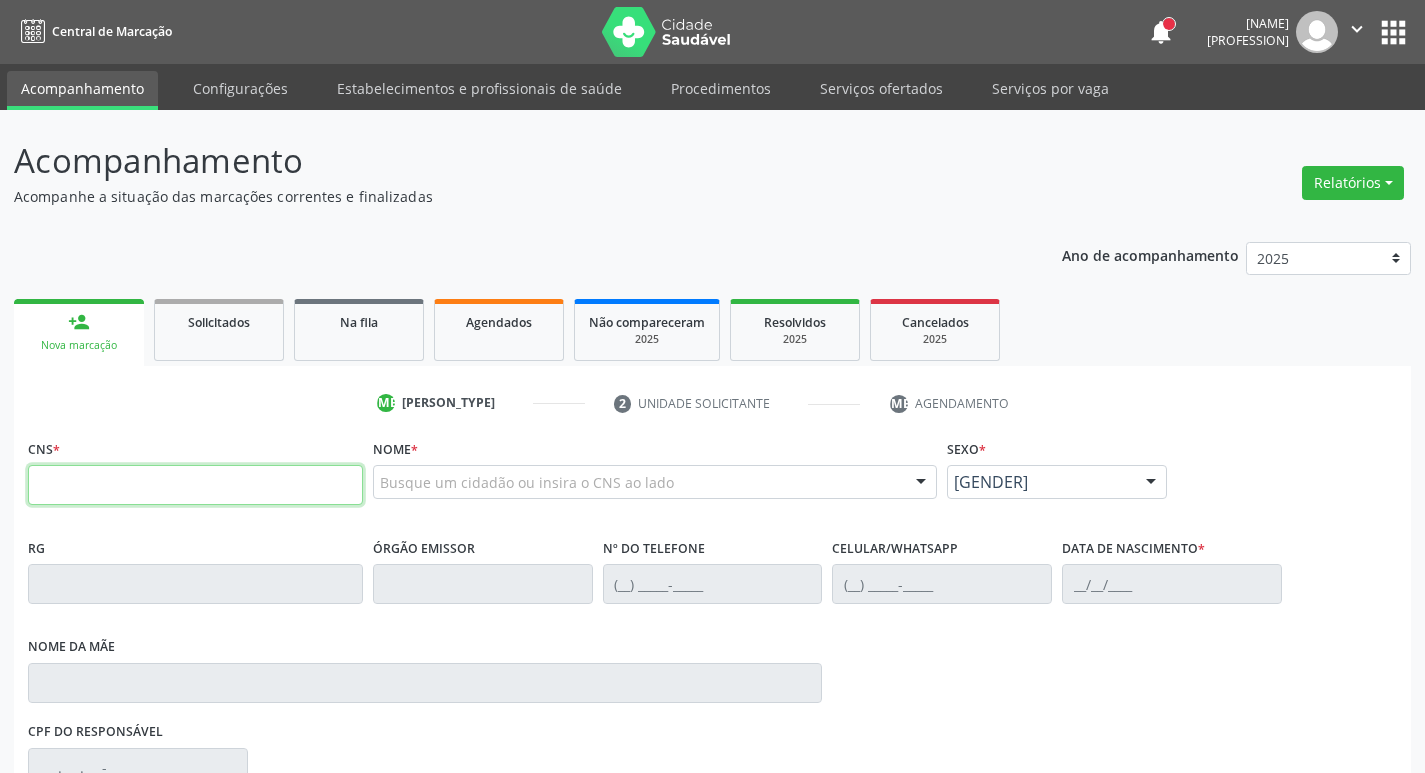 click at bounding box center (195, 485) 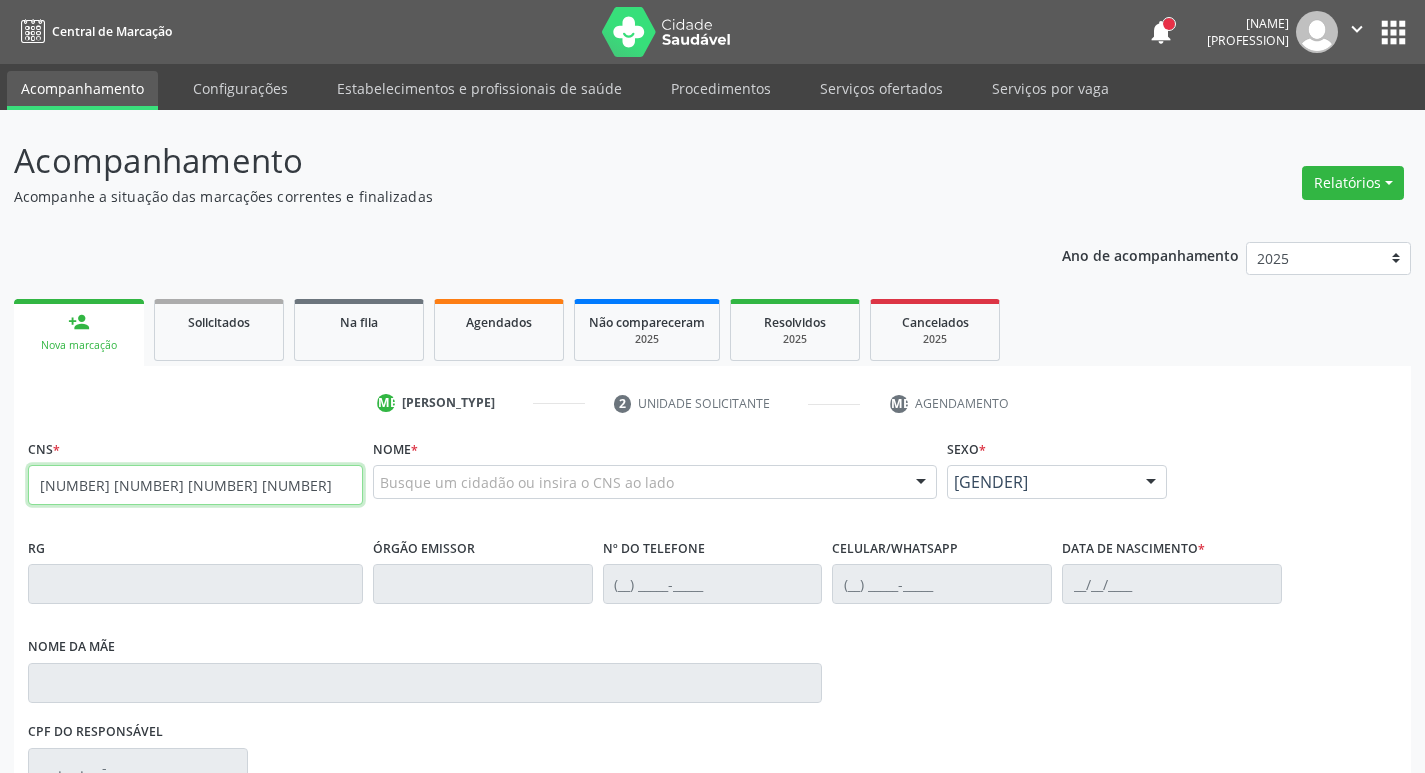 type on "708 6010 9187 6988" 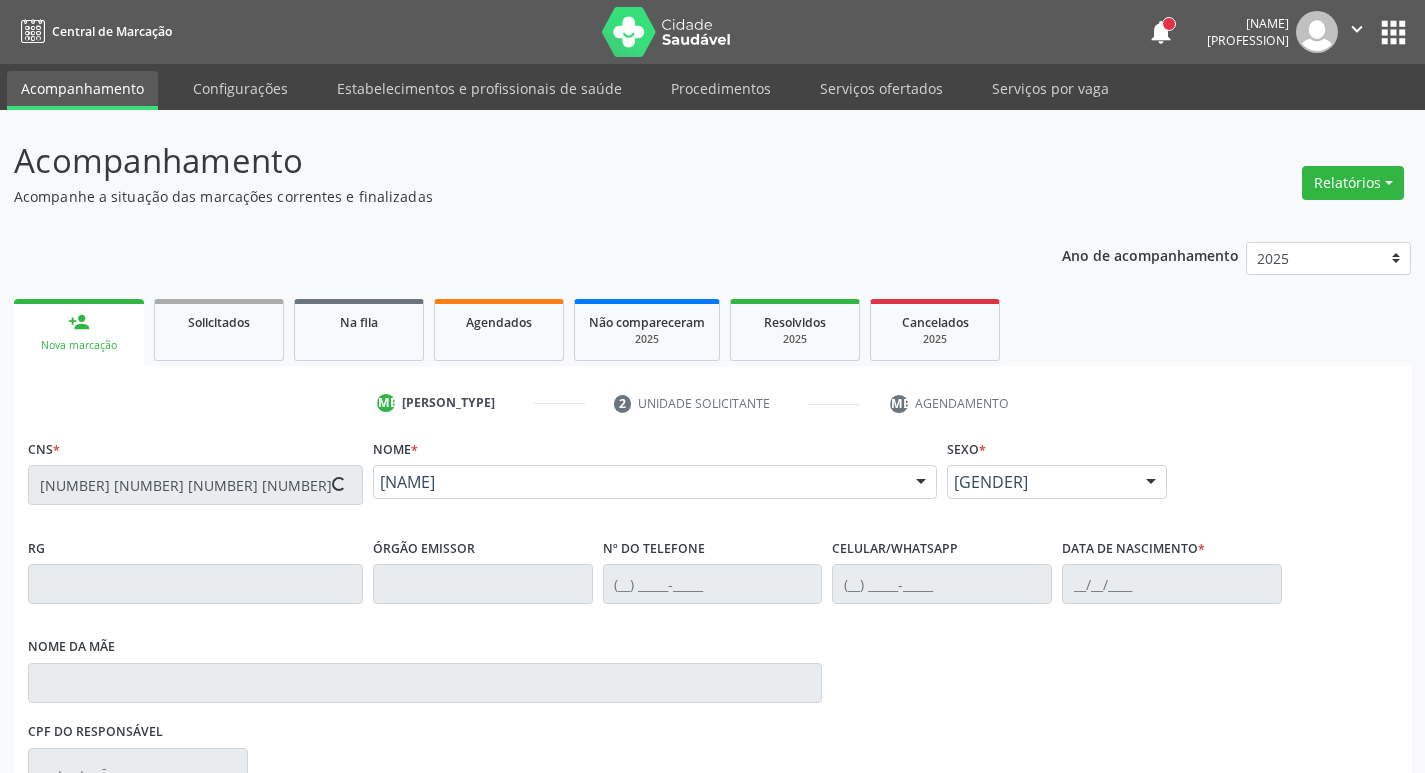 scroll, scrollTop: 297, scrollLeft: 0, axis: vertical 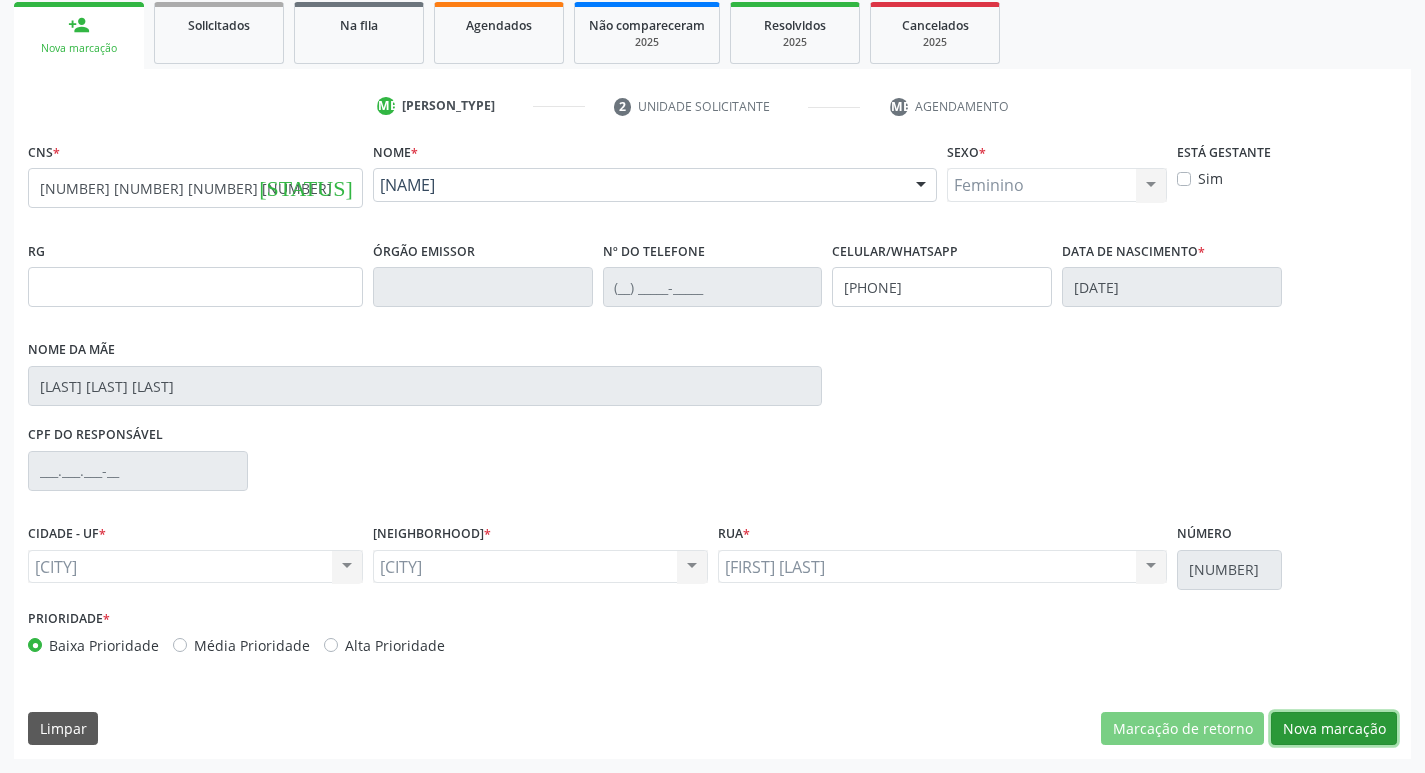 click on "Nova marcação" at bounding box center (1182, 729) 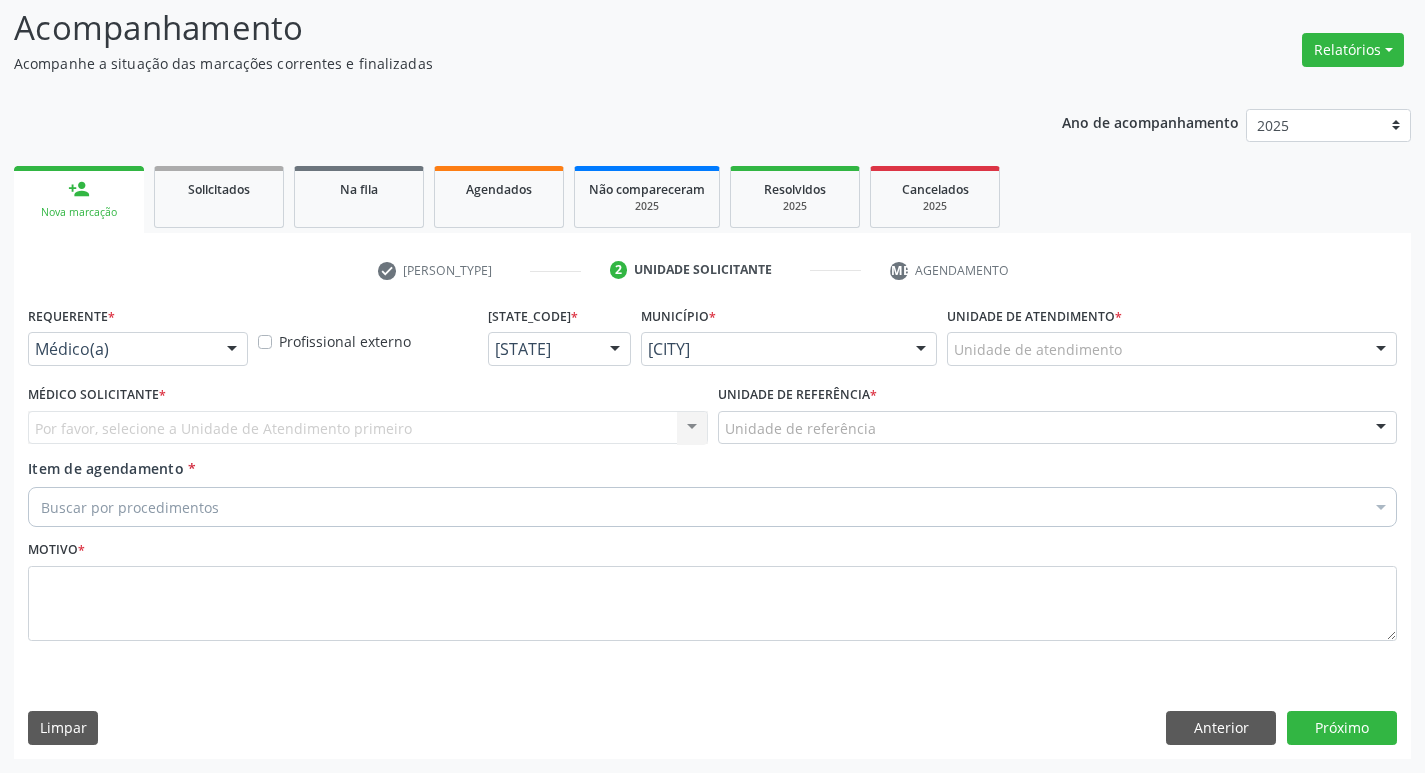 scroll, scrollTop: 133, scrollLeft: 0, axis: vertical 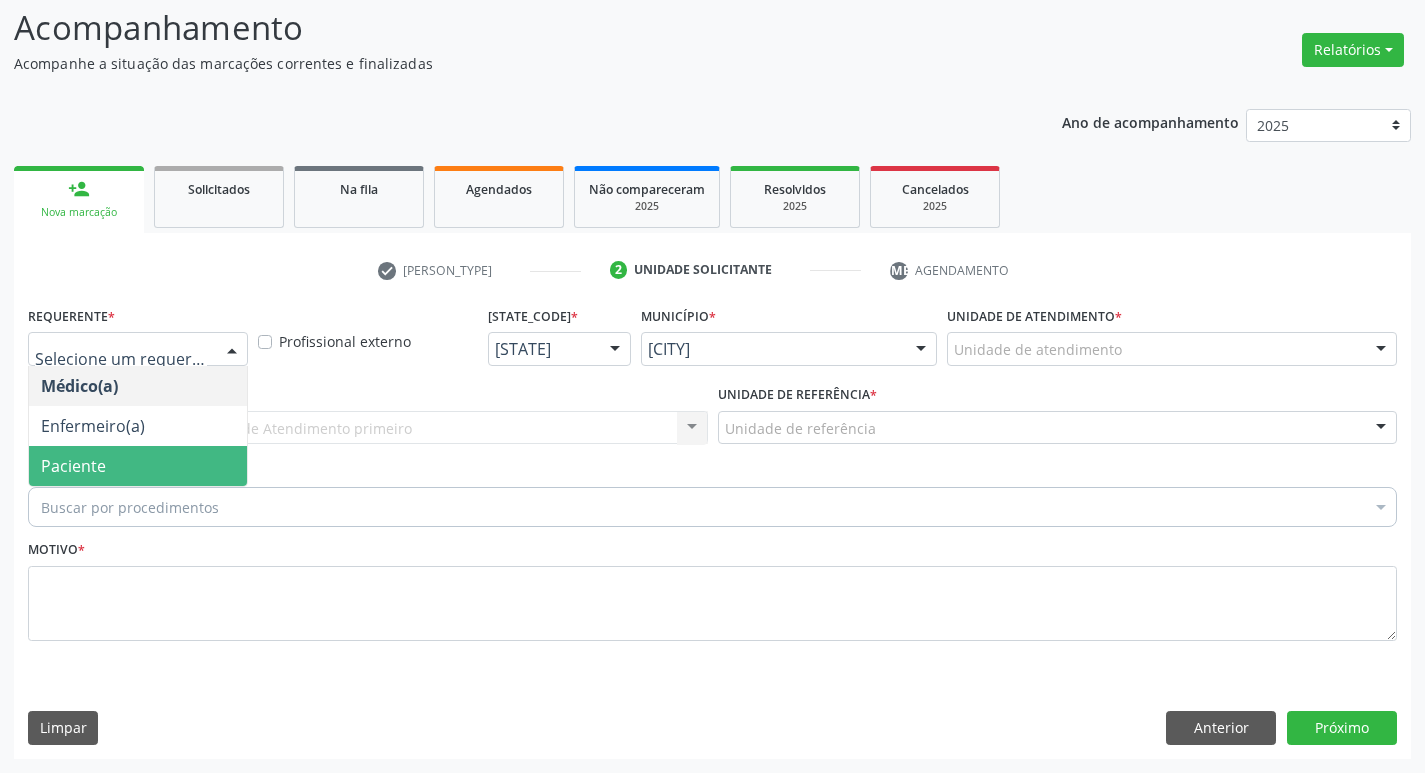click on "Paciente" at bounding box center (138, 466) 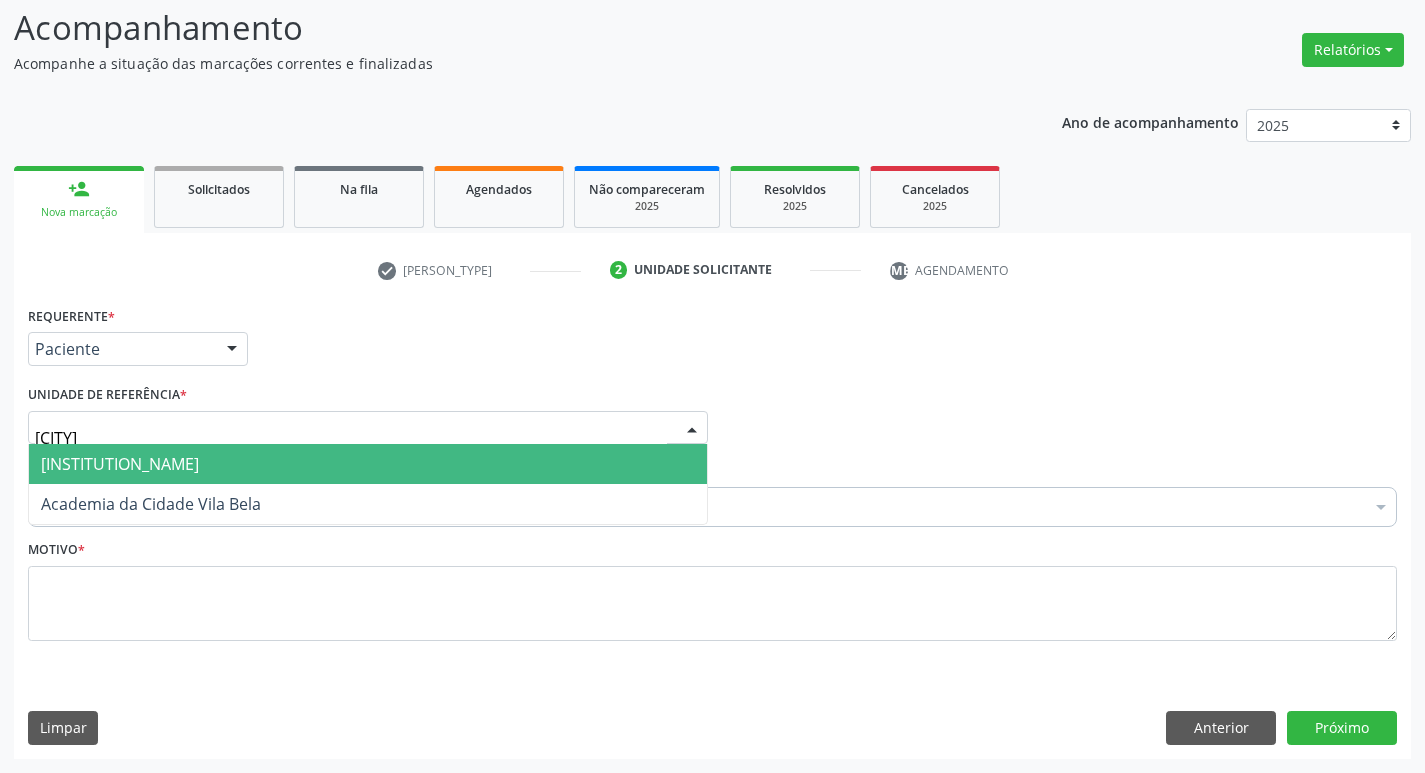 click on "Usf [NAME]" at bounding box center (368, 464) 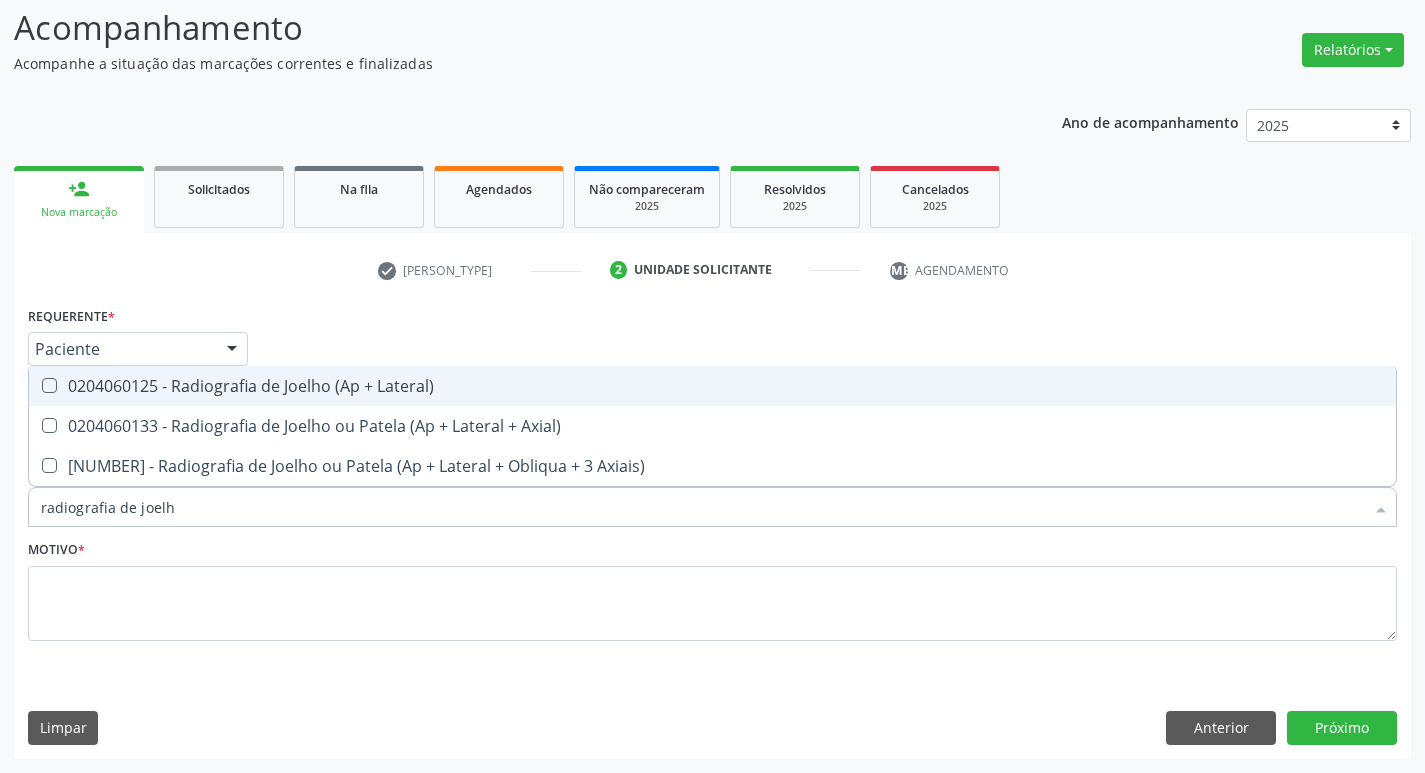 click on "0204060125 - Radiografia de Joelho (Ap + Lateral)" at bounding box center (712, 386) 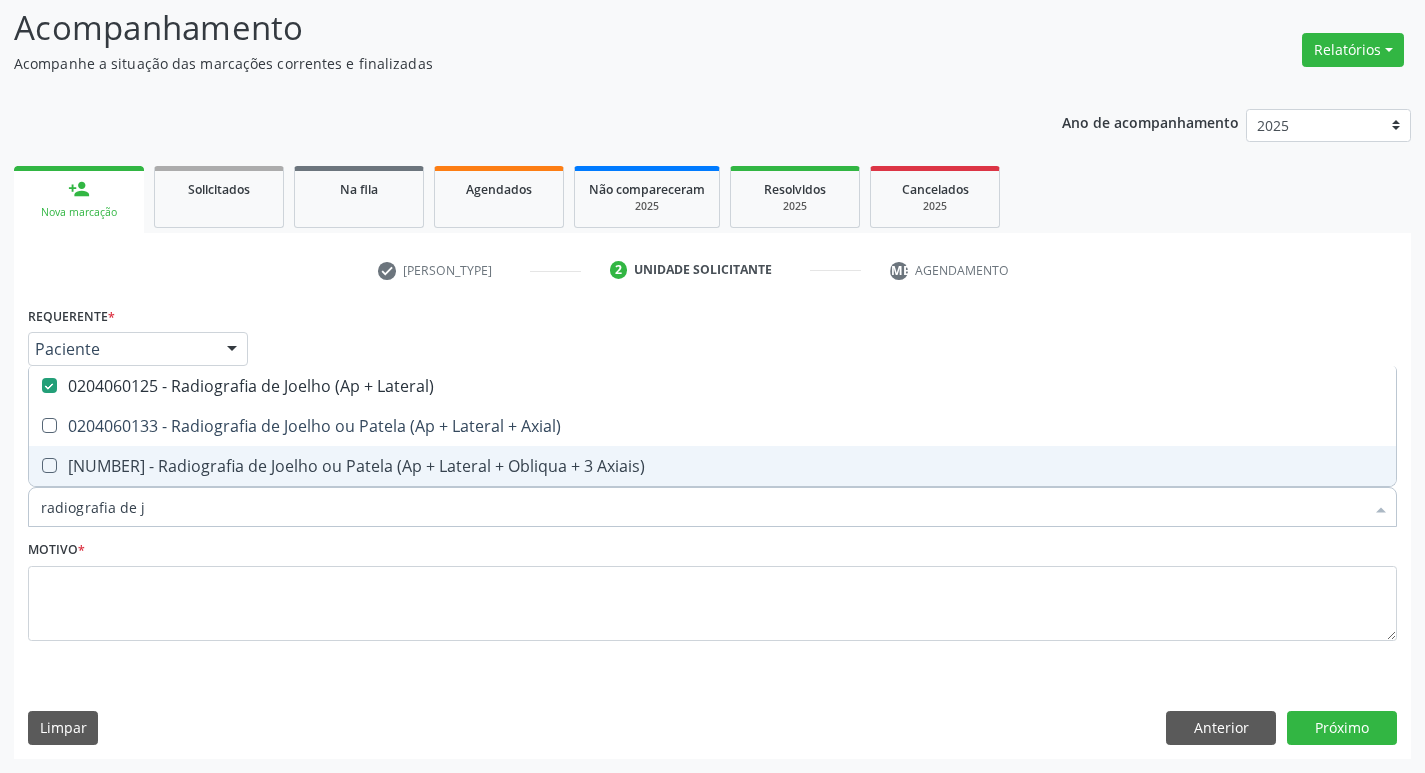 type on "radiografia de" 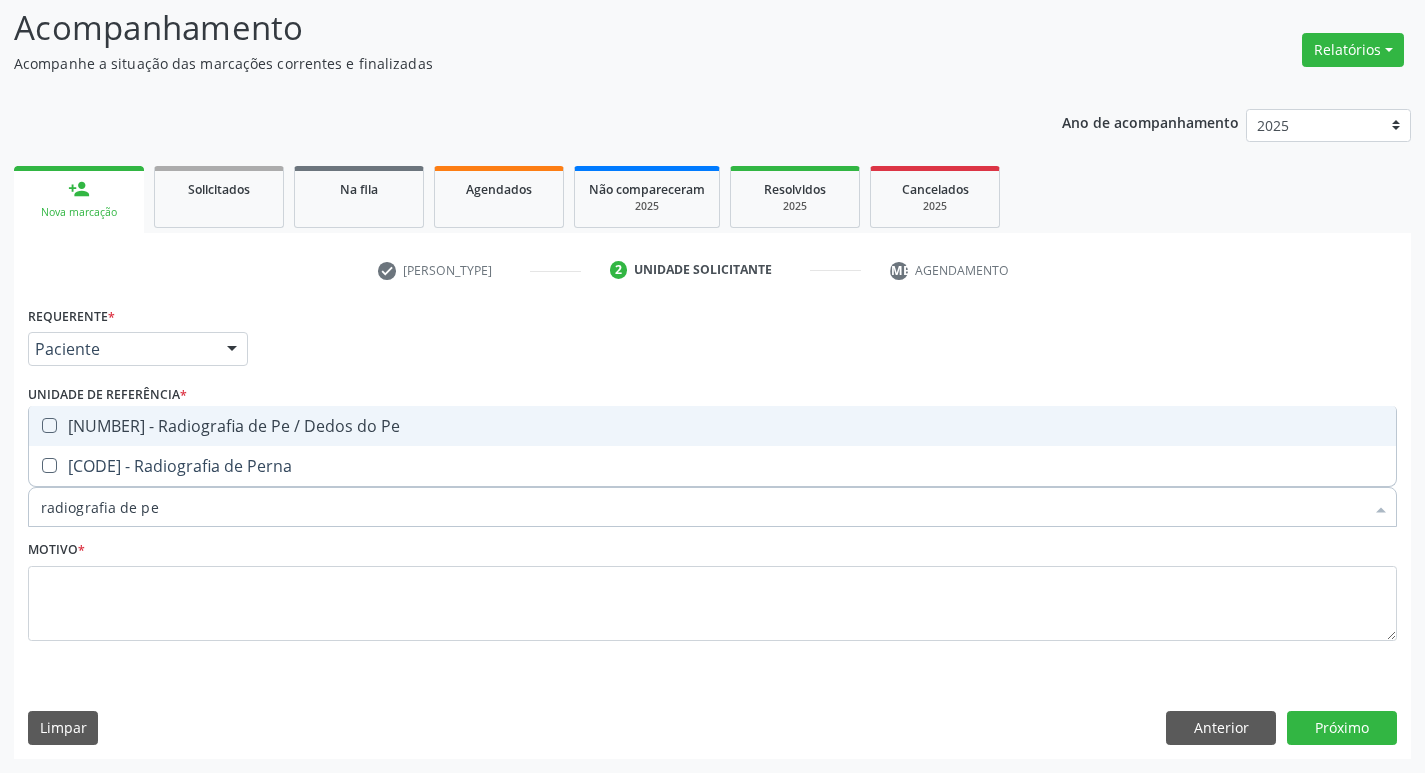 click on "0204060150 - Radiografia de Pe / Dedos do Pe" at bounding box center (712, 426) 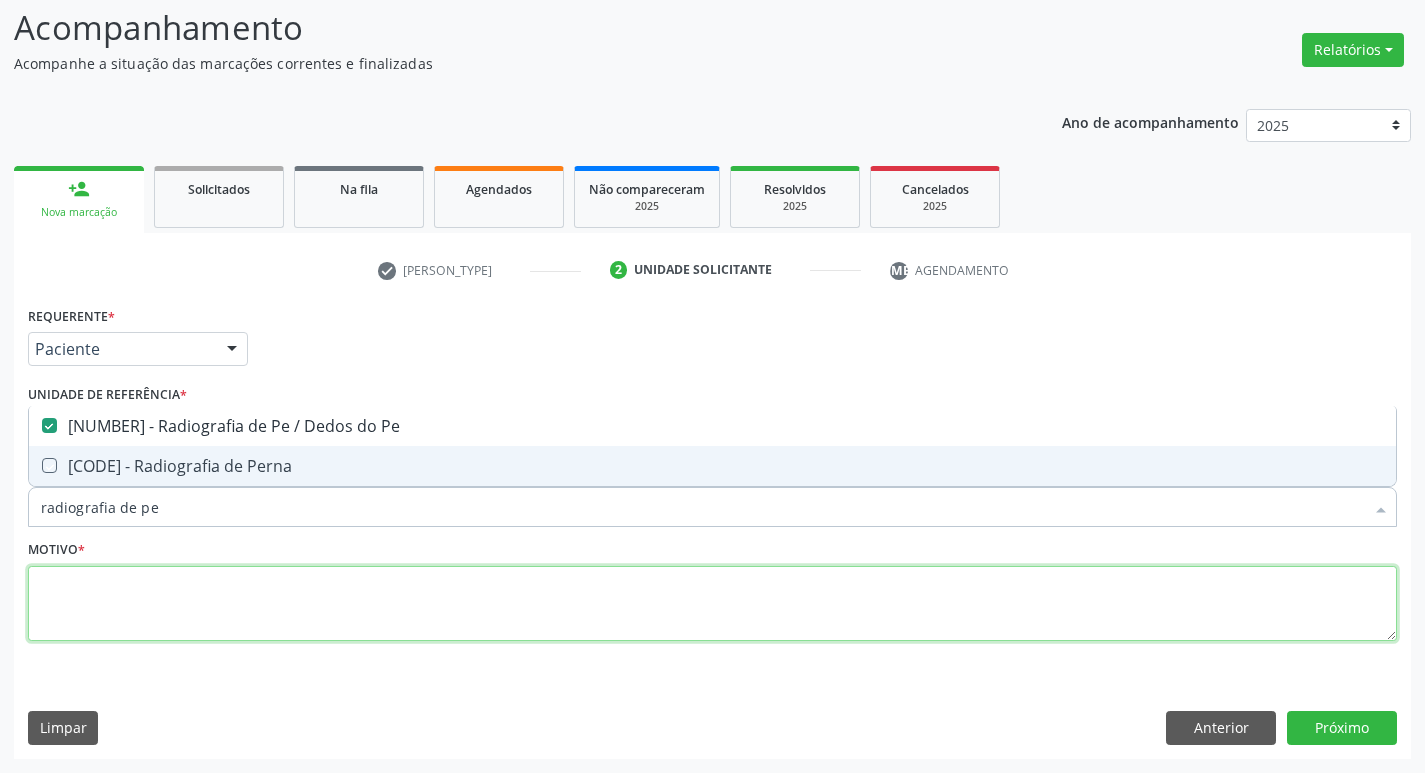 click at bounding box center (712, 604) 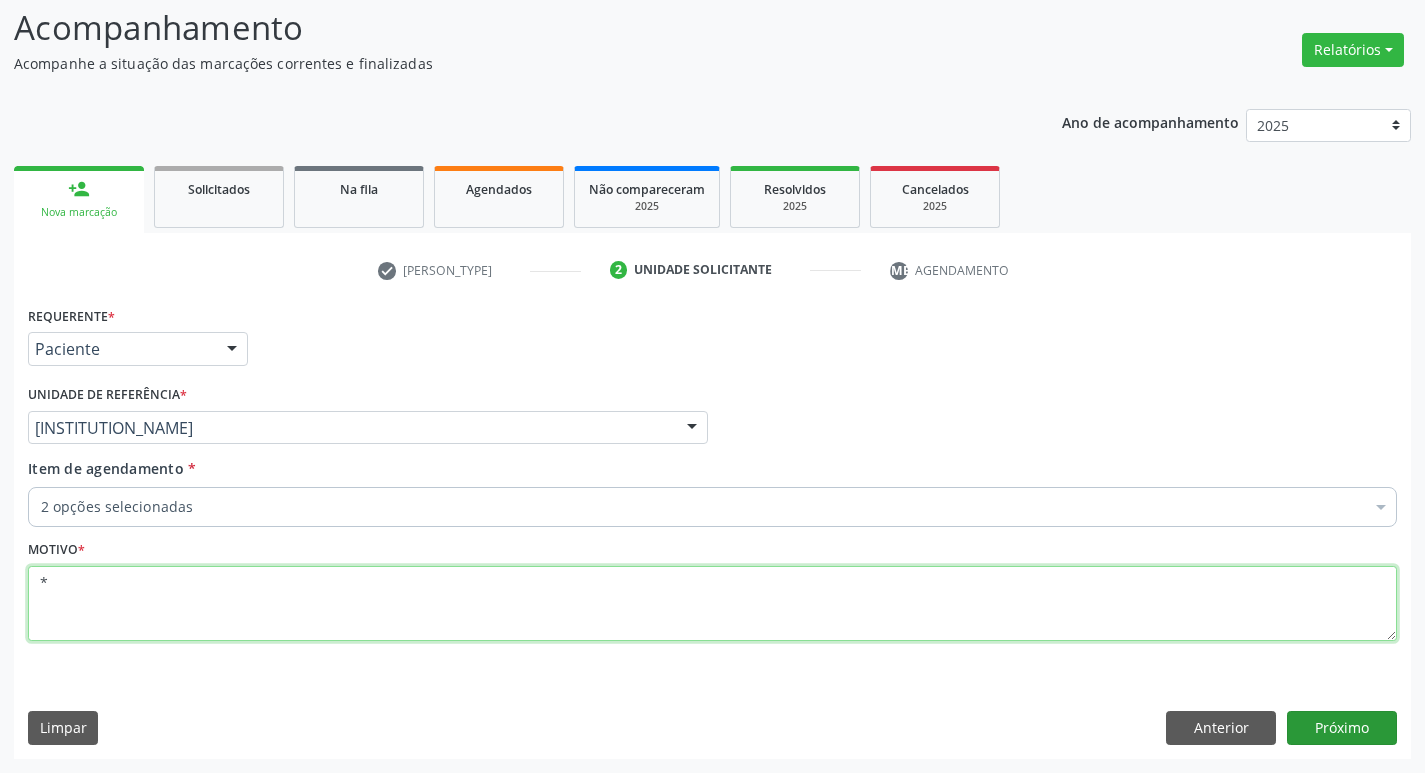 type on "*" 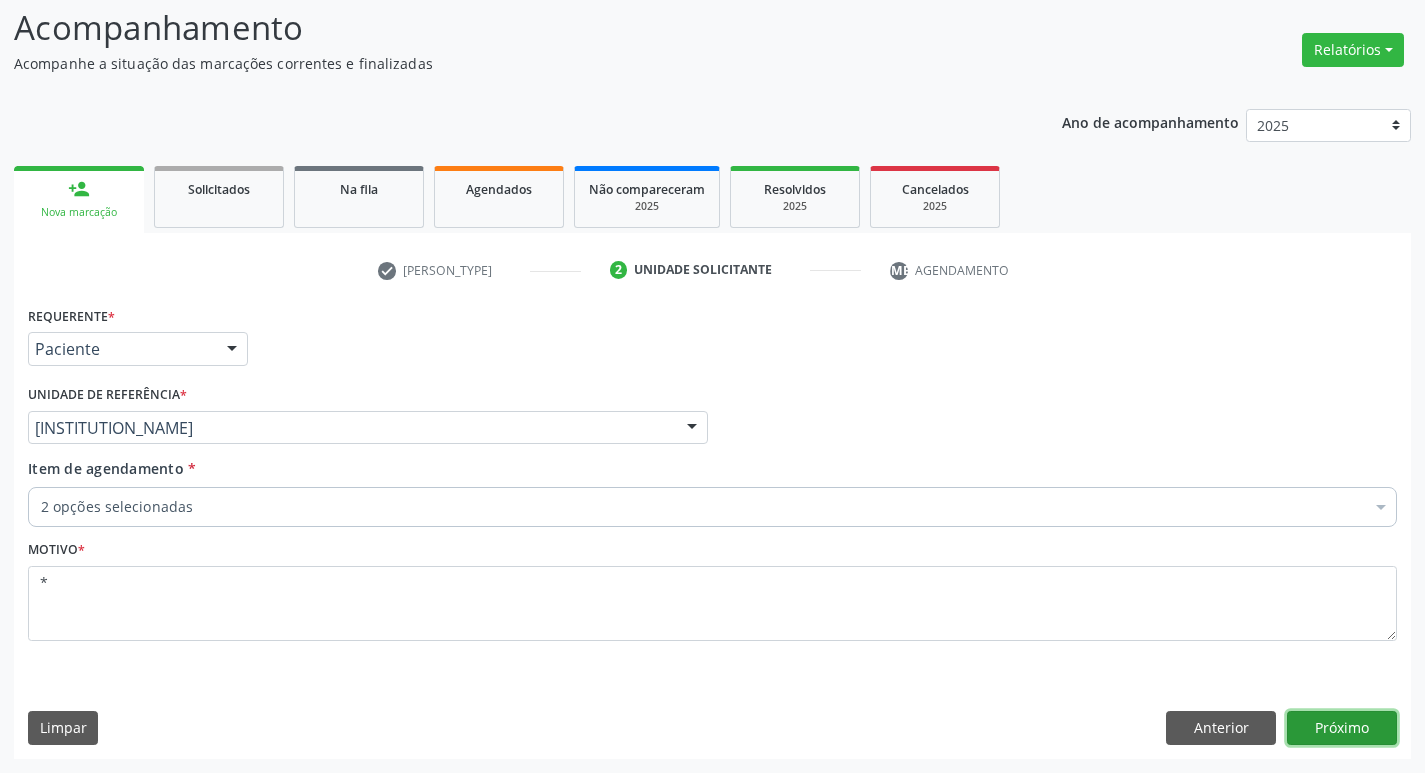 click on "Próximo" at bounding box center (1342, 728) 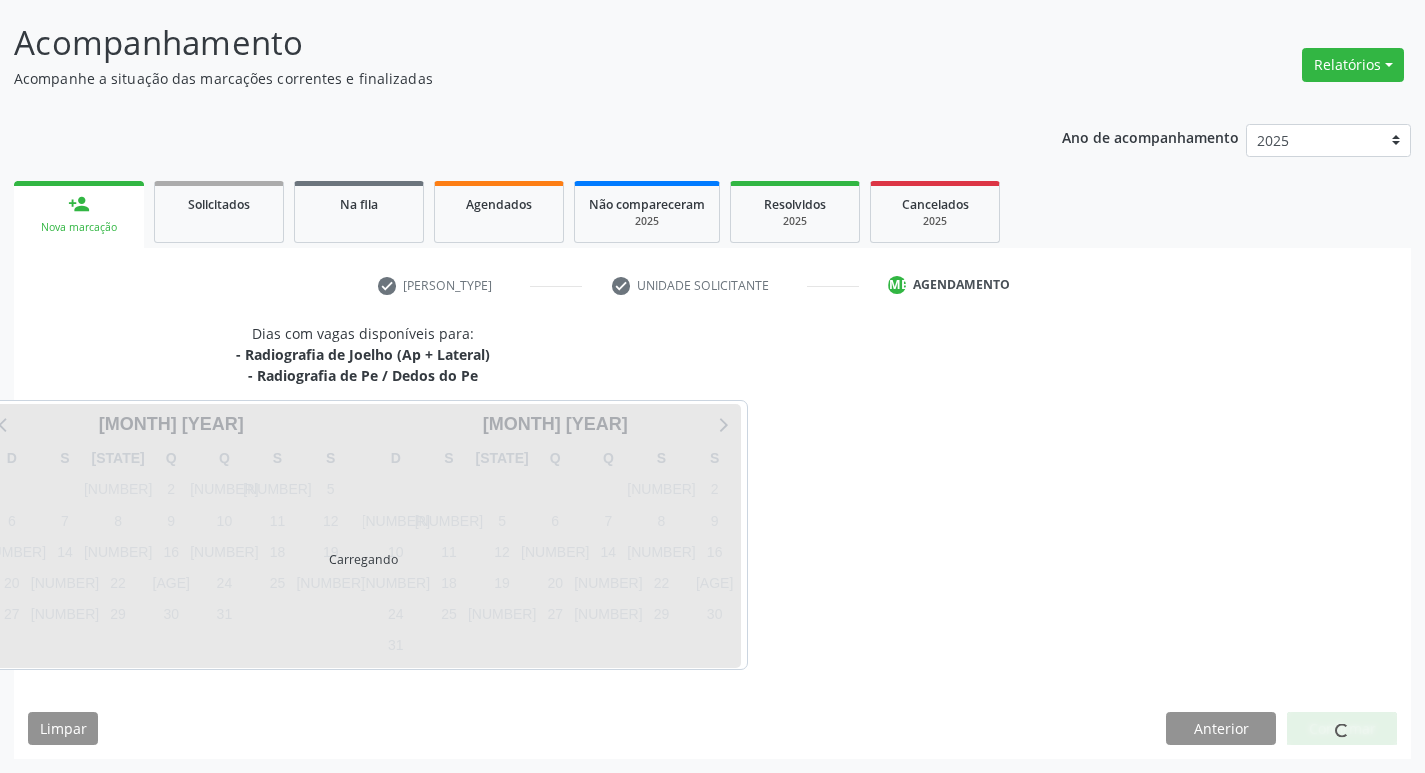 scroll, scrollTop: 118, scrollLeft: 0, axis: vertical 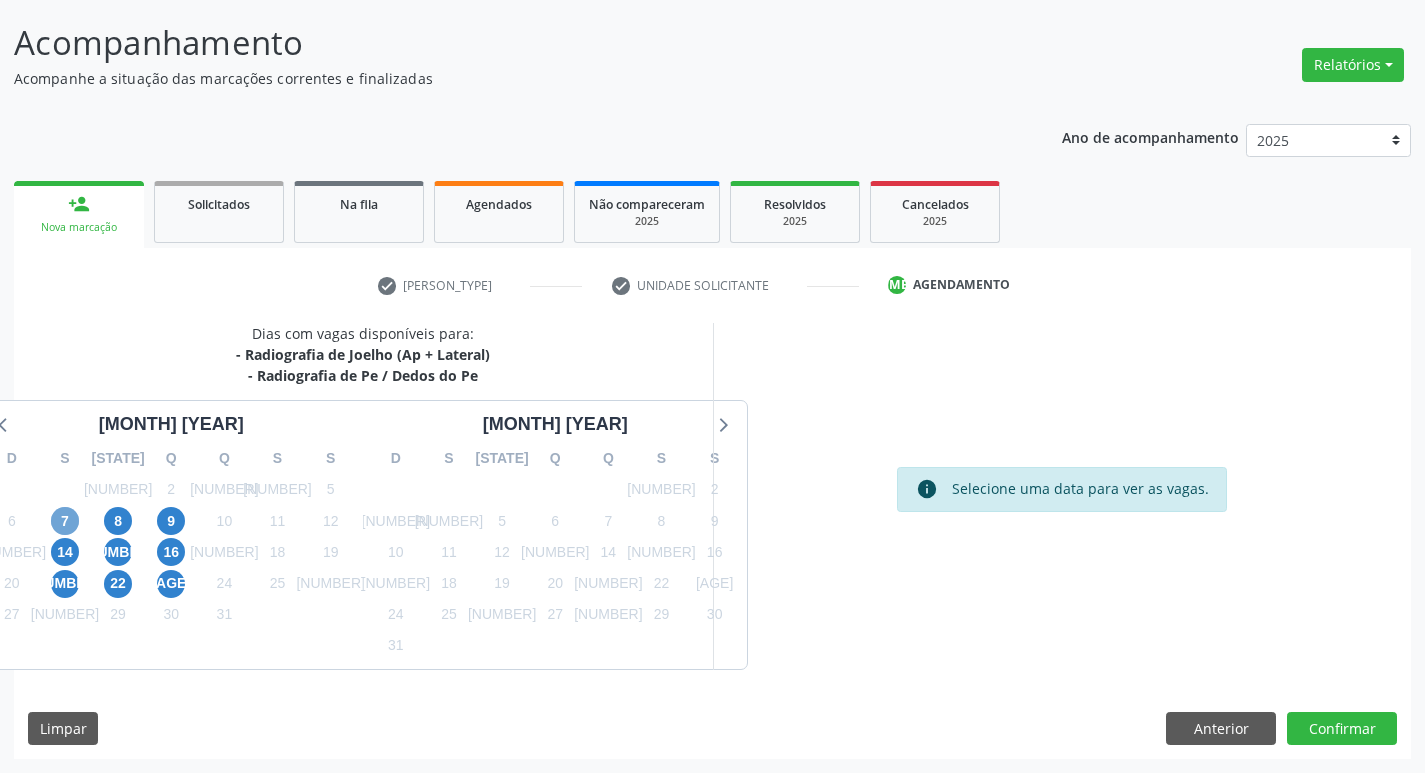 click on "7" at bounding box center [65, 521] 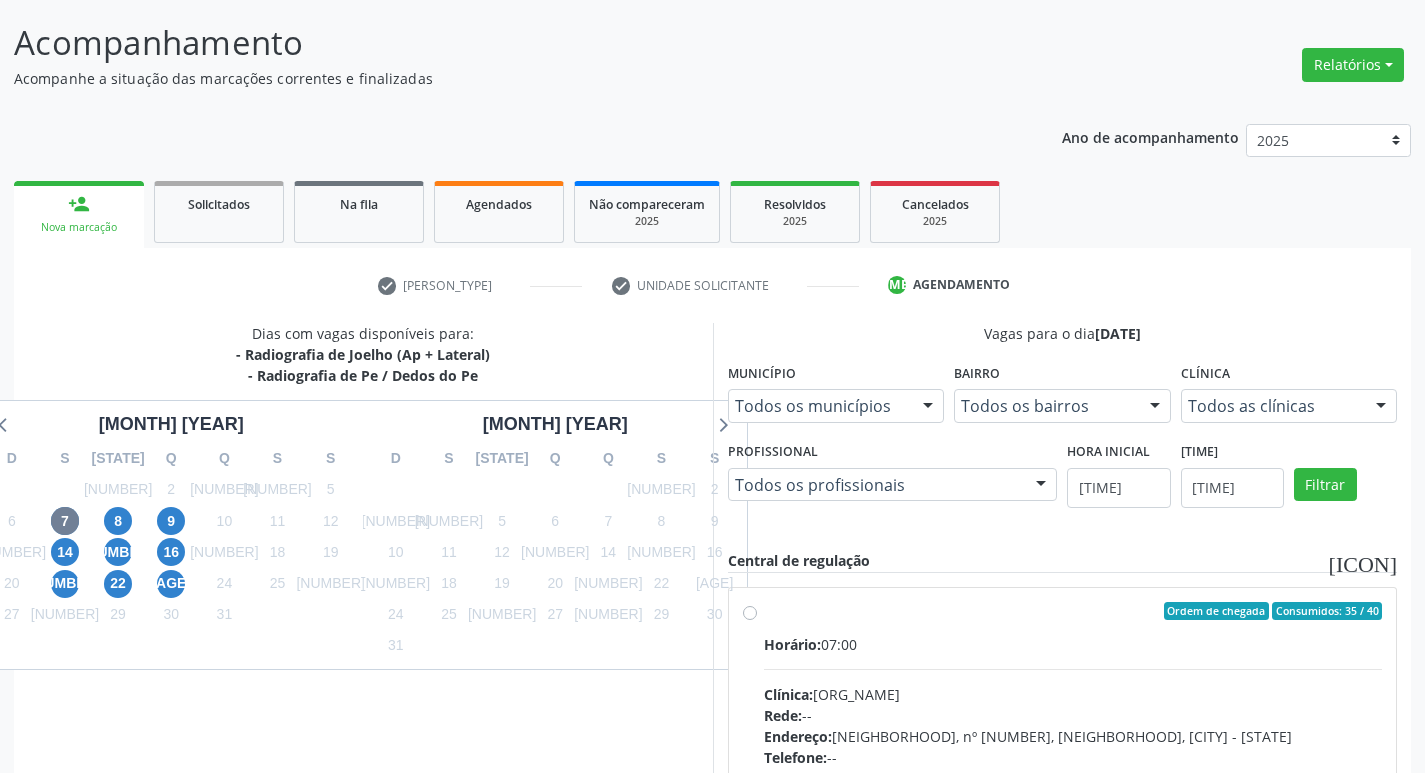 click on "Ordem de chegada
Consumidos: 35 / 40
Horário:   07:00
Clínica:  Cem
Rede:
--
Endereço:   Casa, nº 393, Nossa Senhora da Pen, Serra Talhada - PE
Telefone:   --
Profissional:
Ebenone Antonio da Silva
Informações adicionais sobre o atendimento
Idade de atendimento:
de 0 a 120 anos
Gênero(s) atendido(s):
Masculino e Feminino
Informações adicionais:
--" at bounding box center (1073, 755) 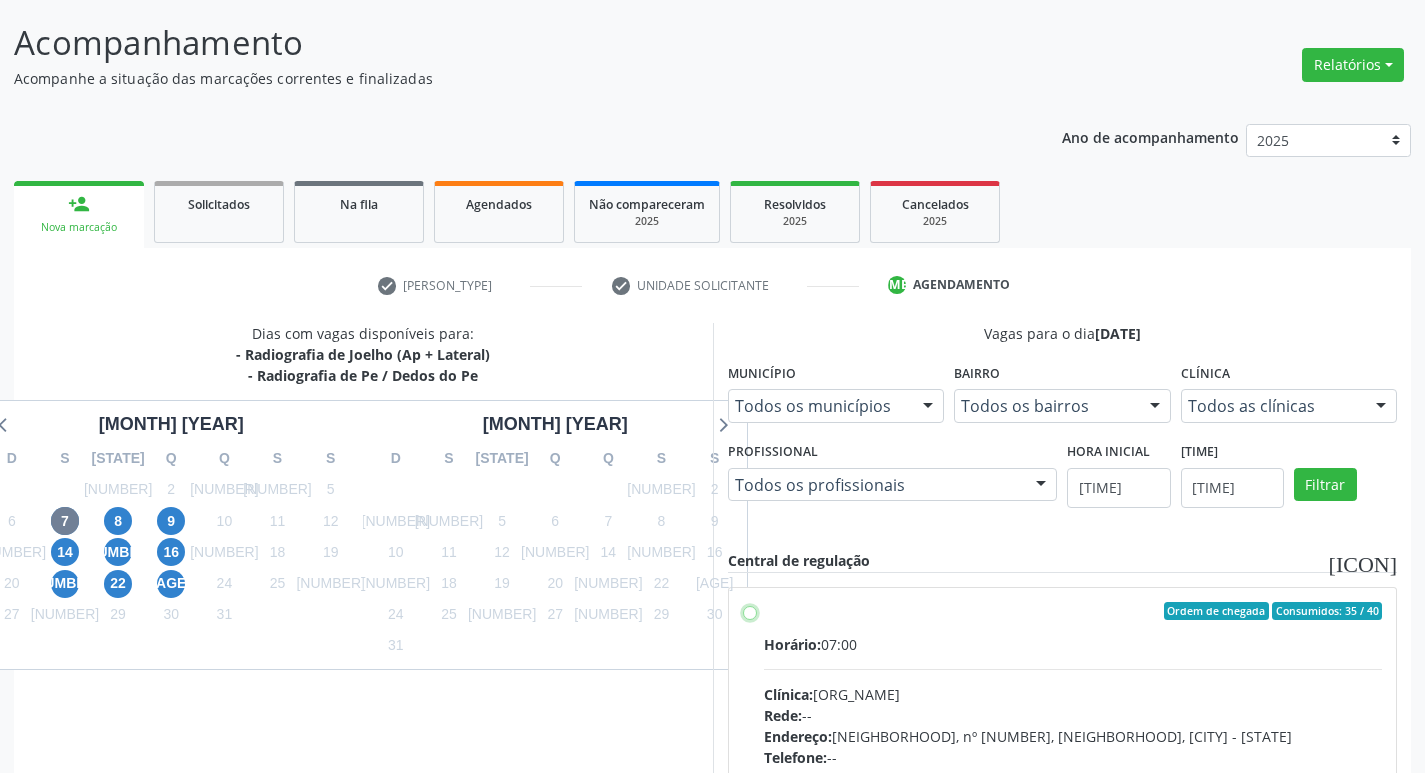 click on "Ordem de chegada
Consumidos: 35 / 40
Horário:   07:00
Clínica:  Cem
Rede:
--
Endereço:   Casa, nº 393, Nossa Senhora da Pen, Serra Talhada - PE
Telefone:   --
Profissional:
Ebenone Antonio da Silva
Informações adicionais sobre o atendimento
Idade de atendimento:
de 0 a 120 anos
Gênero(s) atendido(s):
Masculino e Feminino
Informações adicionais:
--" at bounding box center [750, 611] 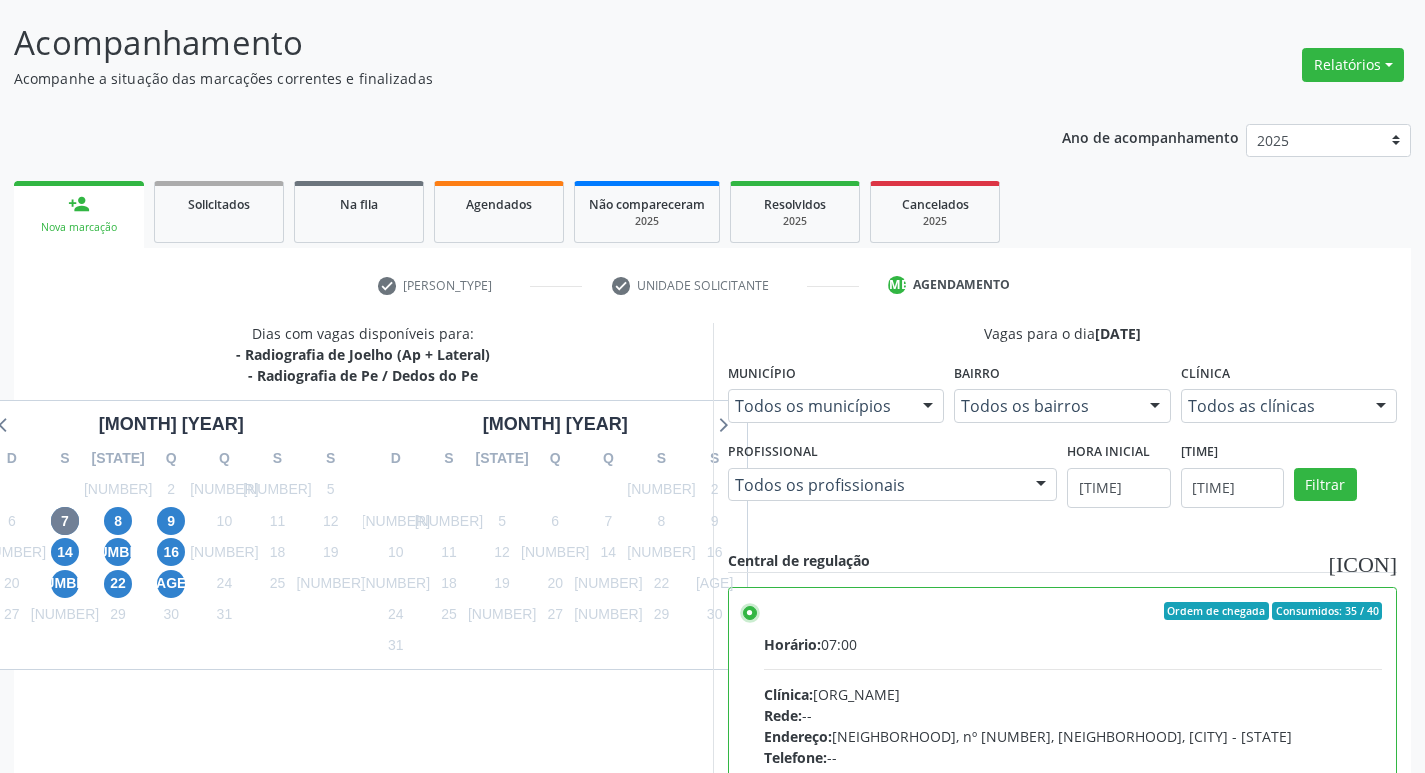 scroll, scrollTop: 418, scrollLeft: 0, axis: vertical 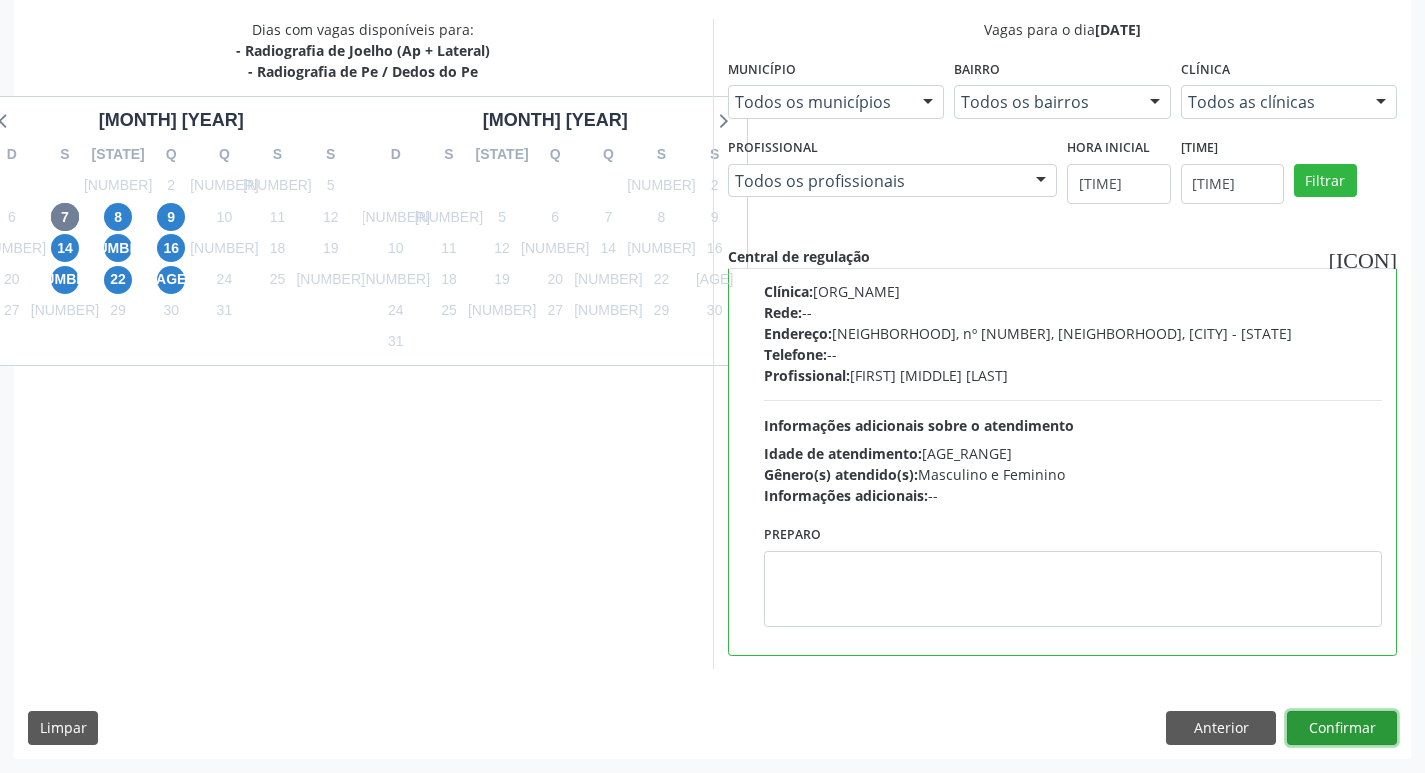 click on "Confirmar" at bounding box center (1342, 728) 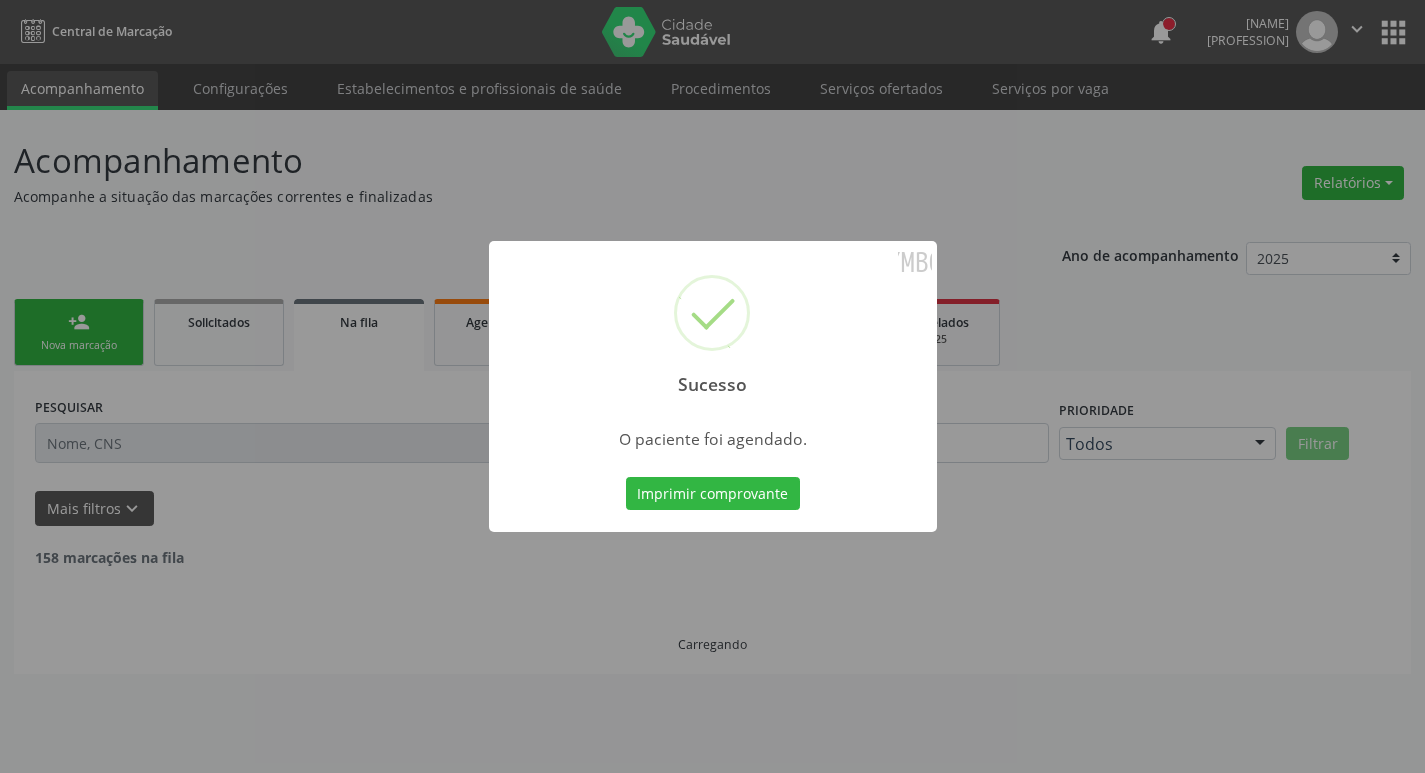 scroll, scrollTop: 0, scrollLeft: 0, axis: both 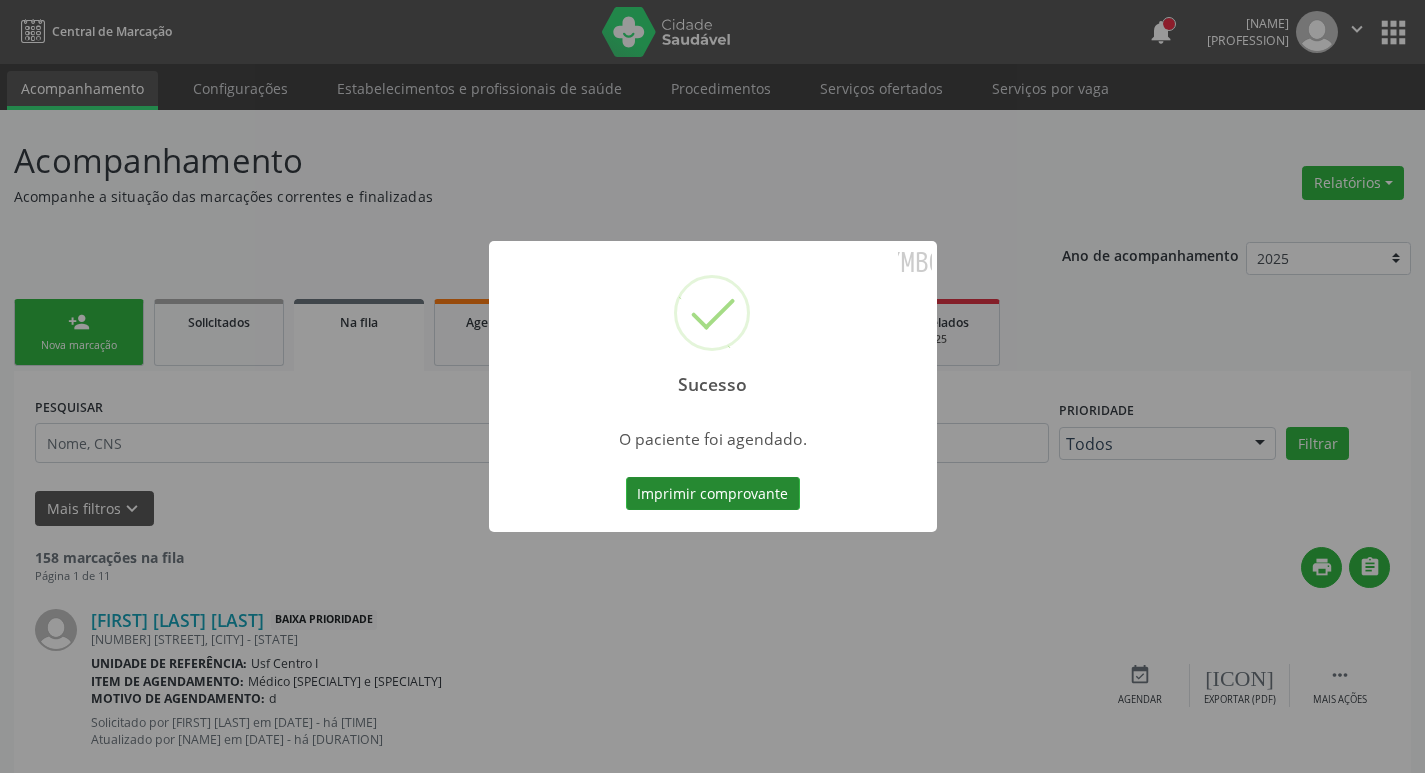 click on "Imprimir comprovante" at bounding box center [713, 494] 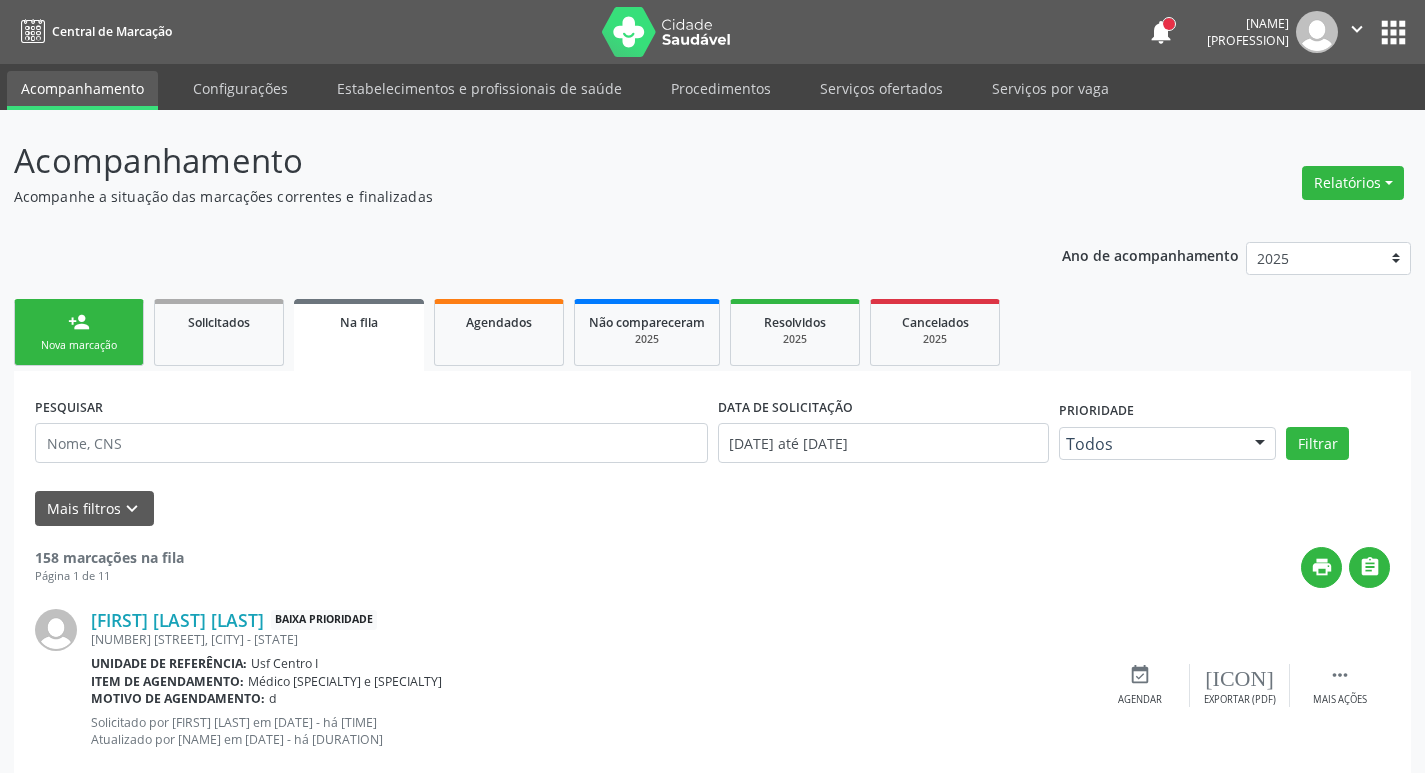 click on "person_add
Nova marcação" at bounding box center [79, 332] 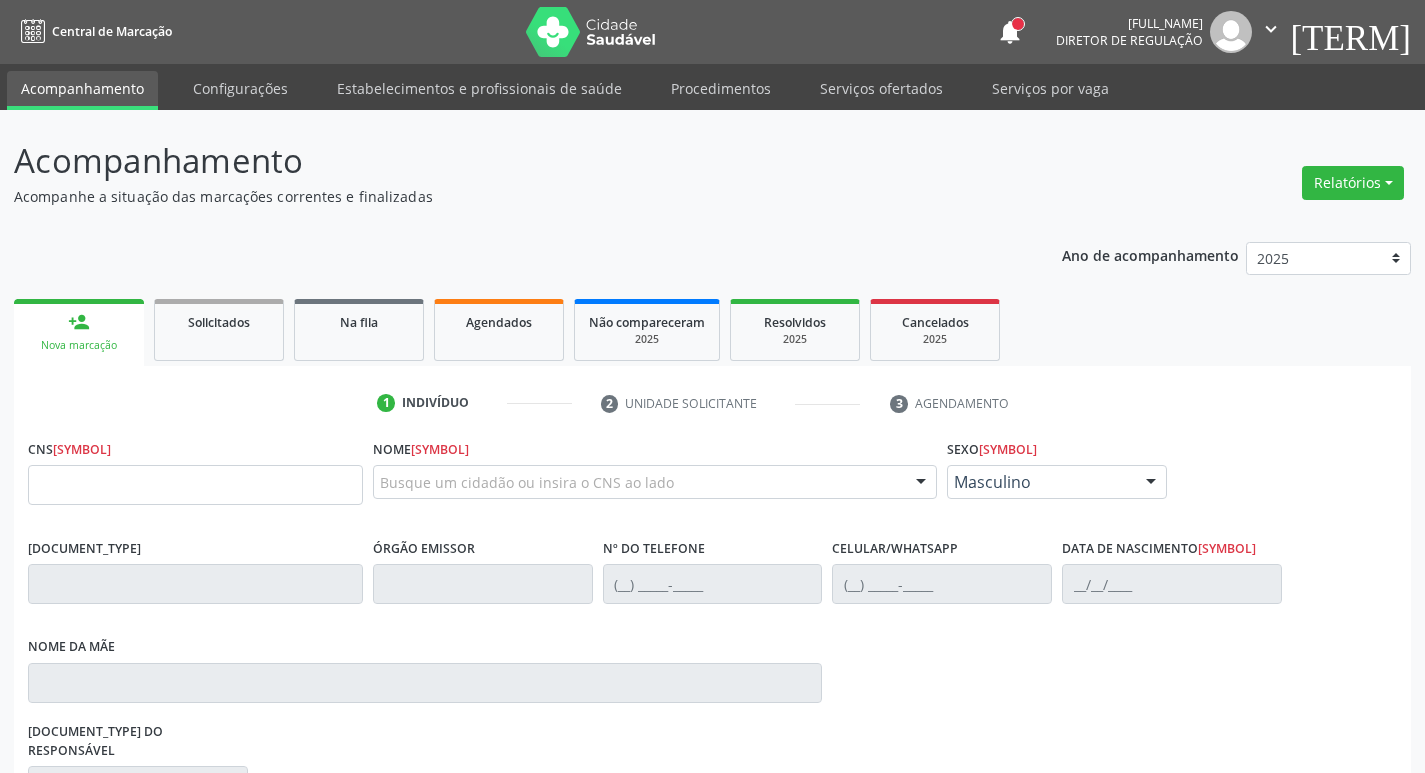 scroll, scrollTop: 0, scrollLeft: 0, axis: both 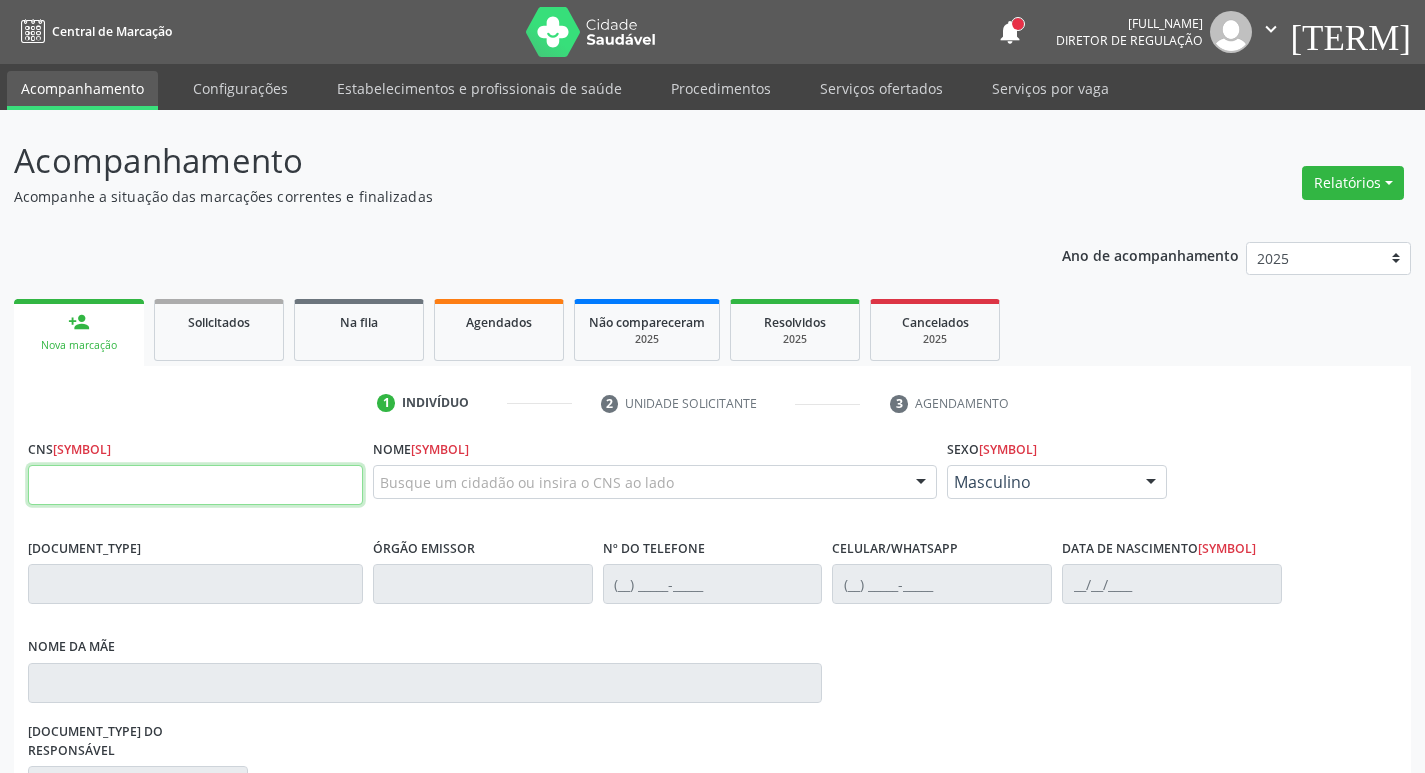 click at bounding box center (195, 485) 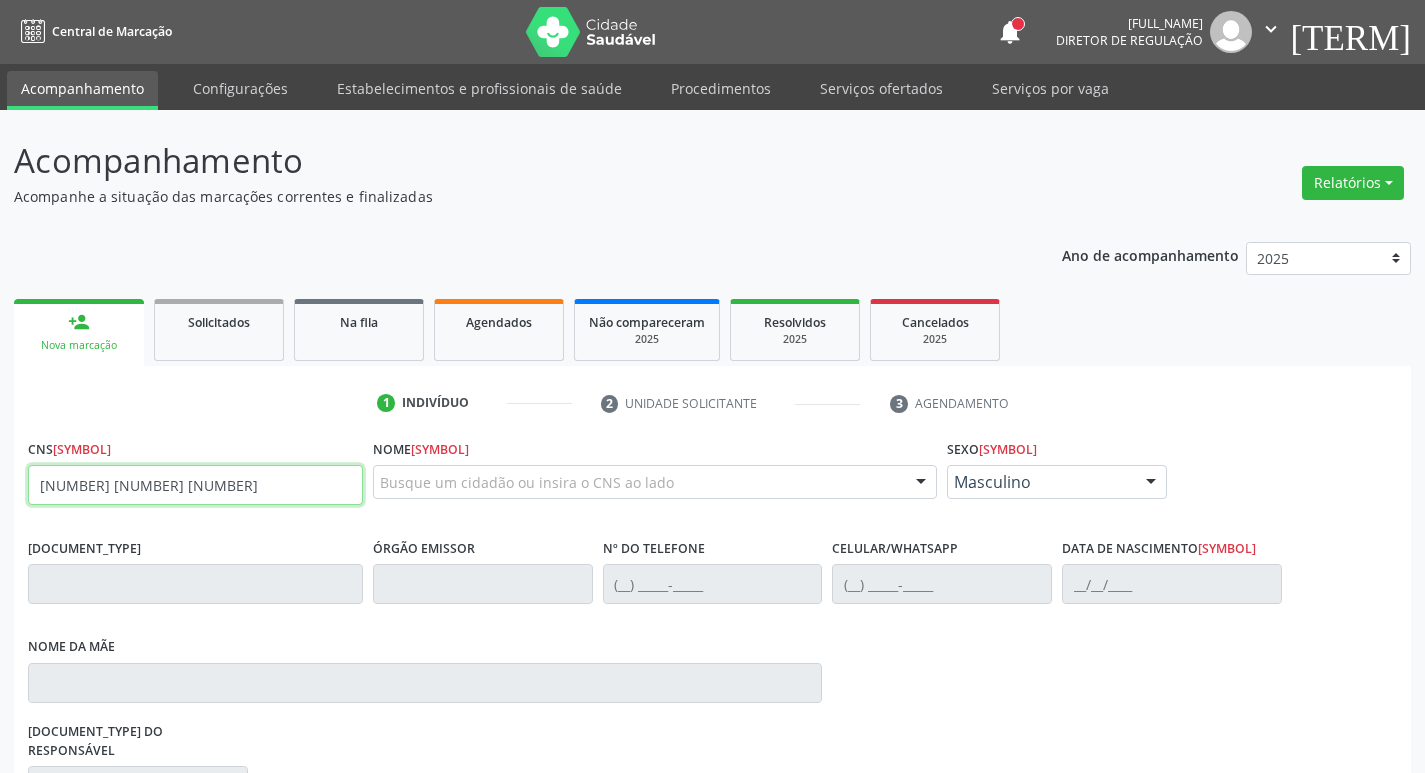 type on "[PHONE]" 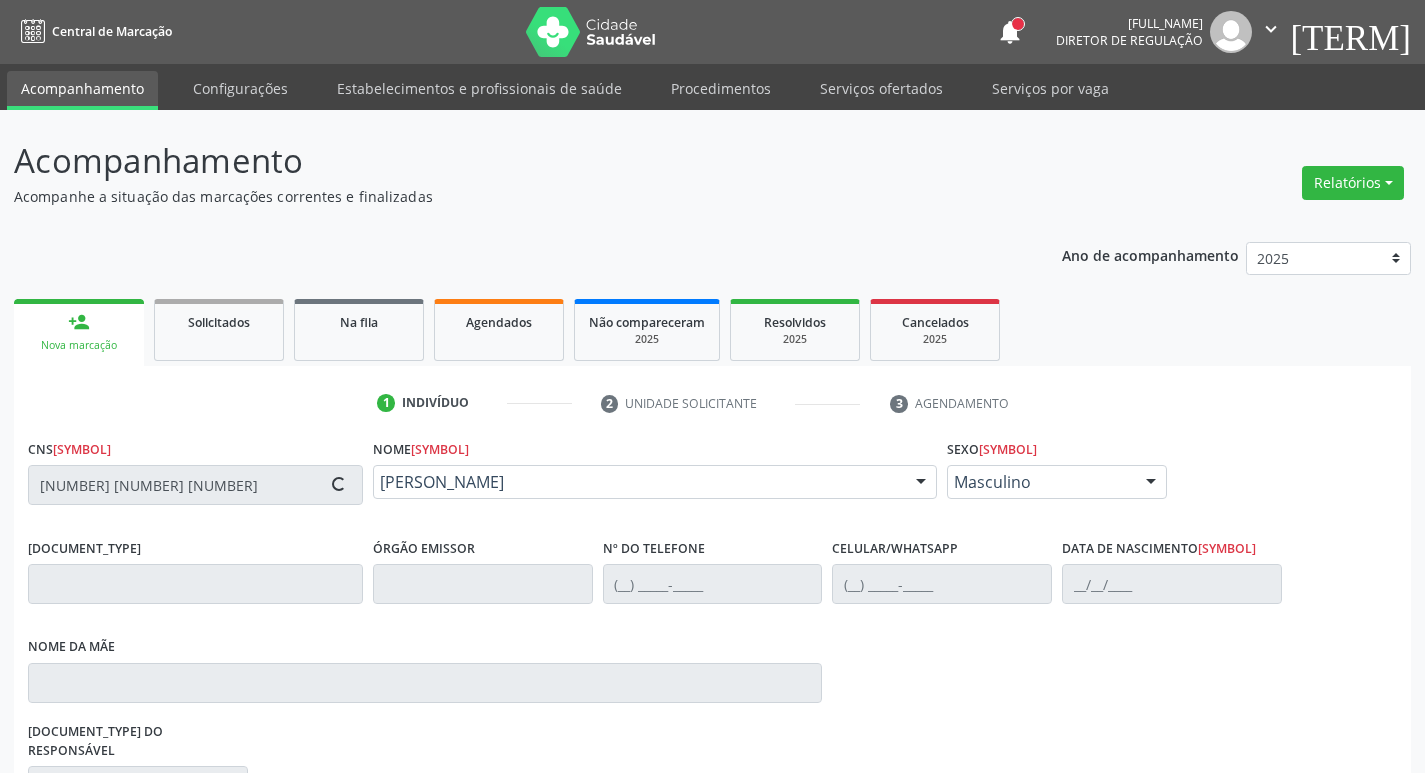 scroll, scrollTop: 297, scrollLeft: 0, axis: vertical 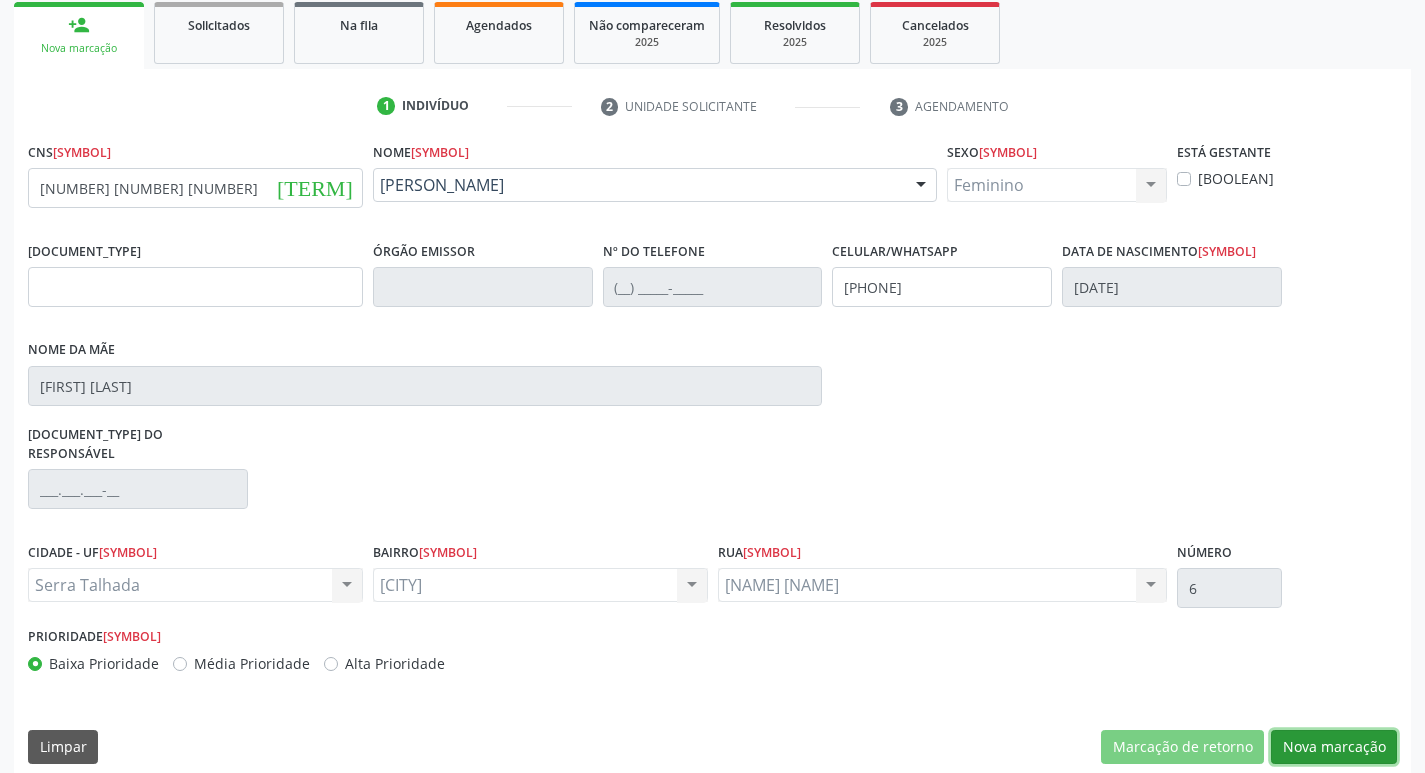 click on "Nova marcação" at bounding box center (1182, 729) 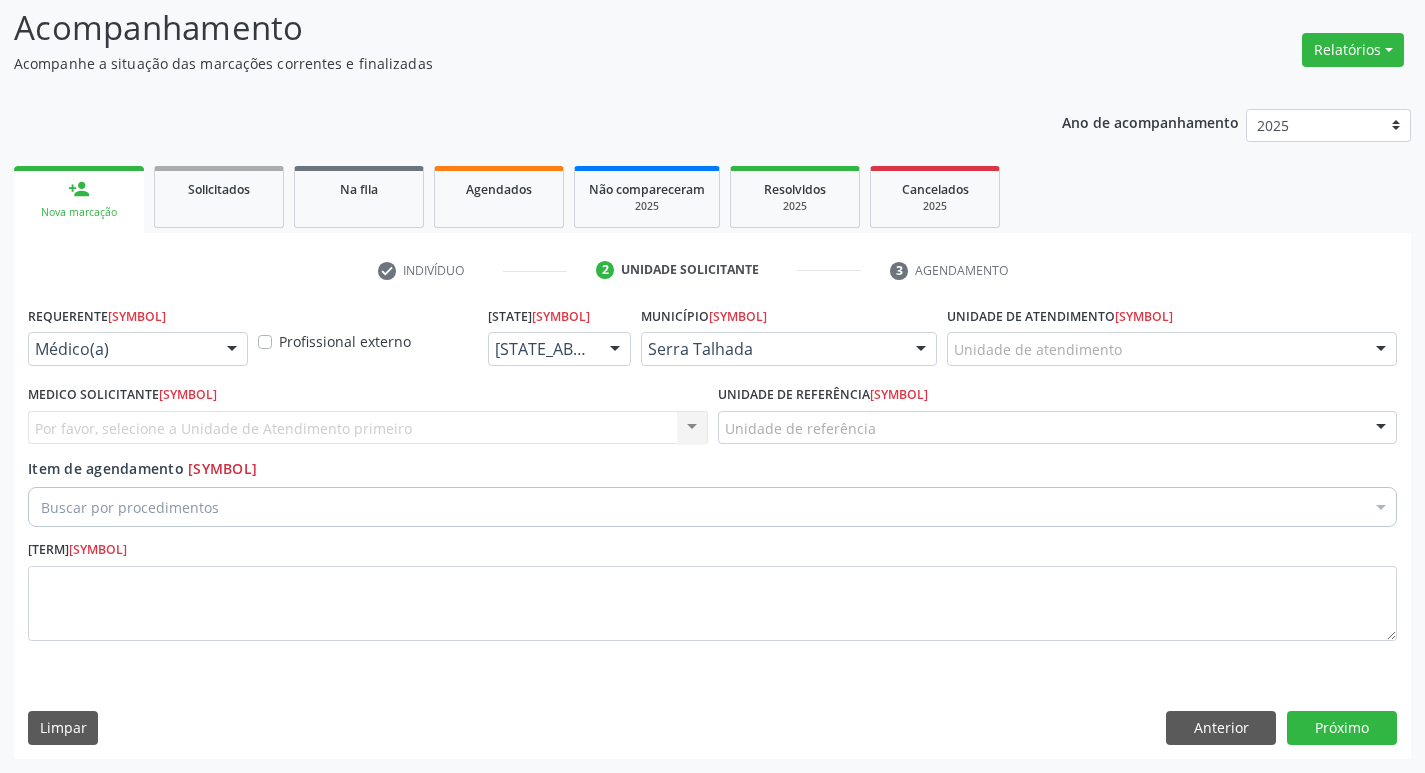 scroll, scrollTop: 133, scrollLeft: 0, axis: vertical 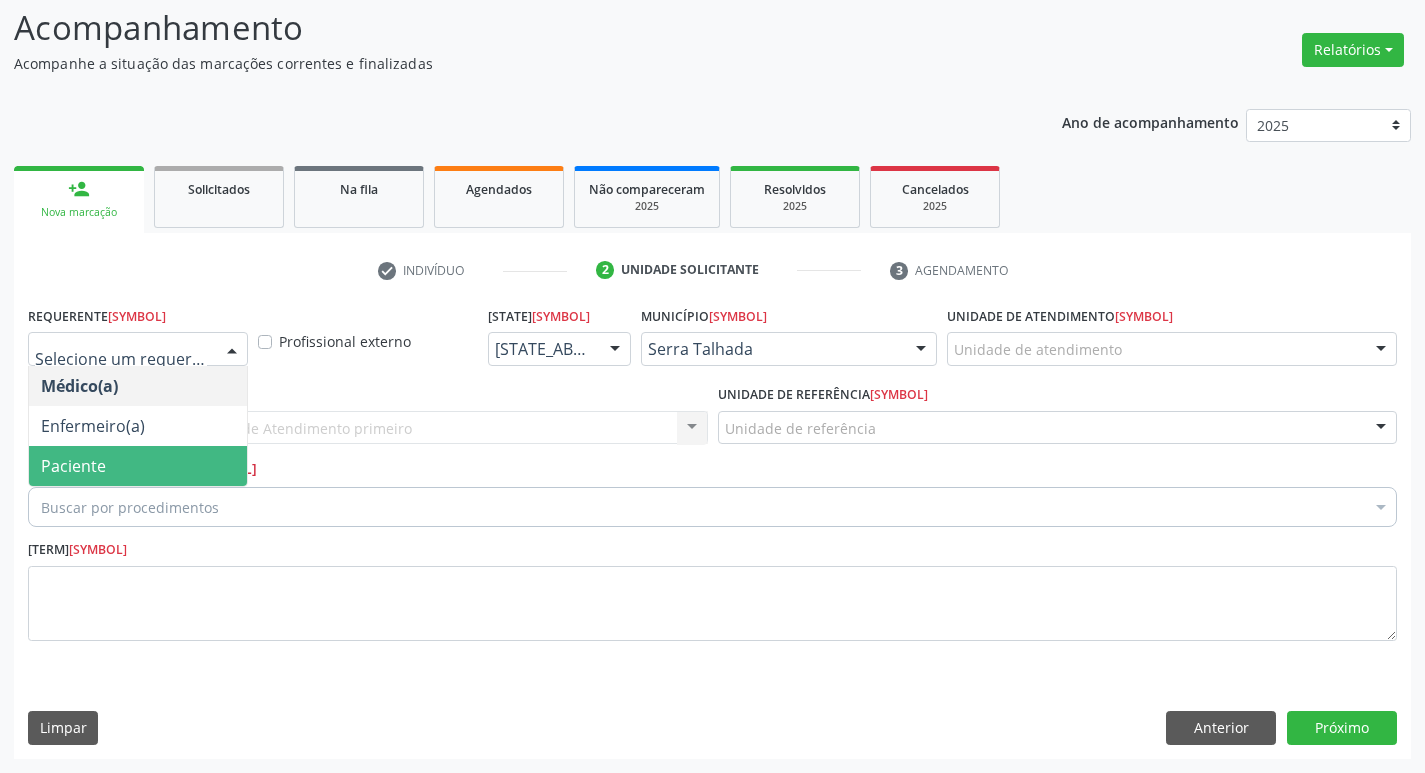 click on "Paciente" at bounding box center (138, 466) 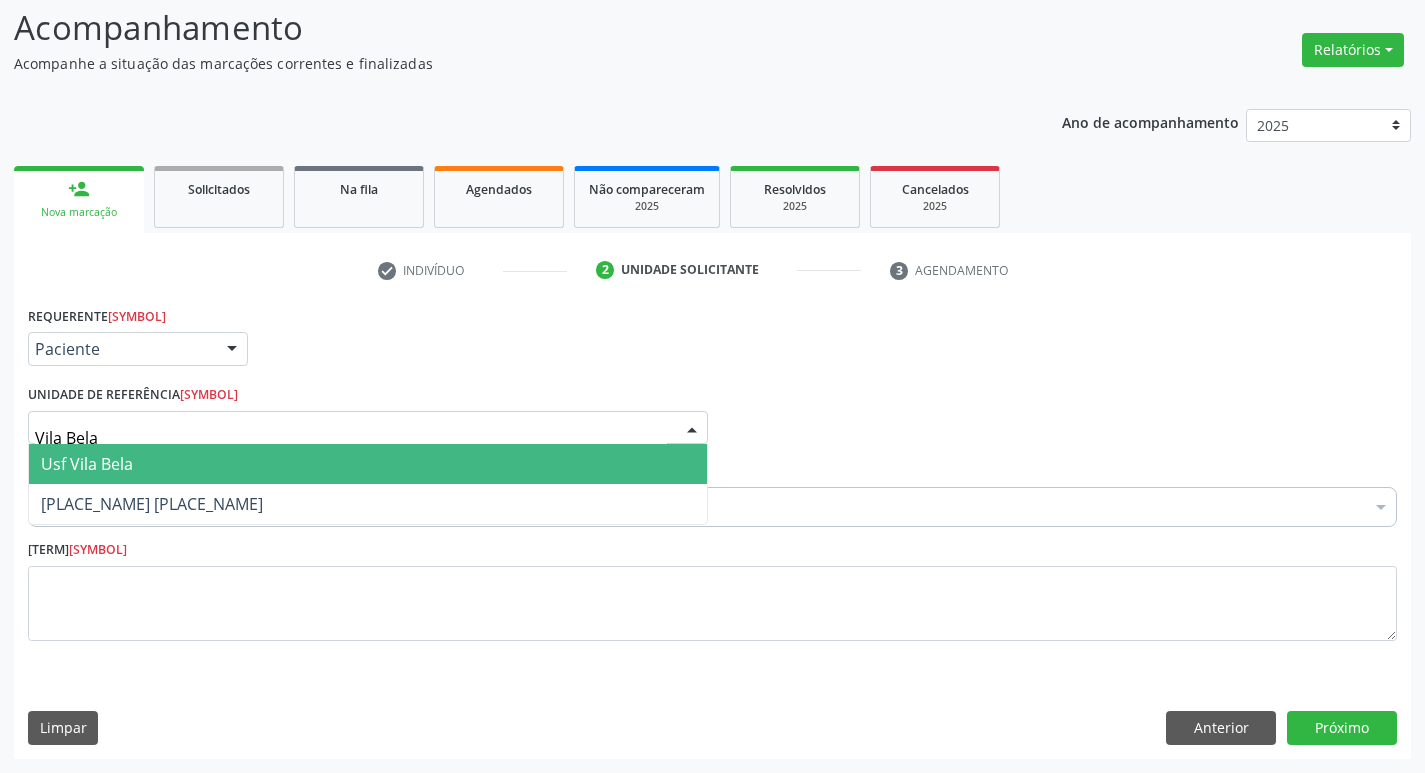 click on "Usf [NAME]" at bounding box center (368, 464) 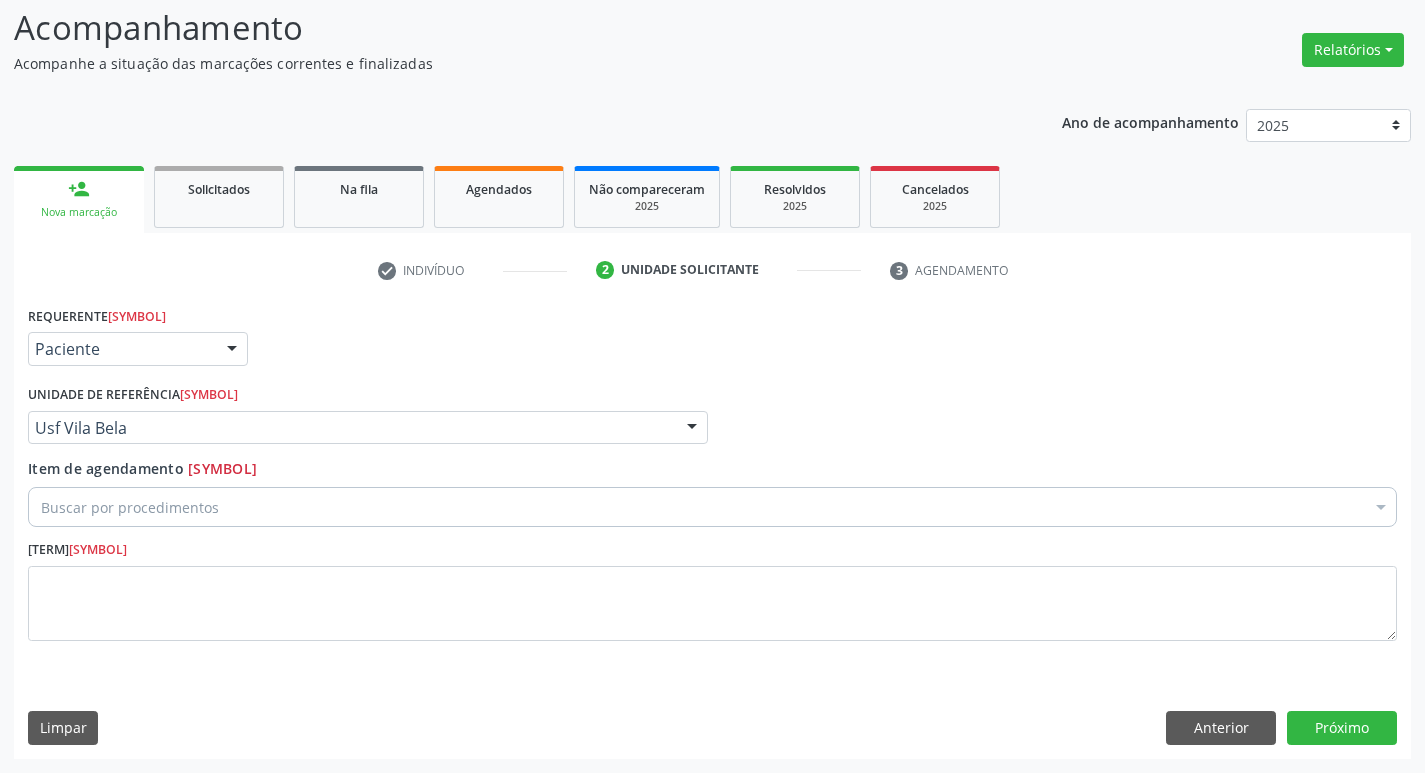 click on "Buscar por procedimentos" at bounding box center (712, 507) 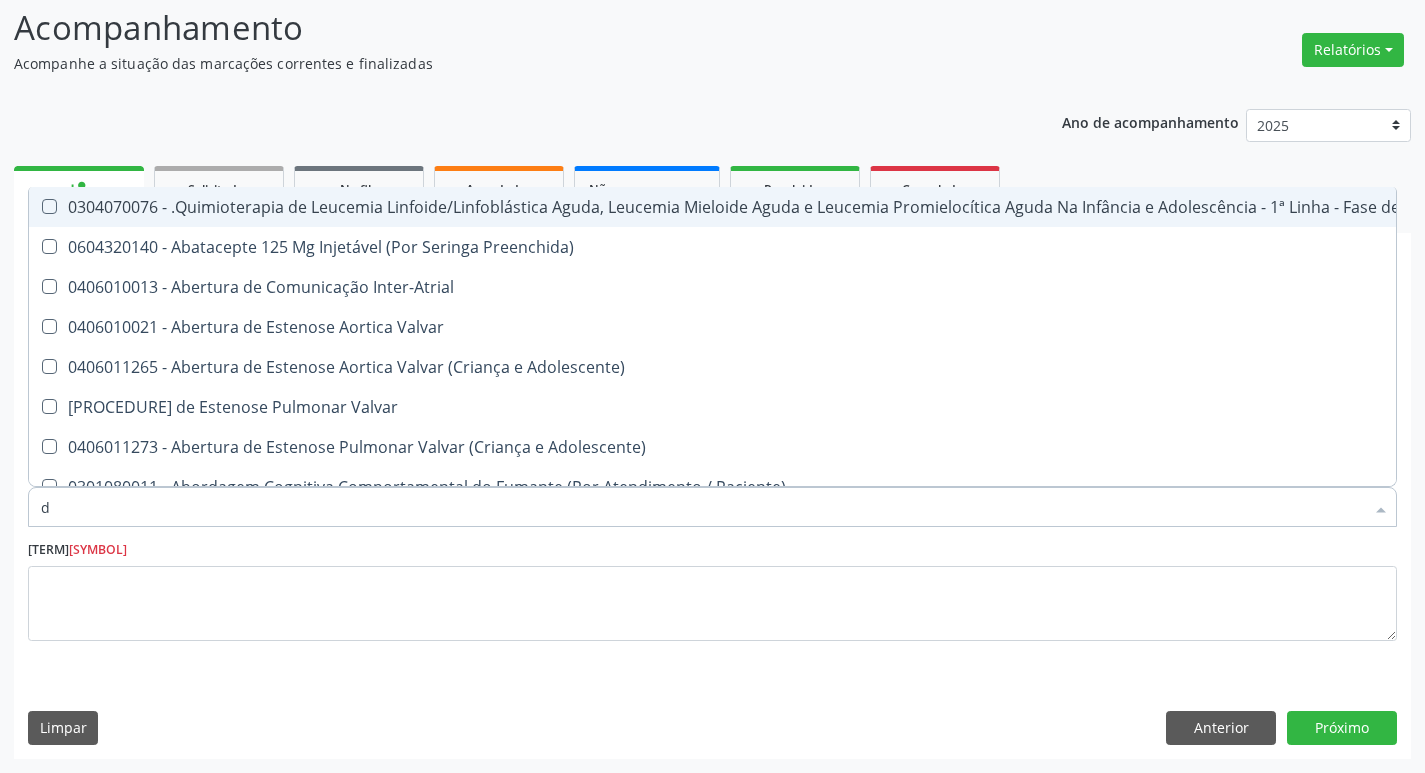 type on "de" 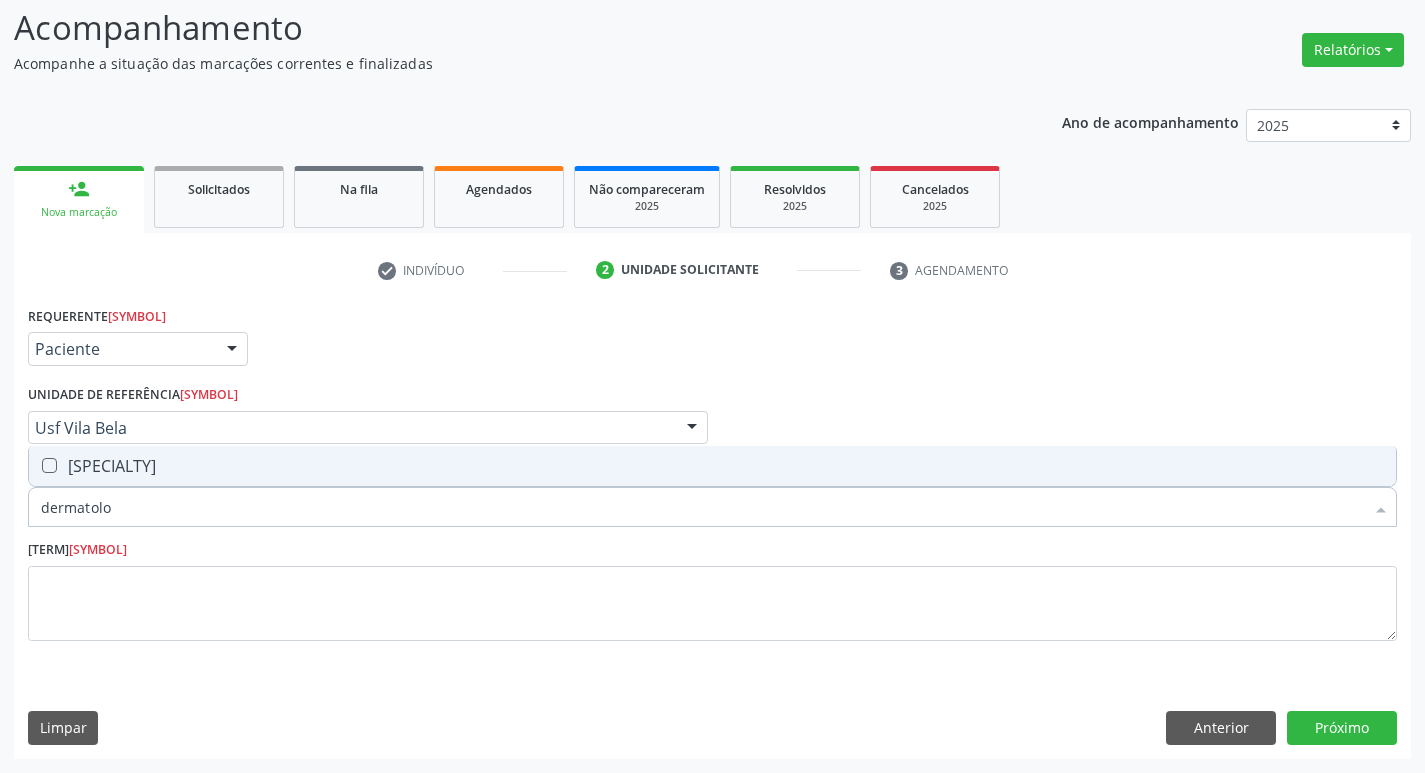 click on "0301010072-225135 - Médico Dermatologista" at bounding box center (712, 466) 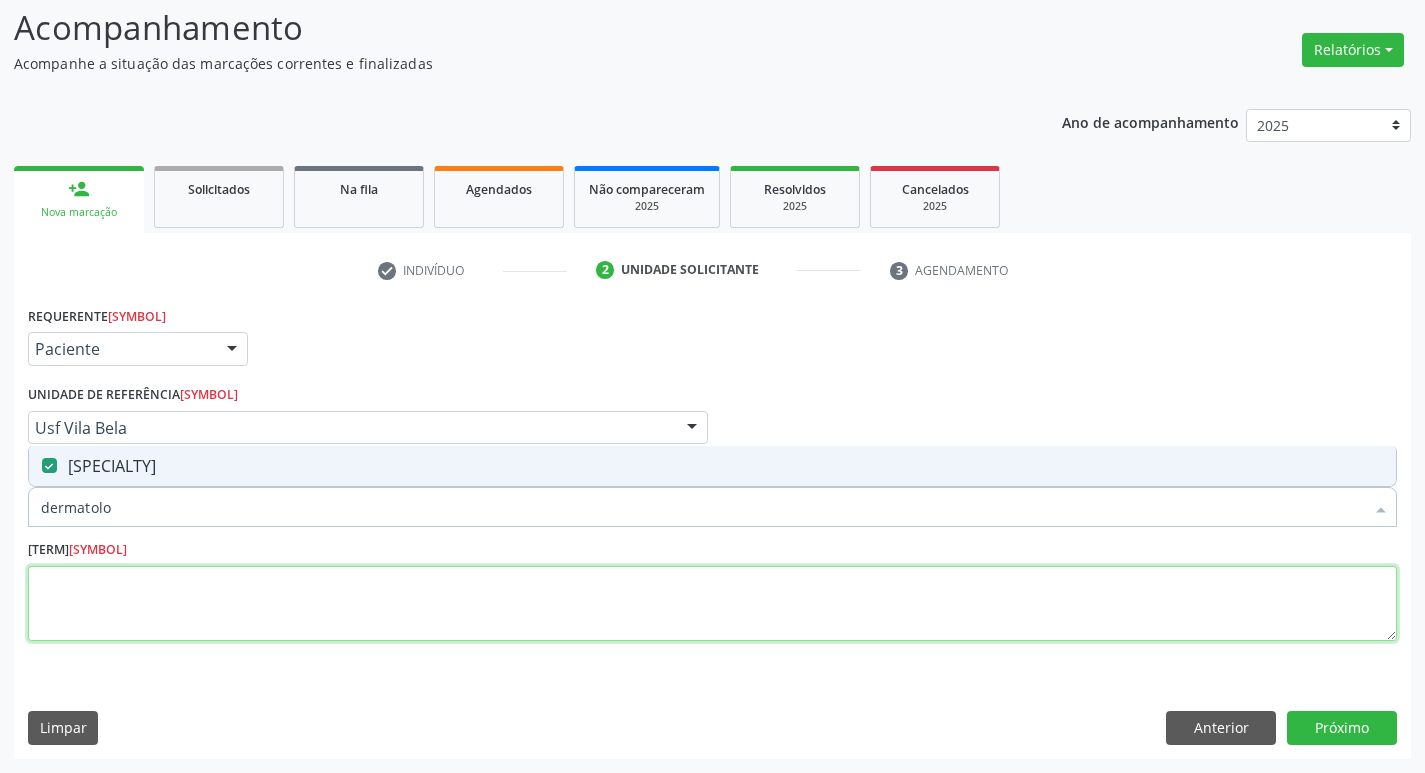 click at bounding box center [712, 604] 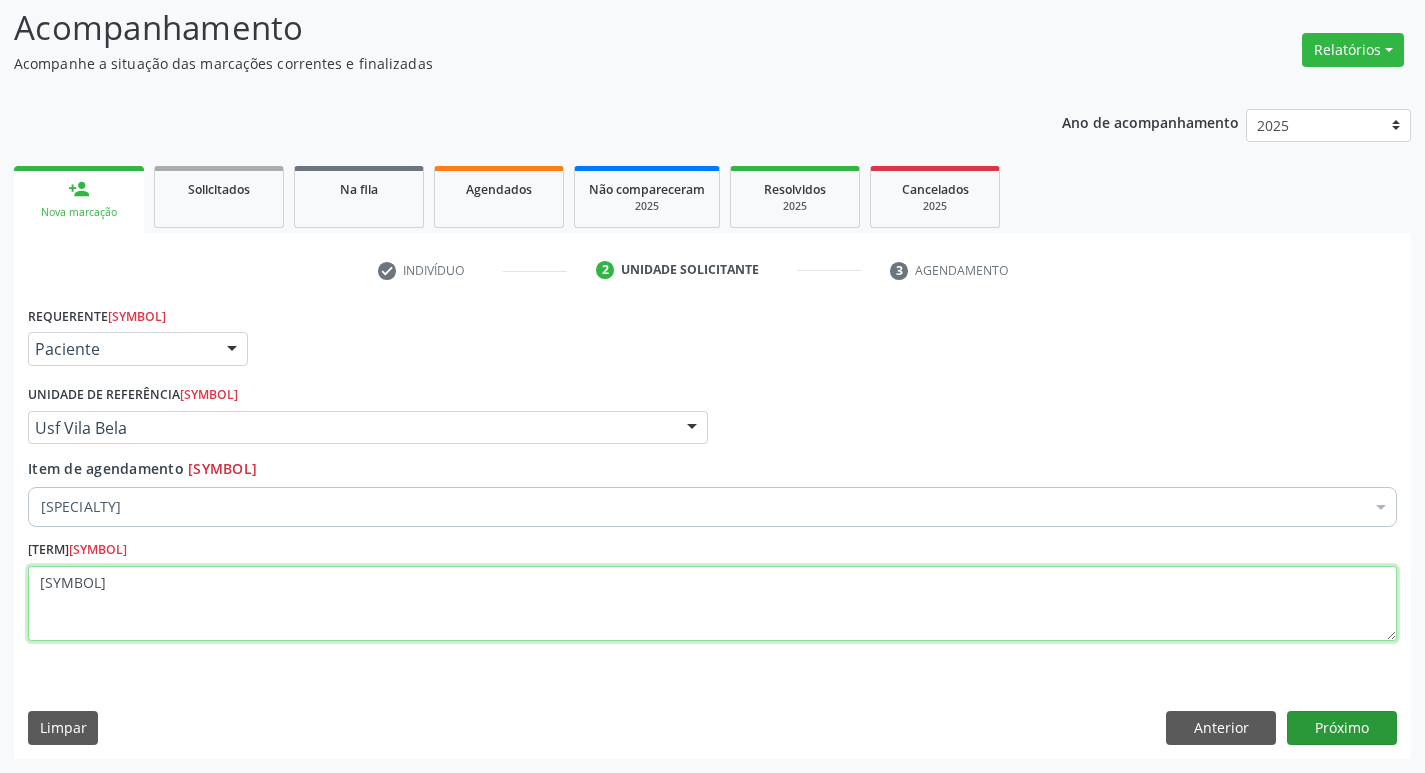 type on "*" 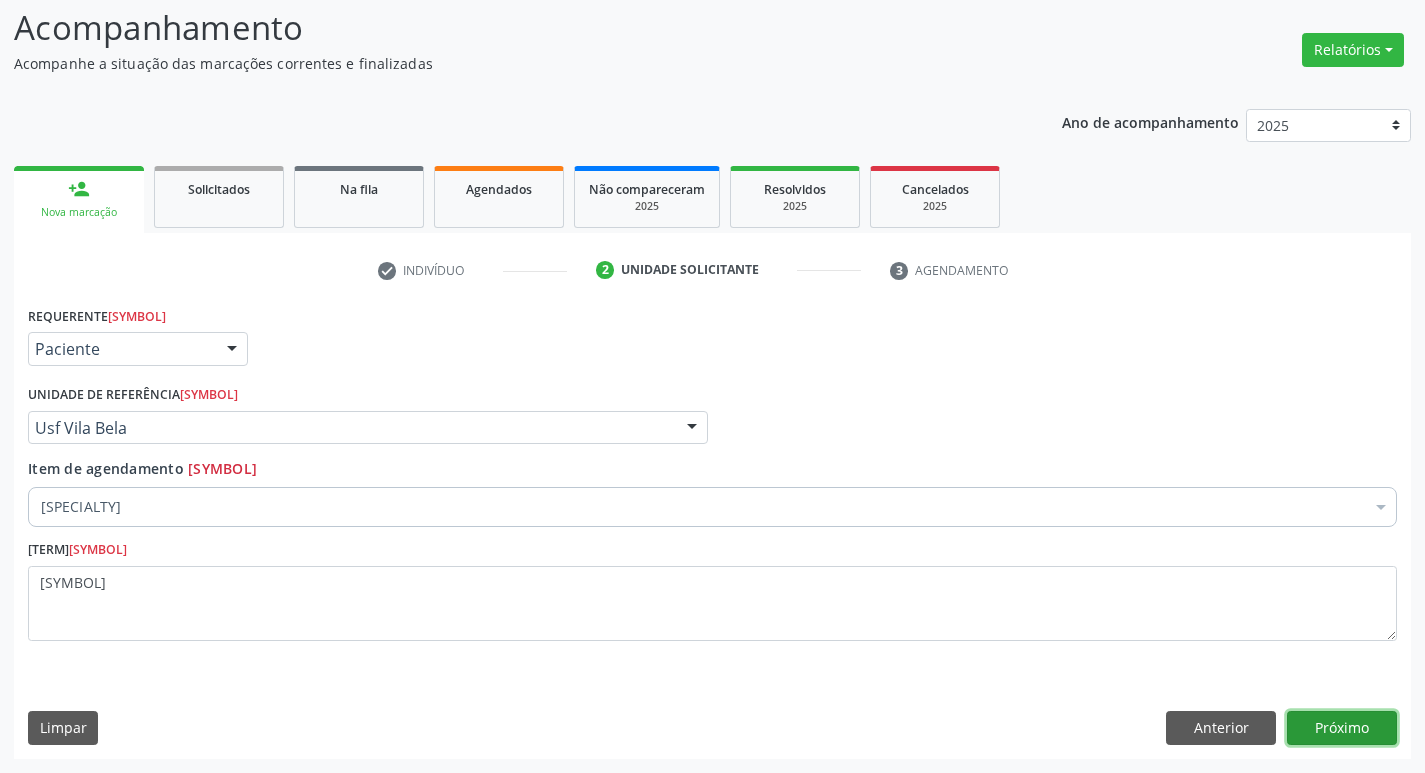 click on "Próximo" at bounding box center [1342, 728] 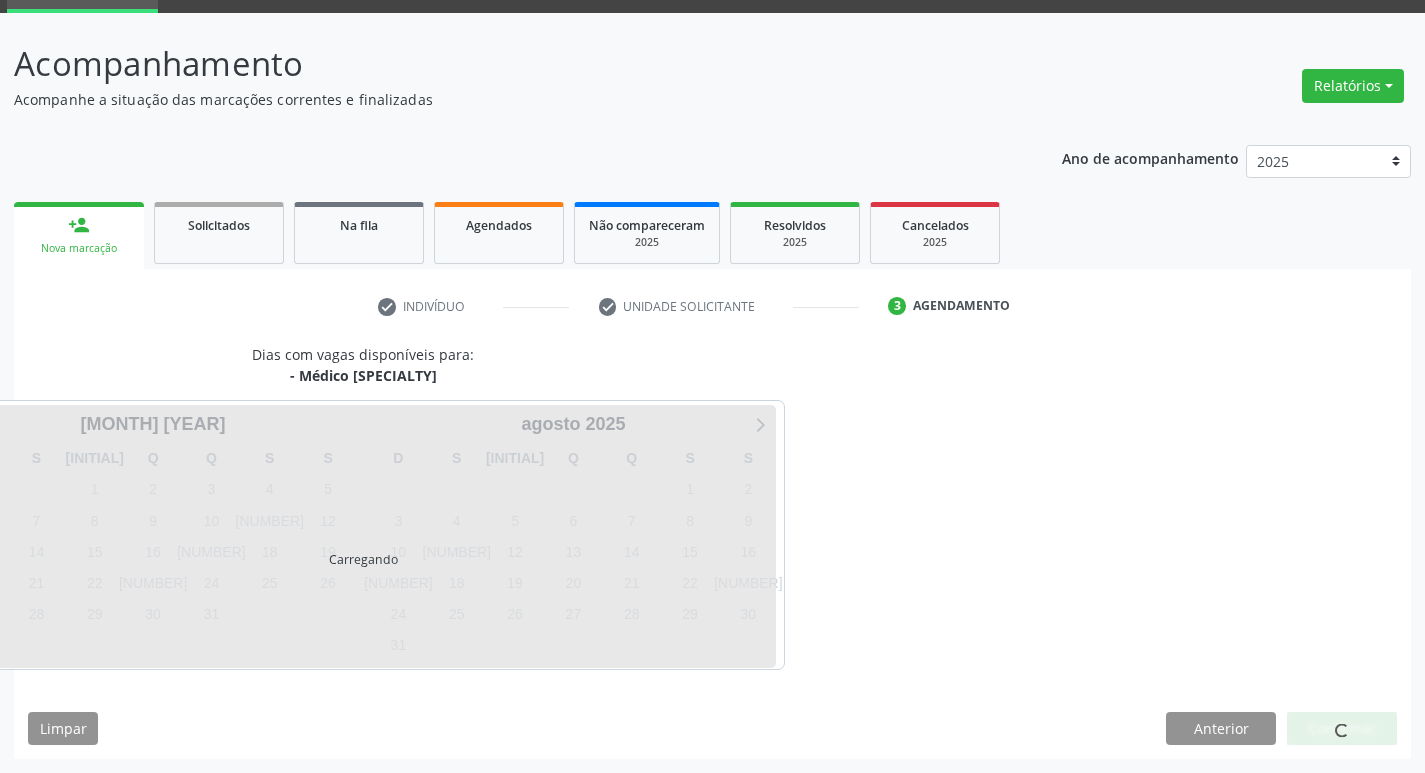 scroll, scrollTop: 97, scrollLeft: 0, axis: vertical 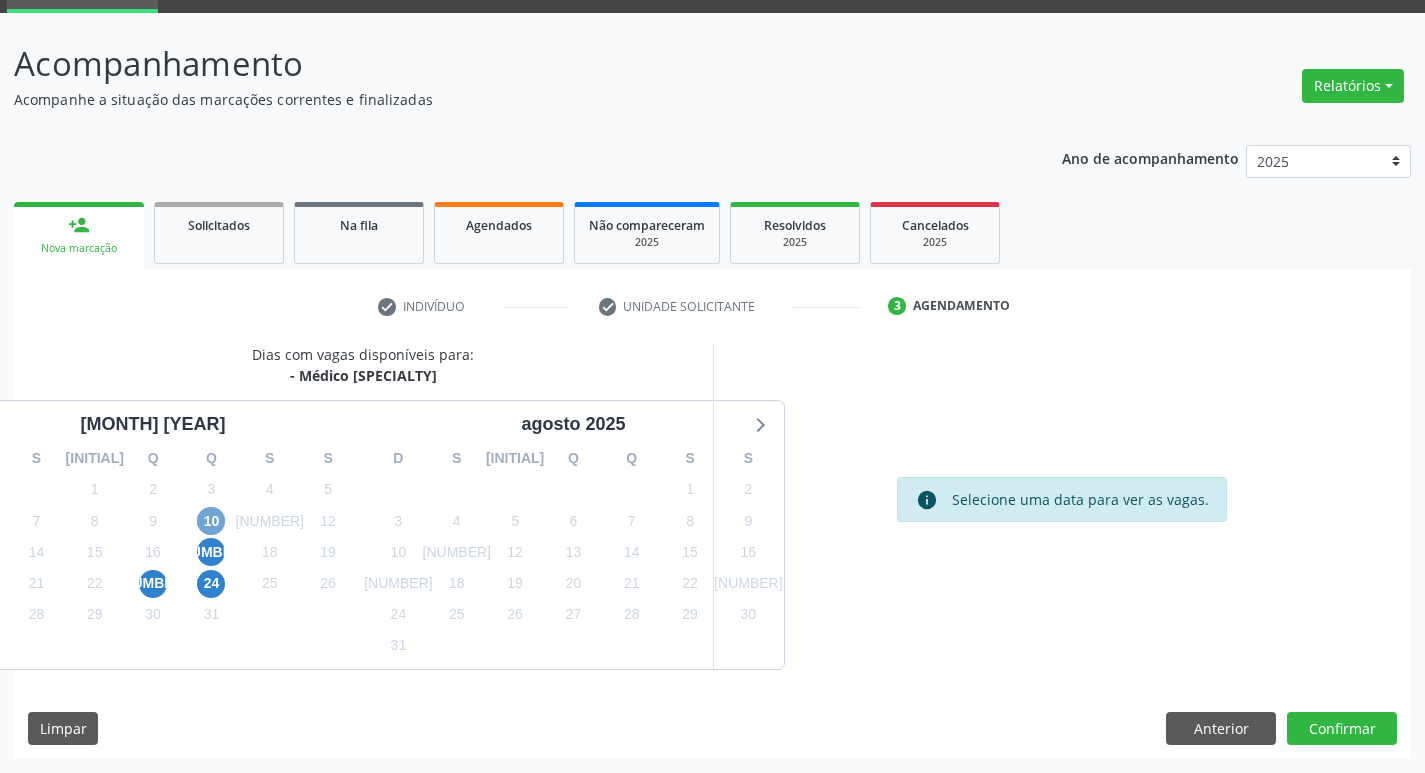 click on "10" at bounding box center [270, 521] 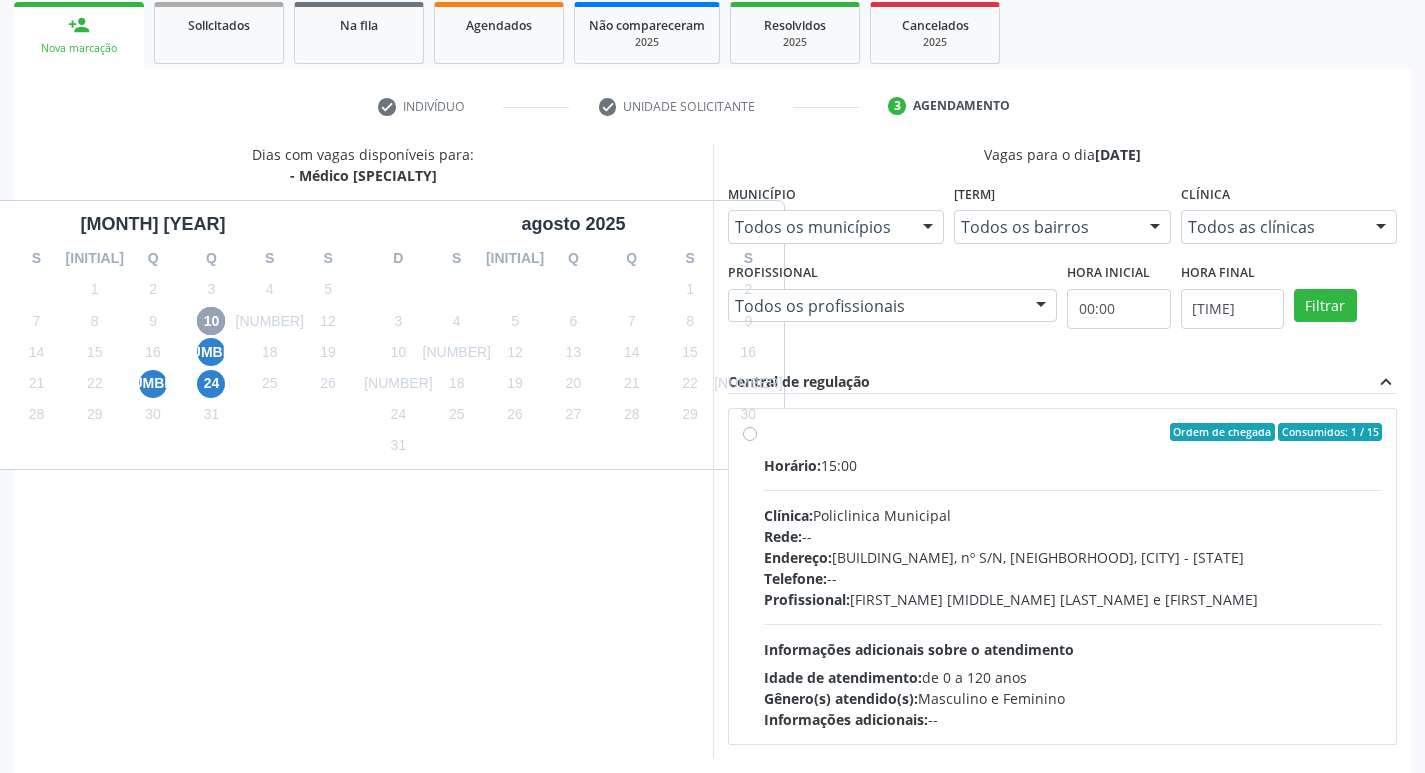 scroll, scrollTop: 386, scrollLeft: 0, axis: vertical 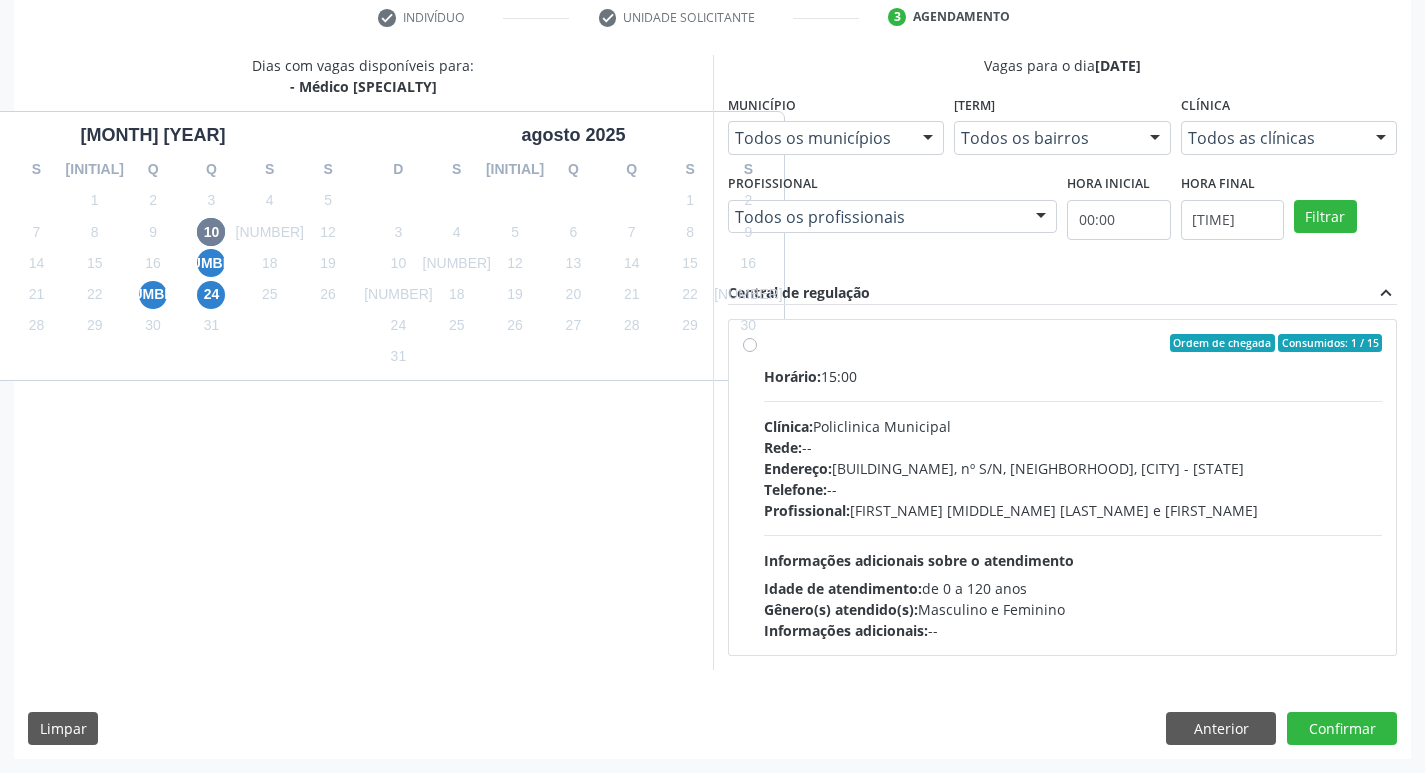 click on "Ordem de chegada
Consumidos: 1 / 15
Horário:   [TIME]
Clínica:  Policlinica Municipal
Rede:
--
Endereço:   Predio, nº S/N, Ipsep, [CITY] - [STATE]
Telefone:   --
Profissional:
[FIRST] [MIDDLE] [LAST]
Informações adicionais sobre o atendimento
Idade de atendimento:
de 0 a 120 anos
Gênero(s) atendido(s):
Masculino e Feminino
Informações adicionais:
--" at bounding box center [1073, 487] 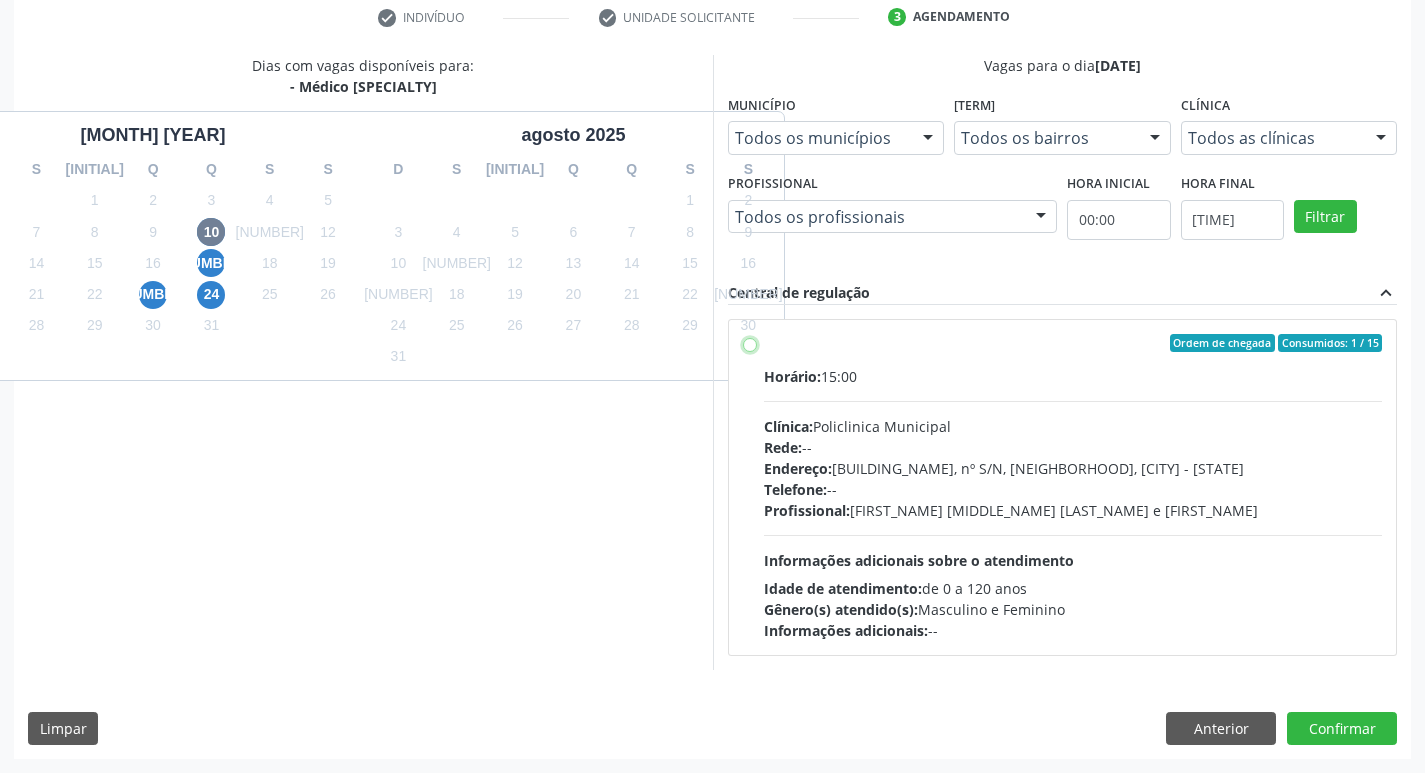 click on "Ordem de chegada
Consumidos: 1 / 15
Horário:   [TIME]
Clínica:  Policlinica Municipal
Rede:
--
Endereço:   Predio, nº S/N, Ipsep, [CITY] - [STATE]
Telefone:   --
Profissional:
[FIRST] [MIDDLE] [LAST]
Informações adicionais sobre o atendimento
Idade de atendimento:
de 0 a 120 anos
Gênero(s) atendido(s):
Masculino e Feminino
Informações adicionais:
--" at bounding box center (750, 343) 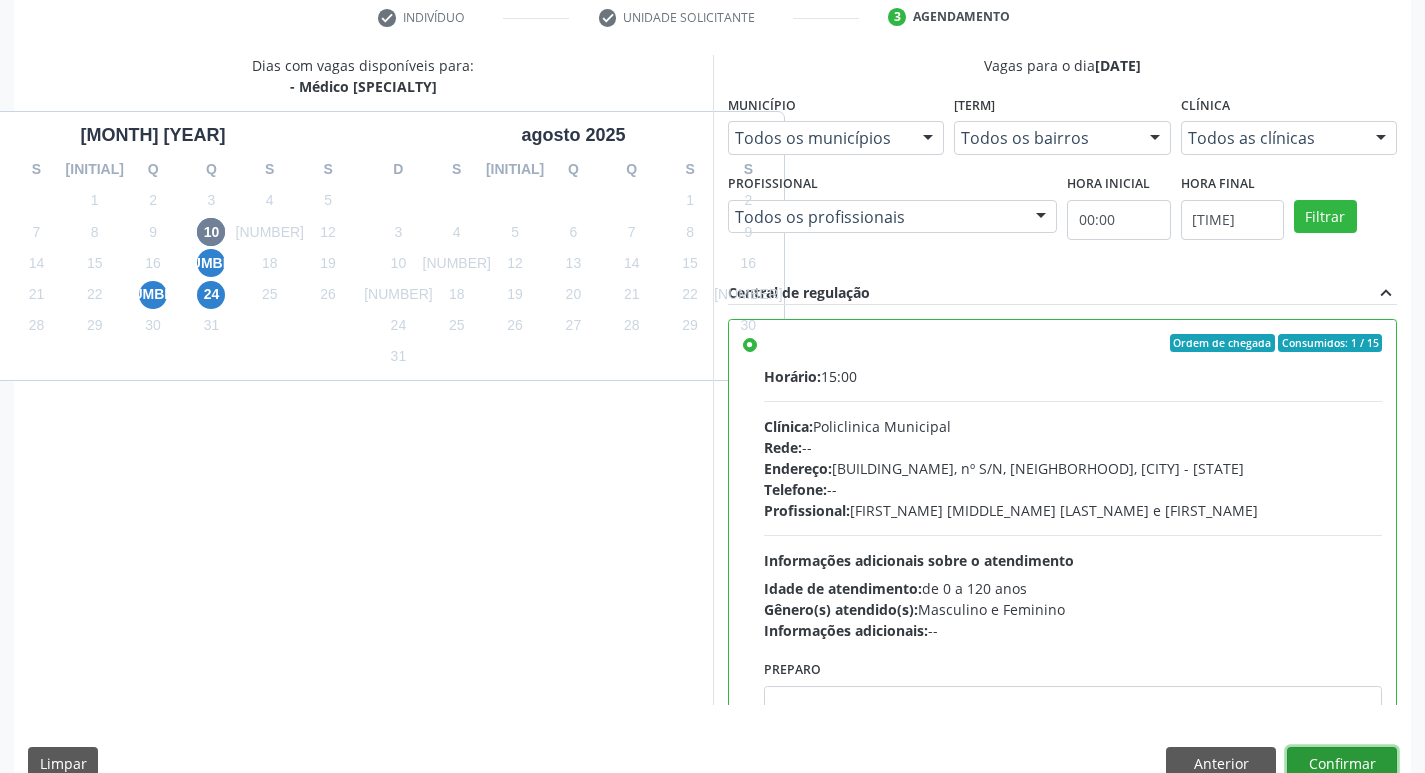 click on "Confirmar" at bounding box center (1342, 764) 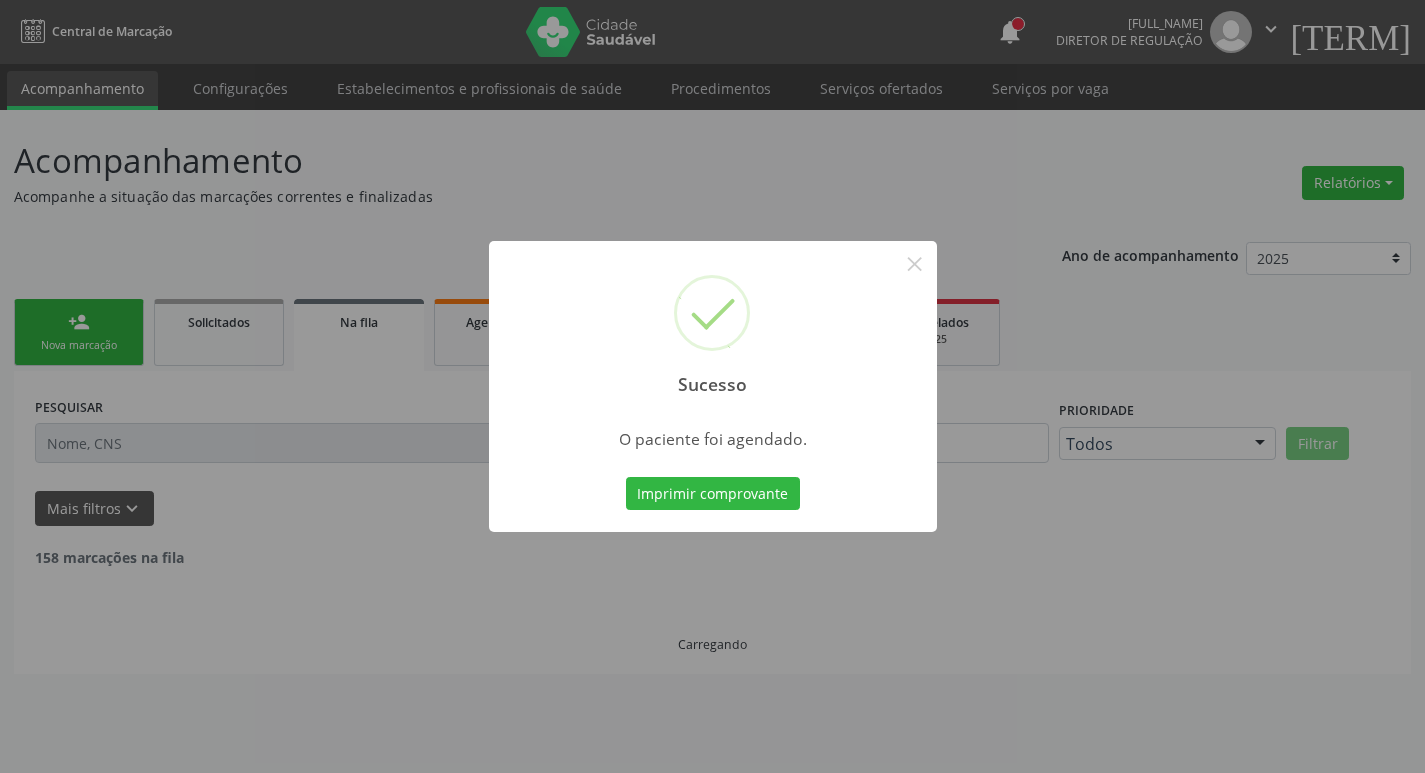 scroll, scrollTop: 0, scrollLeft: 0, axis: both 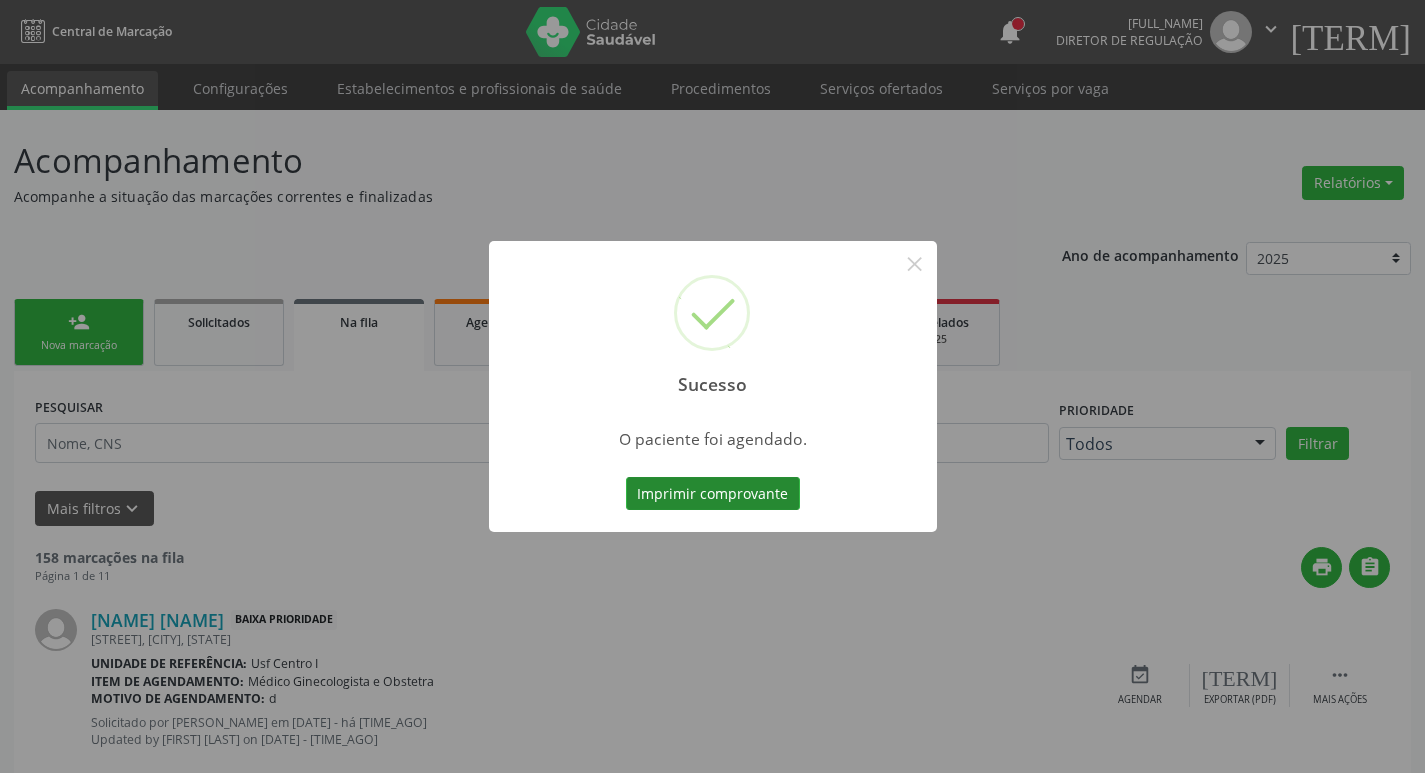 click on "Imprimir comprovante" at bounding box center (713, 494) 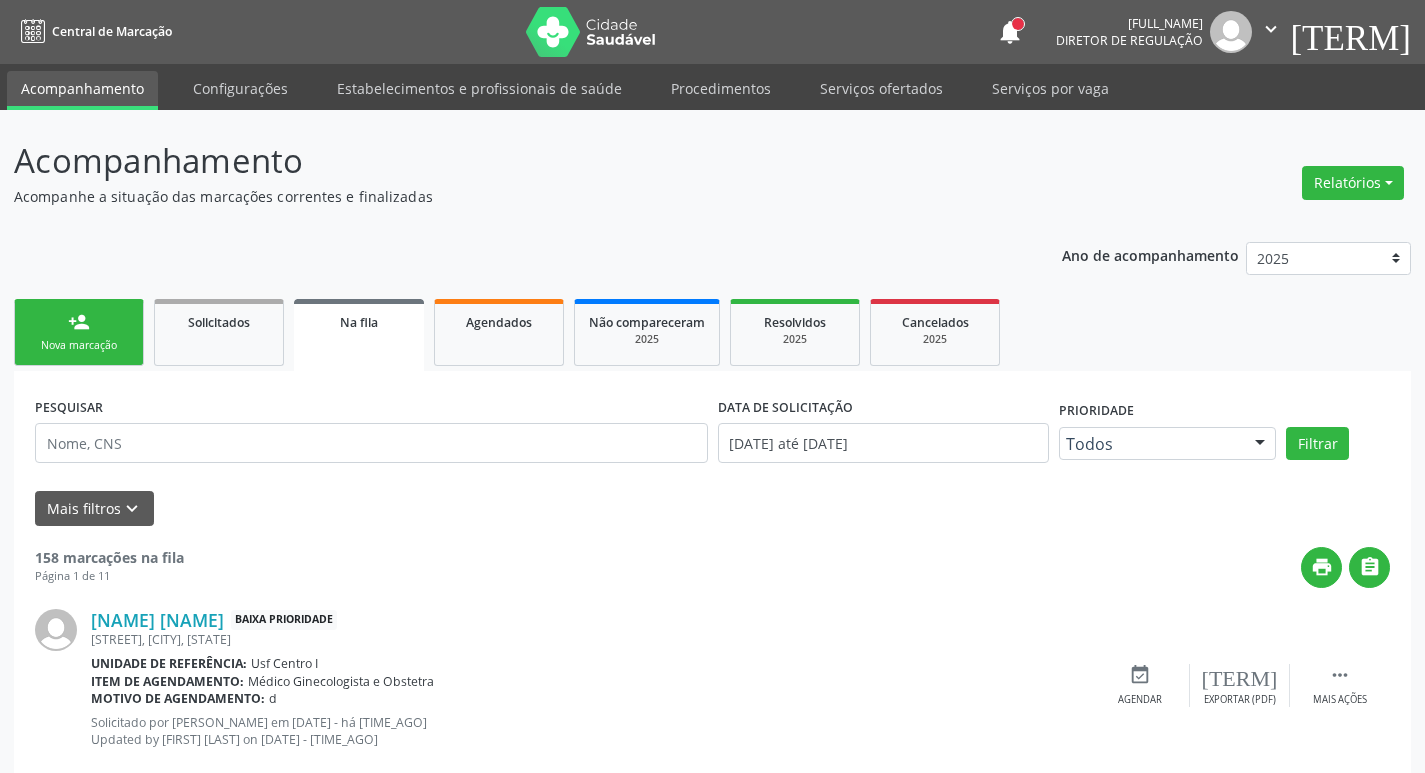 click on "person_add
Nova marcação" at bounding box center (79, 332) 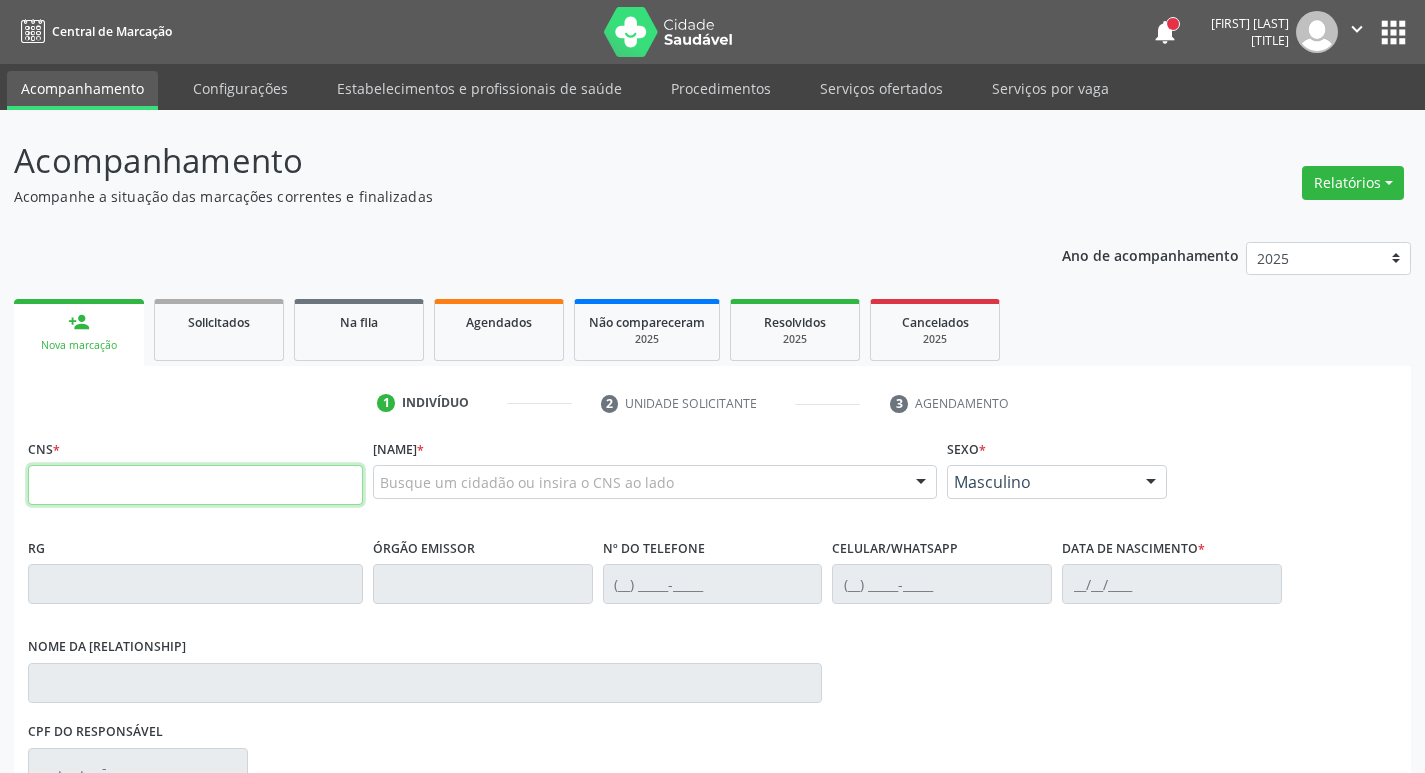 click at bounding box center (195, 485) 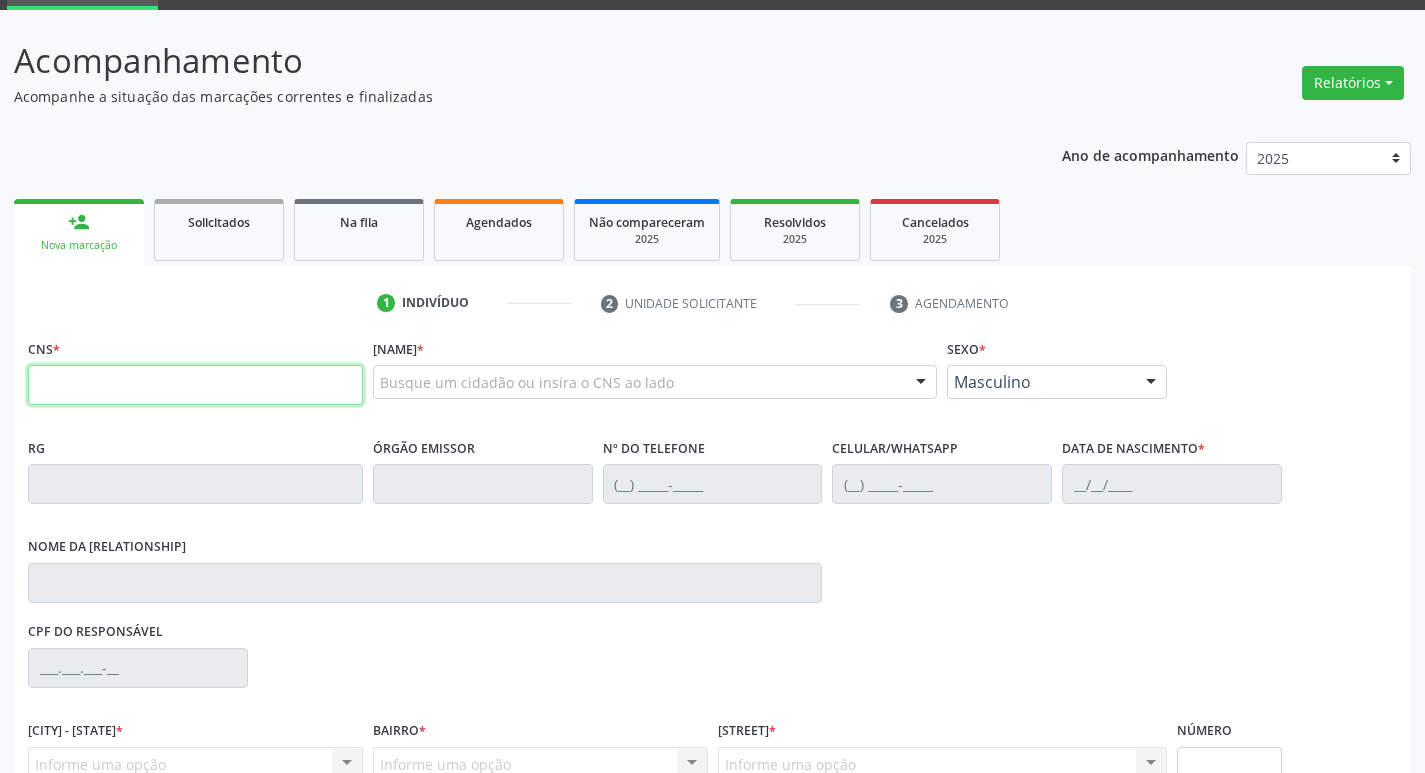 scroll, scrollTop: 200, scrollLeft: 0, axis: vertical 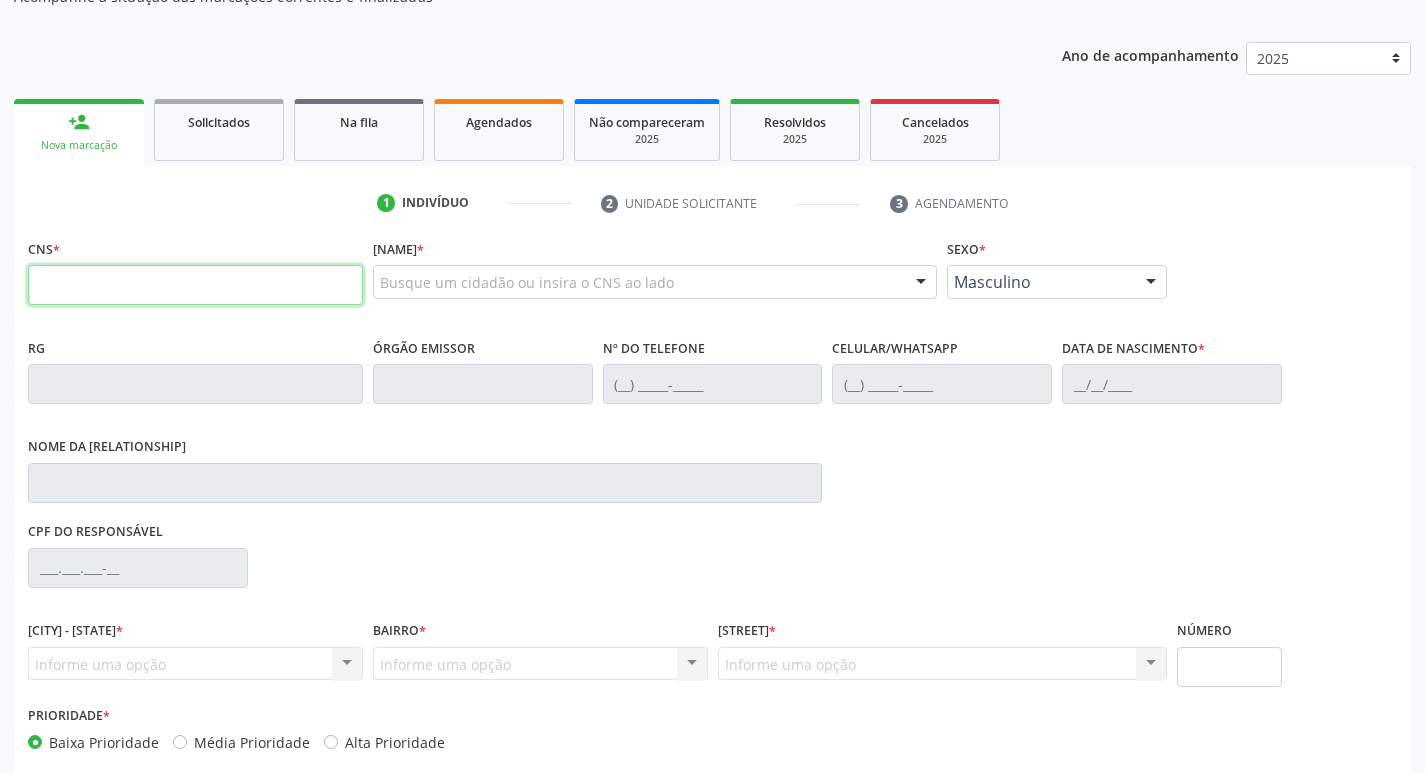 click at bounding box center [195, 285] 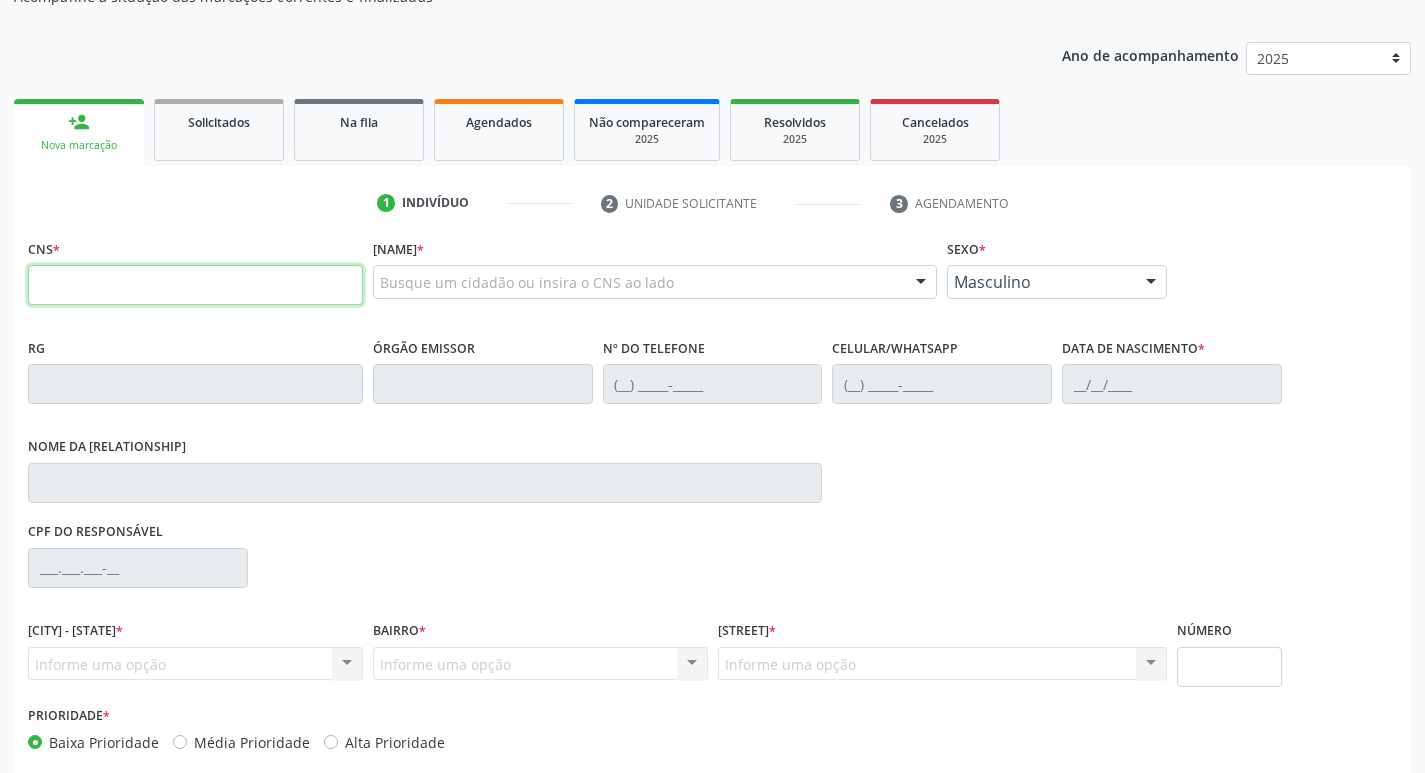 click at bounding box center [195, 285] 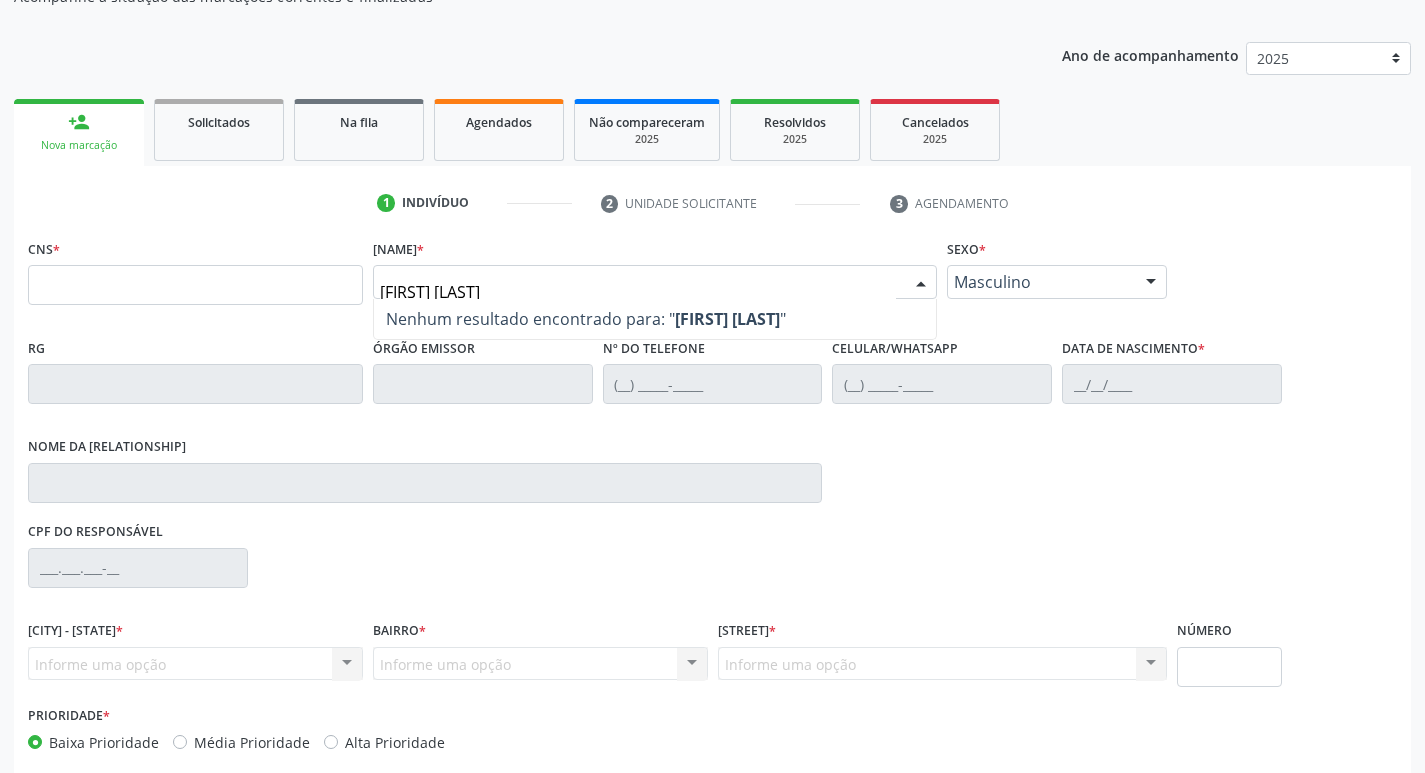 type on "[FIRST] [LAST]" 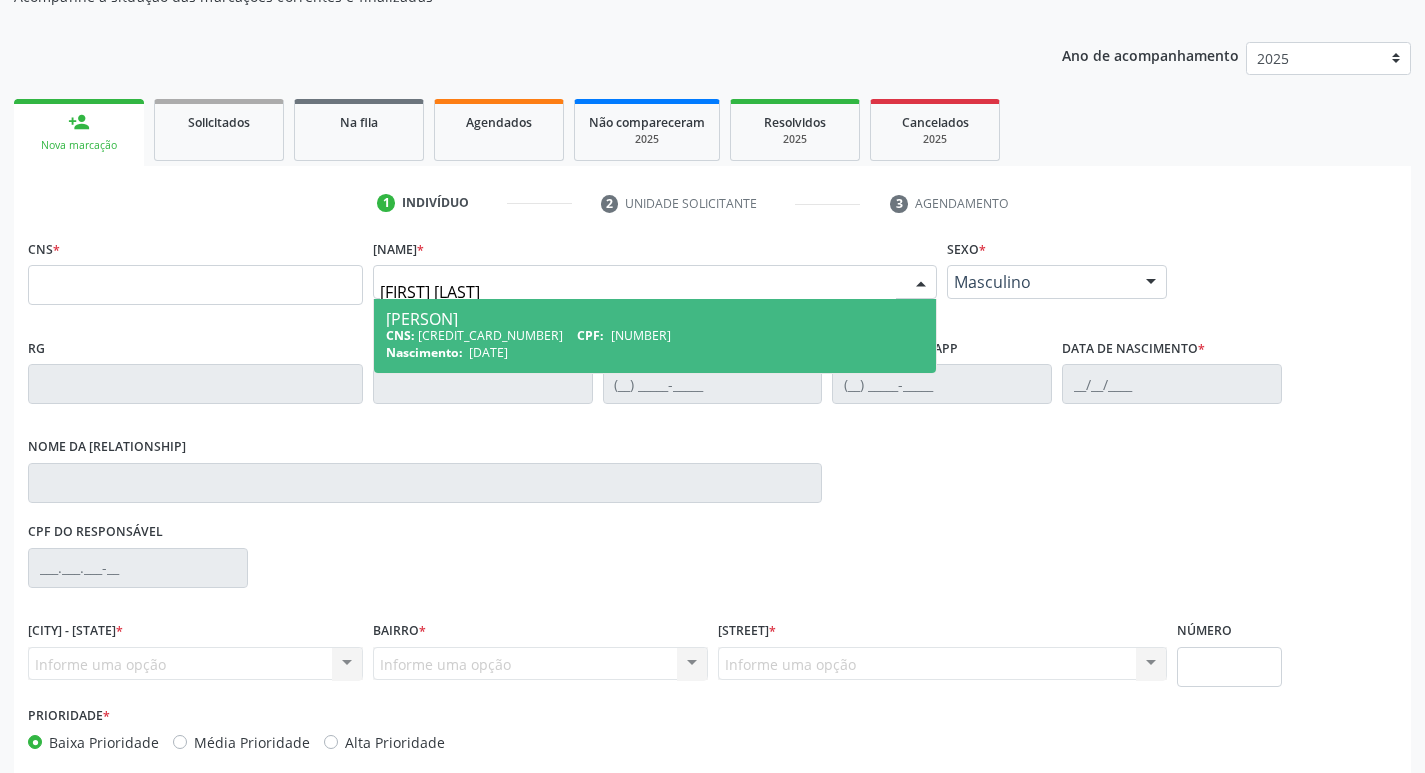 click on "[NUMBER]" at bounding box center [641, 335] 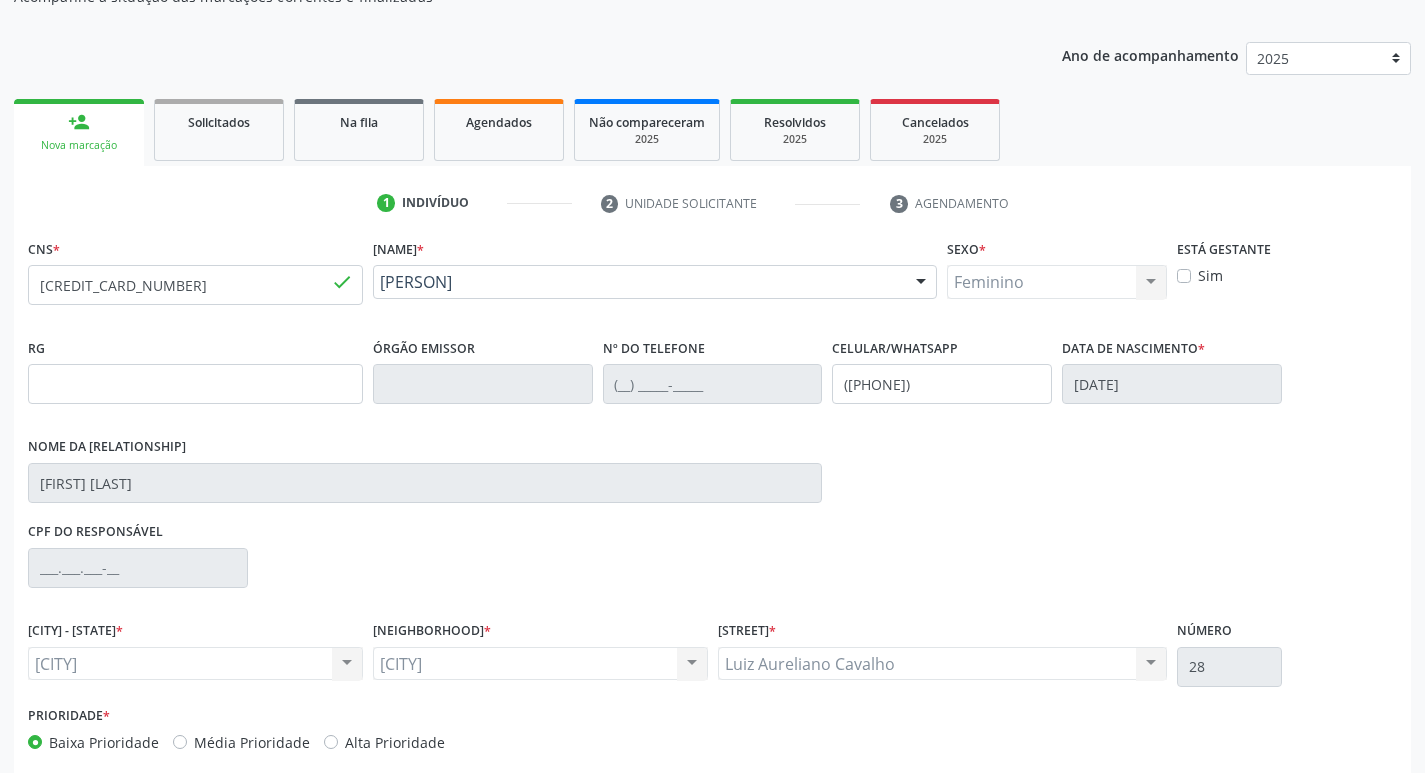 scroll, scrollTop: 297, scrollLeft: 0, axis: vertical 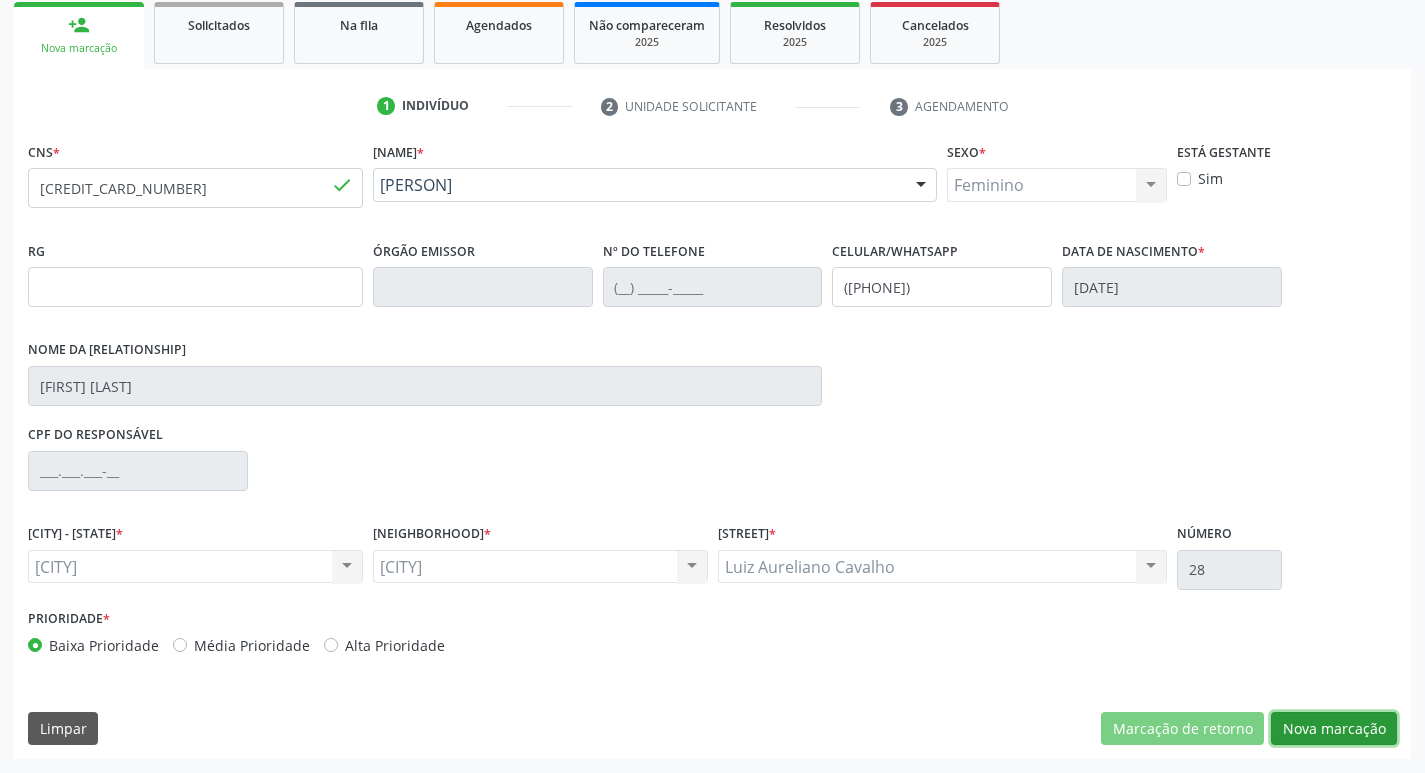 click on "Nova marcação" at bounding box center (1182, 729) 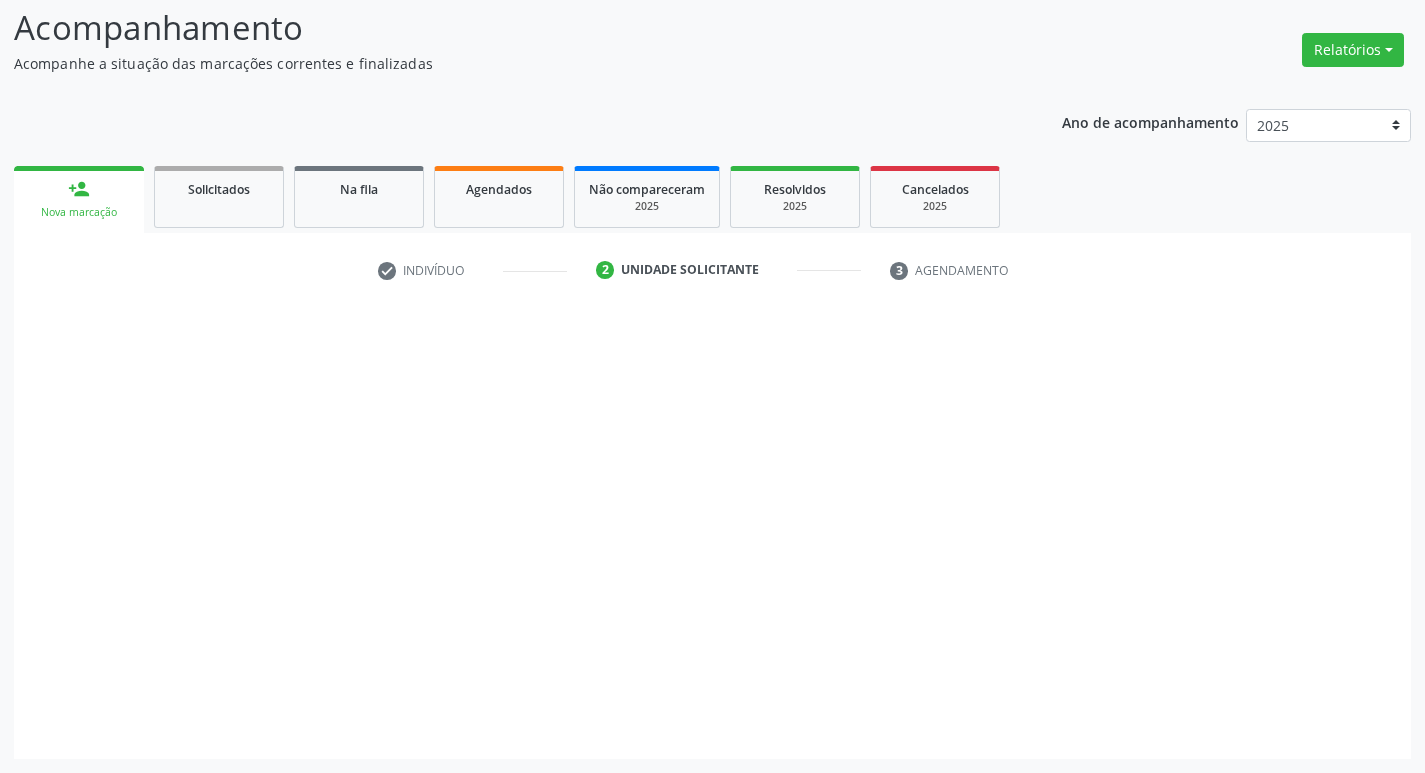 scroll, scrollTop: 133, scrollLeft: 0, axis: vertical 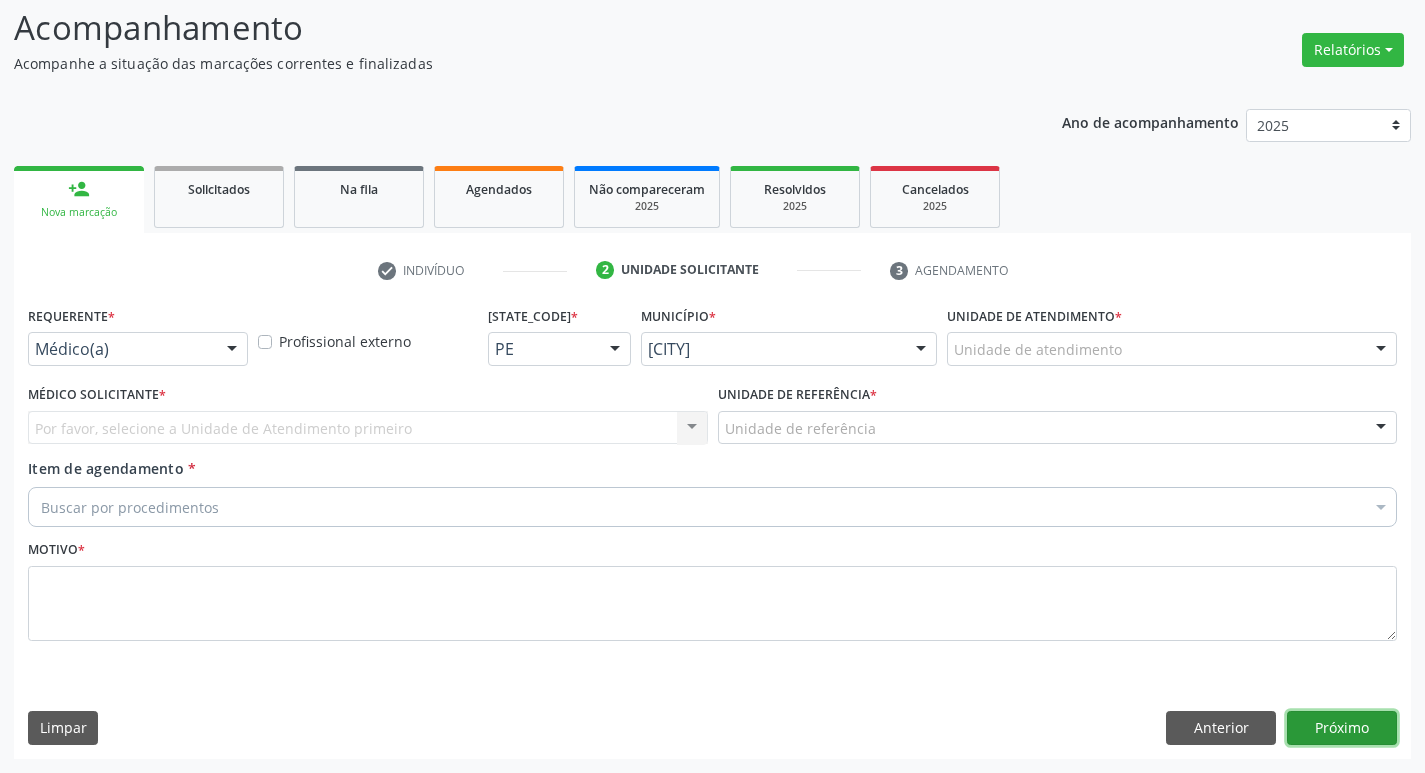 click on "Próximo" at bounding box center (1342, 728) 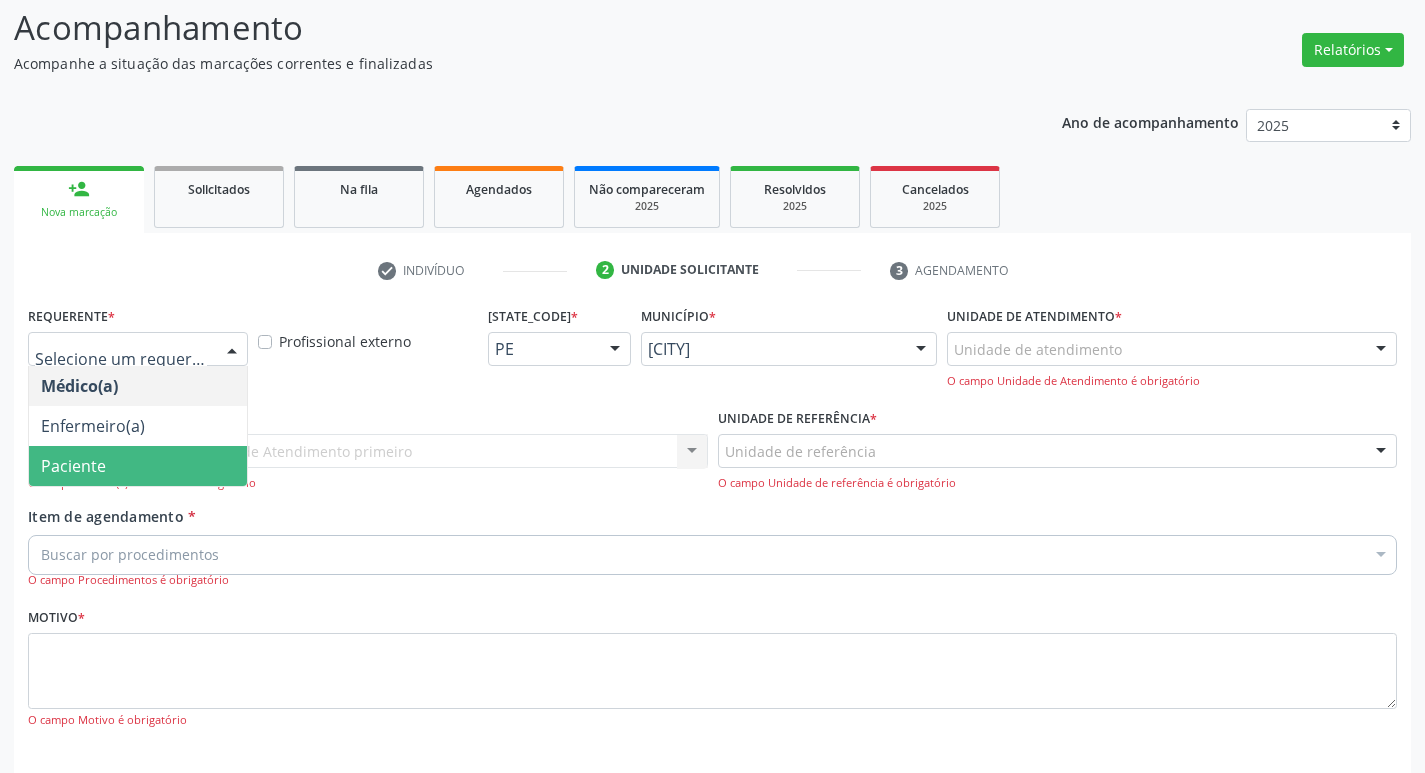 click on "Paciente" at bounding box center [138, 466] 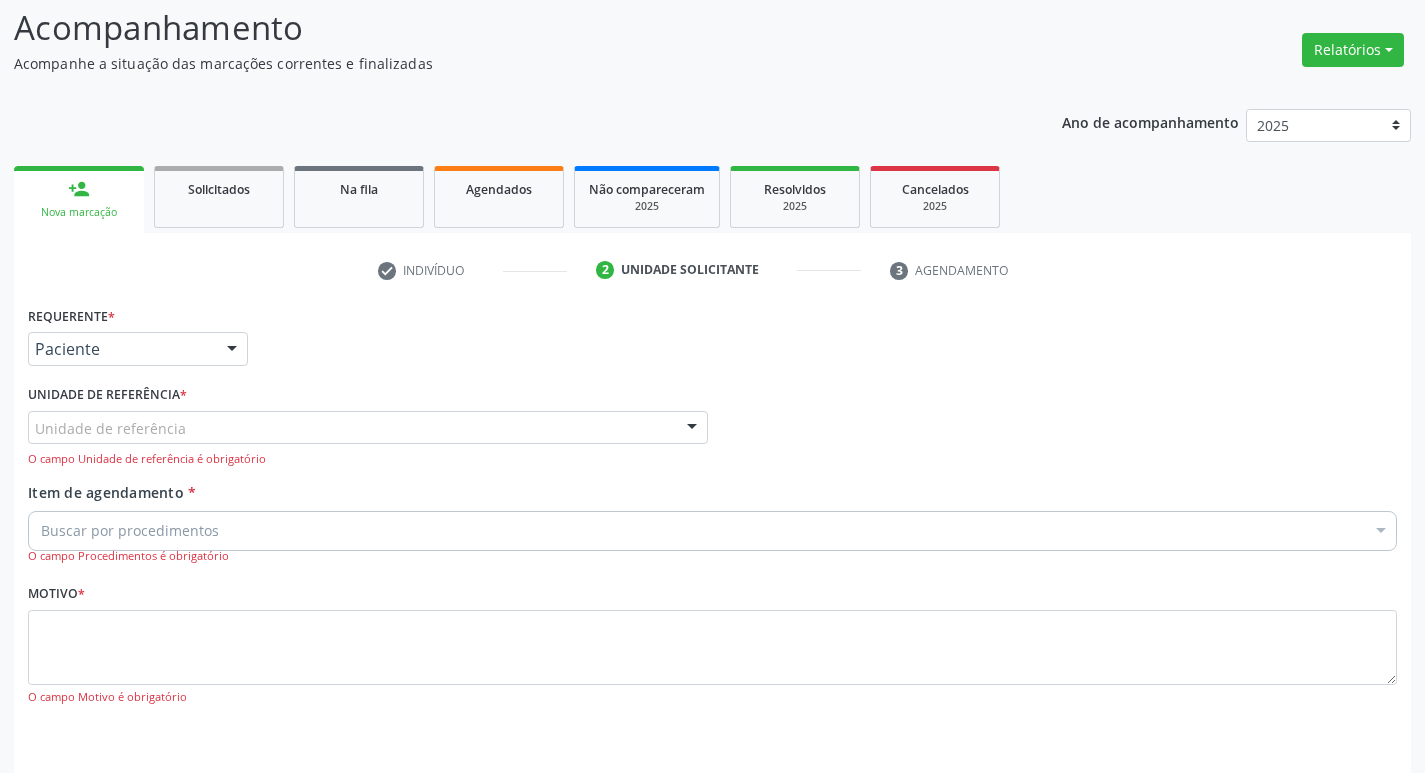 click on "O campo Unidade de referência é obrigatório" at bounding box center (368, 459) 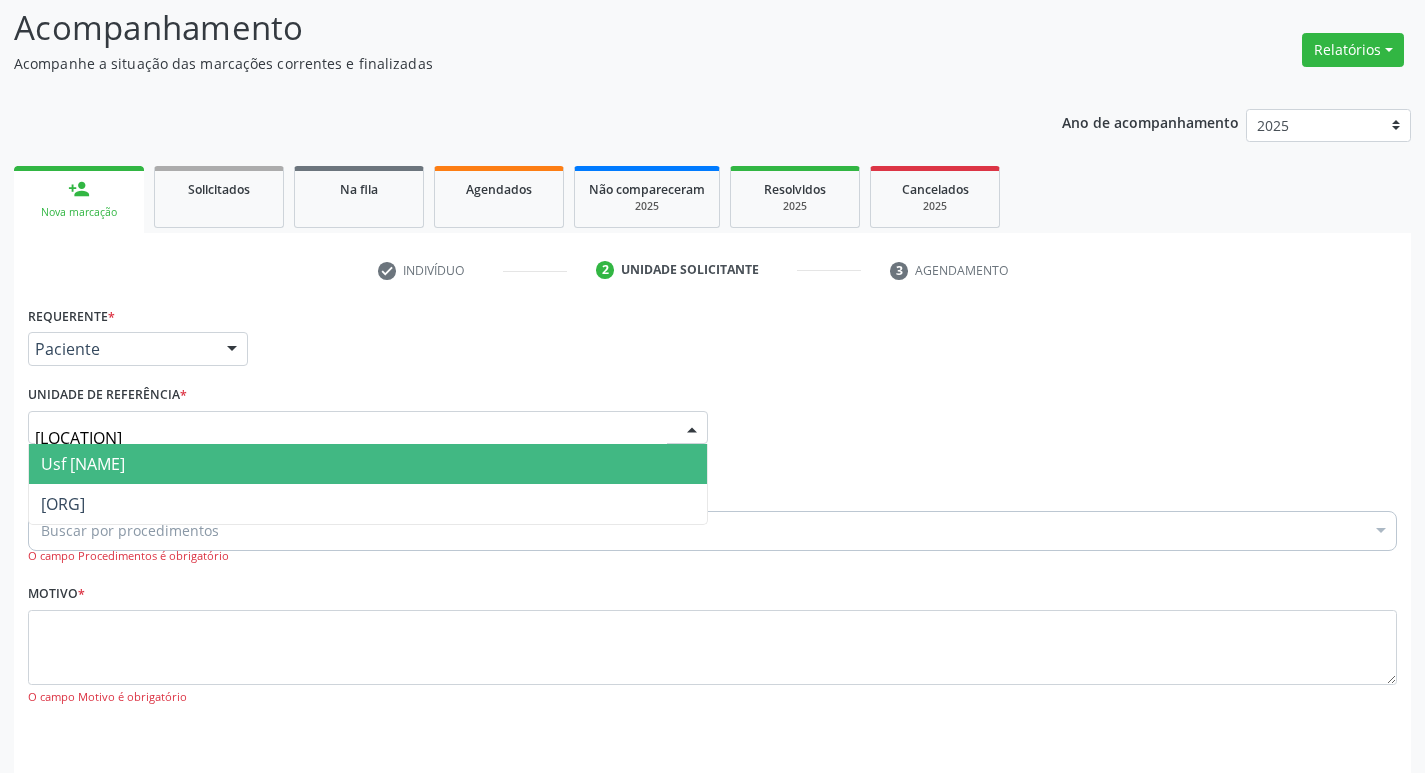click on "Usf [NAME]" at bounding box center [368, 464] 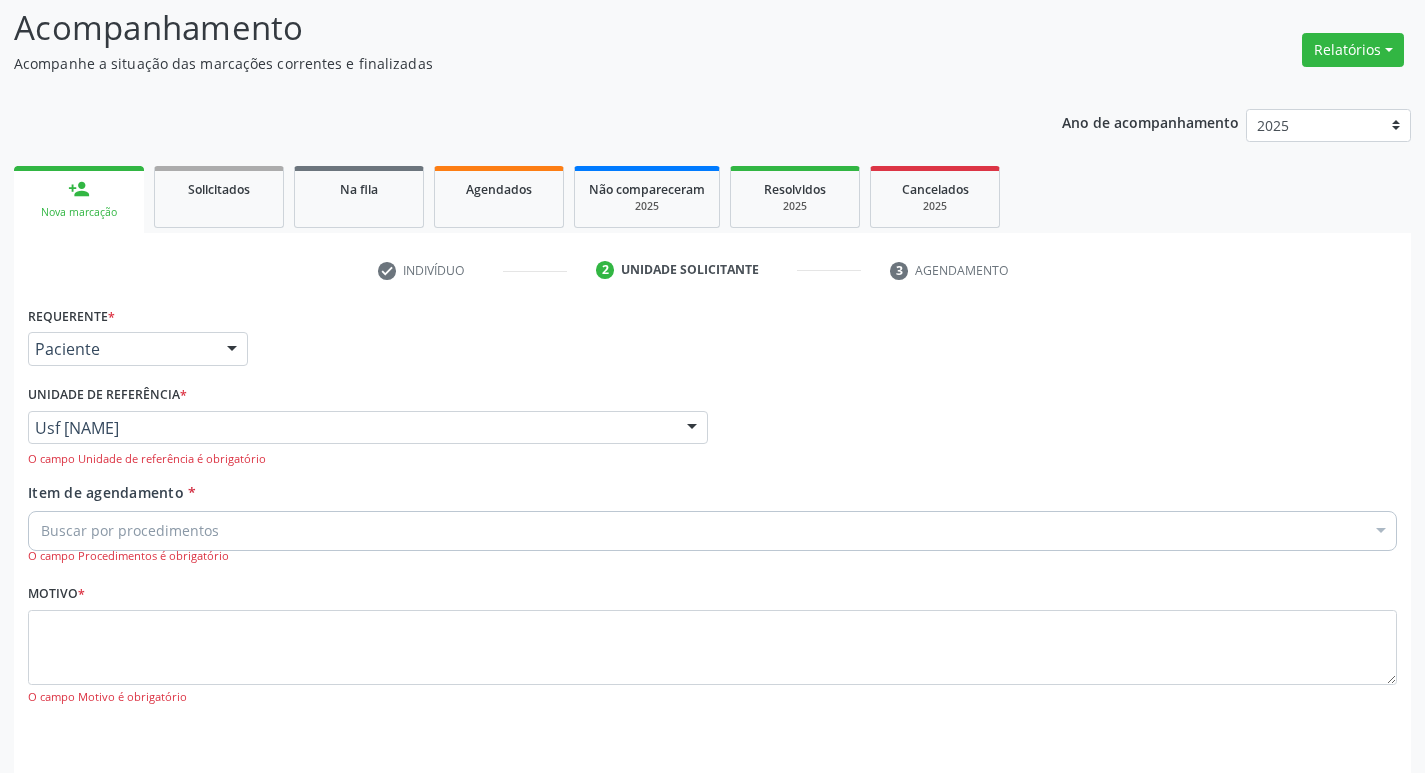 scroll, scrollTop: 197, scrollLeft: 0, axis: vertical 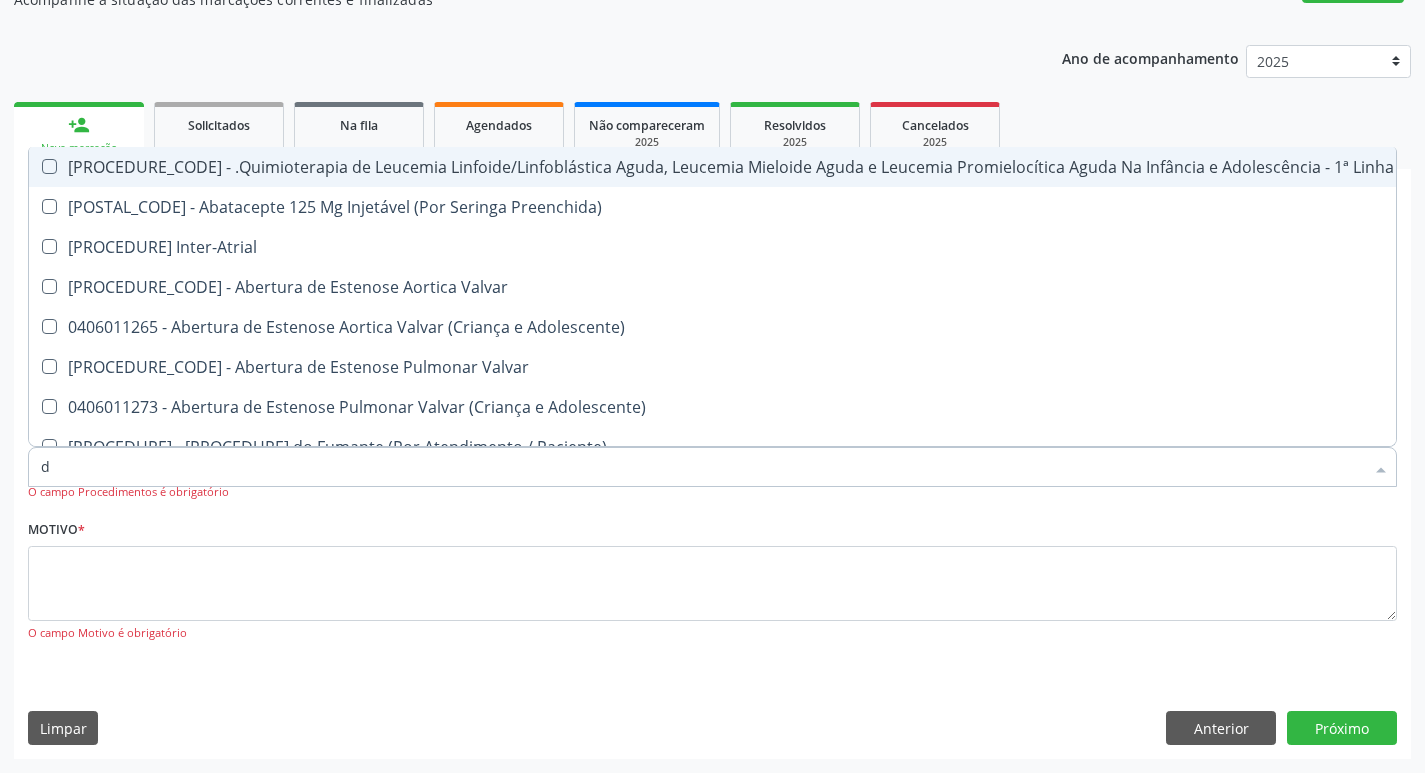 type on "de" 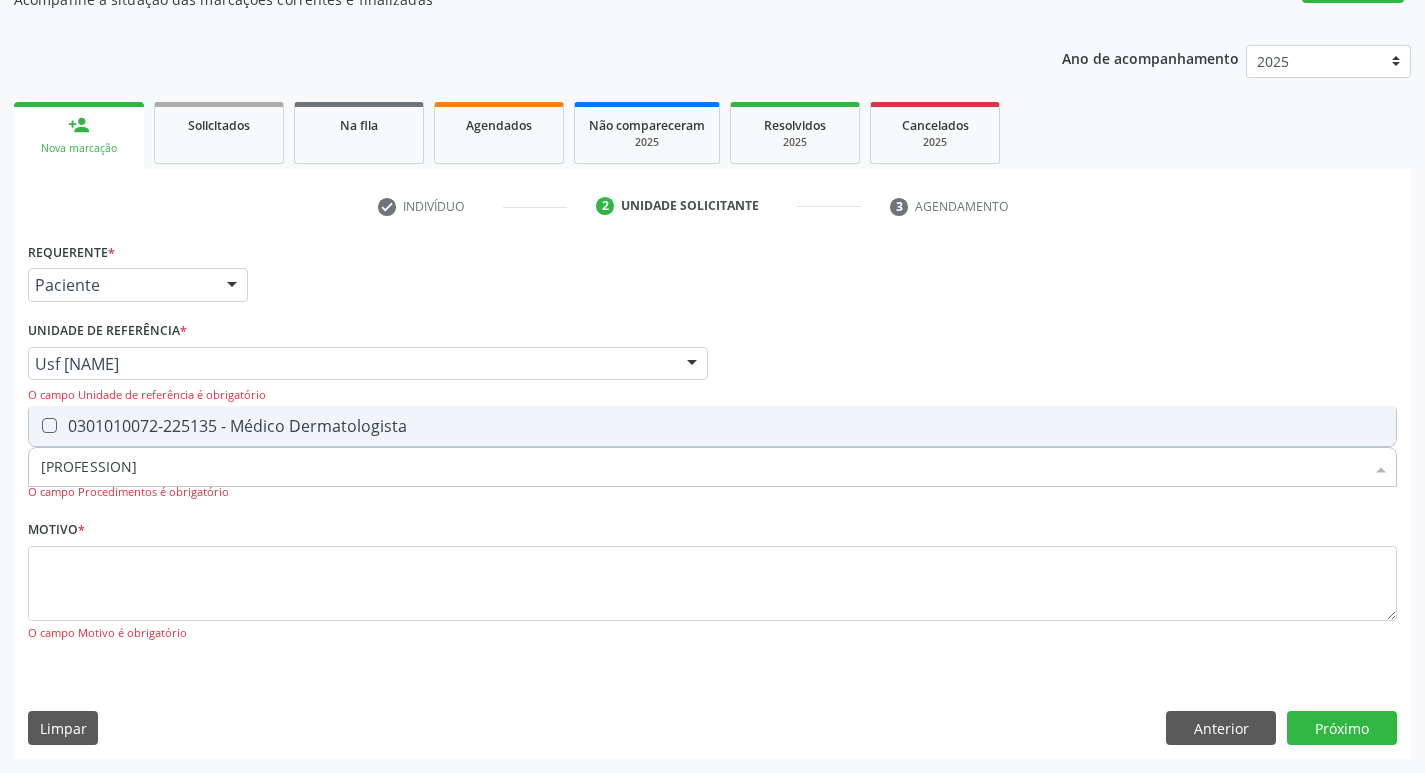 click on "0301010072-225135 - Médico Dermatologista" at bounding box center (712, 426) 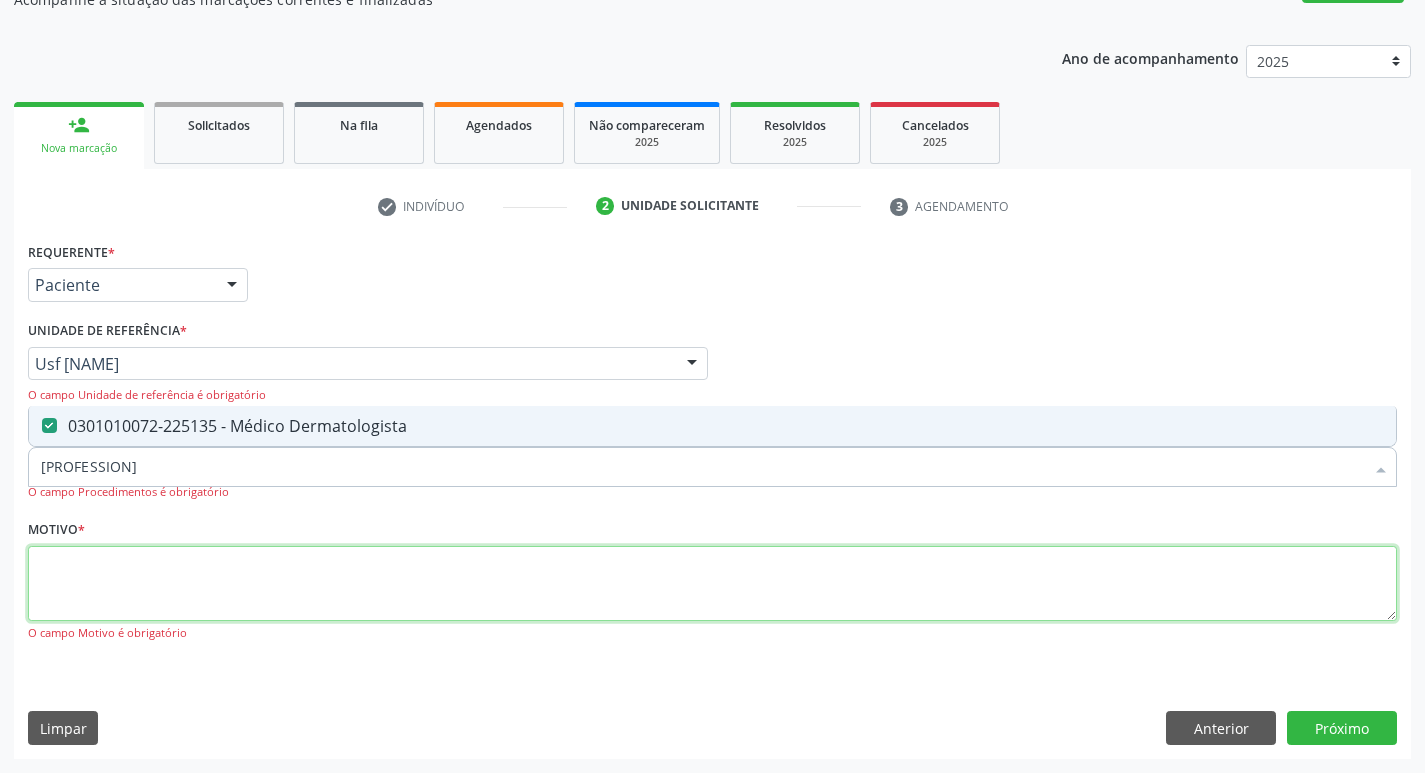click at bounding box center (712, 584) 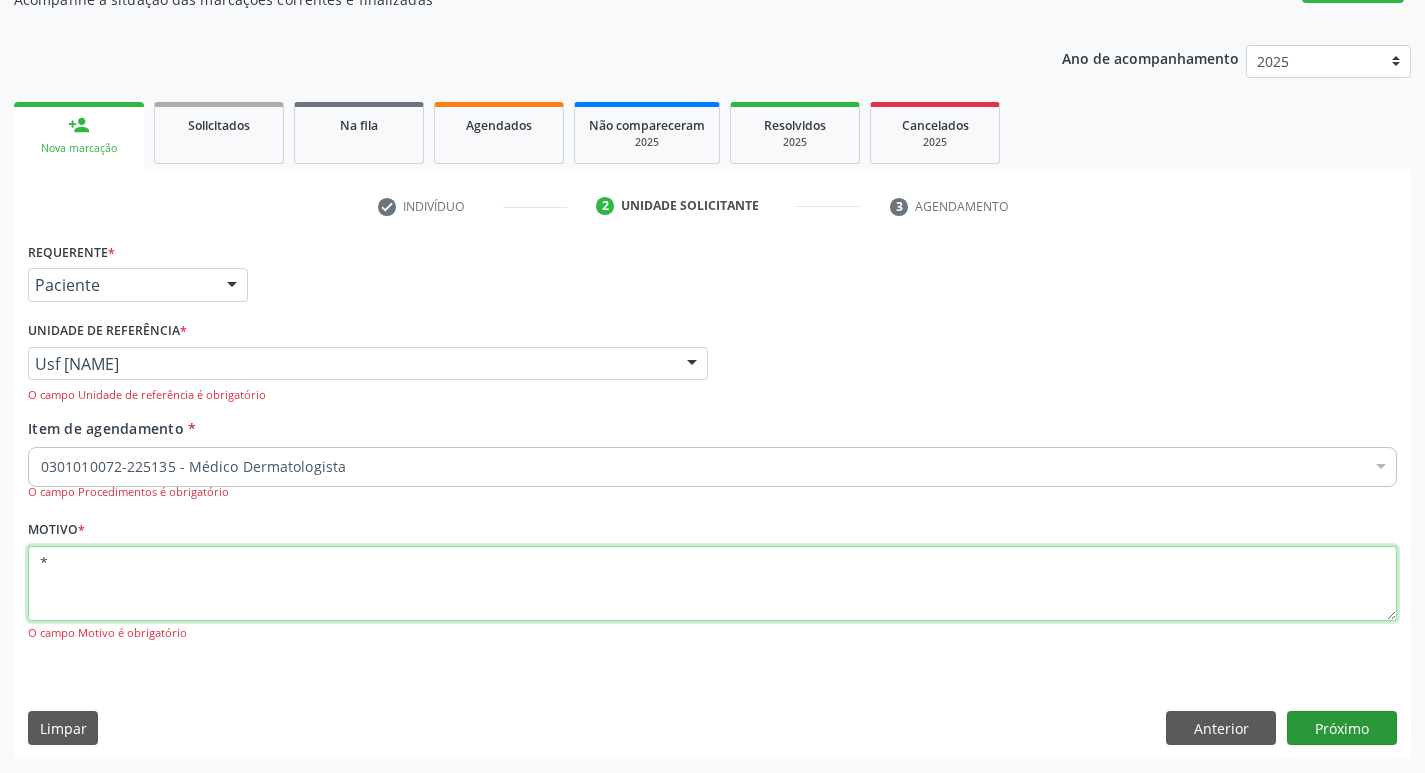 type on "*" 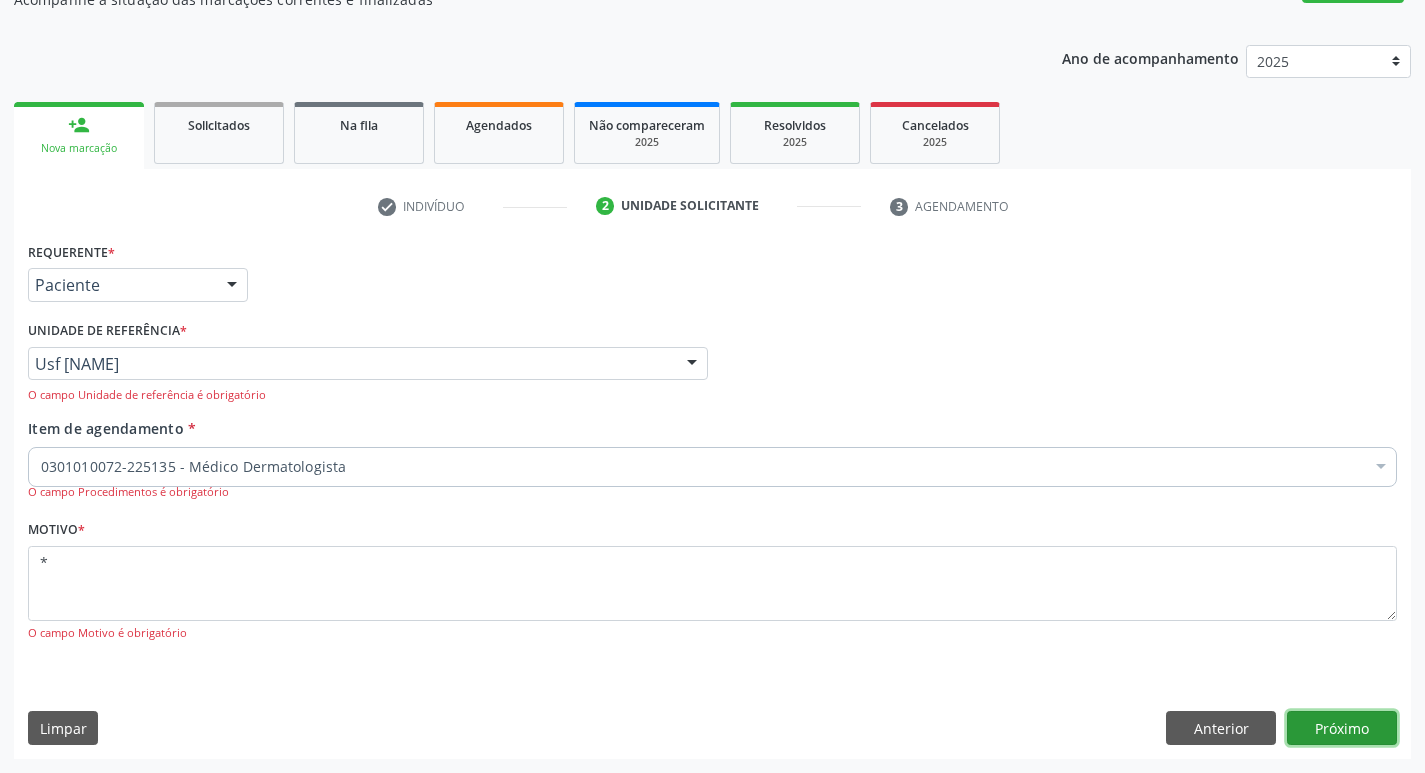 click on "Próximo" at bounding box center [1342, 728] 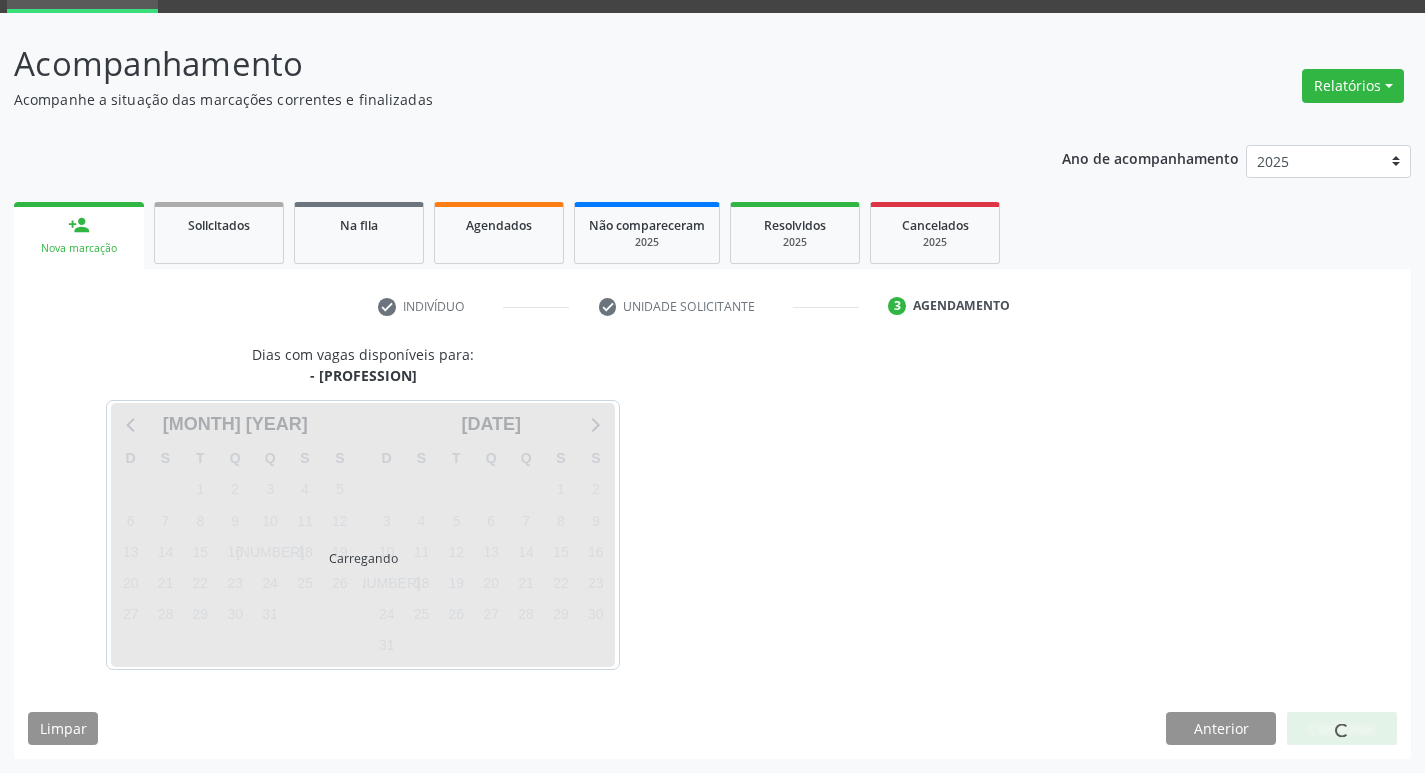 scroll, scrollTop: 97, scrollLeft: 0, axis: vertical 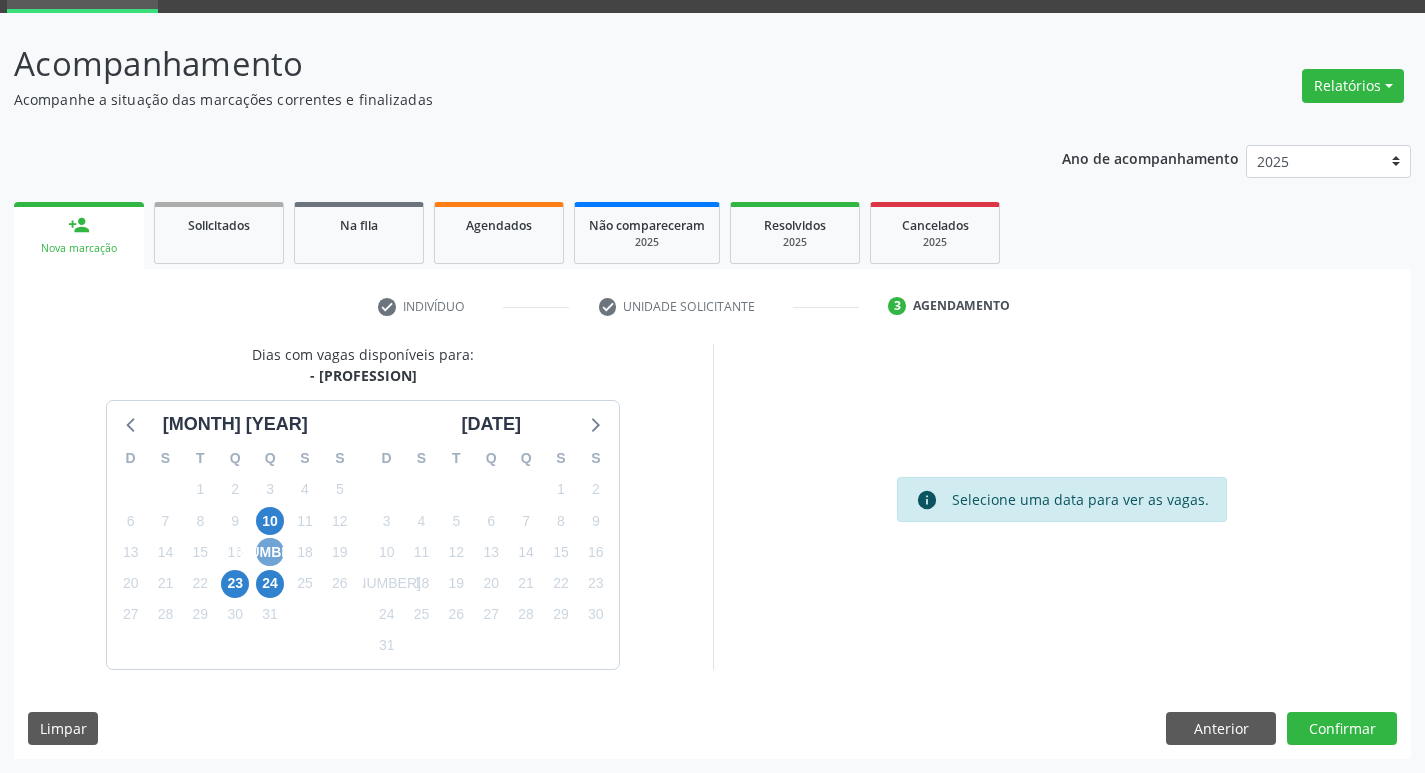 click on "[NUMBER]" at bounding box center [270, 552] 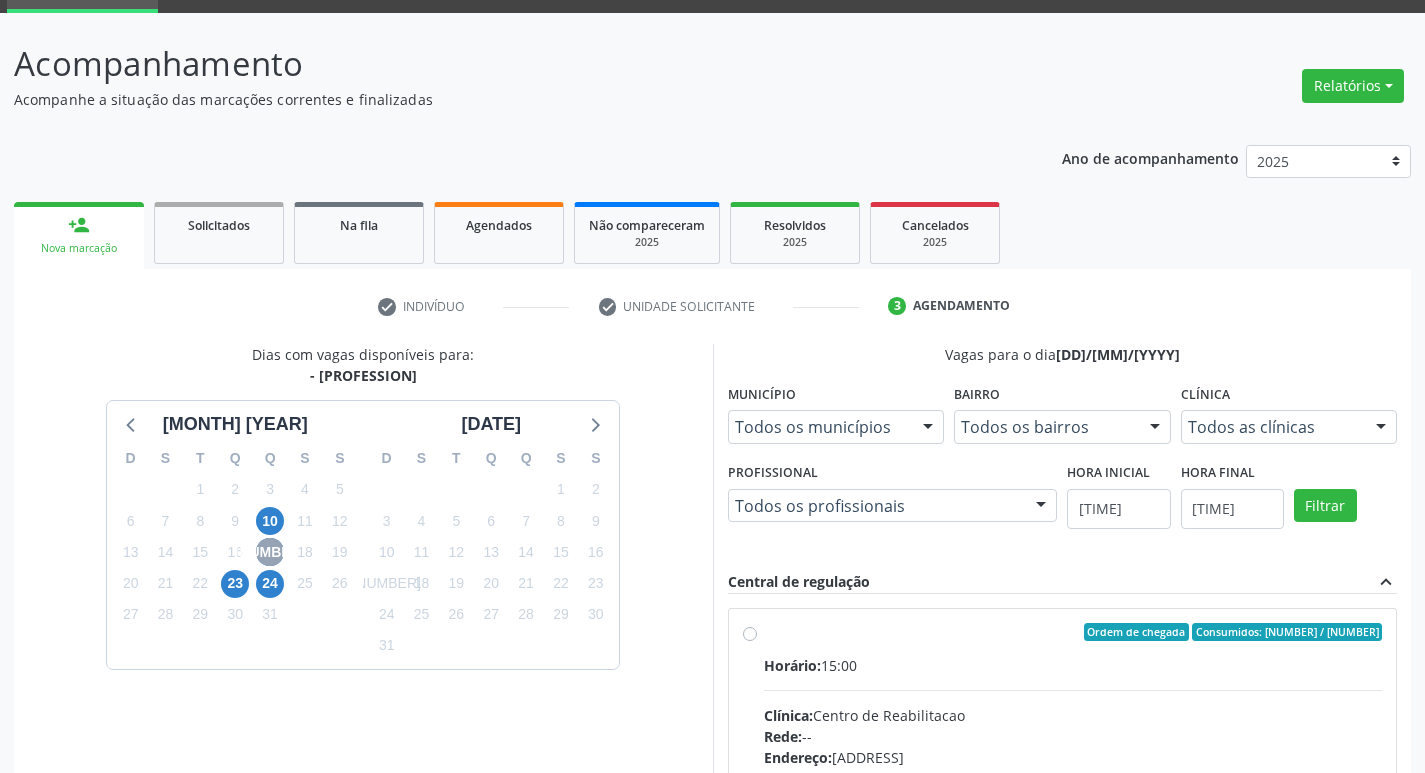 scroll, scrollTop: 197, scrollLeft: 0, axis: vertical 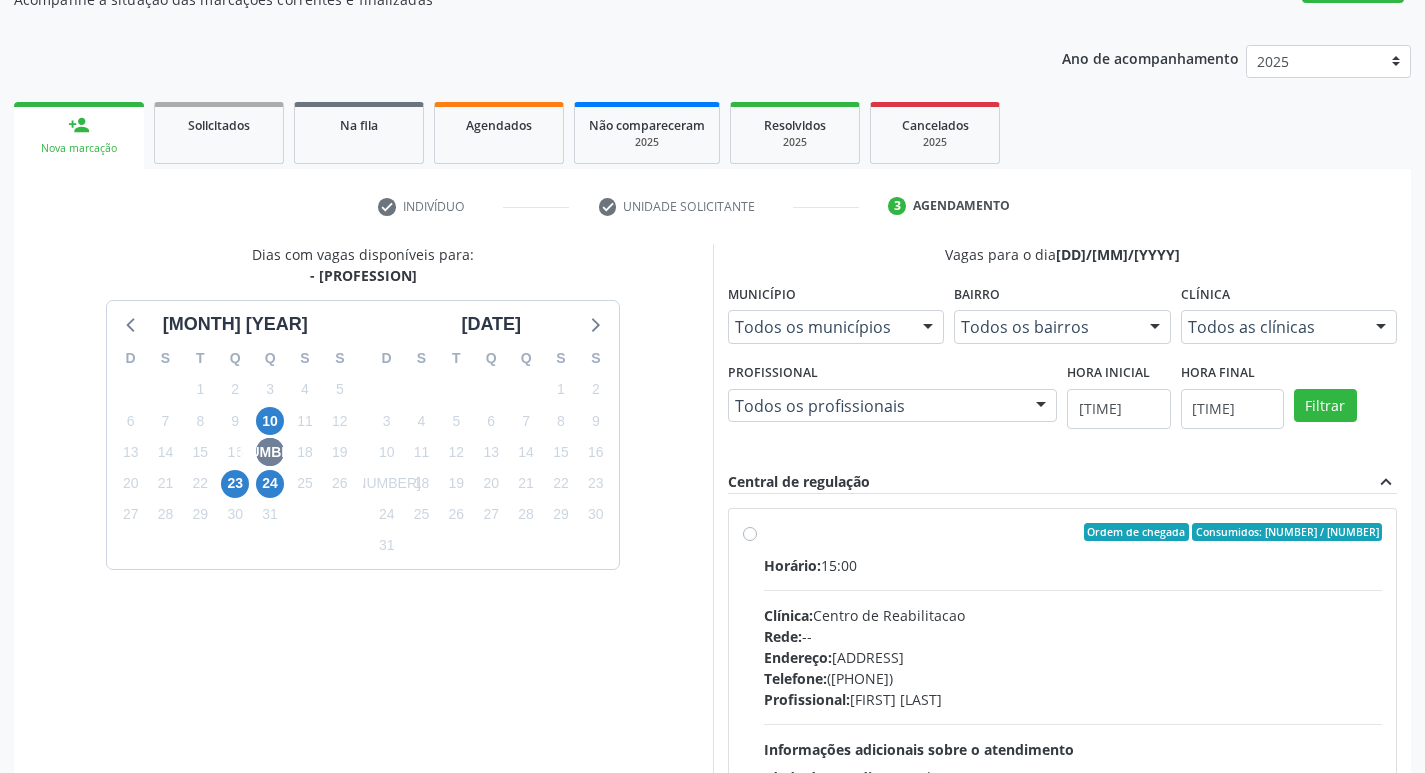 click on "Ordem de chegada
Consumidos: 8 / 9
Horário:   [TIME]
Clínica:  Centro de Reabilitacao
Rede:
--
Endereço:   nº 1083, Centro, [CITY] - [STATE]
Telefone:   [PHONE]
Profissional:
[FIRST] [LAST] [LAST]
Informações adicionais sobre o atendimento
Idade de atendimento:
de 0 a 120 anos
Gênero(s) atendido(s):
Masculino e Feminino
Informações adicionais:
--" at bounding box center (1073, 676) 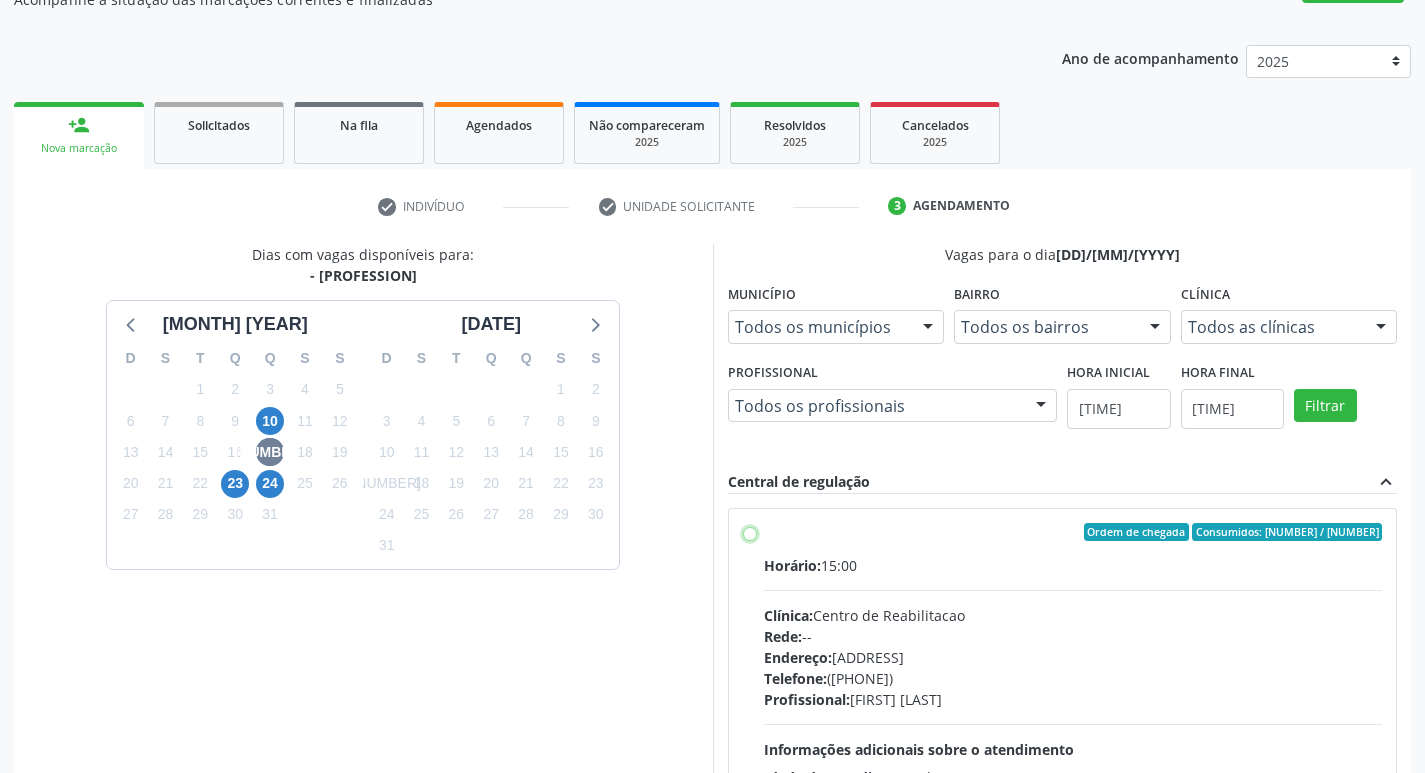 click on "Ordem de chegada
Consumidos: 8 / 9
Horário:   [TIME]
Clínica:  Centro de Reabilitacao
Rede:
--
Endereço:   nº 1083, Centro, [CITY] - [STATE]
Telefone:   [PHONE]
Profissional:
[FIRST] [LAST] [LAST]
Informações adicionais sobre o atendimento
Idade de atendimento:
de 0 a 120 anos
Gênero(s) atendido(s):
Masculino e Feminino
Informações adicionais:
--" at bounding box center [750, 532] 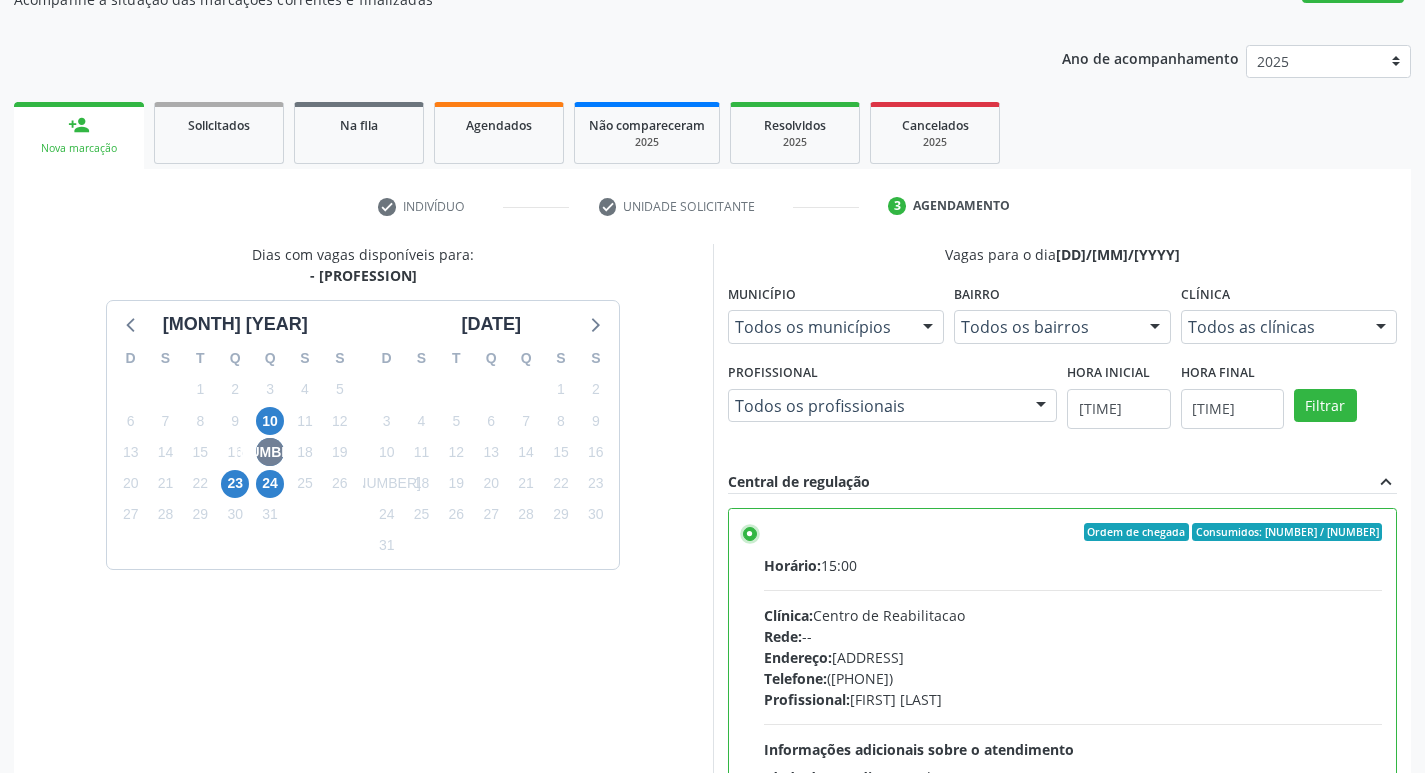 scroll, scrollTop: 397, scrollLeft: 0, axis: vertical 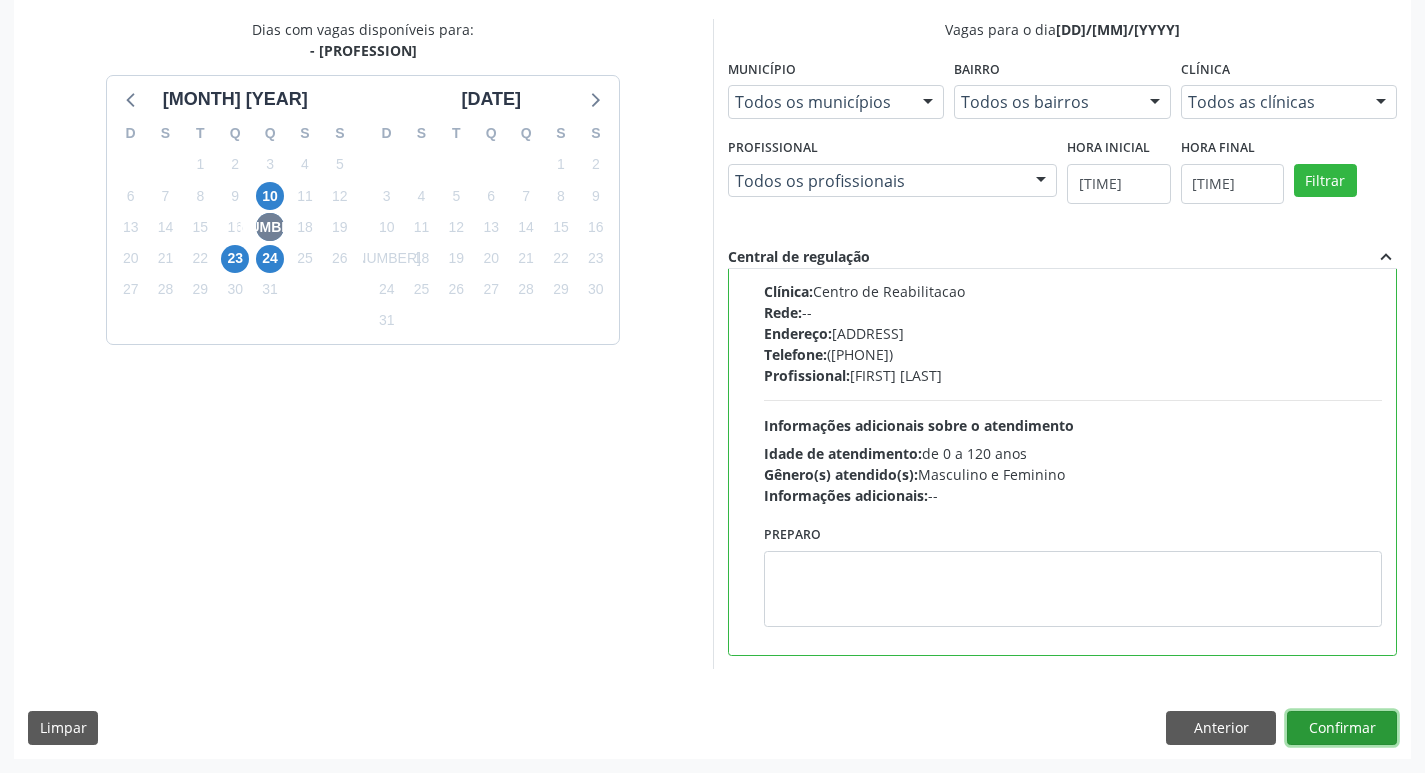 click on "Confirmar" at bounding box center (1342, 728) 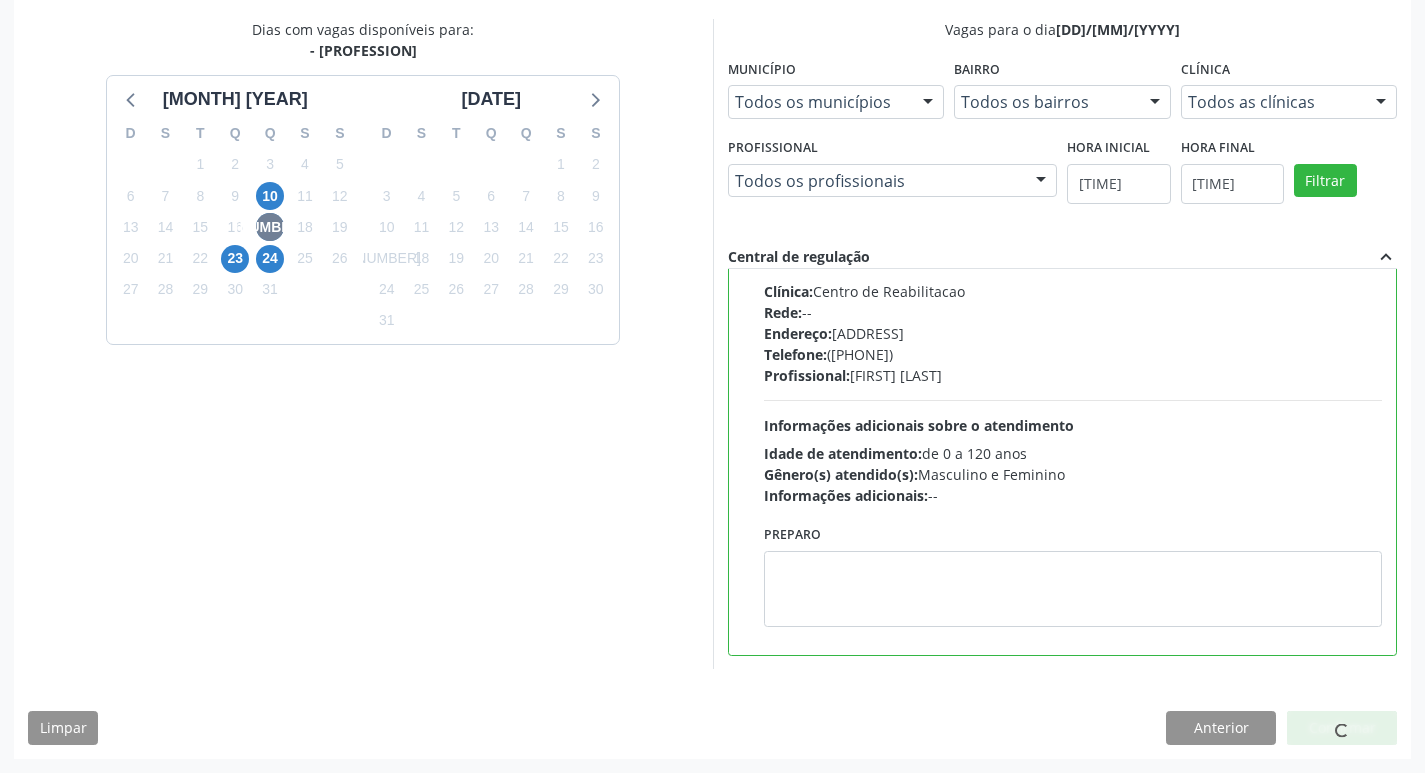 scroll, scrollTop: 0, scrollLeft: 0, axis: both 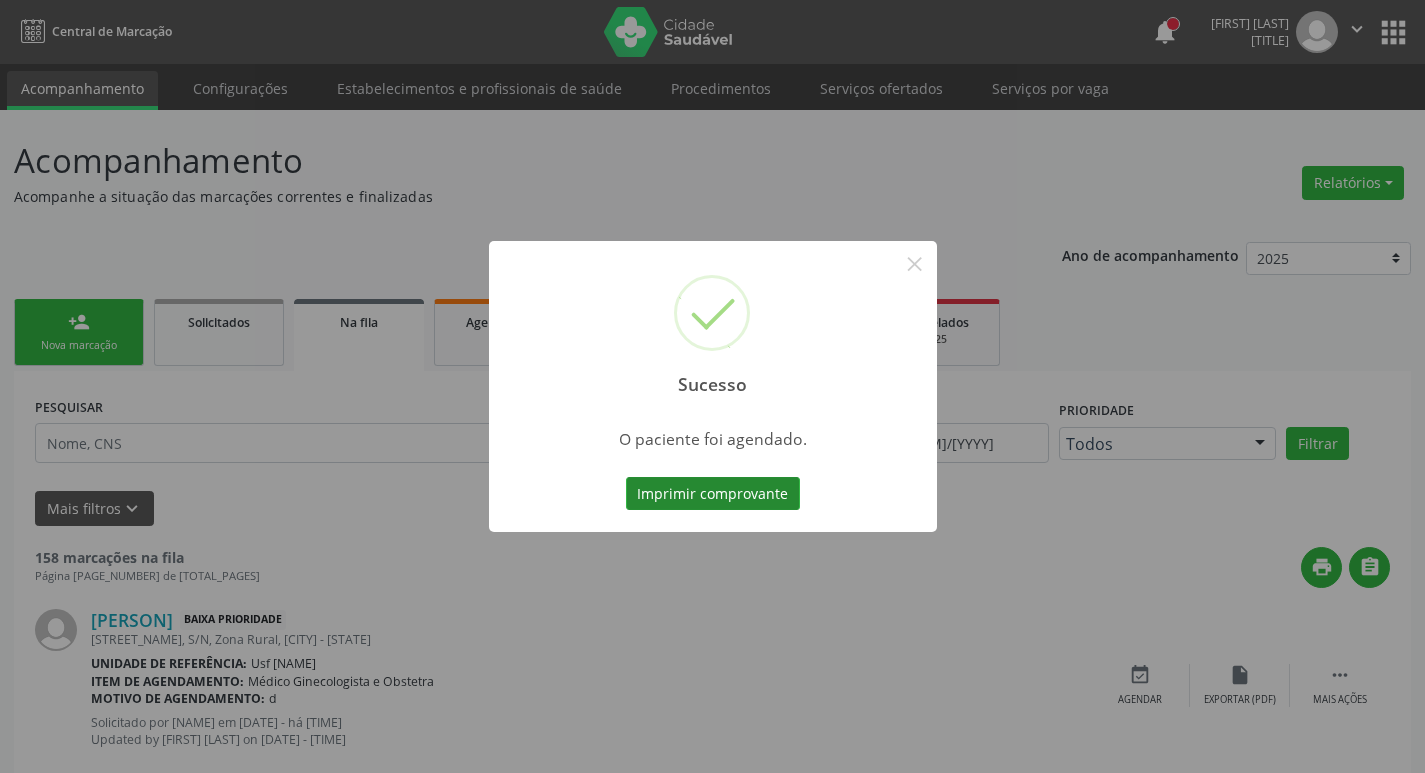 click on "Imprimir comprovante" at bounding box center (713, 494) 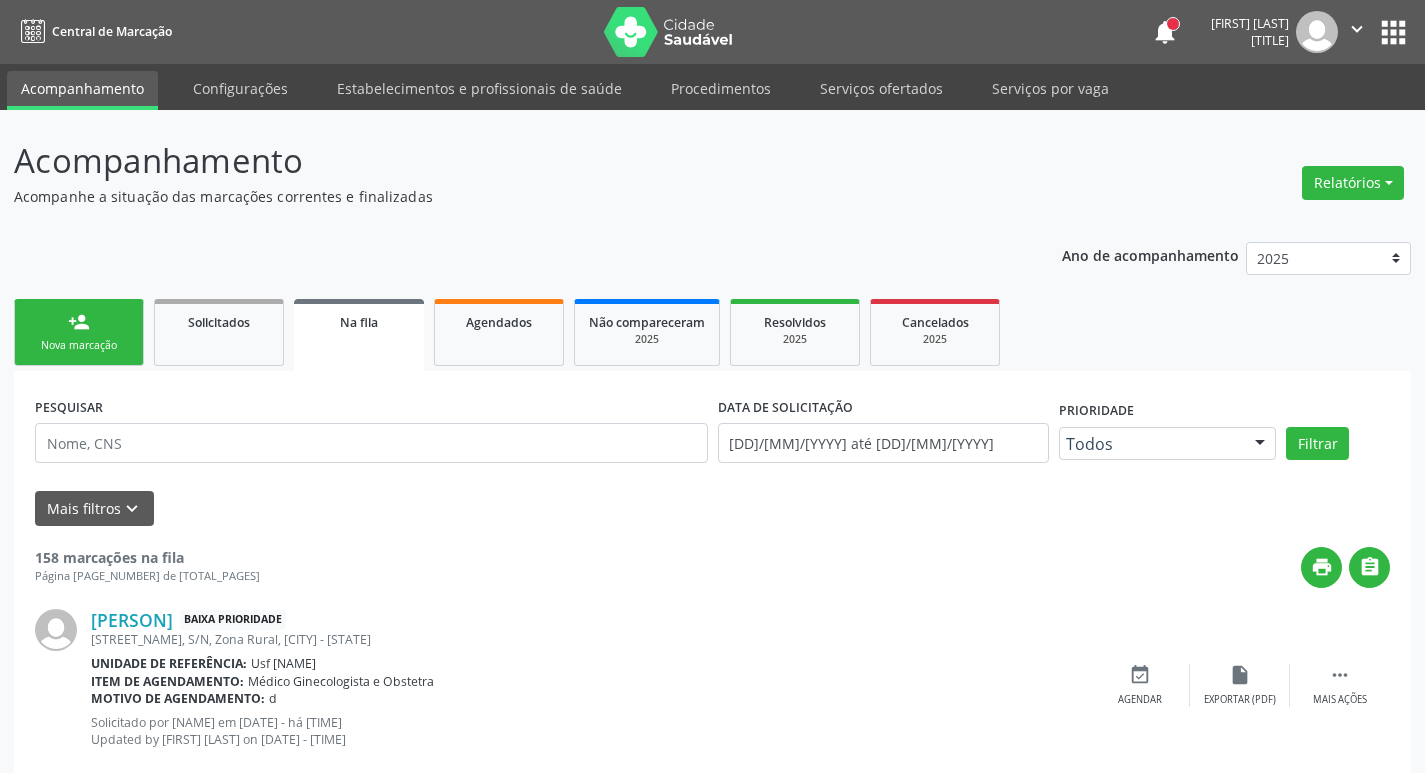 click on "person_add
Nova marcação" at bounding box center (79, 332) 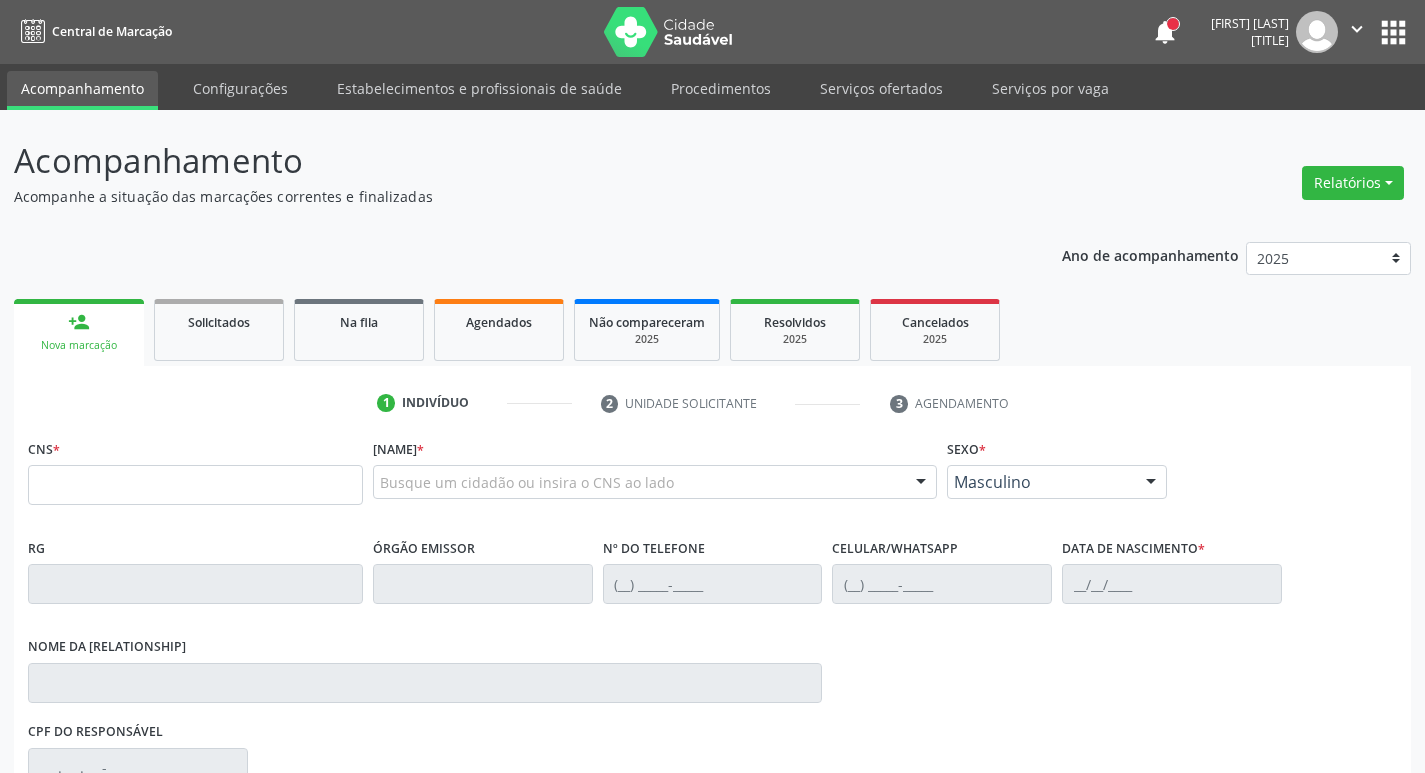 click on "person_add
Nova marcação" at bounding box center (79, 332) 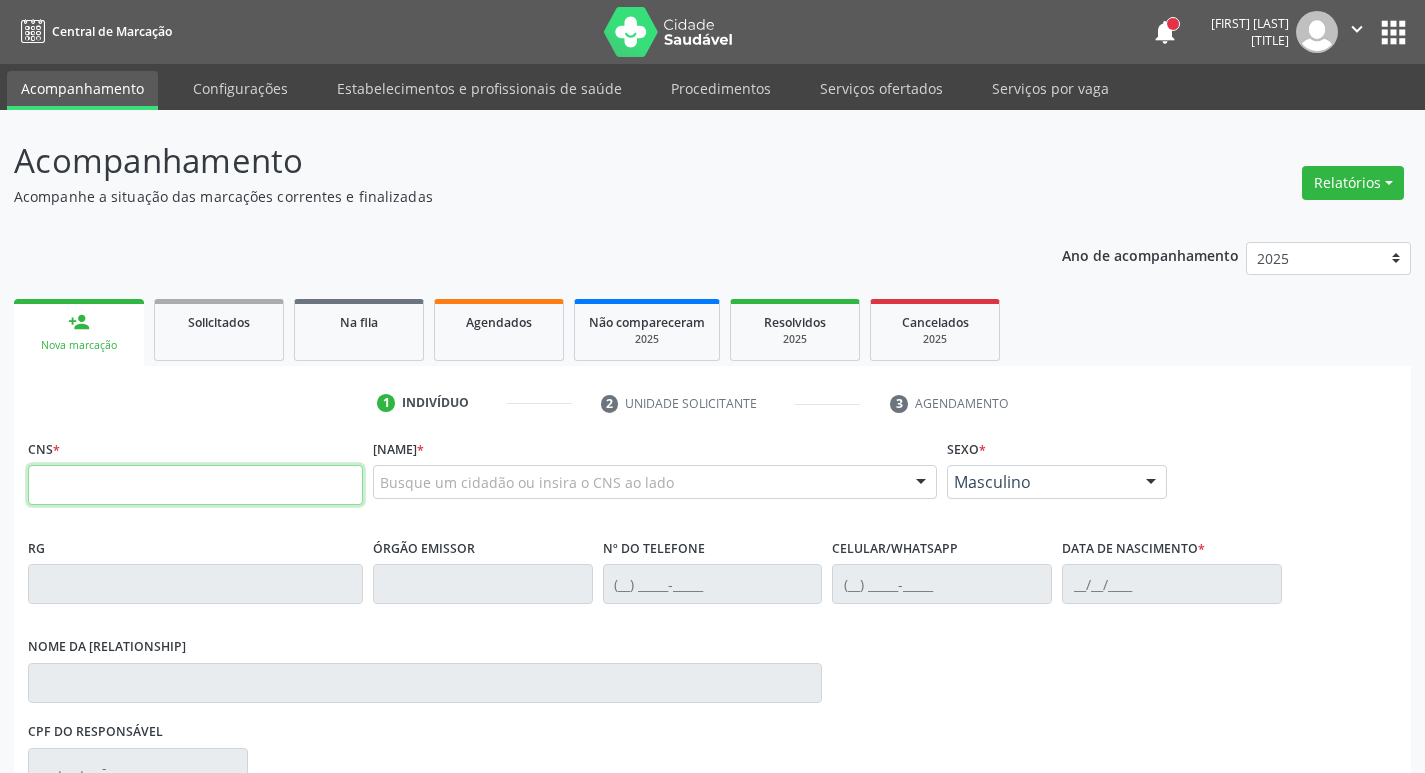 click at bounding box center (195, 485) 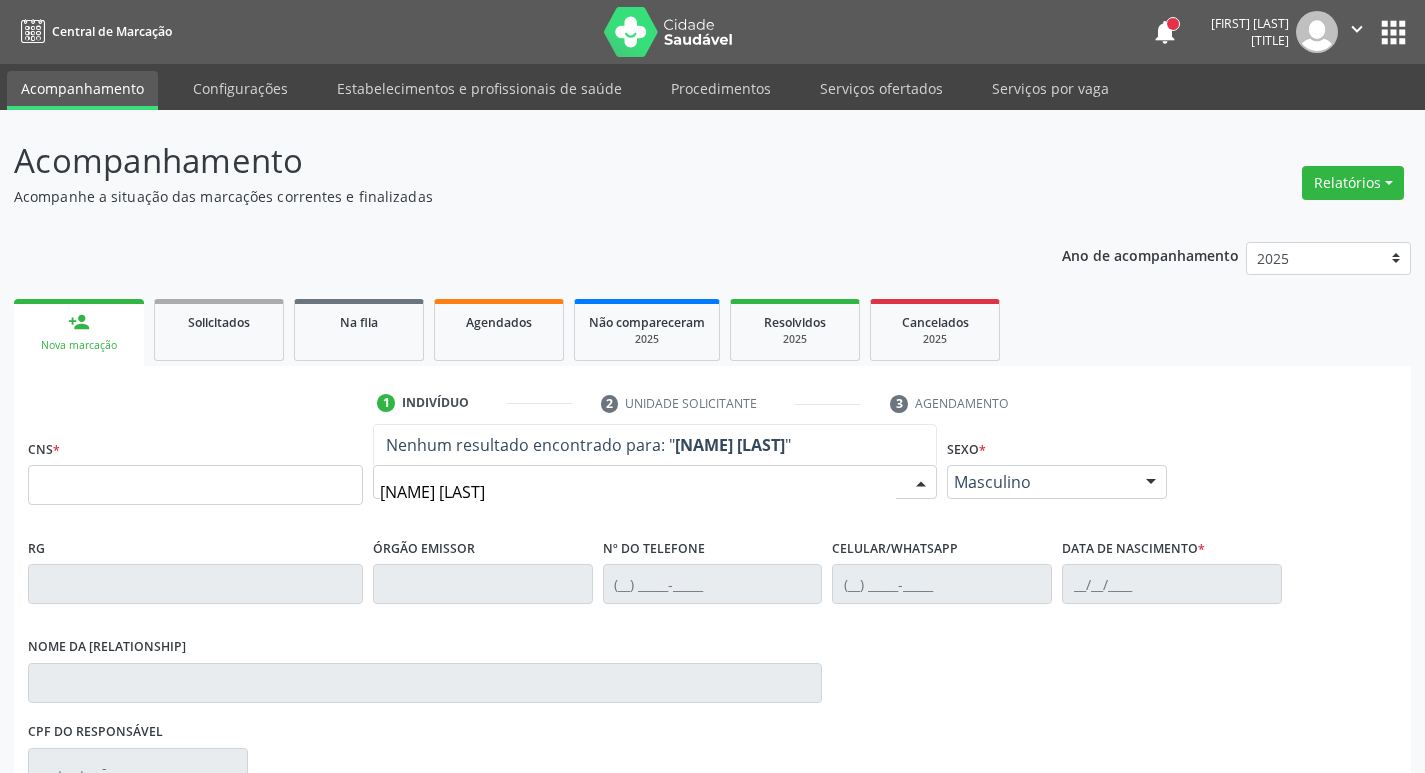 scroll, scrollTop: 200, scrollLeft: 0, axis: vertical 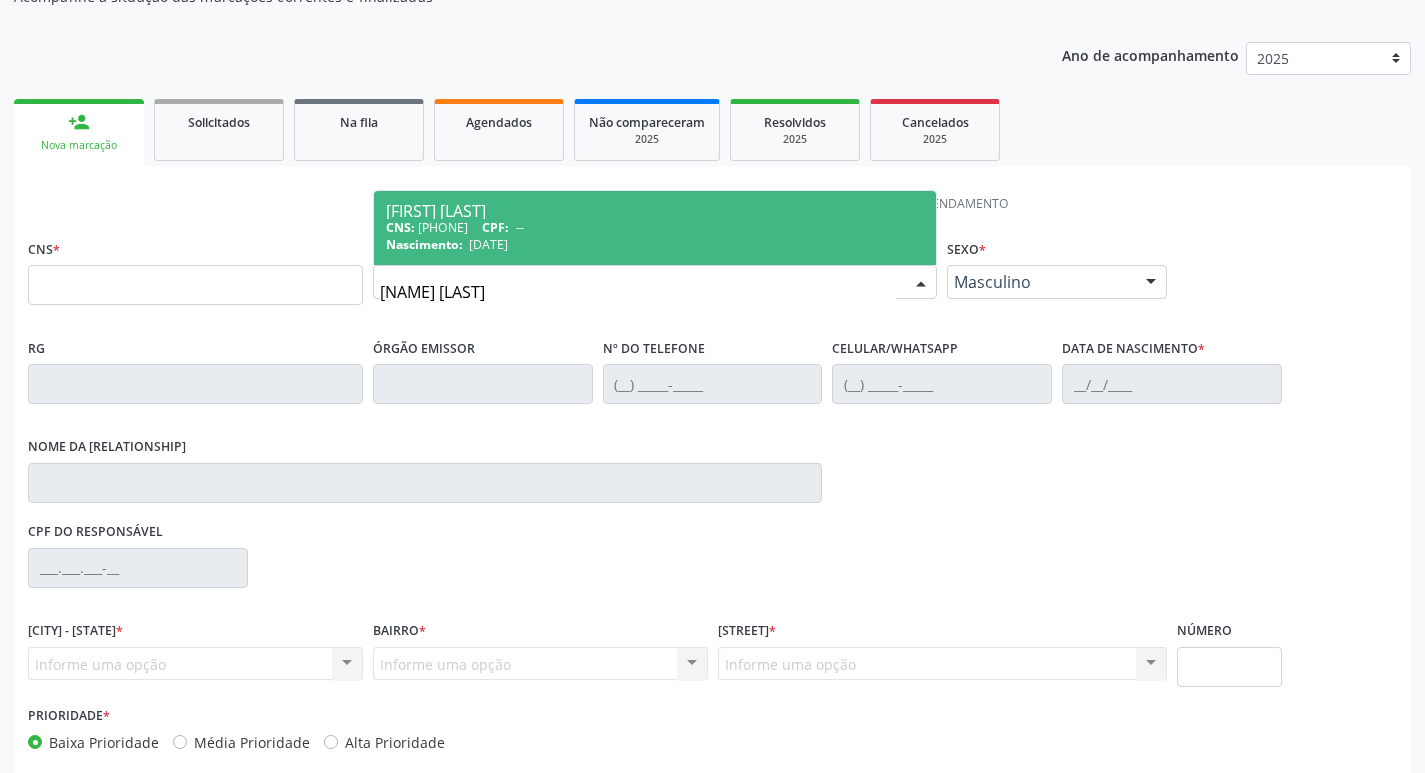 click on "[NAME] [LAST]" at bounding box center [638, 292] 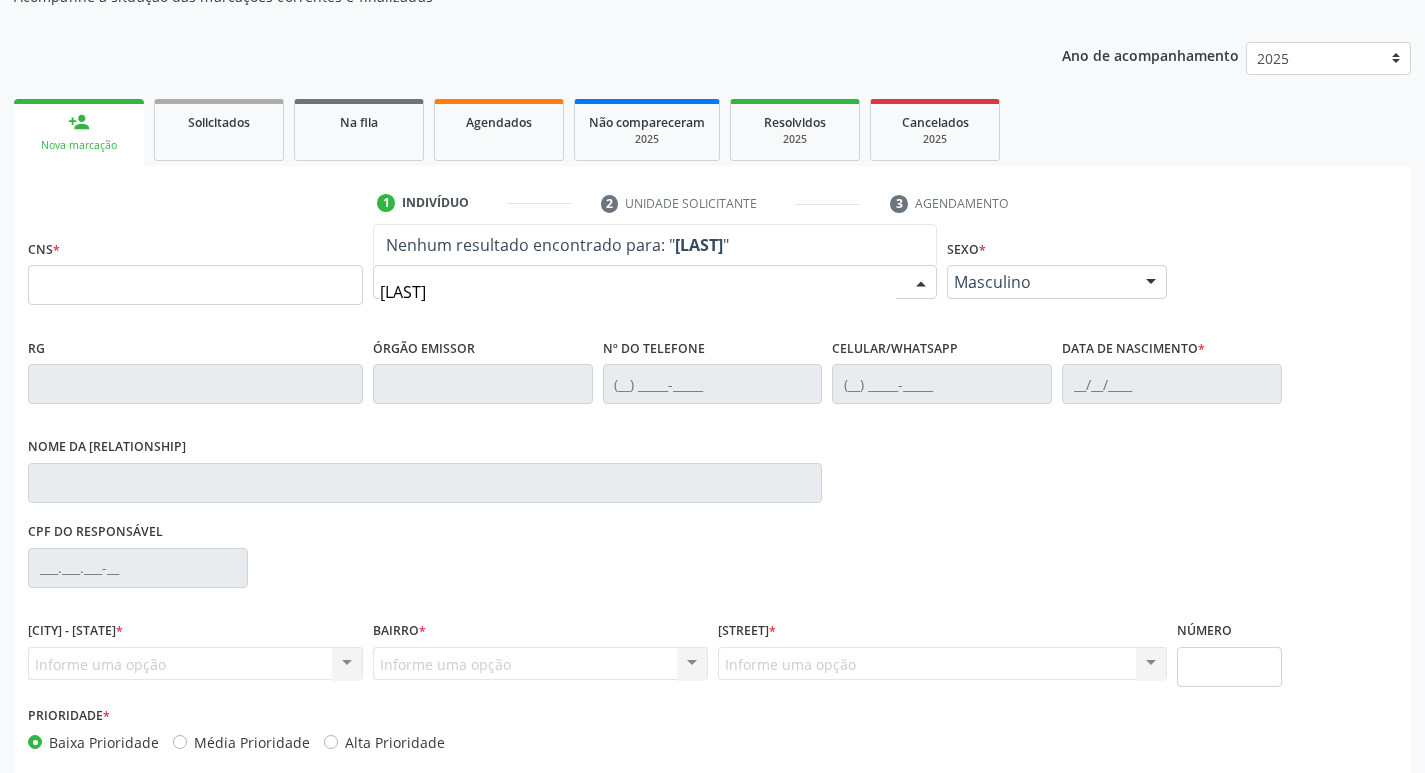 type on "[LAST]" 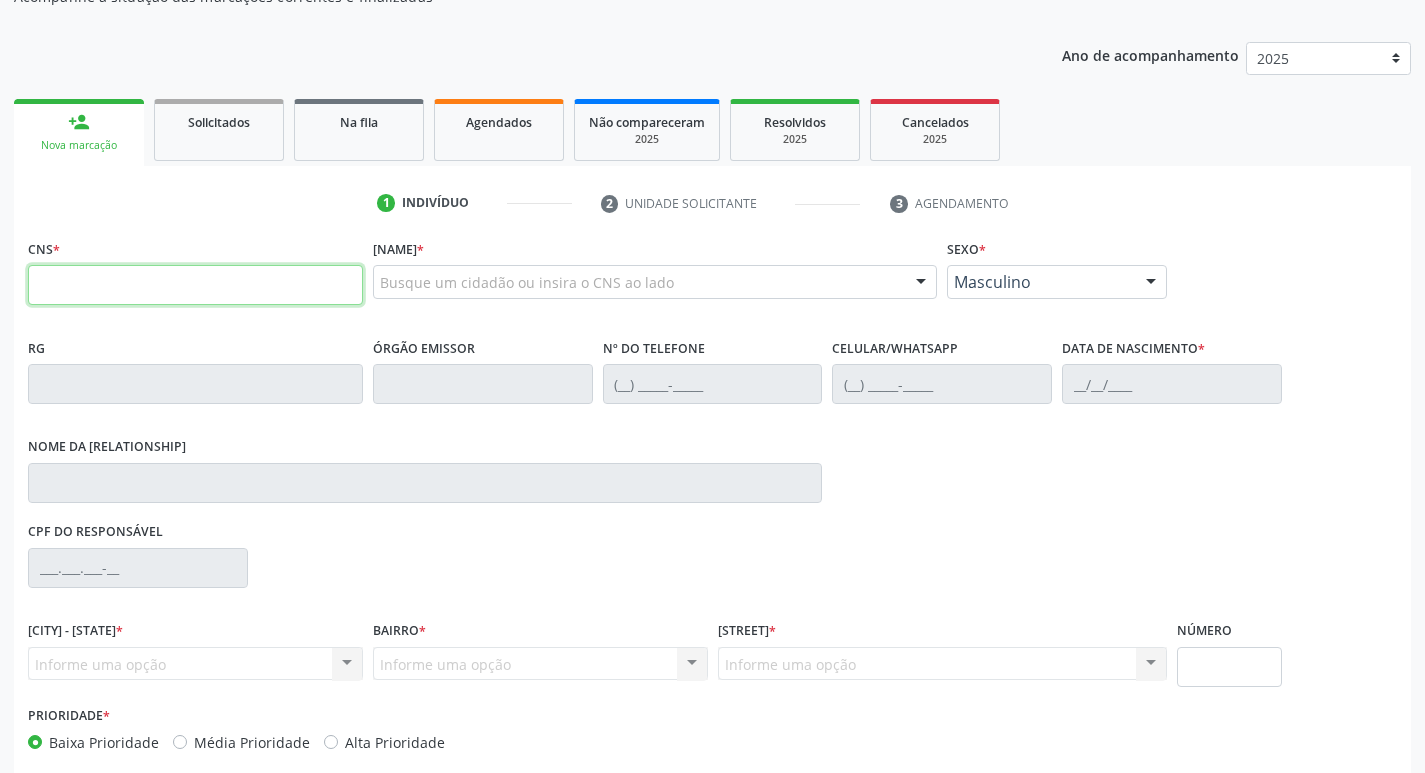 click at bounding box center [195, 285] 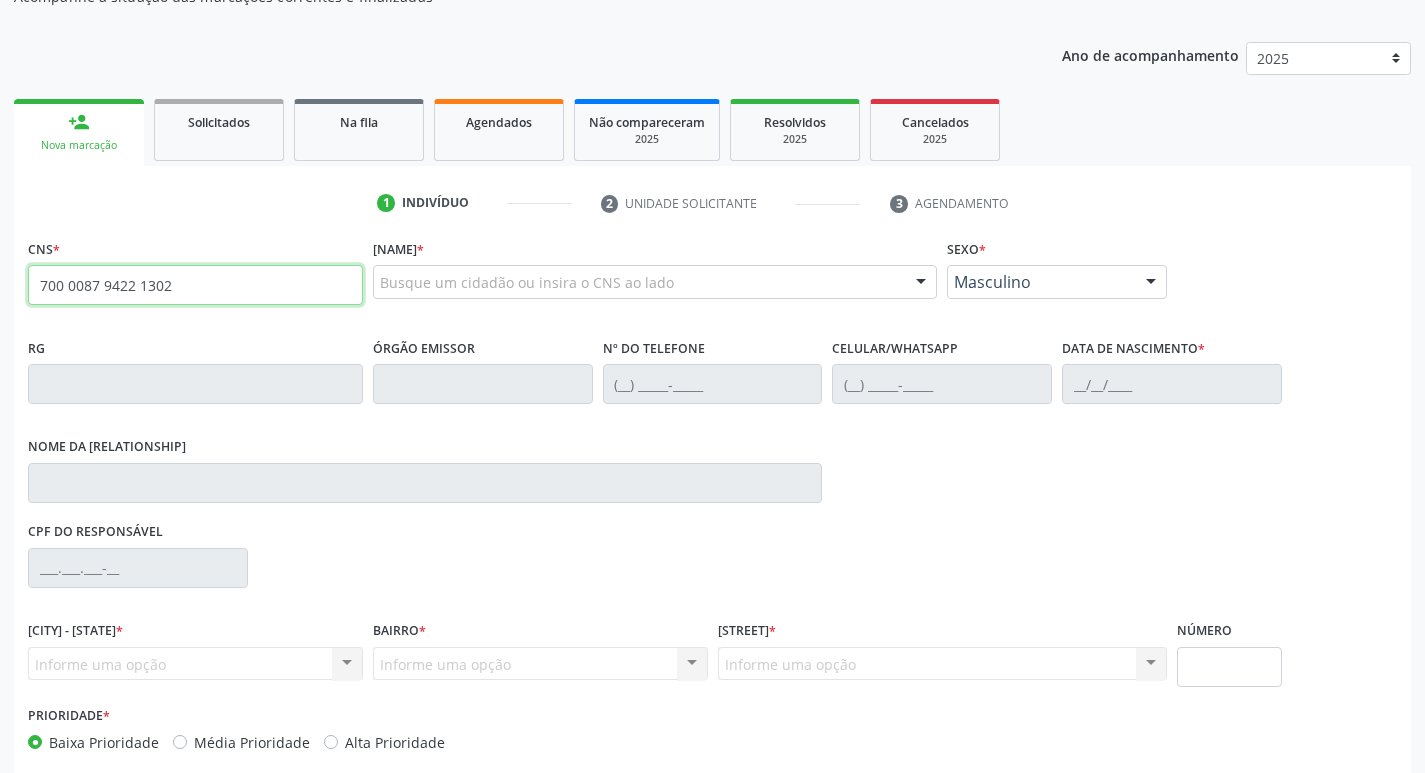 type on "700 0087 9422 1302" 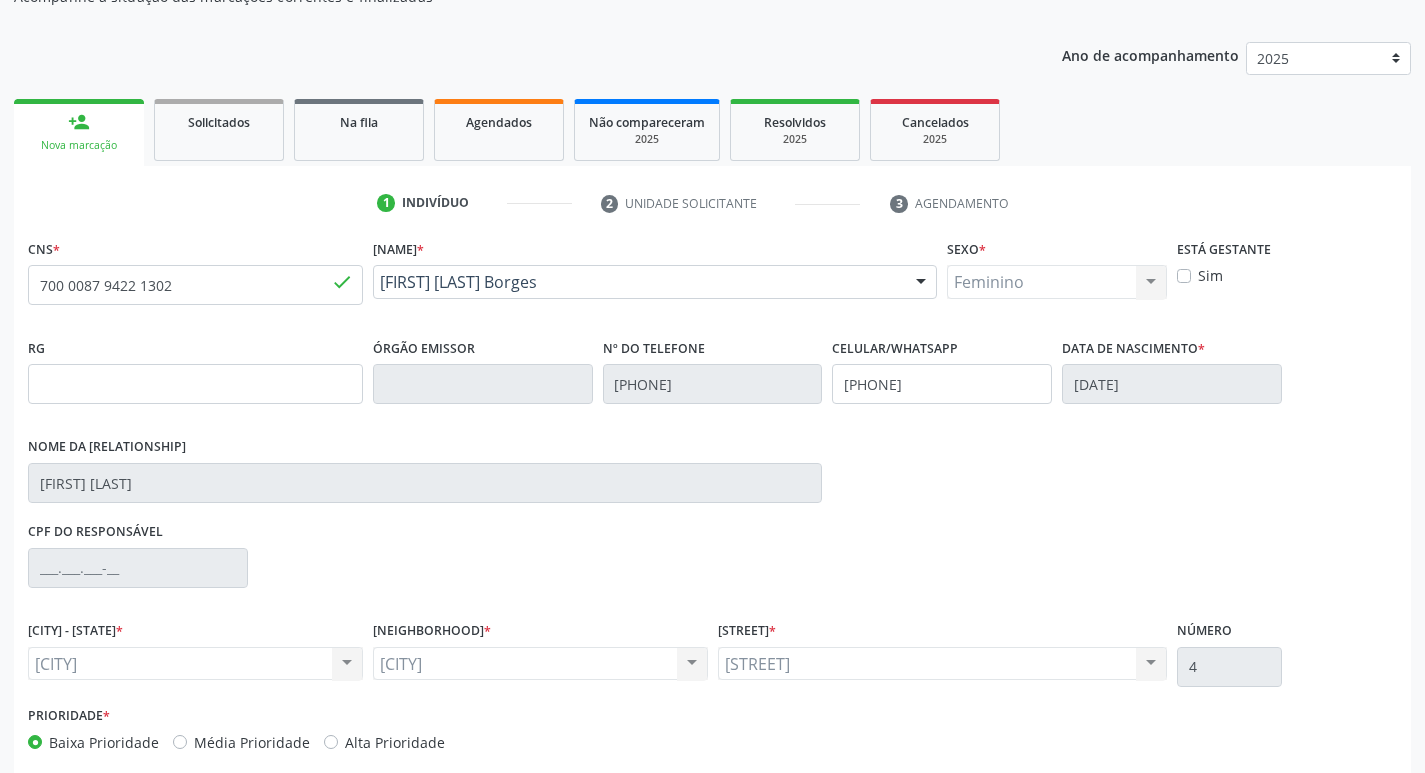 scroll, scrollTop: 297, scrollLeft: 0, axis: vertical 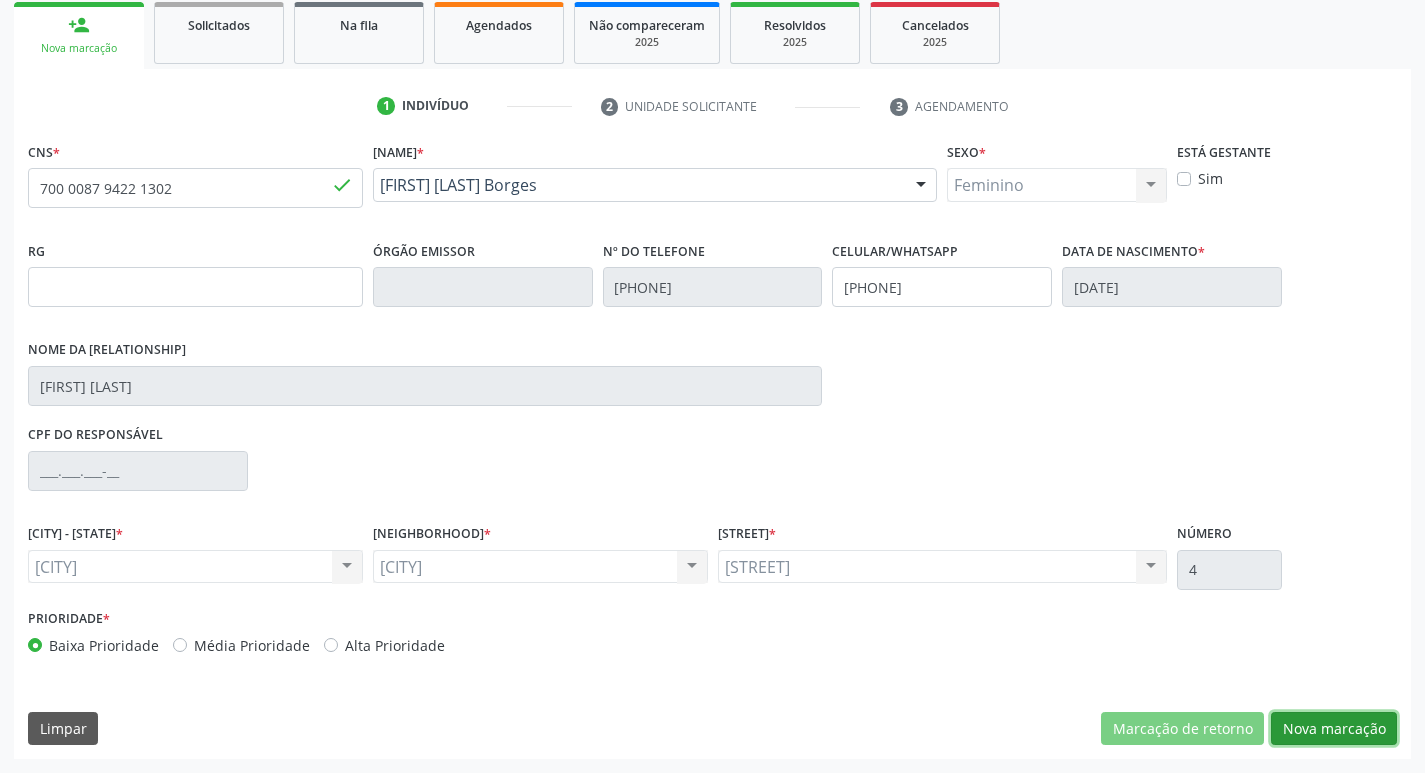click on "Nova marcação" at bounding box center (1182, 729) 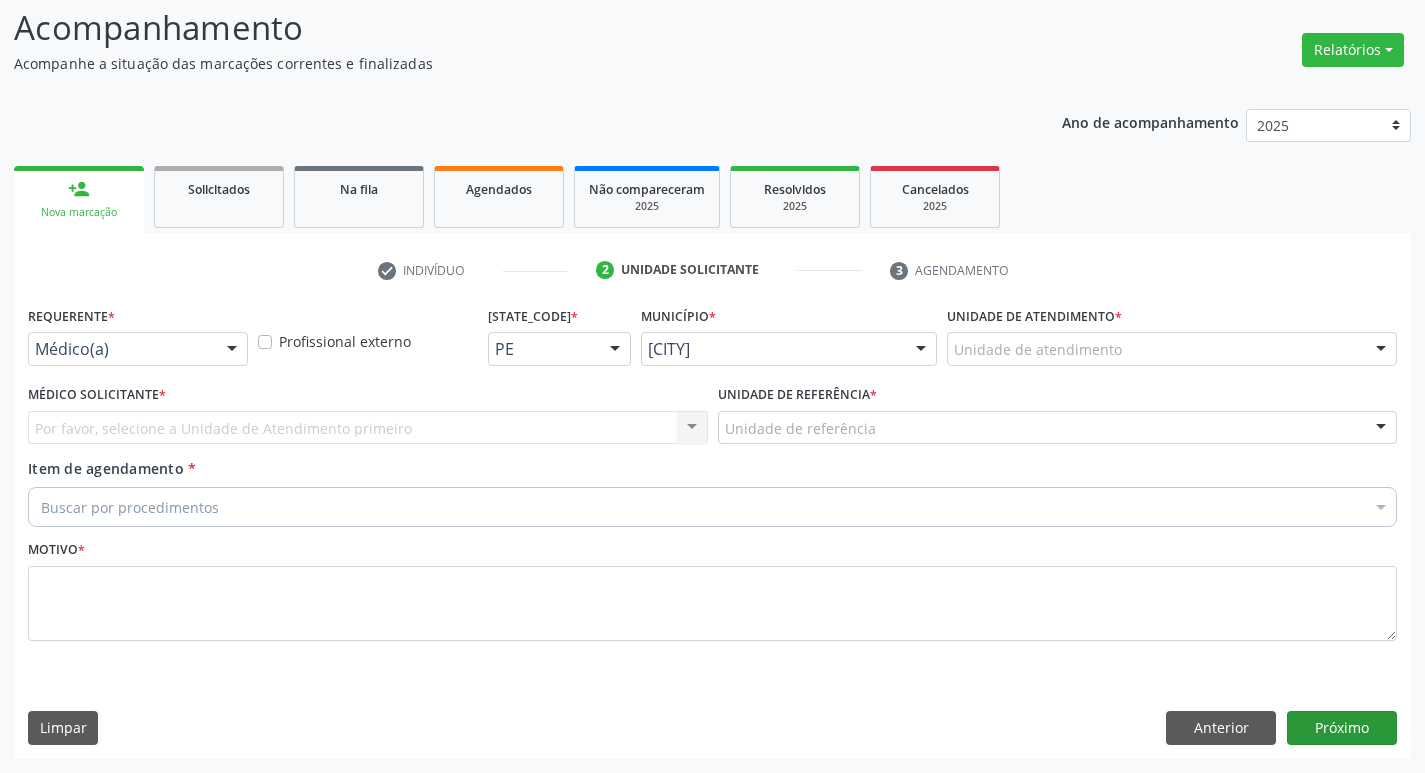 scroll, scrollTop: 133, scrollLeft: 0, axis: vertical 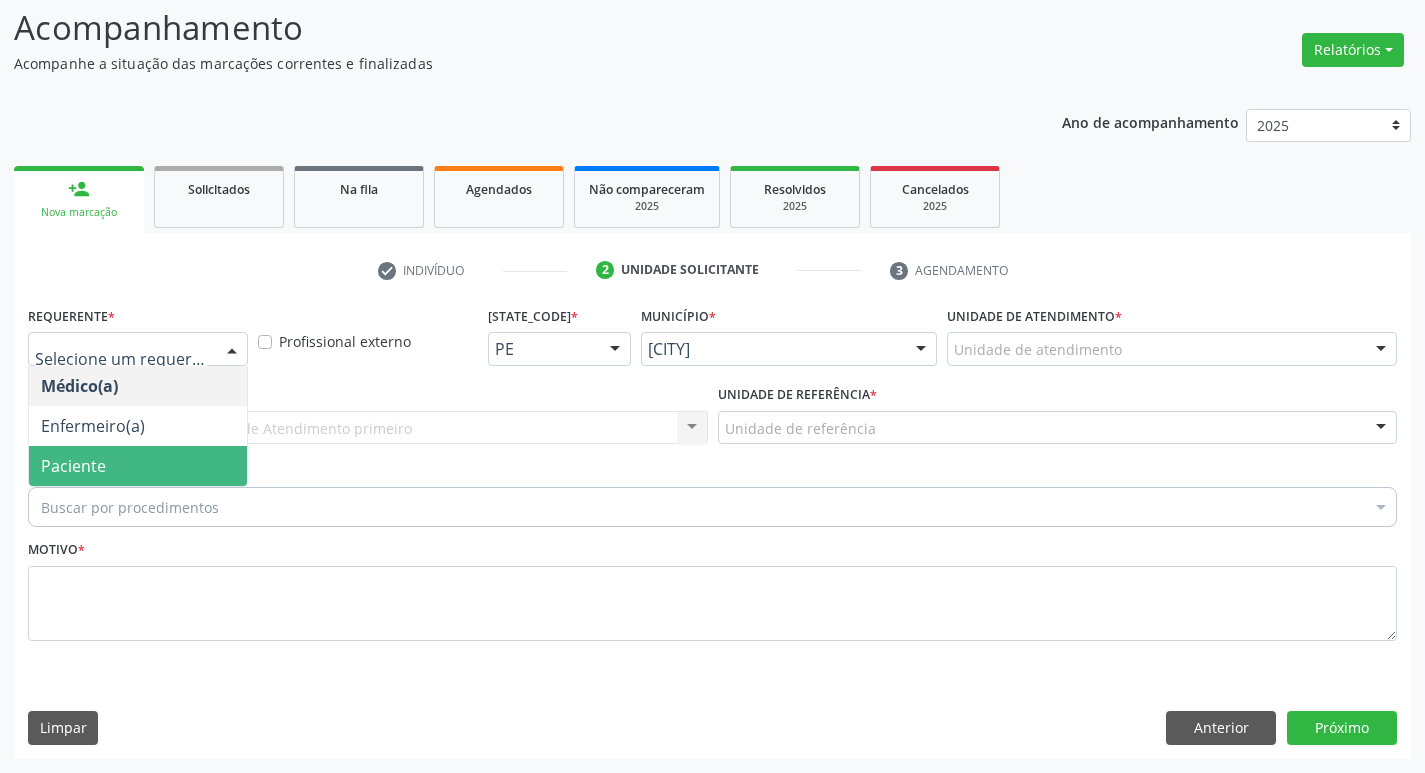 click on "Paciente" at bounding box center (138, 466) 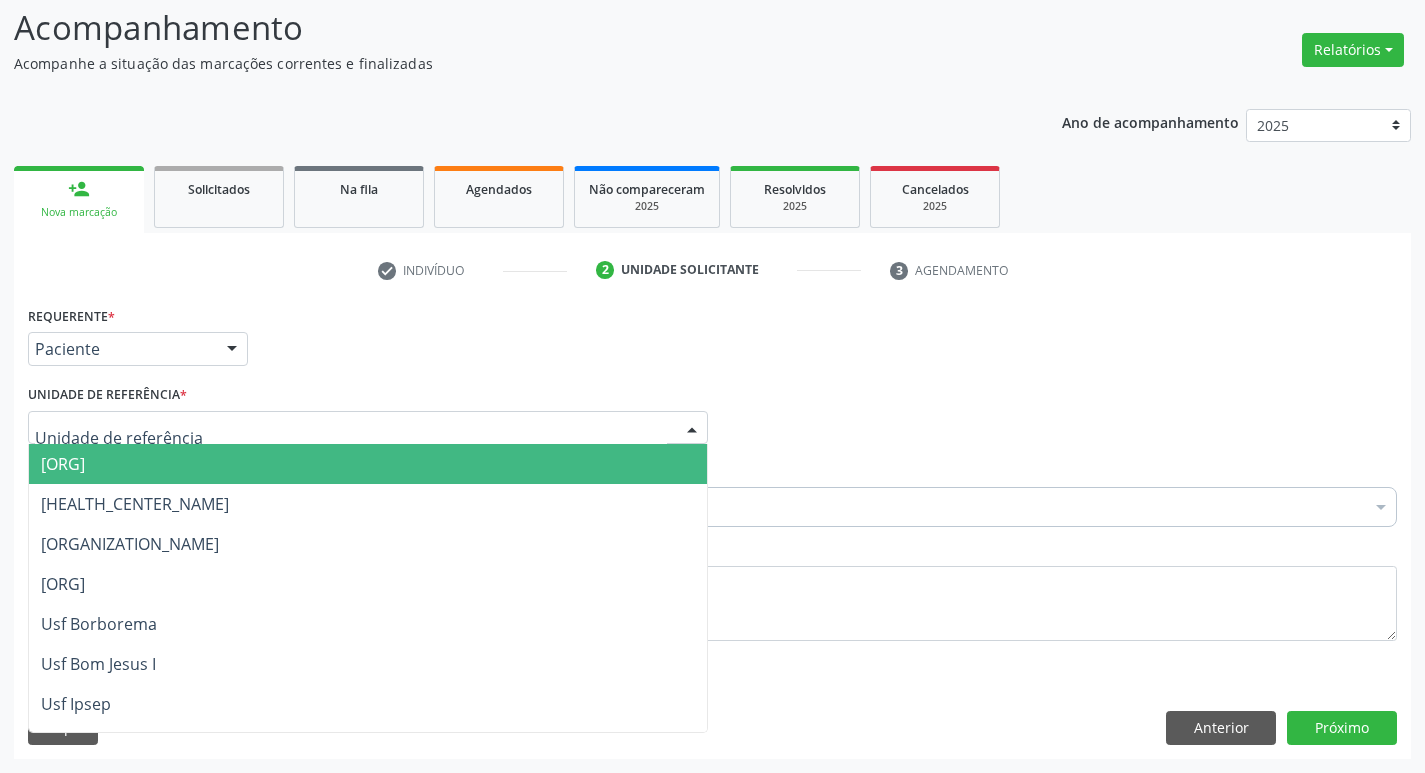 click at bounding box center [368, 428] 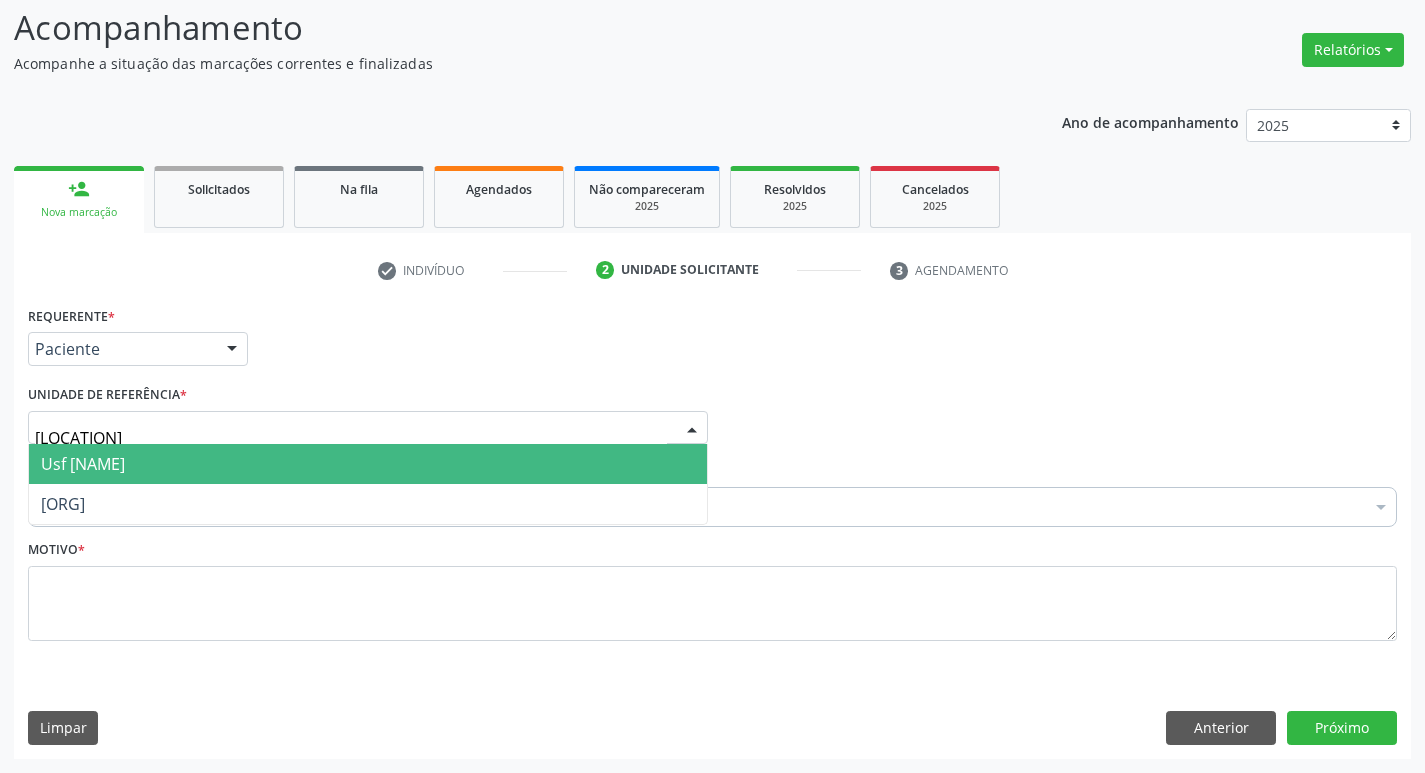 click on "Usf [NAME]" at bounding box center (368, 464) 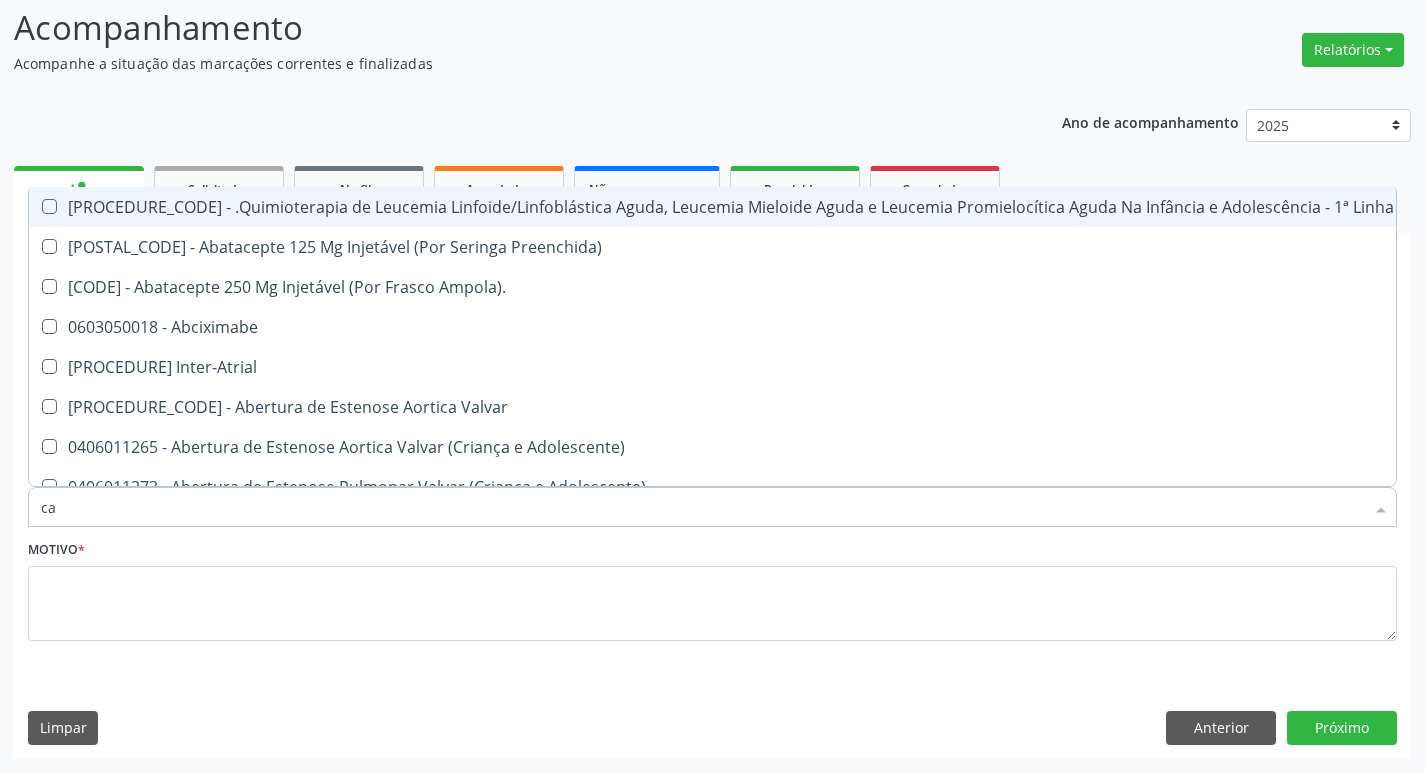 type on "car" 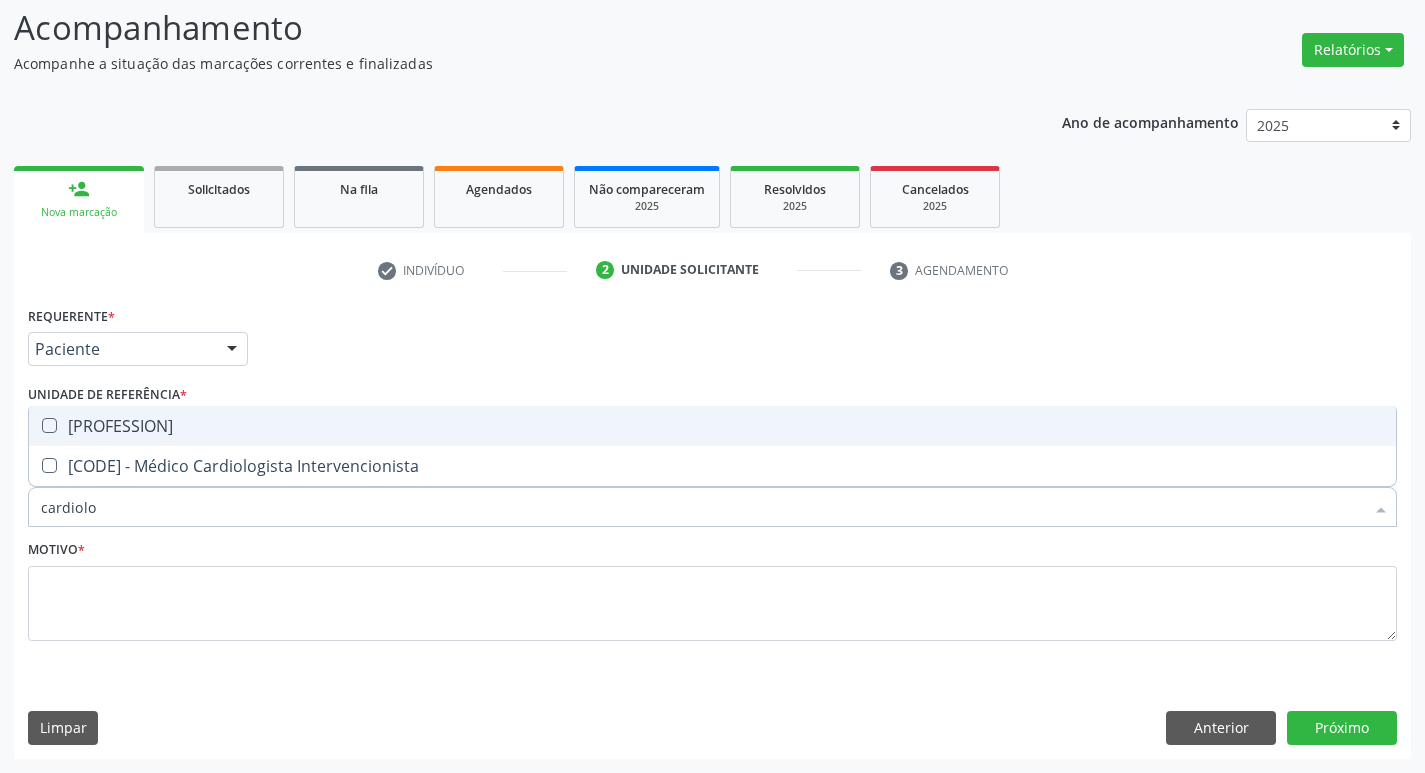 click on "[PROFESSION]" at bounding box center [712, 426] 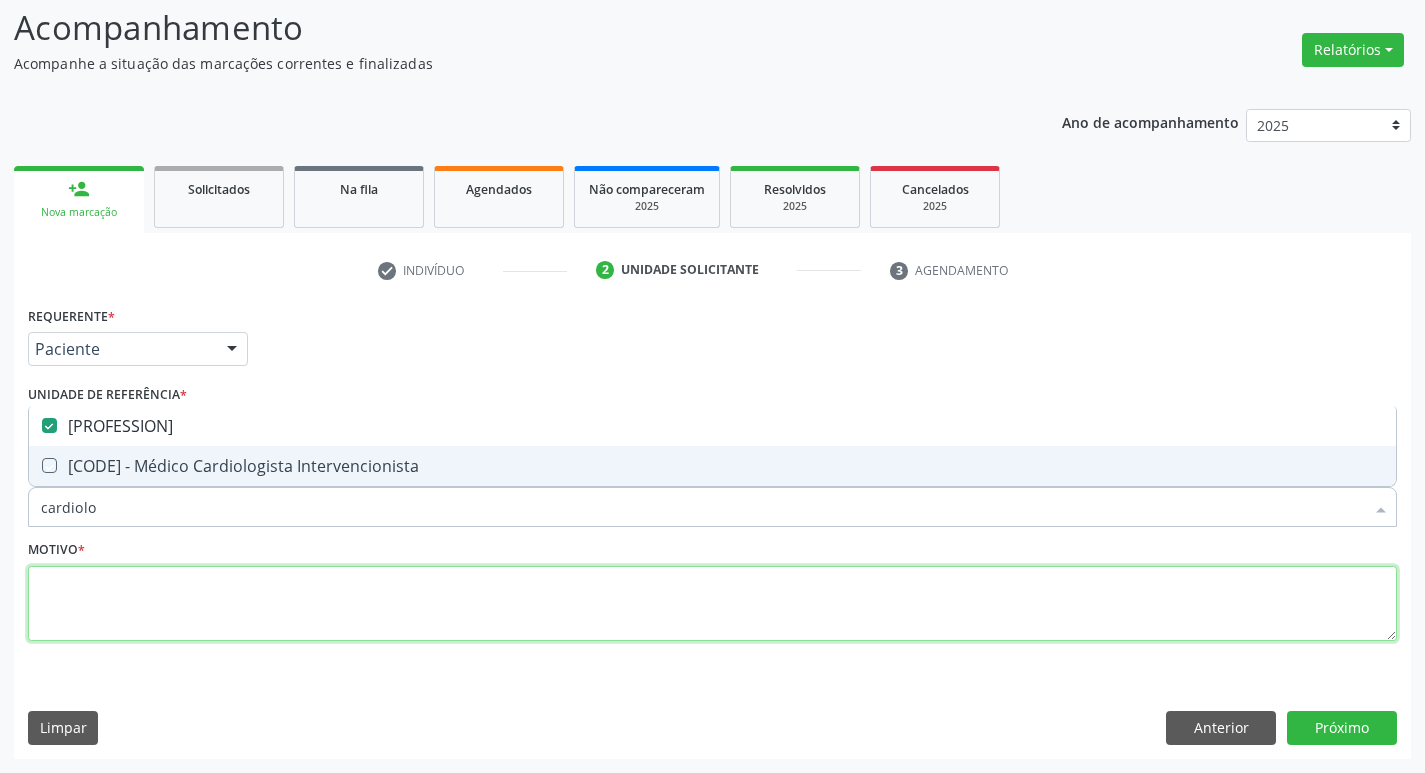 click at bounding box center [712, 604] 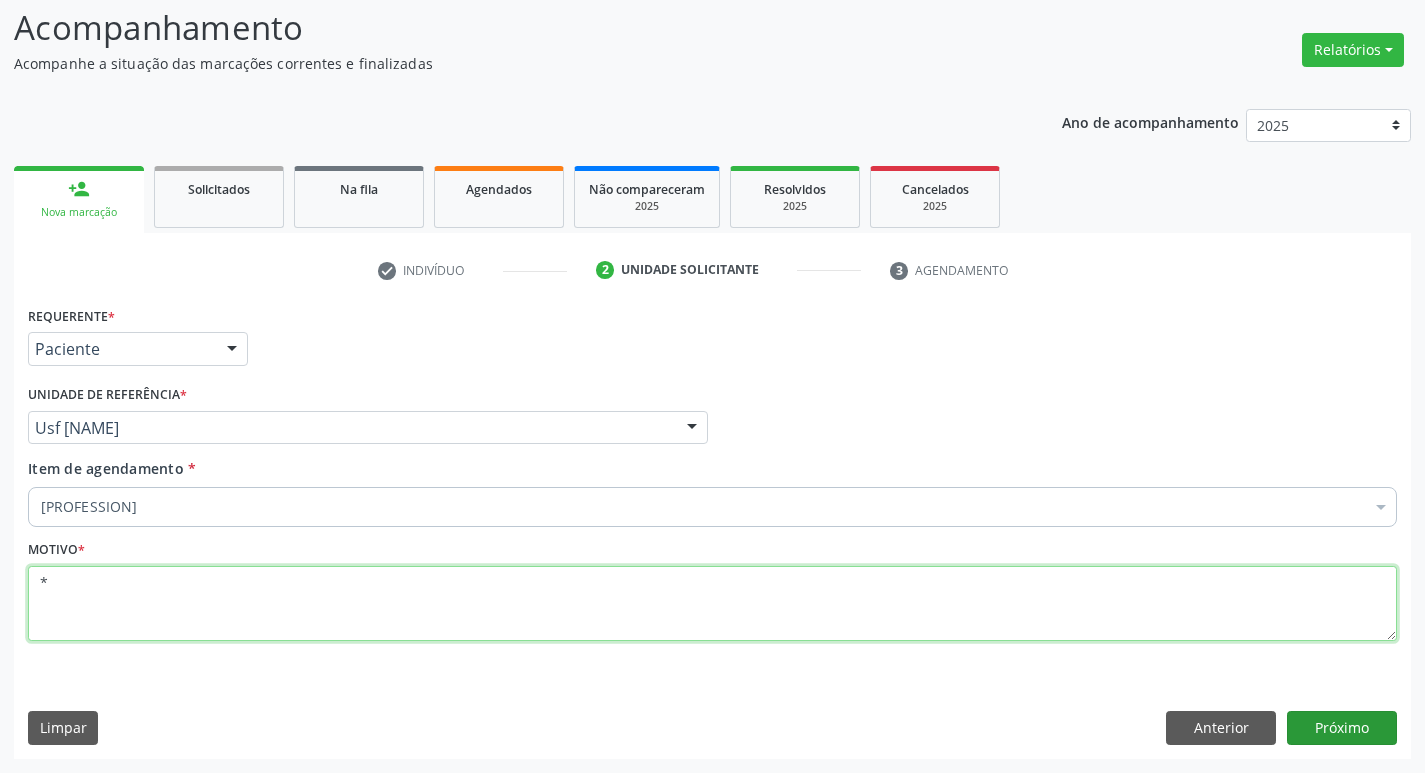 type on "*" 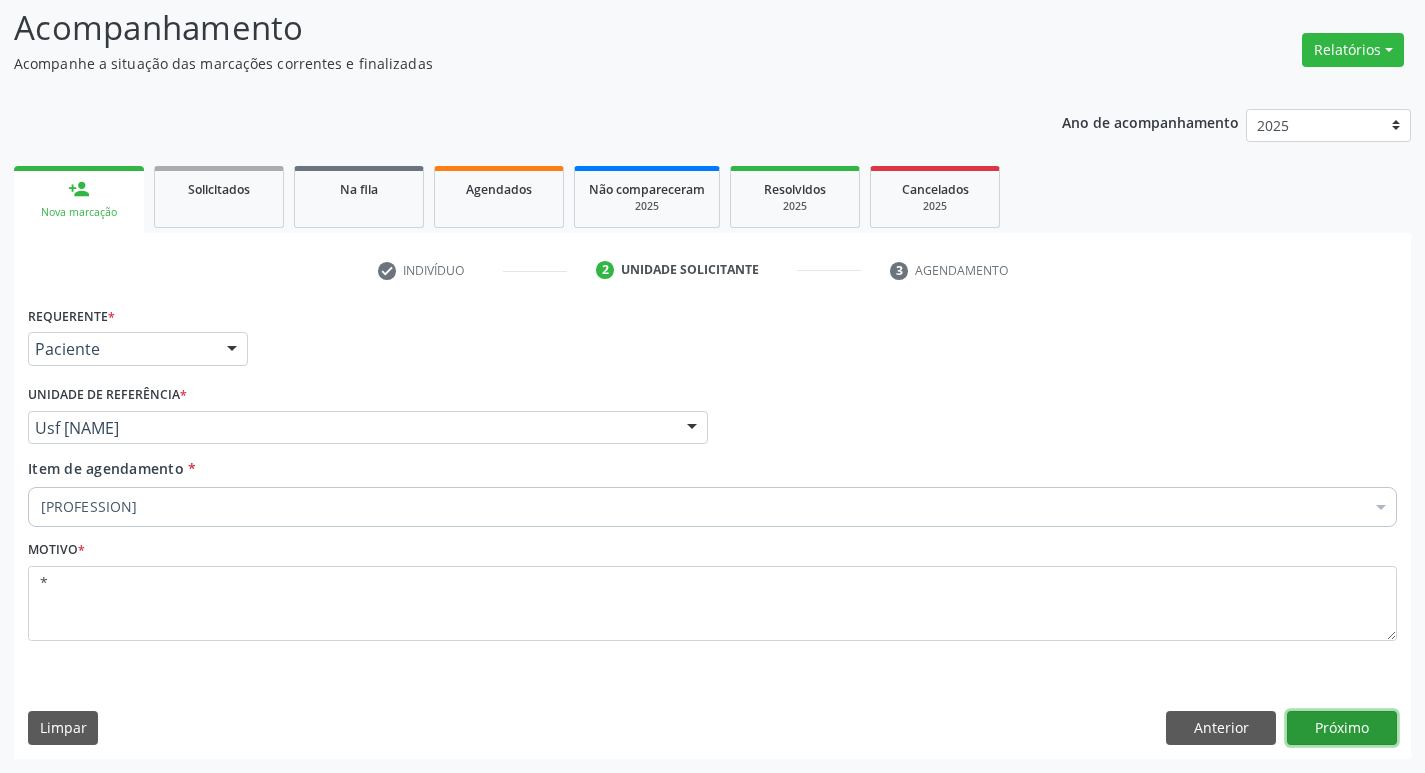click on "Próximo" at bounding box center (1342, 728) 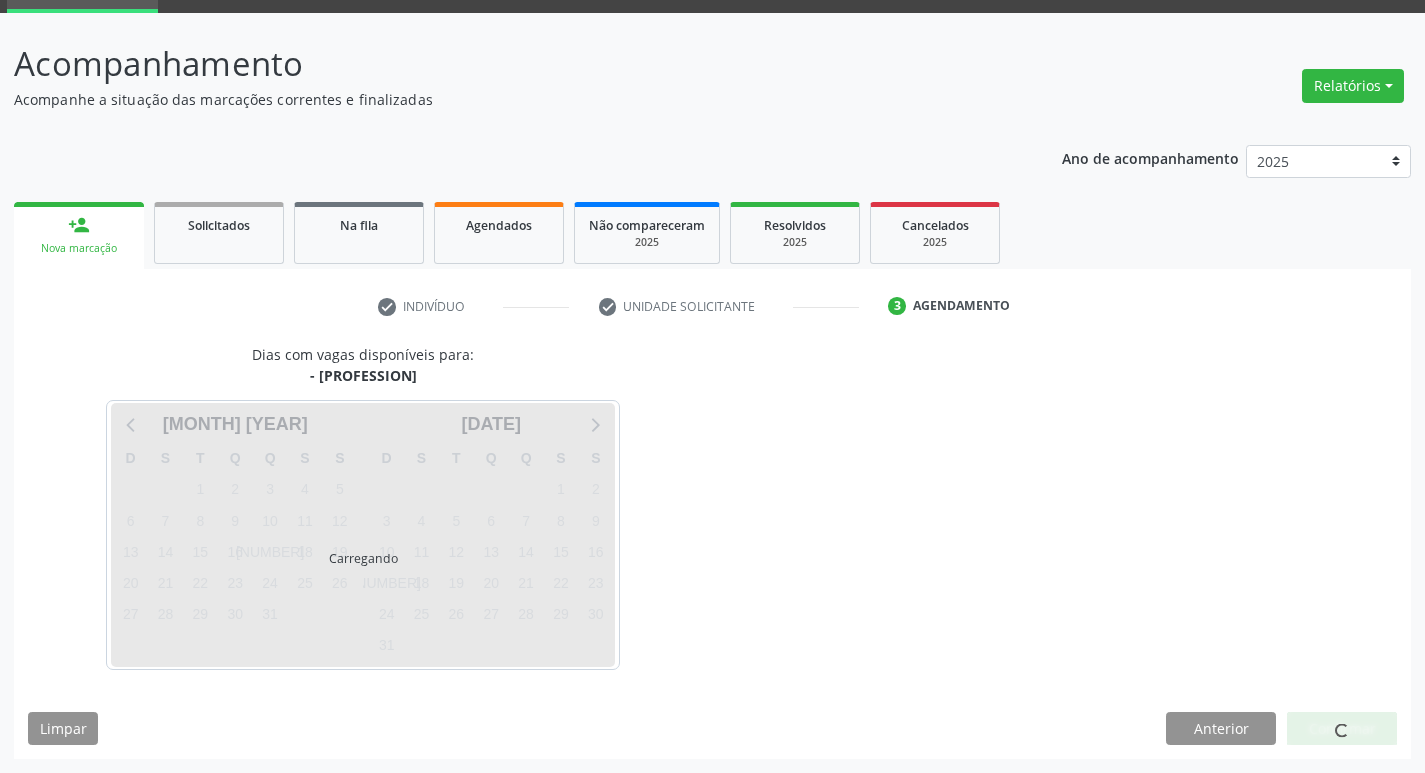 scroll, scrollTop: 97, scrollLeft: 0, axis: vertical 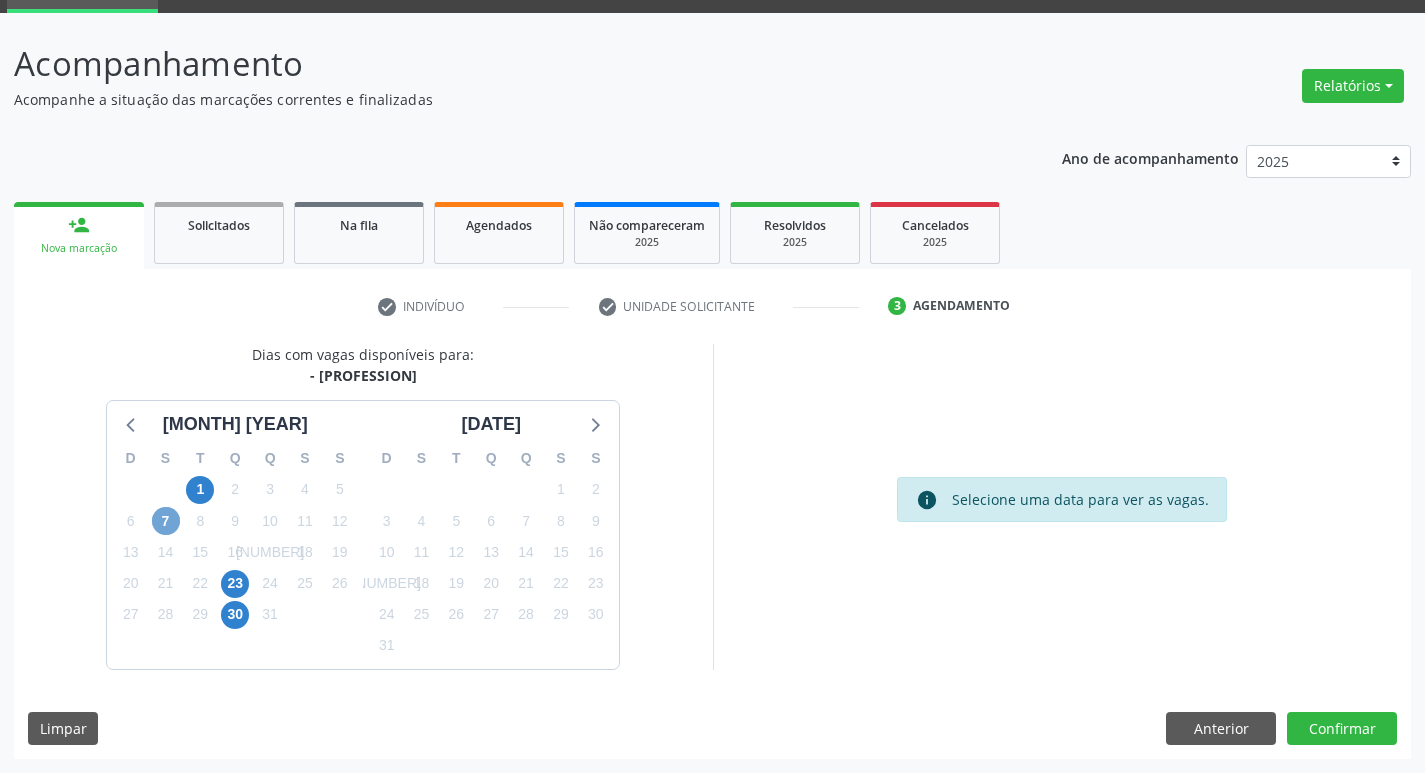 click on "7" at bounding box center (166, 521) 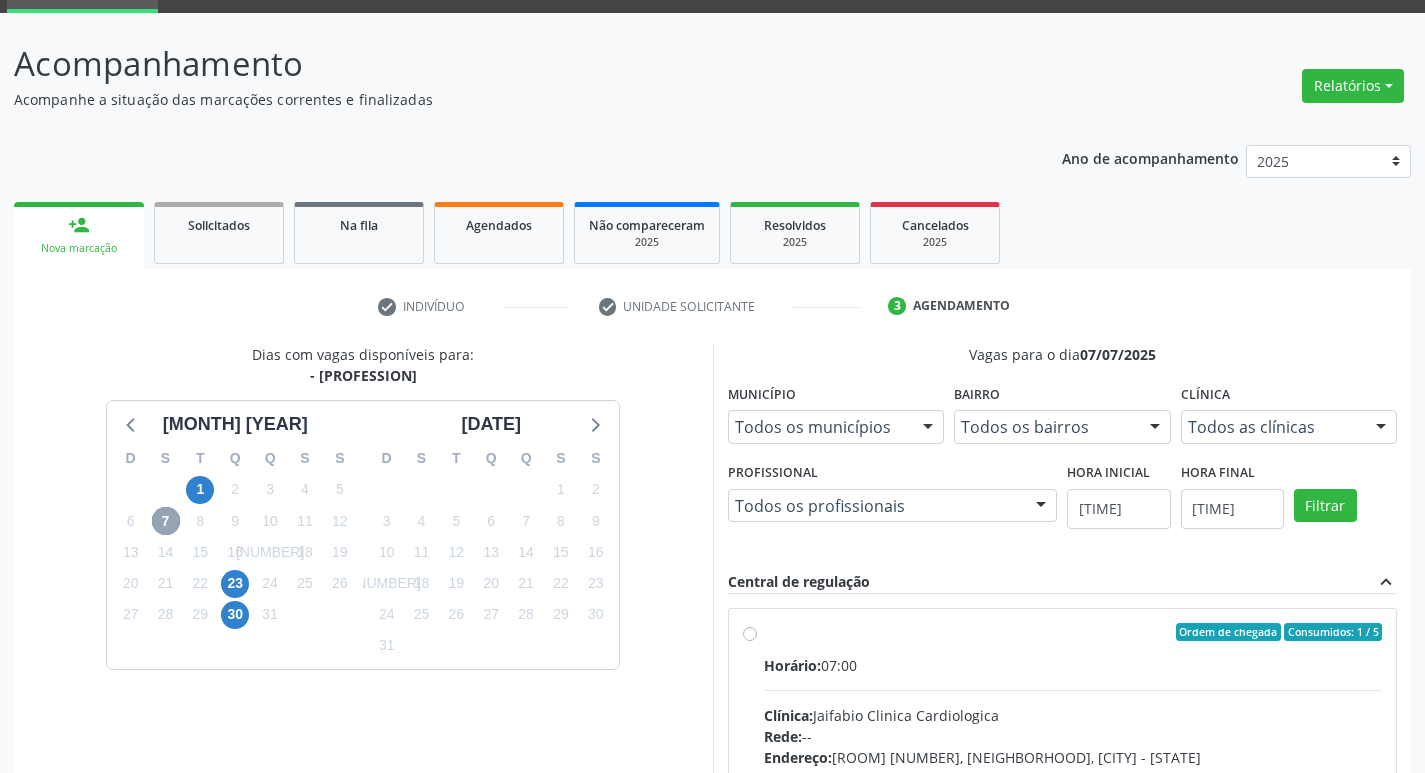 scroll, scrollTop: 297, scrollLeft: 0, axis: vertical 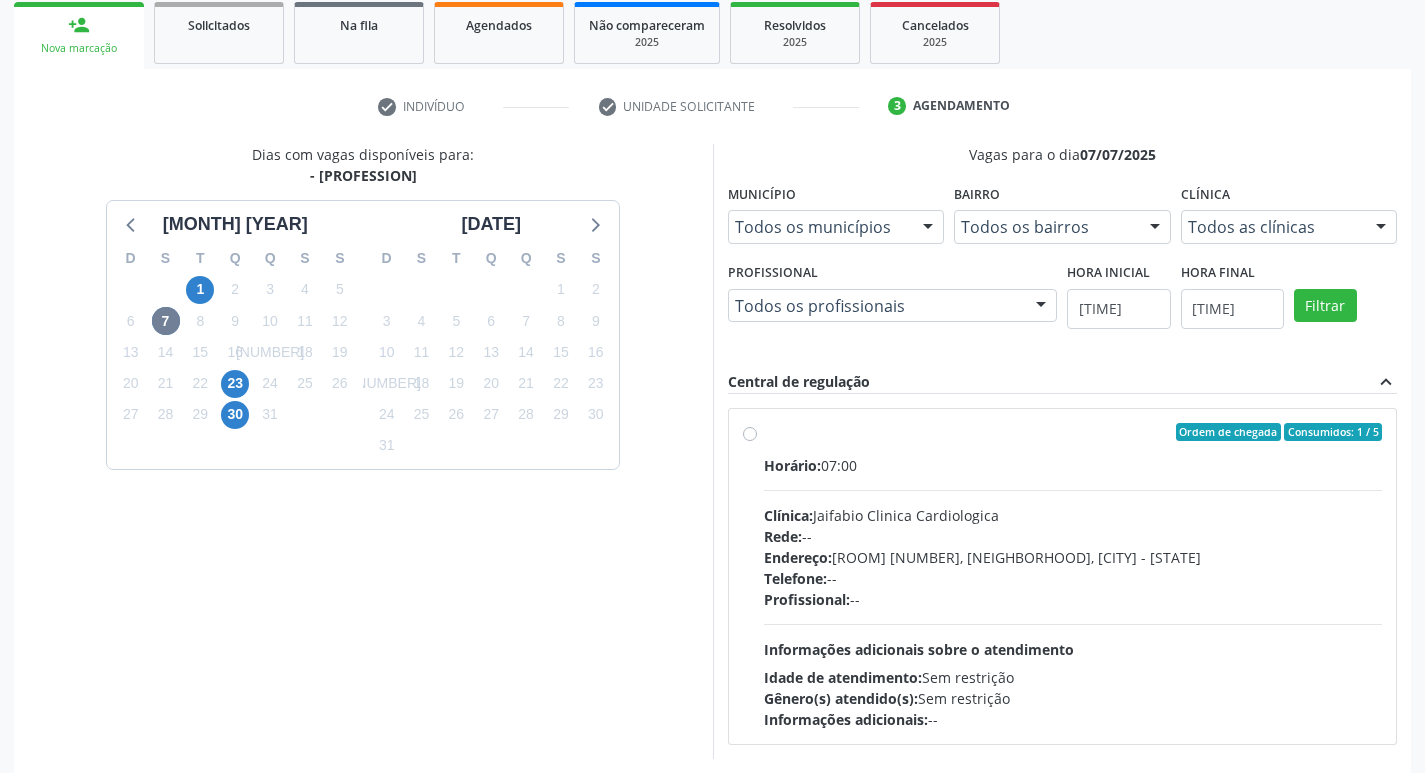 click on "Ordem de chegada
Consumidos: 1 / 5
Horário:   [TIME]
Clínica:  Jaifabio Clinica Cardiologica
Rede:
--
Endereço:   Sala 03 04 Terreo, nº [NUMBER], [STREET], [CITY], [STATE] - PE
Telefone:   --
Profissional:
--
Informações adicionais sobre o atendimento
Idade de atendimento:
Sem restrição
Gênero(s) atendido(s):
Sem restrição
Informações adicionais:
--" at bounding box center (1073, 576) 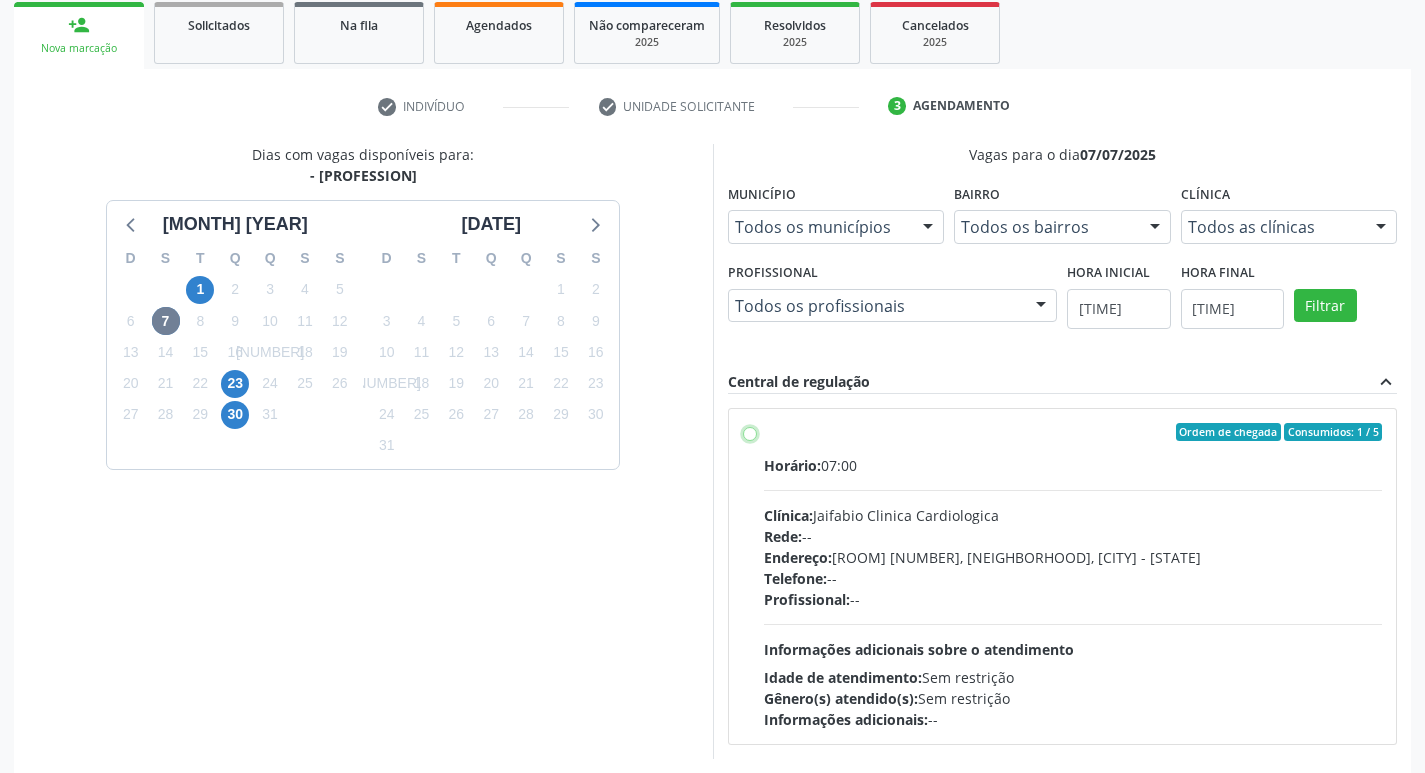click on "Ordem de chegada
Consumidos: 1 / 5
Horário:   [TIME]
Clínica:  Jaifabio Clinica Cardiologica
Rede:
--
Endereço:   Sala 03 04 Terreo, nº [NUMBER], [STREET], [CITY], [STATE] - PE
Telefone:   --
Profissional:
--
Informações adicionais sobre o atendimento
Idade de atendimento:
Sem restrição
Gênero(s) atendido(s):
Sem restrição
Informações adicionais:
--" at bounding box center (750, 432) 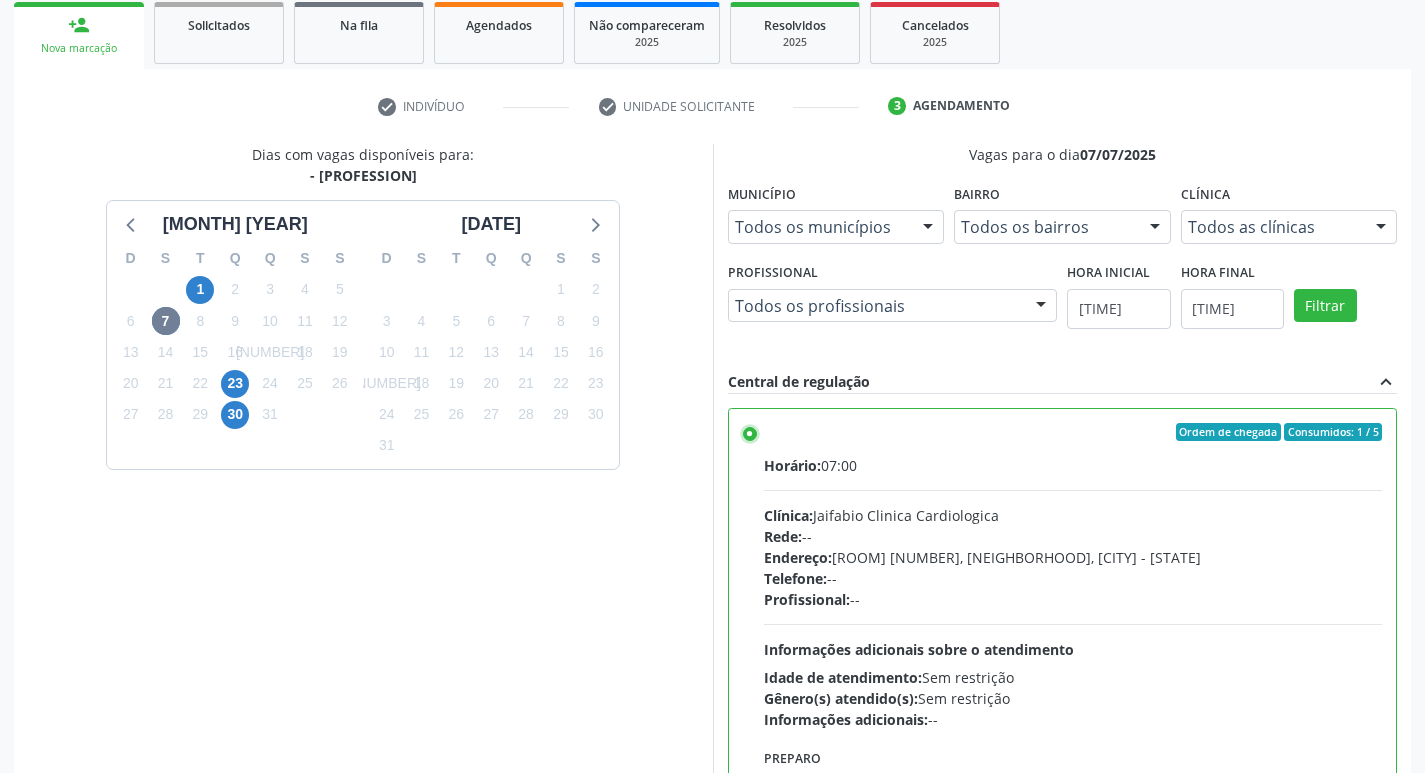 scroll, scrollTop: 422, scrollLeft: 0, axis: vertical 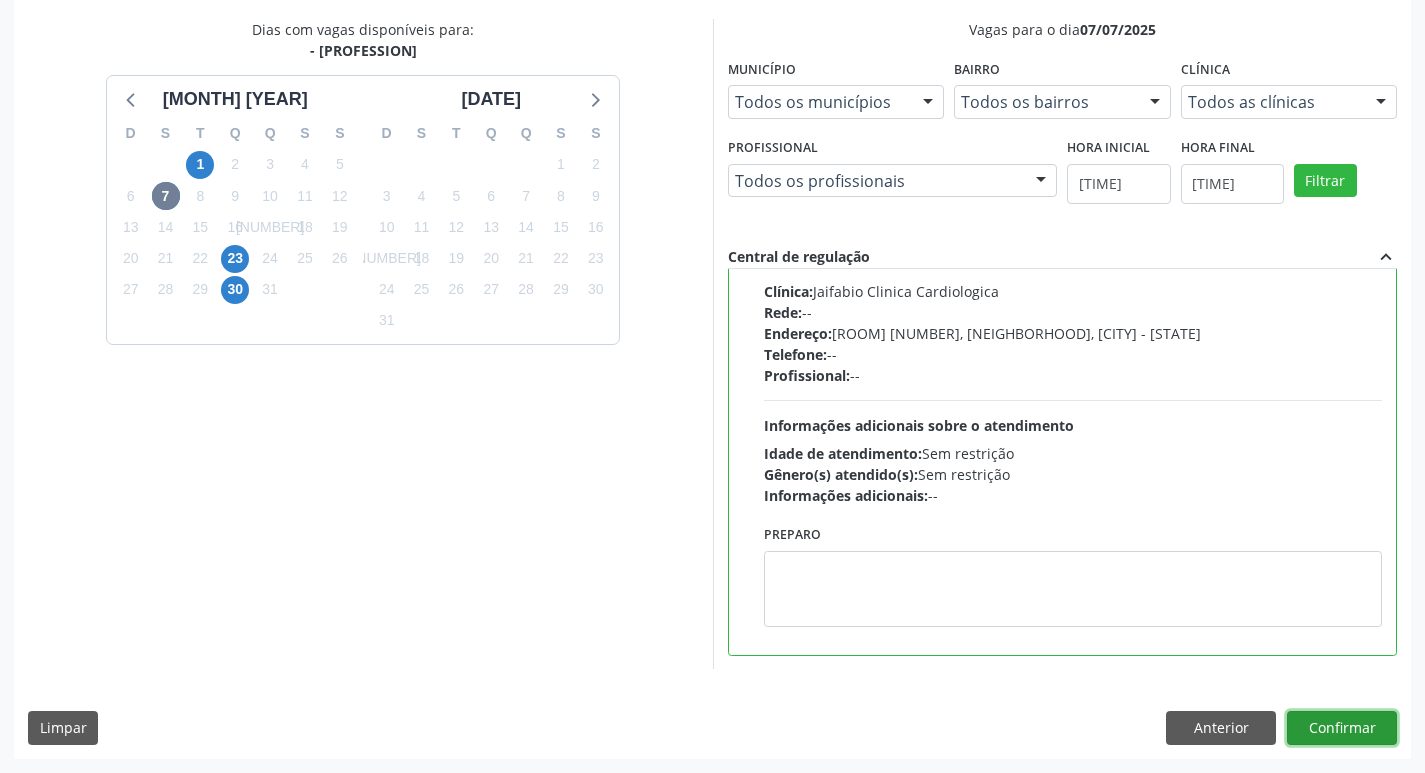 click on "Confirmar" at bounding box center [1342, 728] 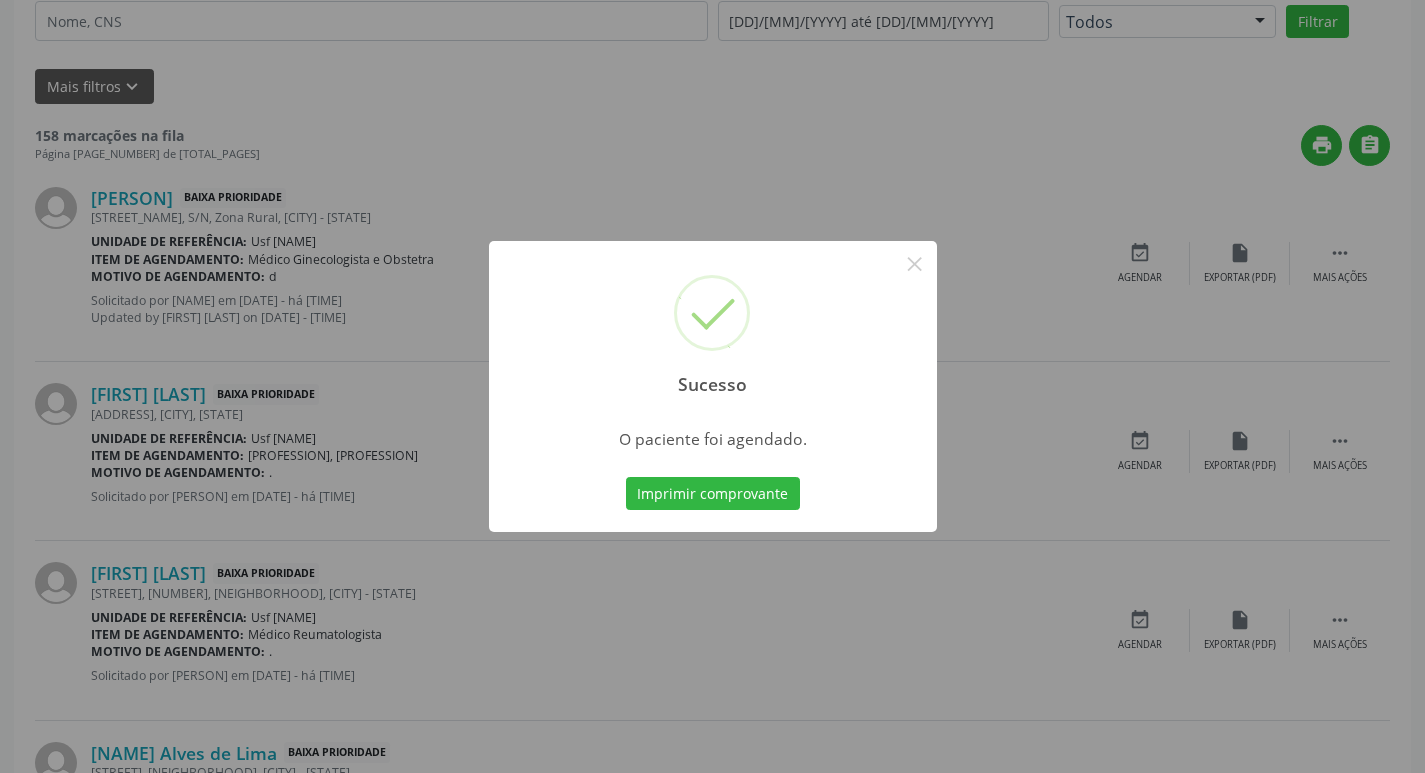 scroll, scrollTop: 0, scrollLeft: 0, axis: both 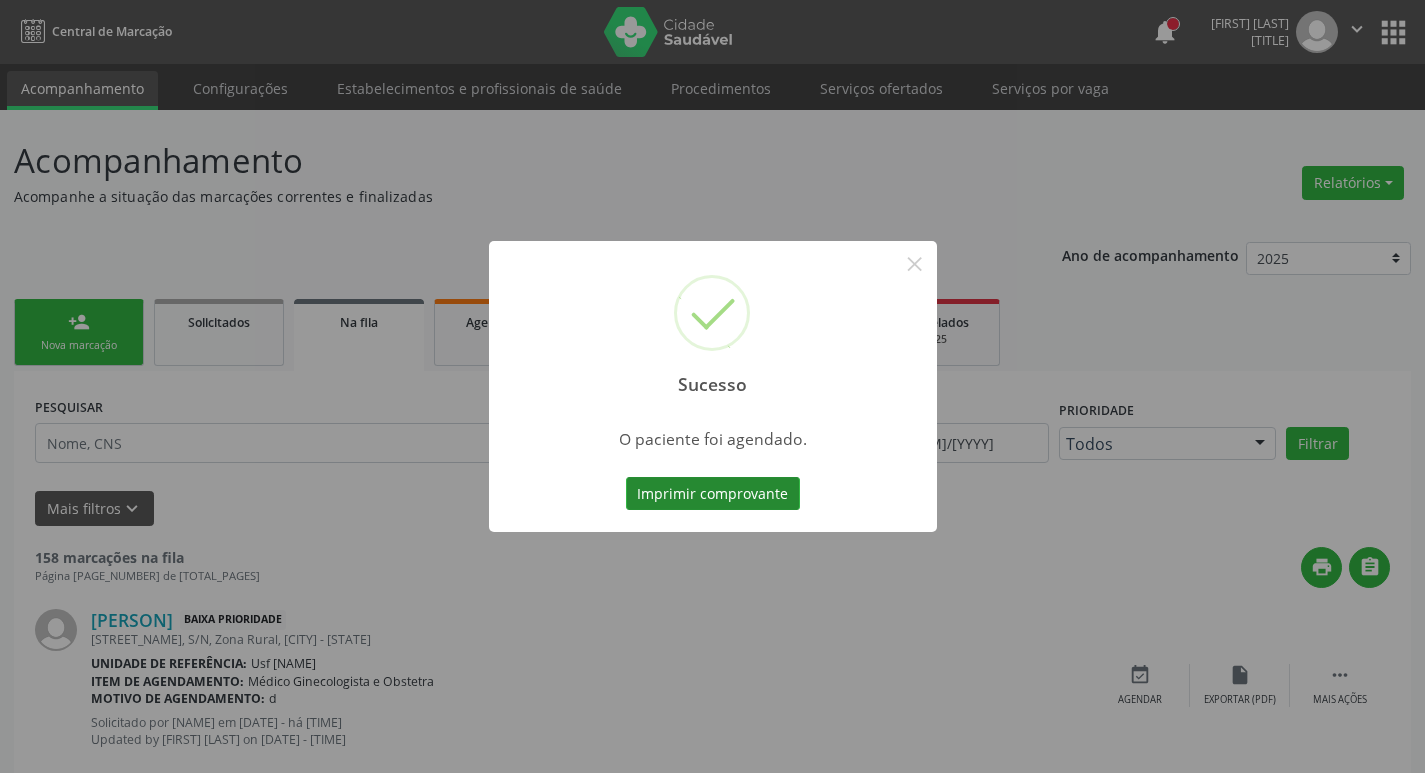 click on "Imprimir comprovante" at bounding box center [713, 494] 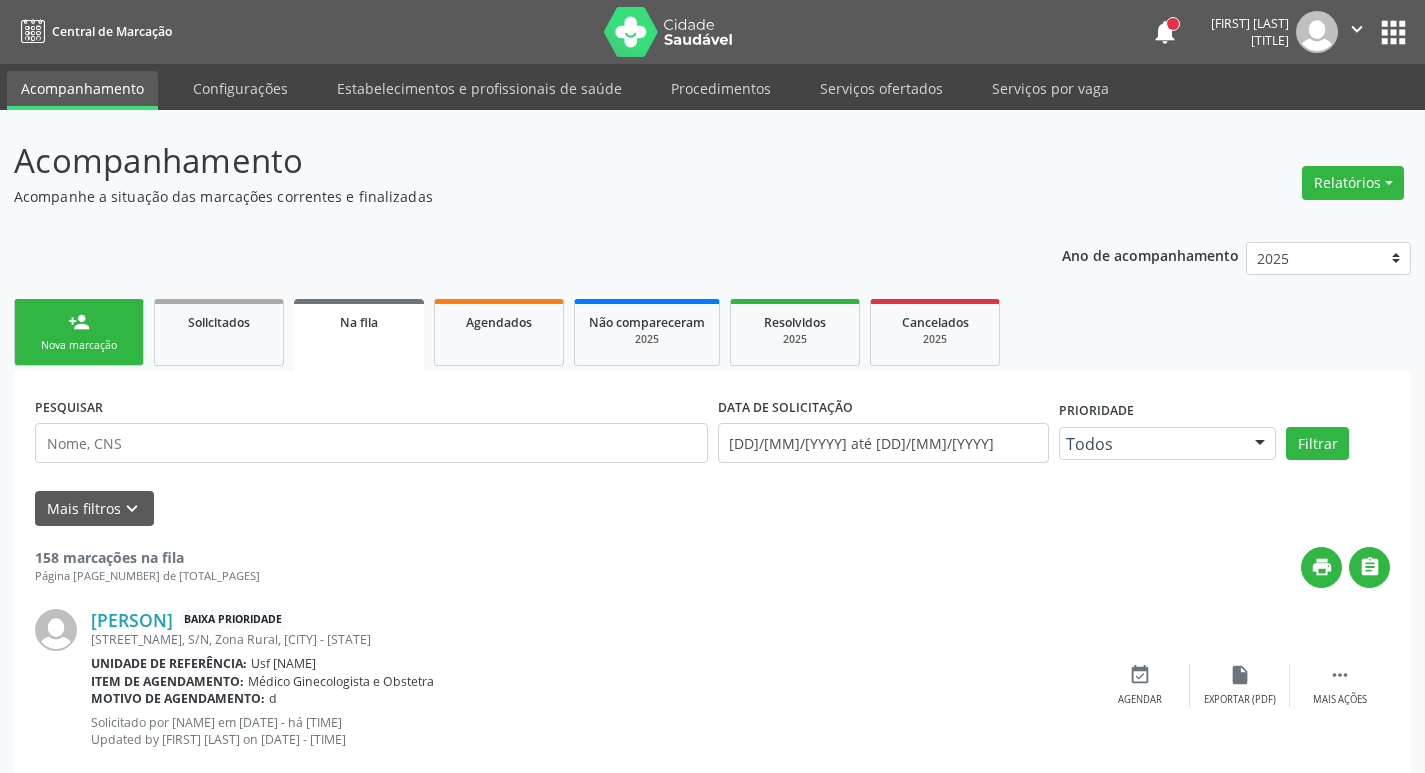 click on "person_add
Nova marcação" at bounding box center (79, 332) 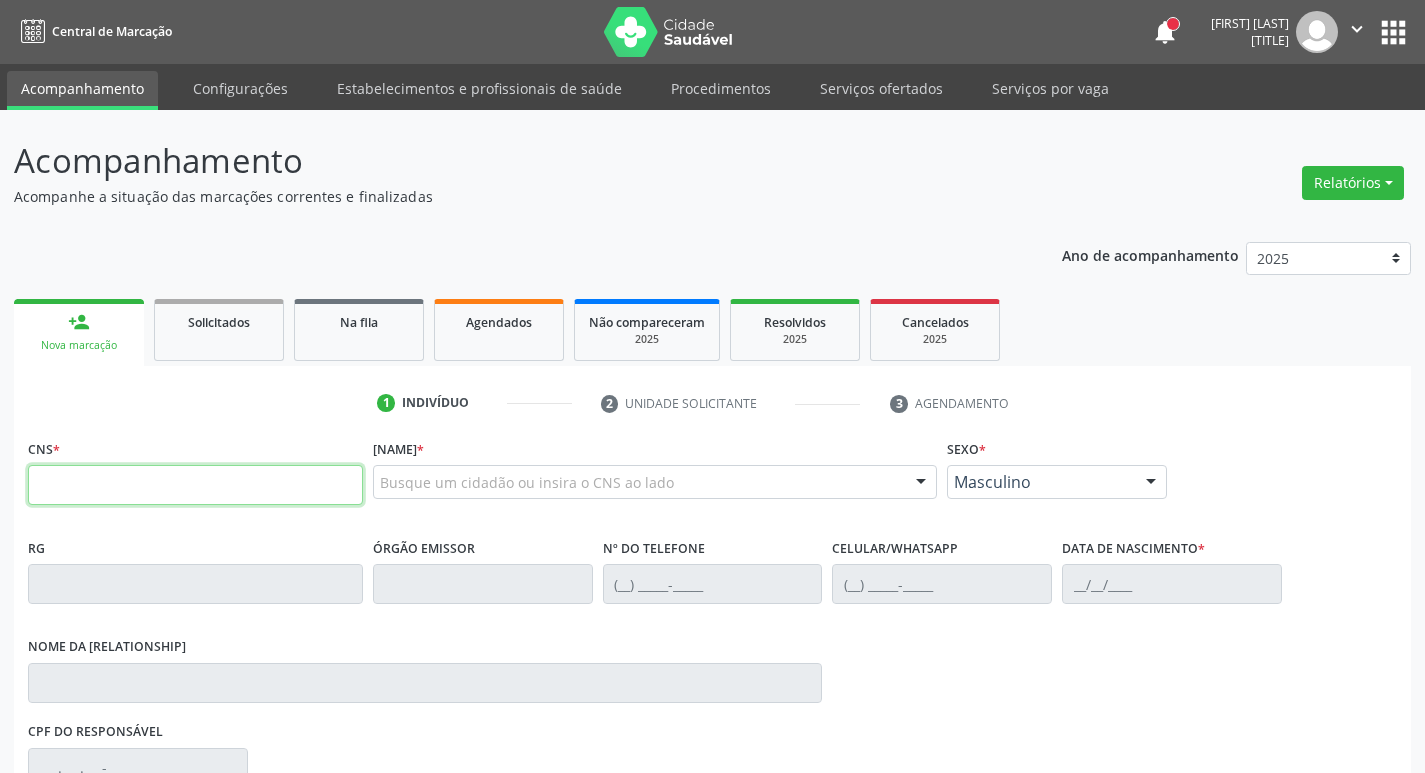 click at bounding box center (195, 485) 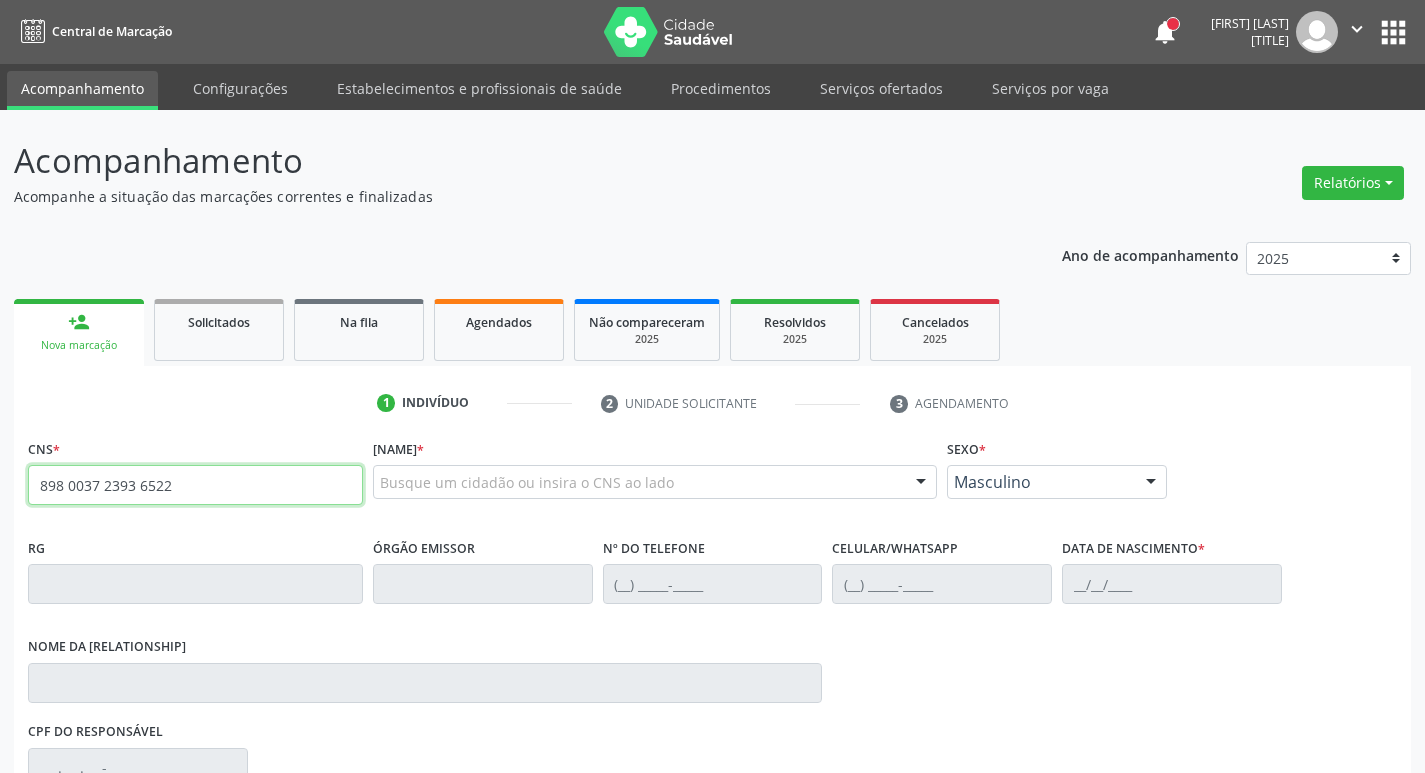 type on "898 0037 2393 6522" 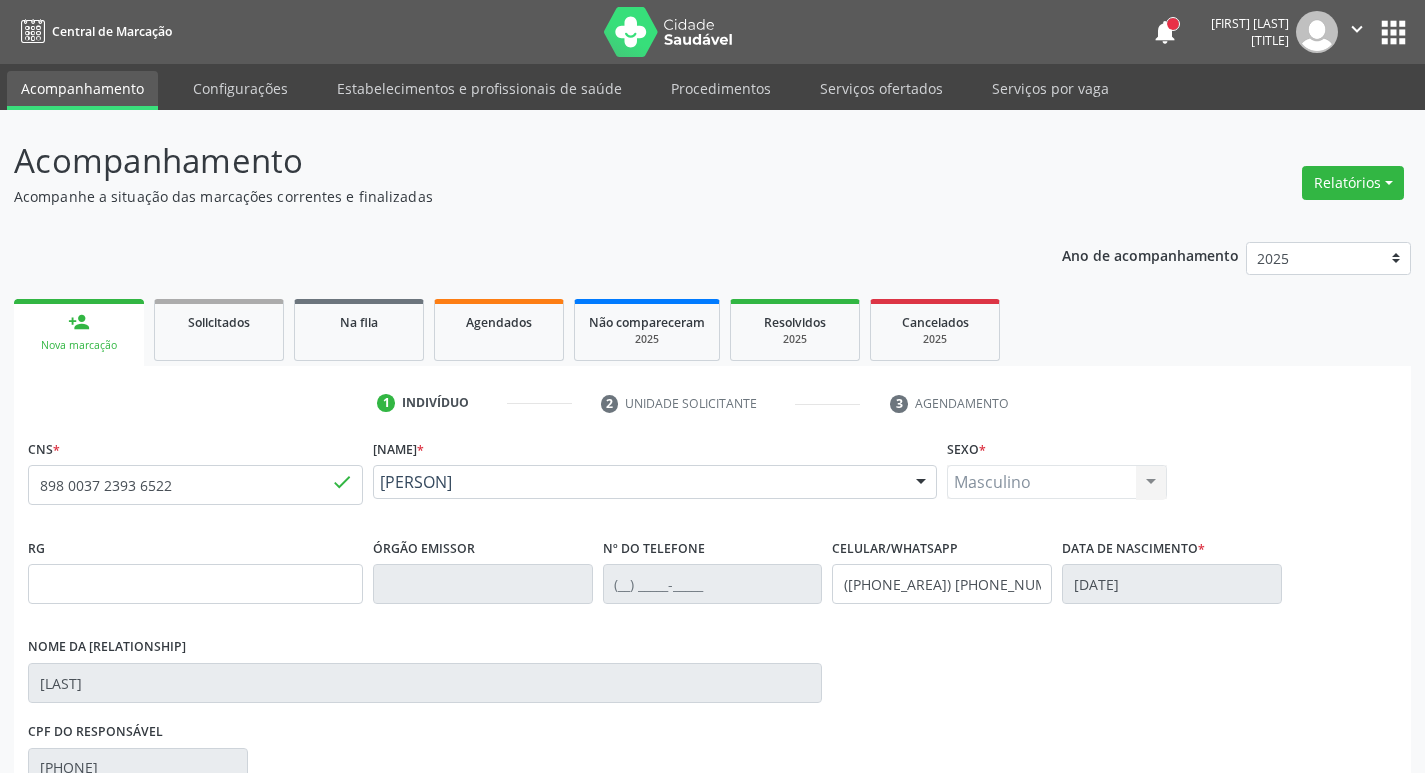 scroll, scrollTop: 297, scrollLeft: 0, axis: vertical 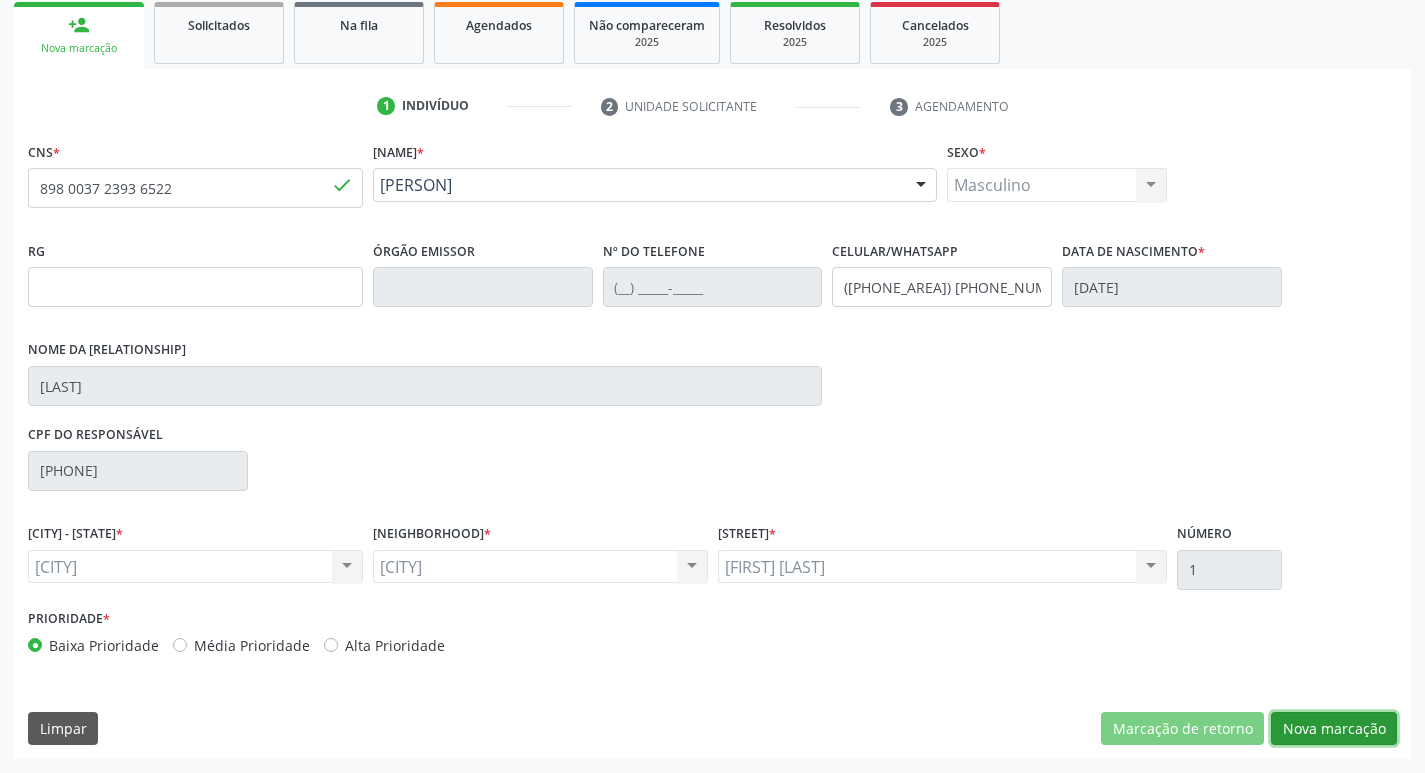 click on "Nova marcação" at bounding box center [1182, 729] 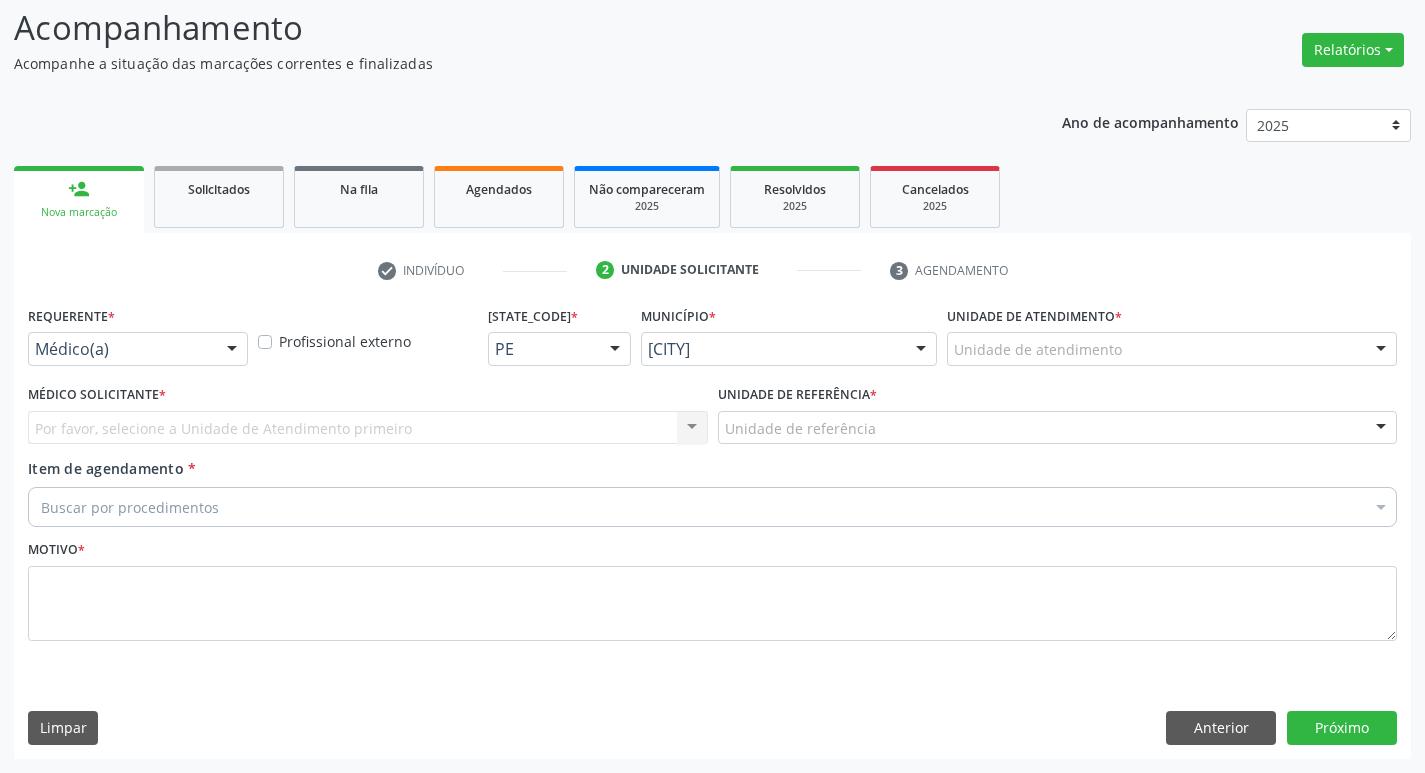scroll, scrollTop: 133, scrollLeft: 0, axis: vertical 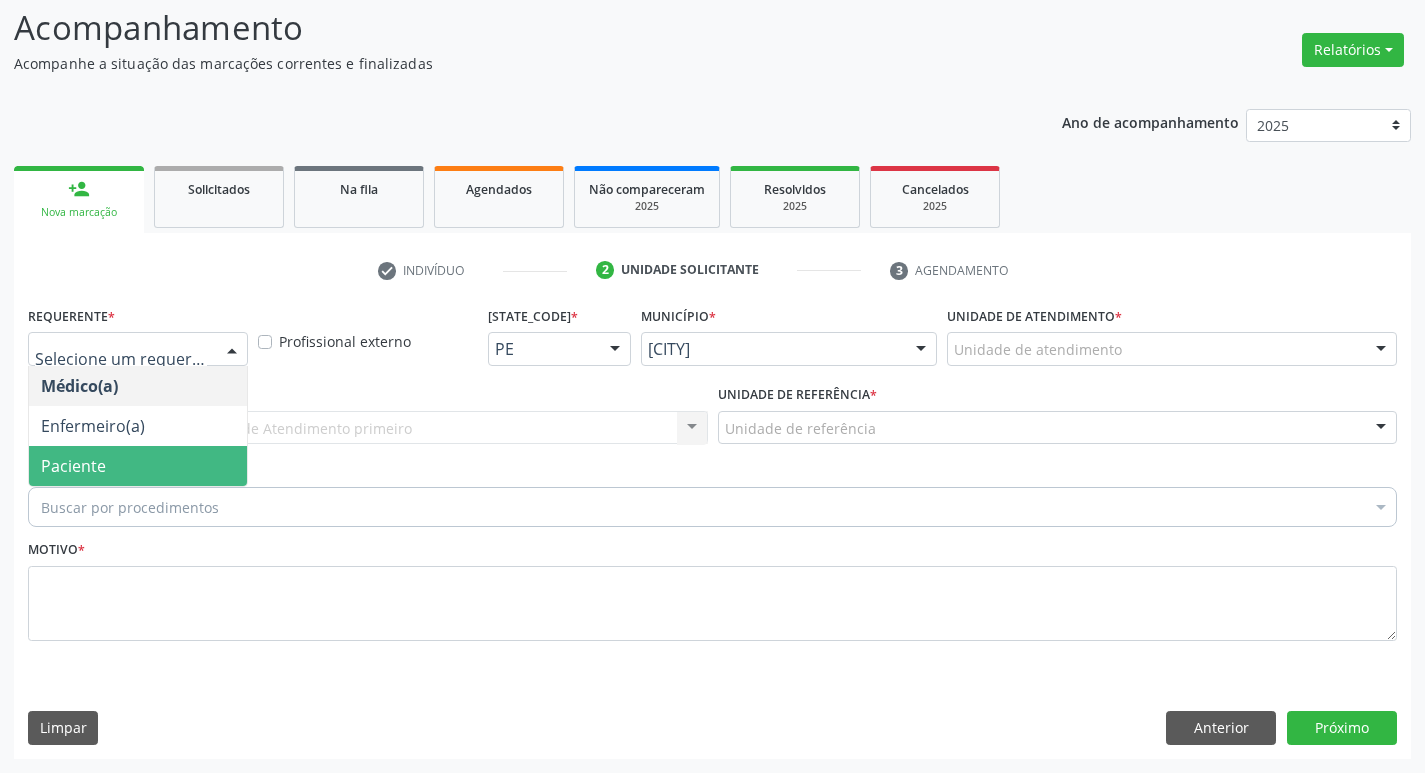 click on "Paciente" at bounding box center (73, 466) 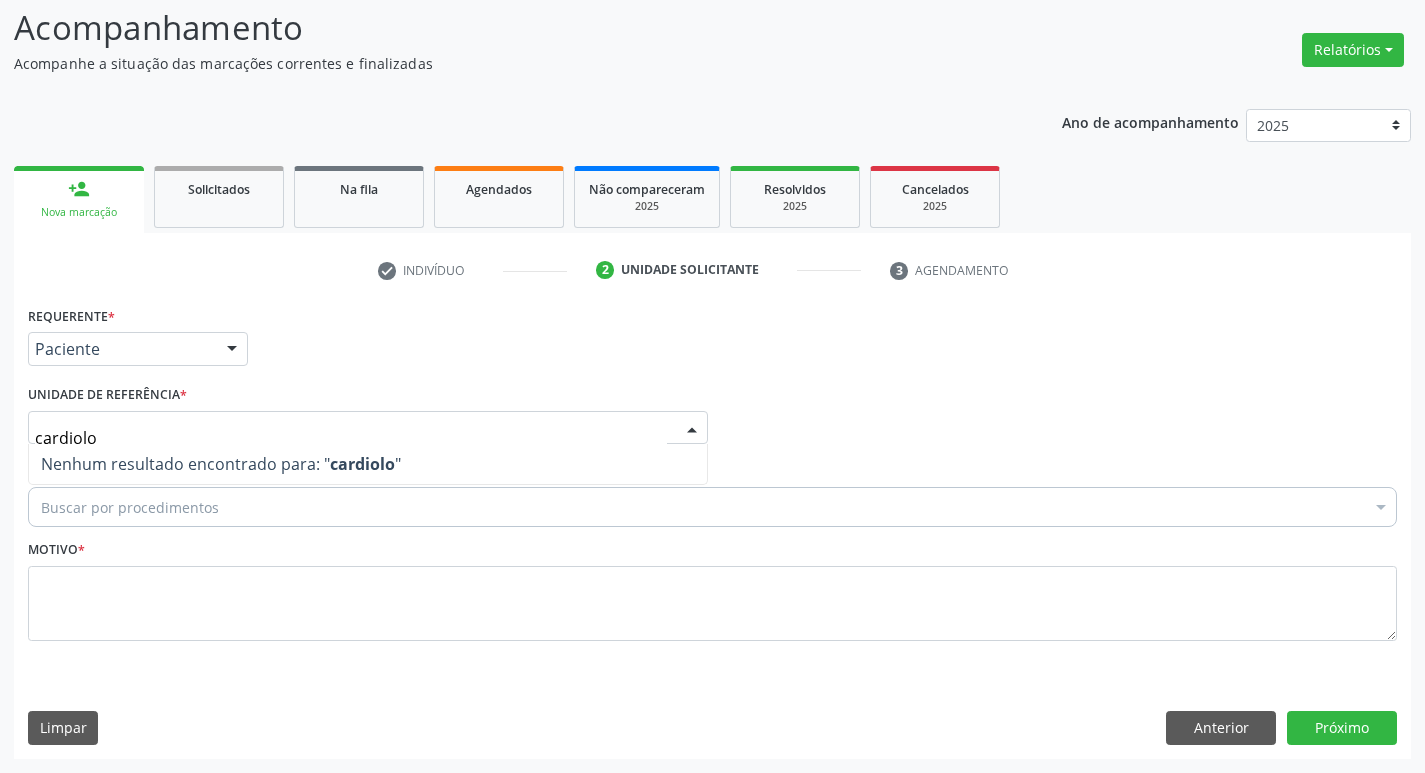 click on "cardiolo" at bounding box center [351, 438] 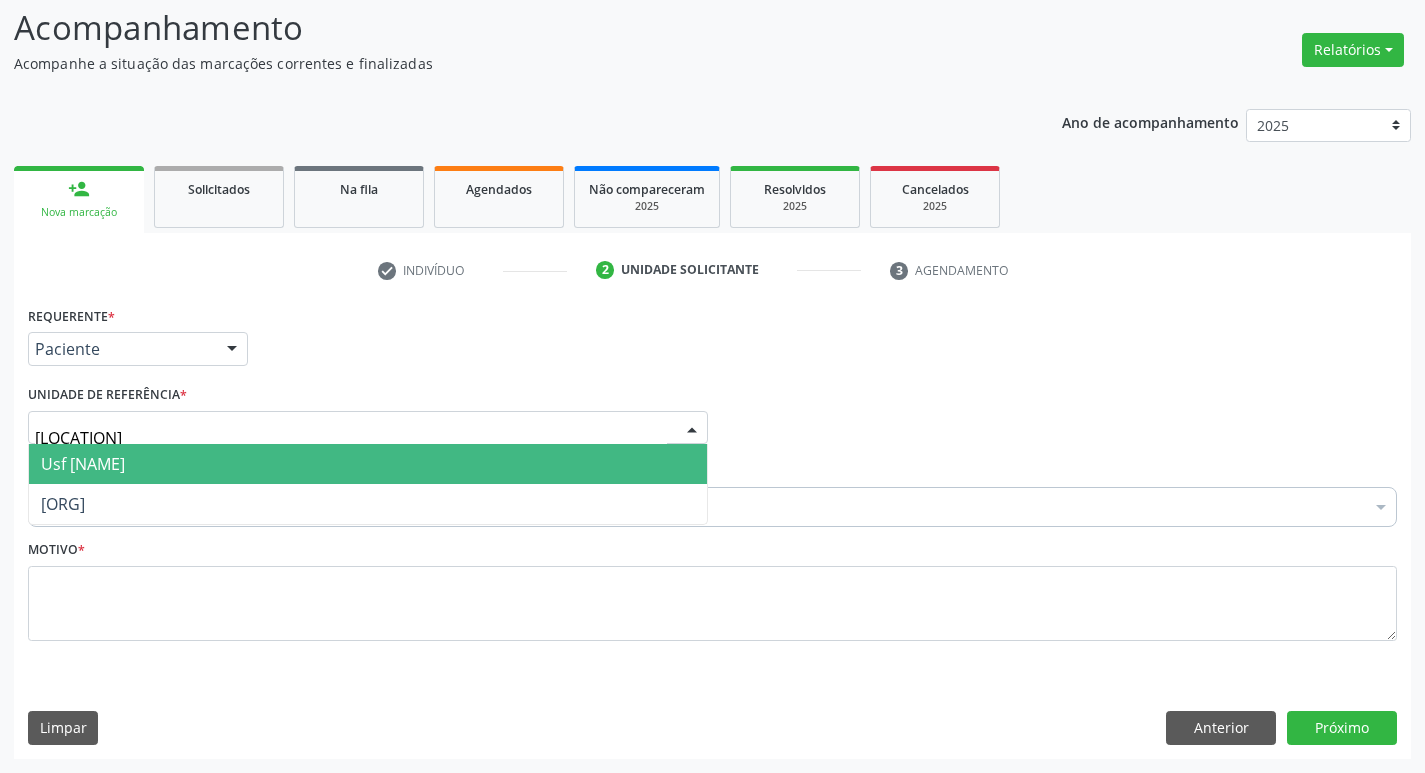 click on "Usf [NAME]" at bounding box center (368, 464) 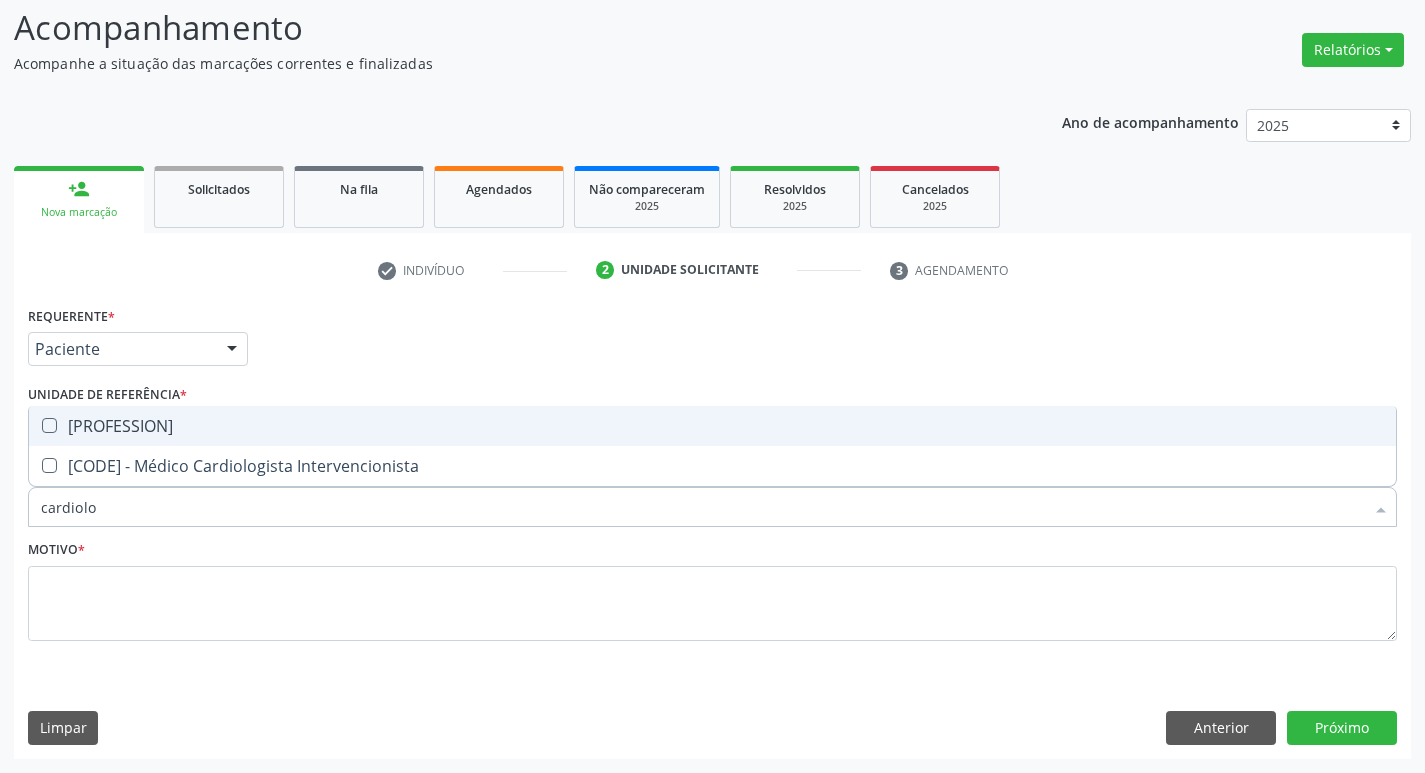 type on "cardiolog" 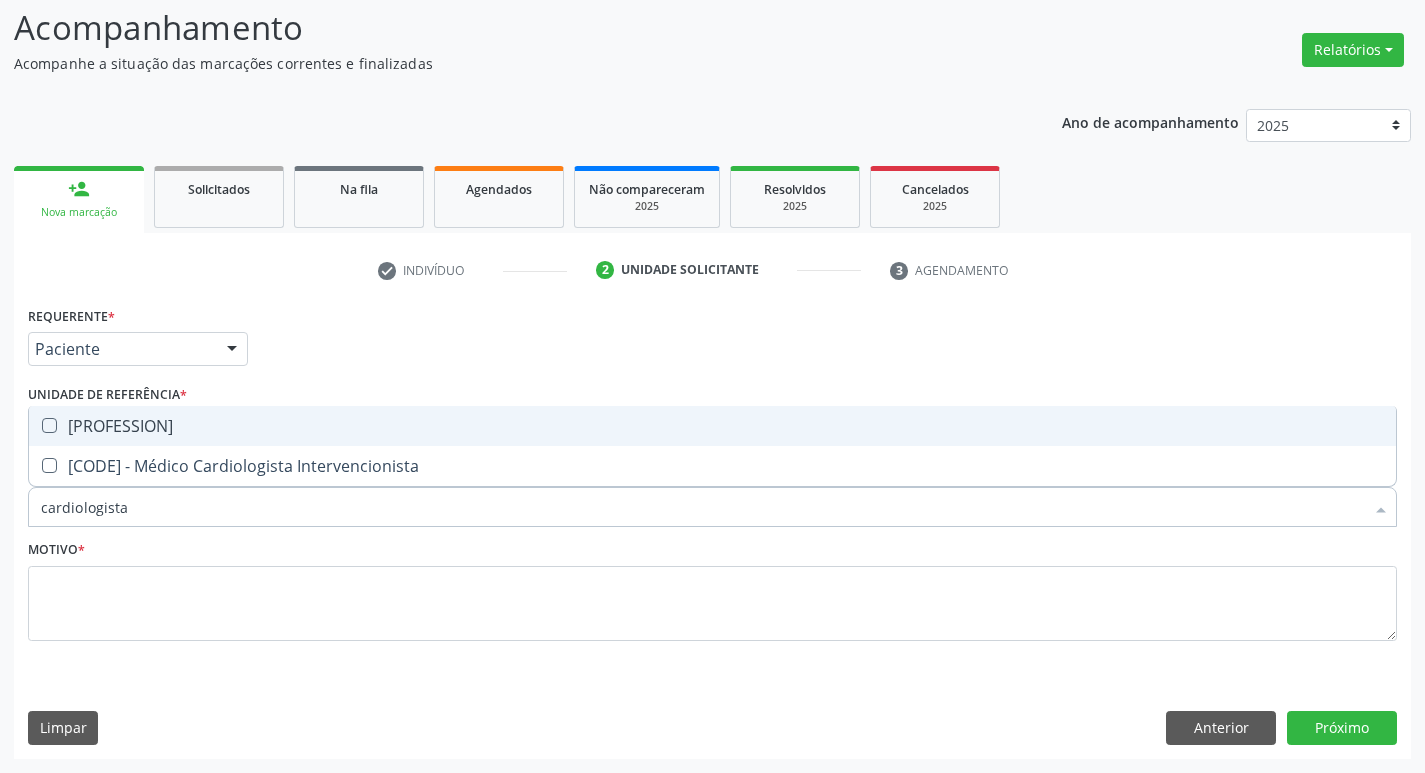 click on "[PROFESSION]" at bounding box center (712, 426) 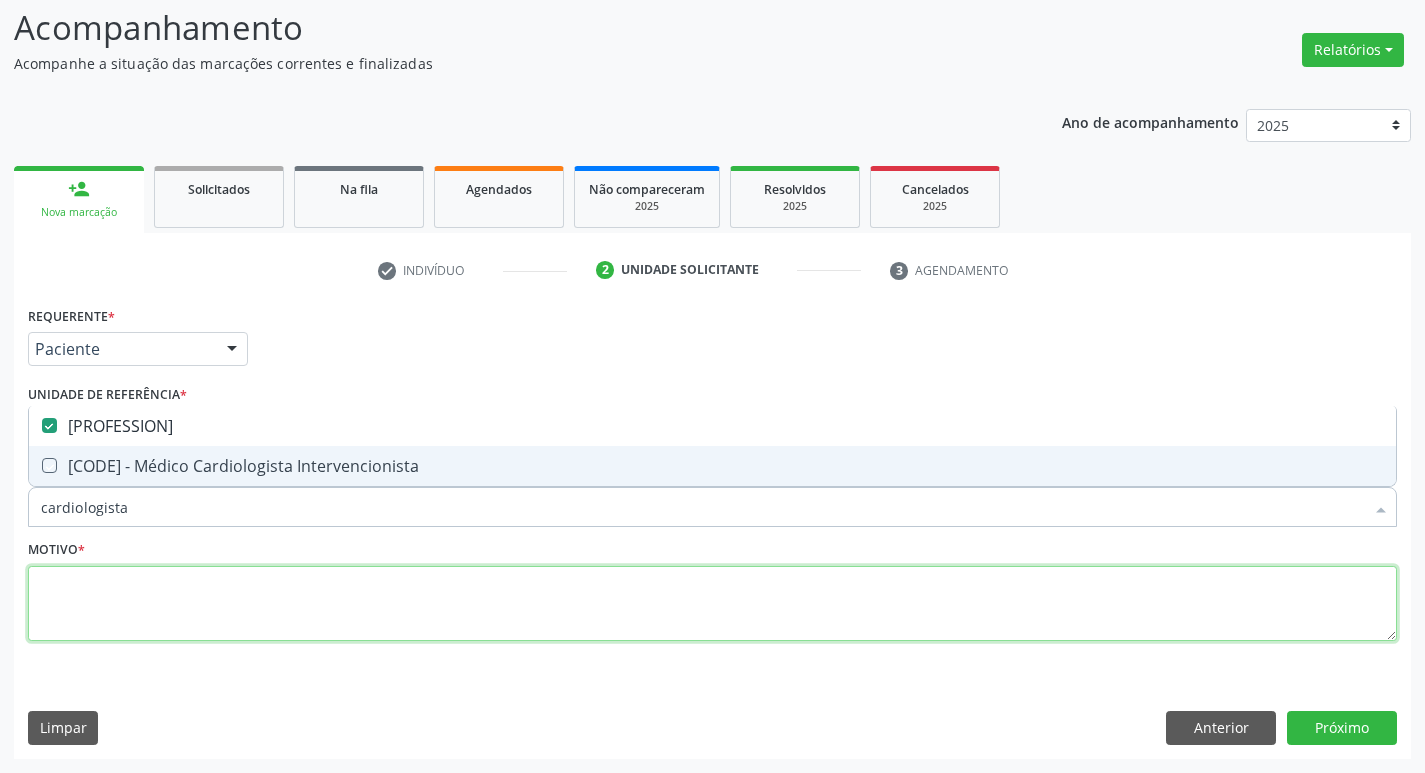 click at bounding box center (712, 604) 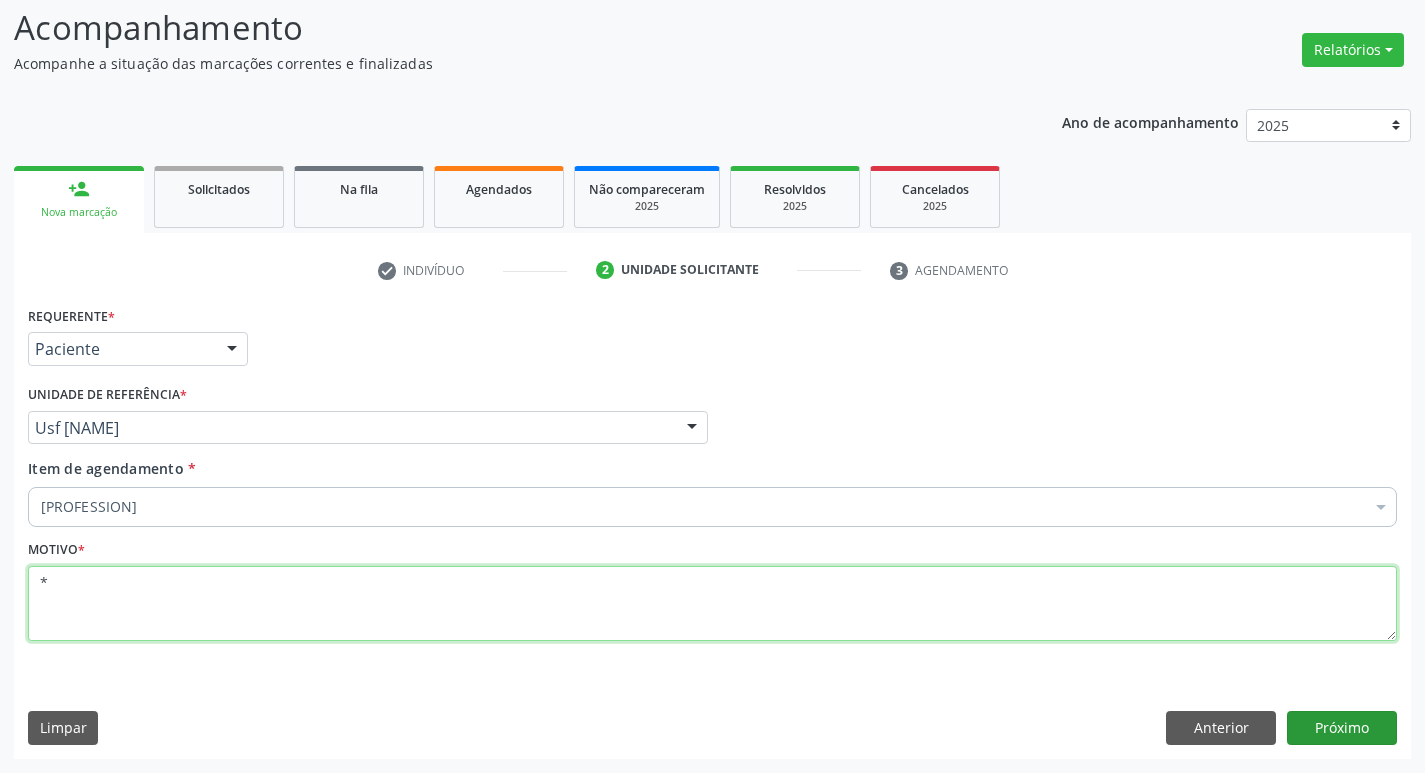 type on "*" 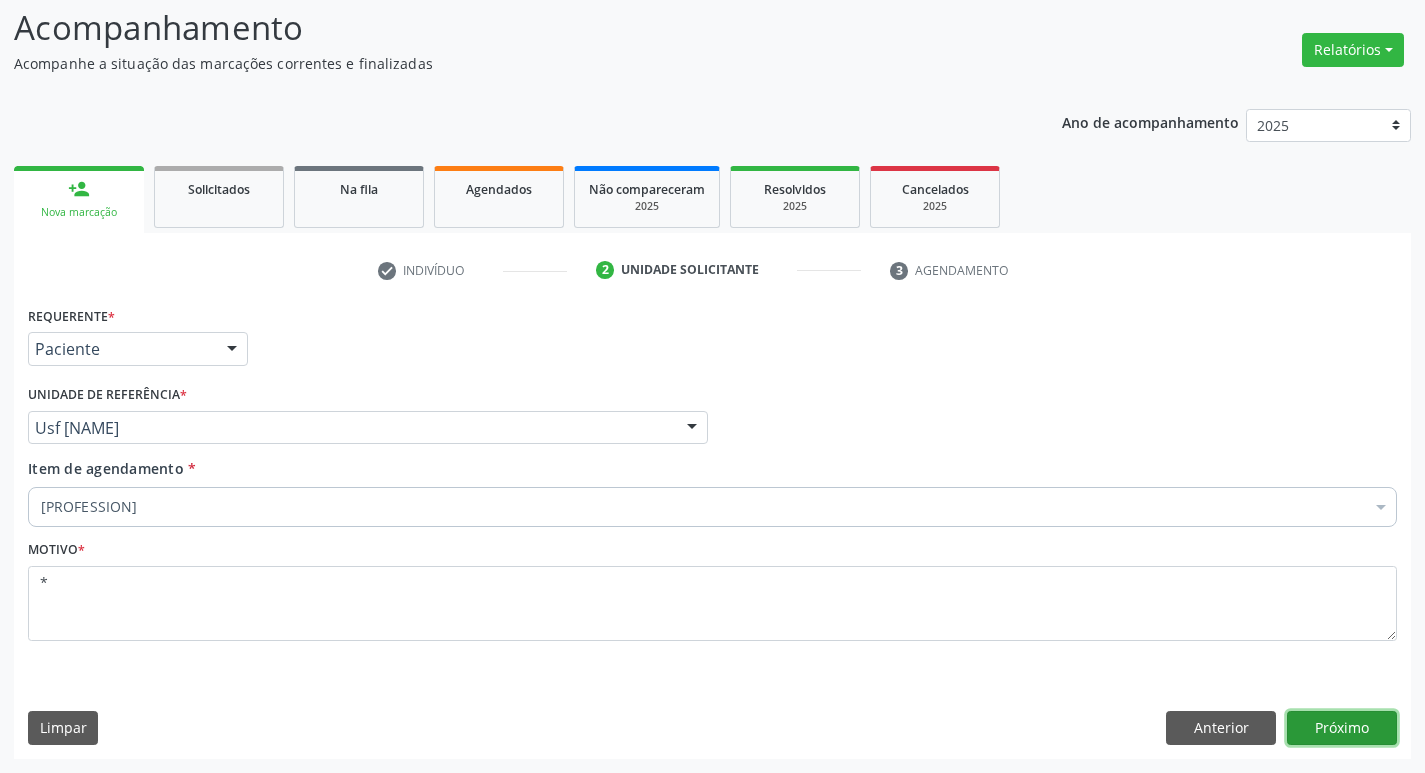 click on "Próximo" at bounding box center [1342, 728] 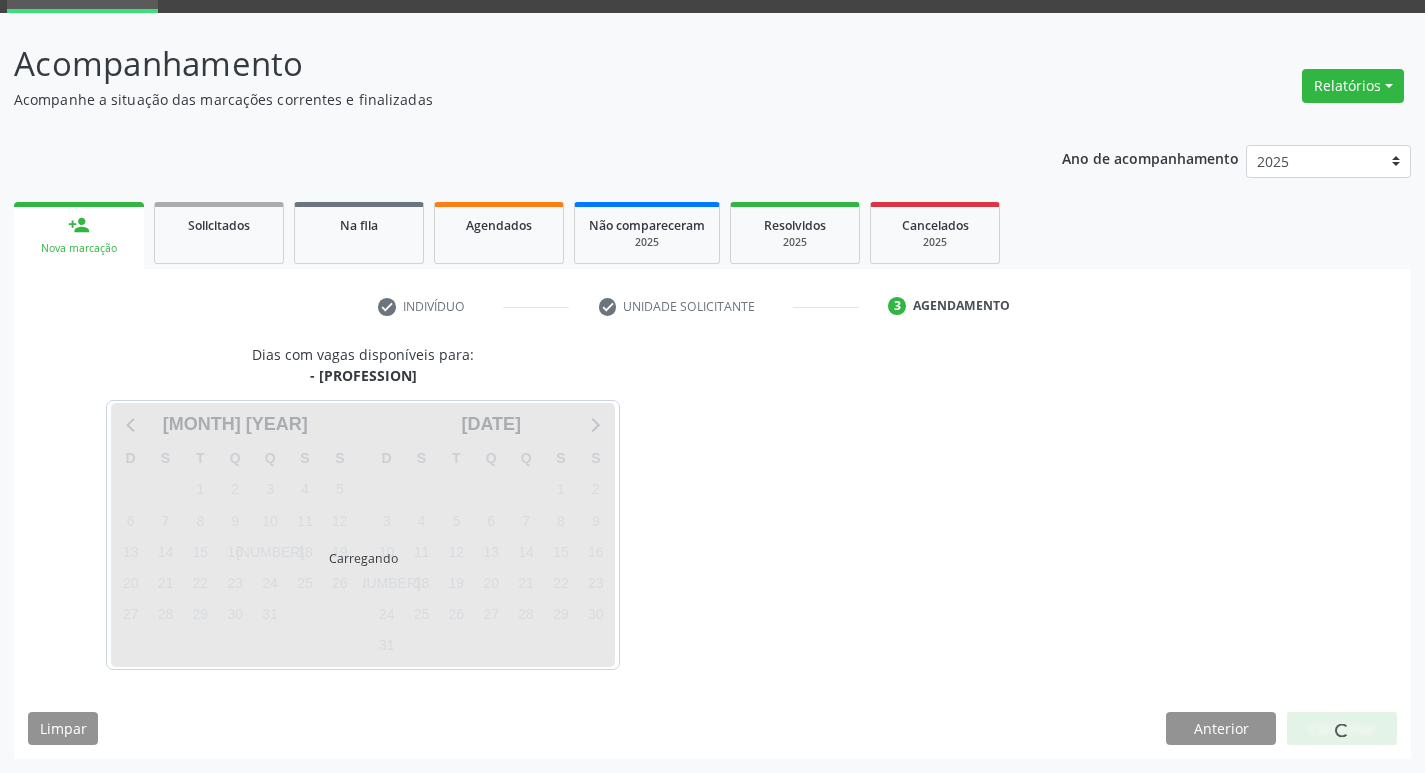 scroll, scrollTop: 97, scrollLeft: 0, axis: vertical 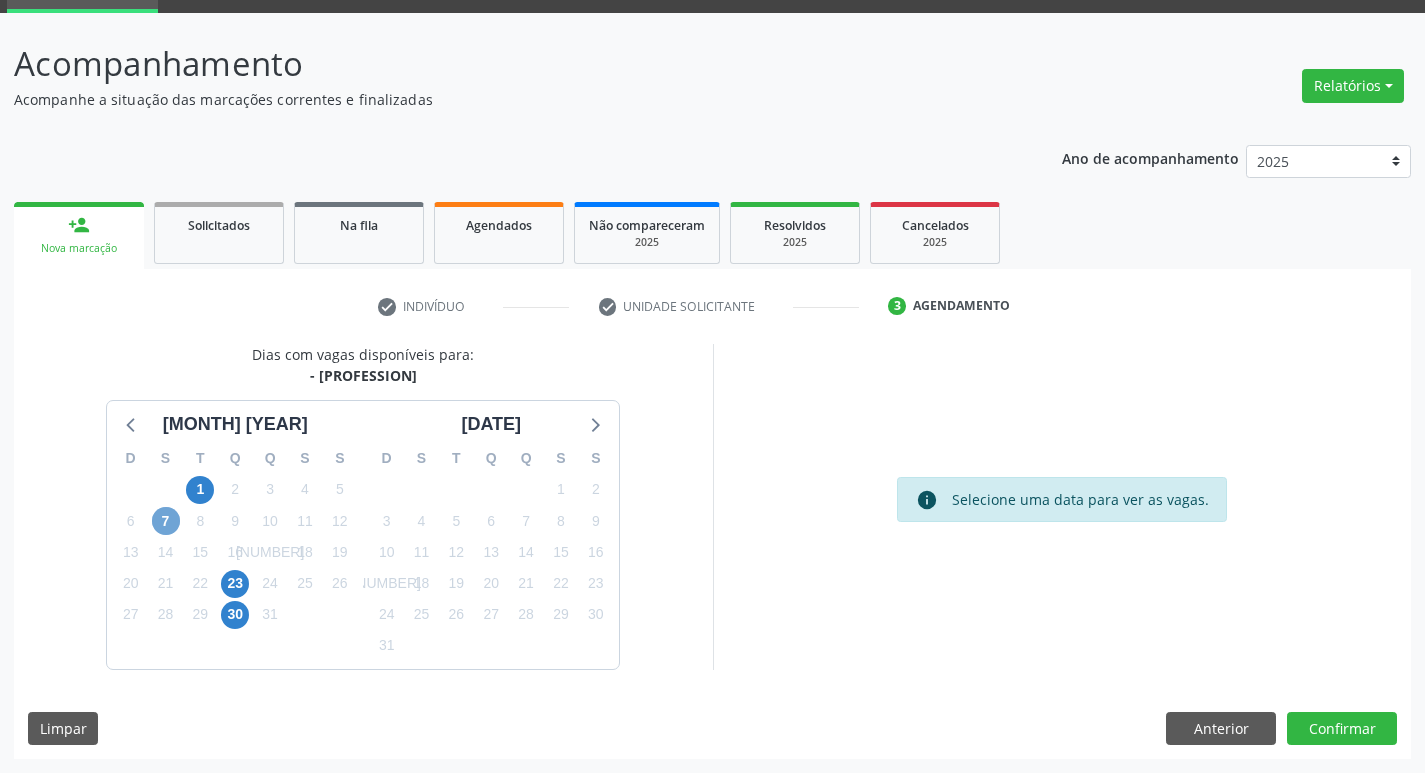 click on "7" at bounding box center [166, 521] 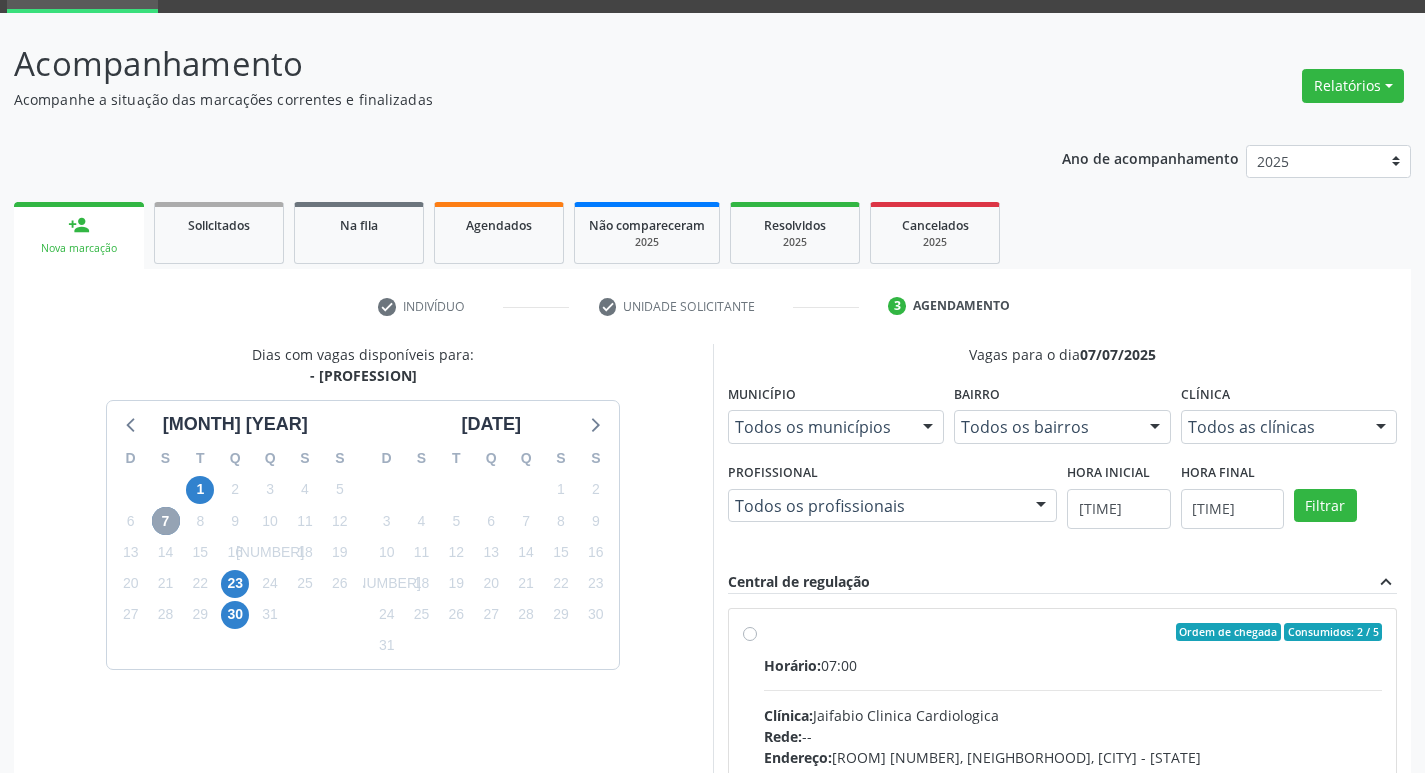 scroll, scrollTop: 197, scrollLeft: 0, axis: vertical 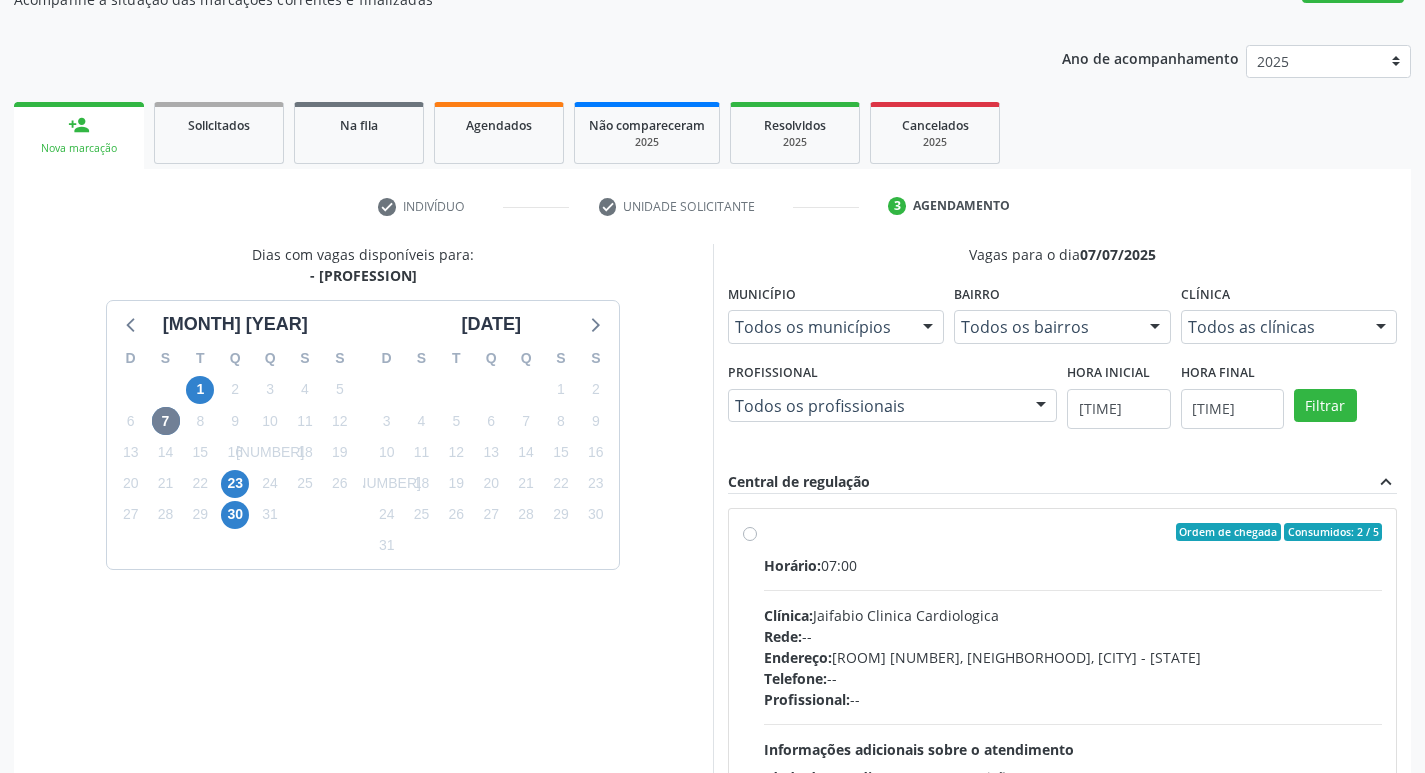 click on "Ordem de chegada
Consumidos: 2 / 5
Horário:   07:00
Clínica:  [BRAND] Clinica Cardiologica
Rede:
--
Endereço:   Sala 03 04 Terreo, nº 312, [NEIGHBORHOOD], [CITY] - [STATE]
Telefone:   --
Profissional:
--
Informações adicionais sobre o atendimento
Idade de atendimento:
Sem restrição
Gênero(s) atendido(s):
Sem restrição
Informações adicionais:
--" at bounding box center [1073, 676] 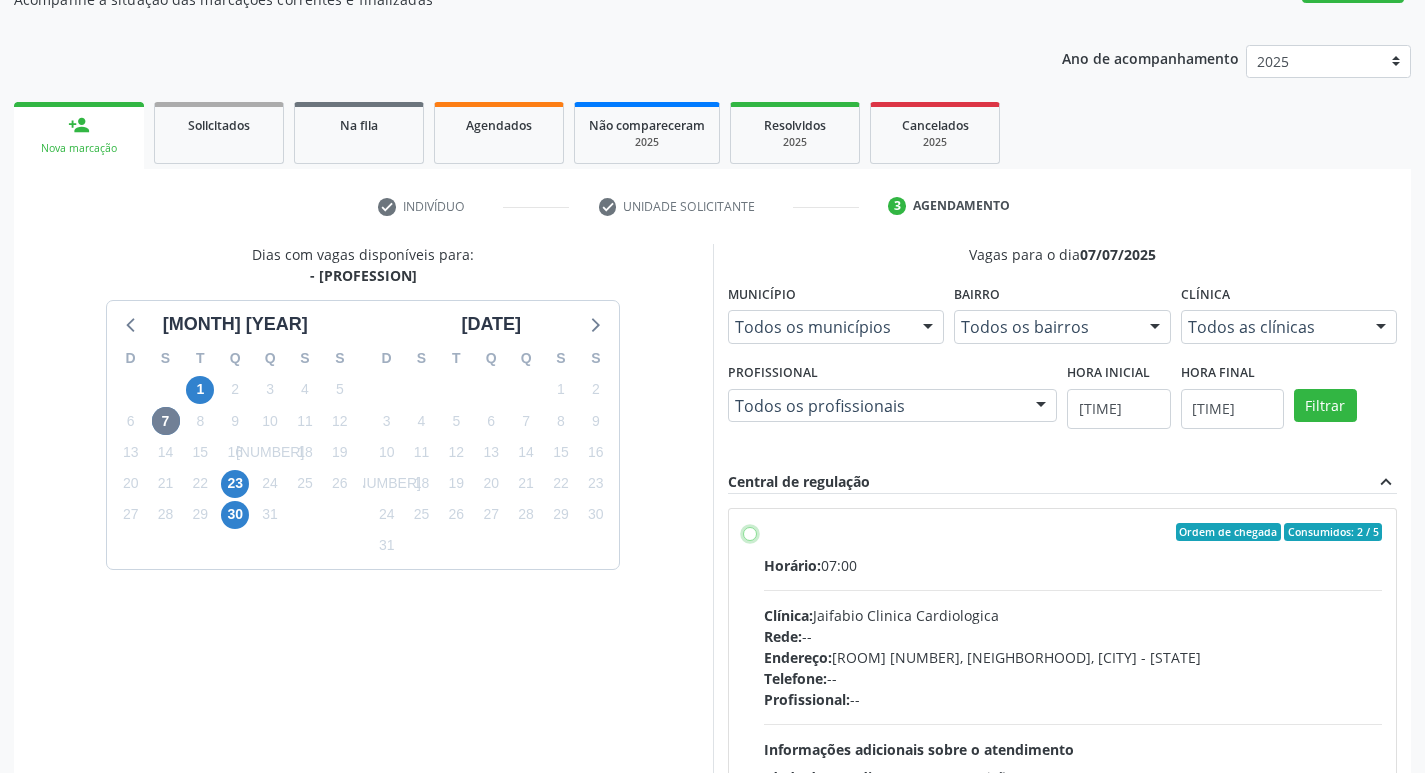 click on "Ordem de chegada
Consumidos: 2 / 5
Horário:   07:00
Clínica:  [BRAND] Clinica Cardiologica
Rede:
--
Endereço:   Sala 03 04 Terreo, nº 312, [NEIGHBORHOOD], [CITY] - [STATE]
Telefone:   --
Profissional:
--
Informações adicionais sobre o atendimento
Idade de atendimento:
Sem restrição
Gênero(s) atendido(s):
Sem restrição
Informações adicionais:
--" at bounding box center (750, 532) 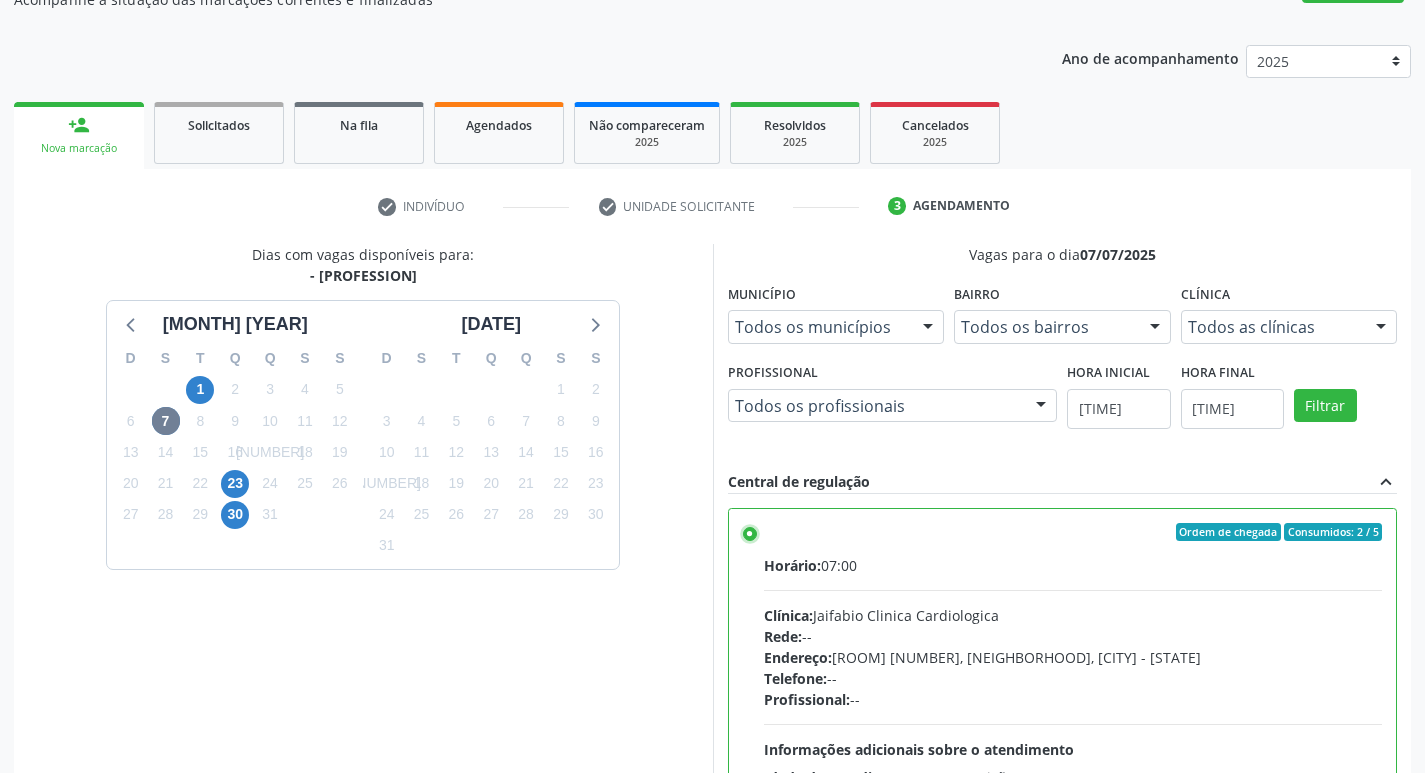 scroll, scrollTop: 422, scrollLeft: 0, axis: vertical 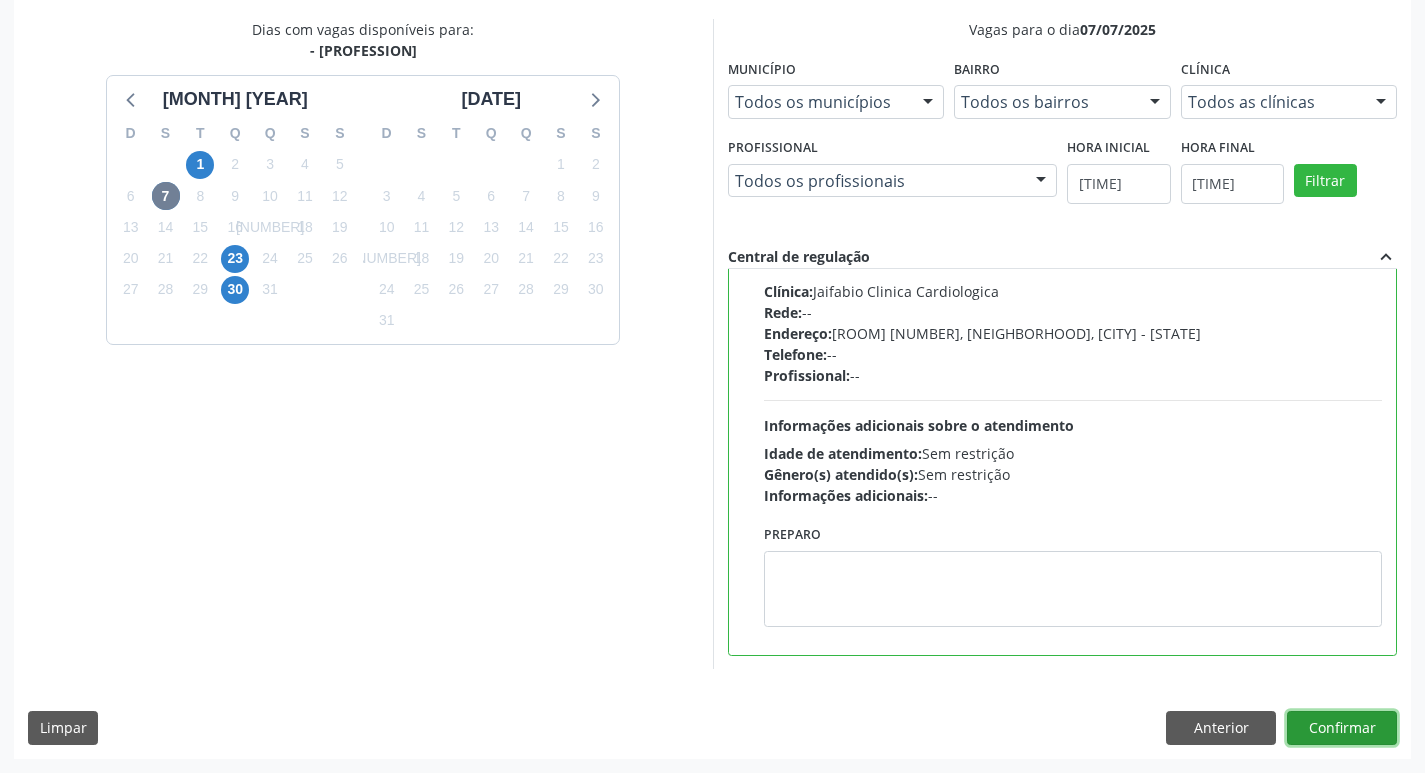 click on "Confirmar" at bounding box center [1342, 728] 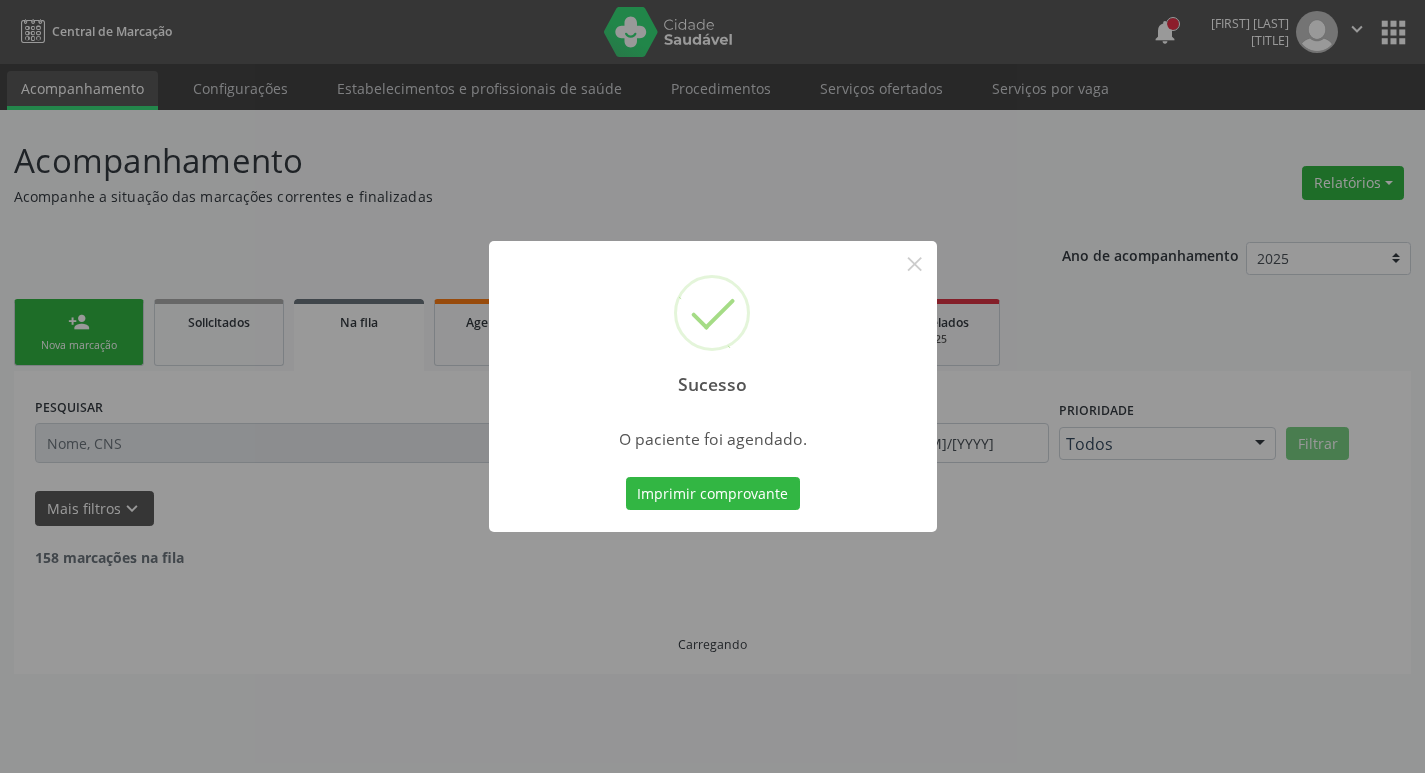 scroll, scrollTop: 0, scrollLeft: 0, axis: both 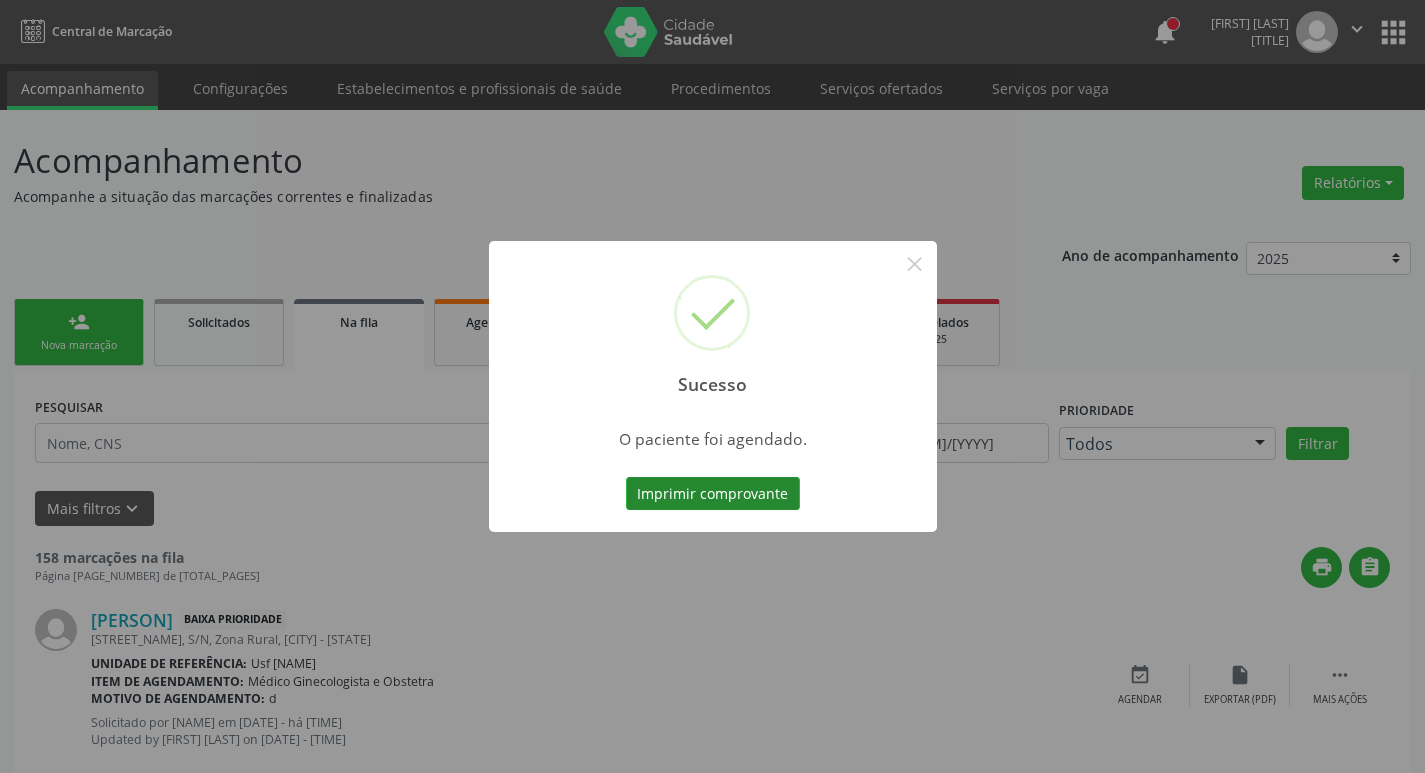 click on "Imprimir comprovante" at bounding box center (713, 494) 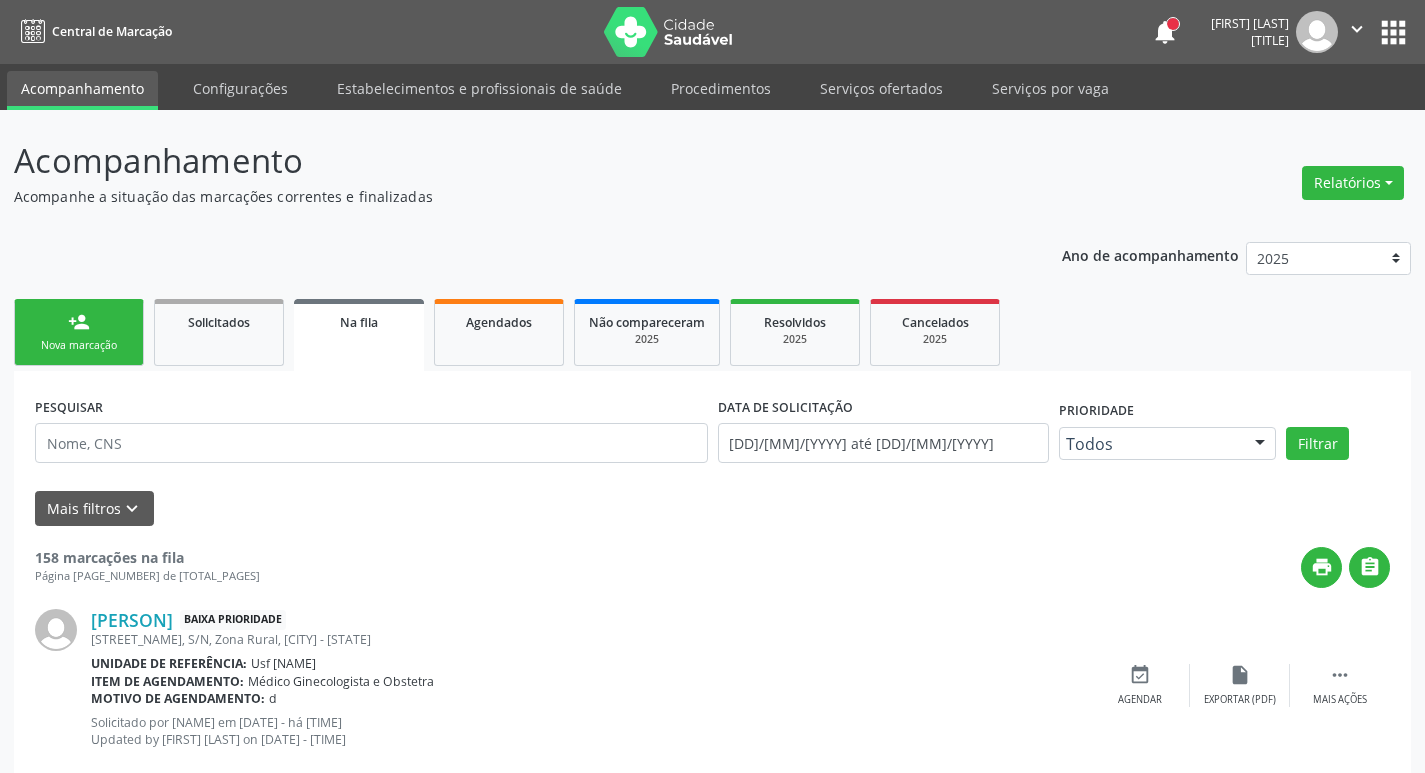 click on "person_add
Nova marcação" at bounding box center (79, 332) 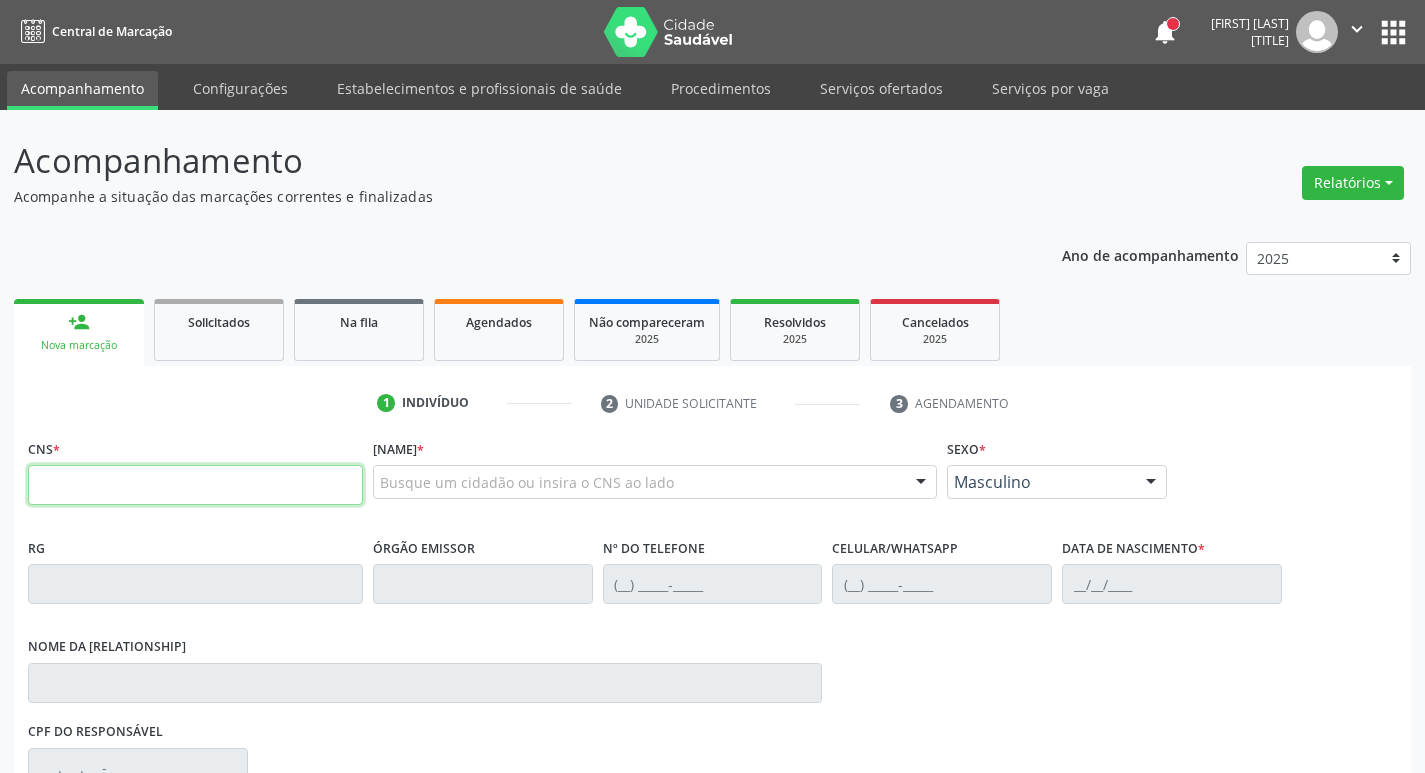 click at bounding box center [195, 485] 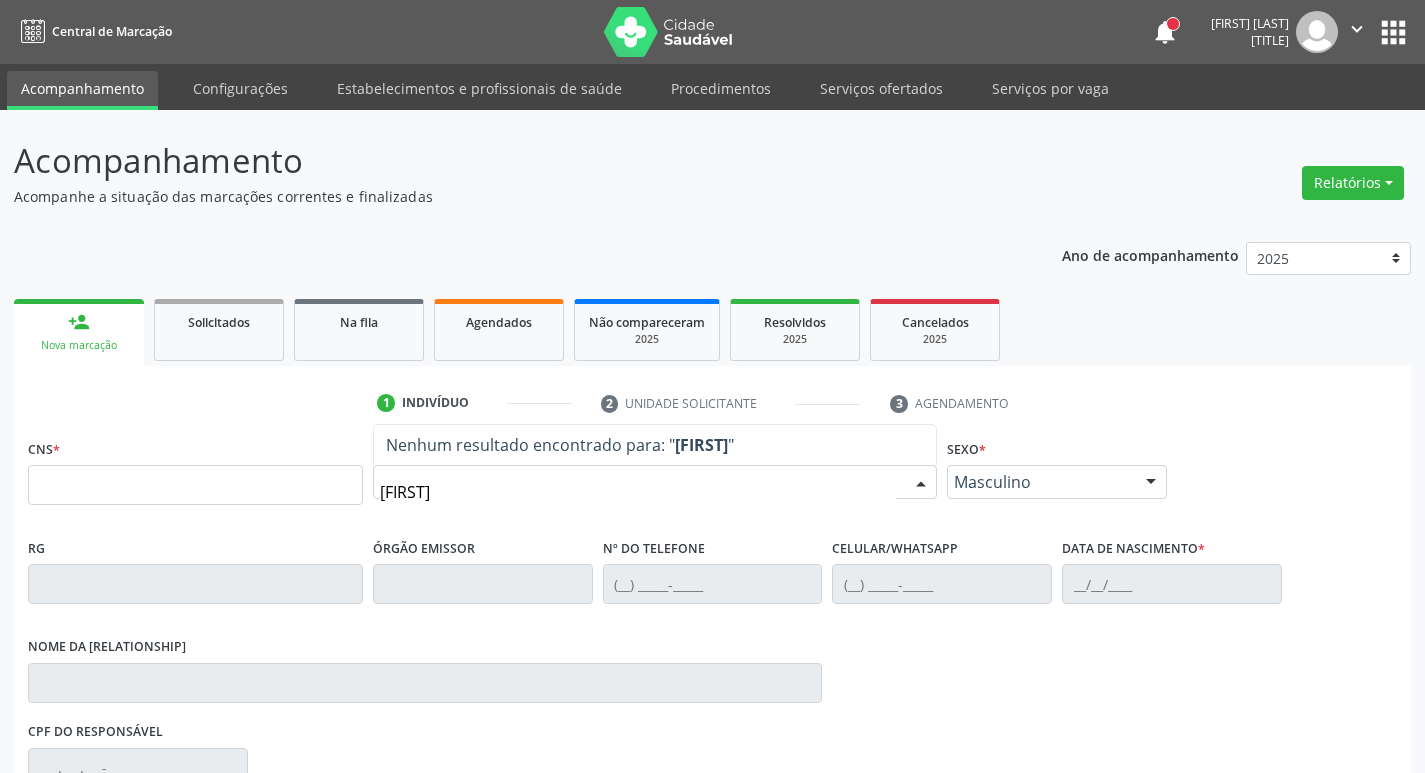 type on "[FIRST]" 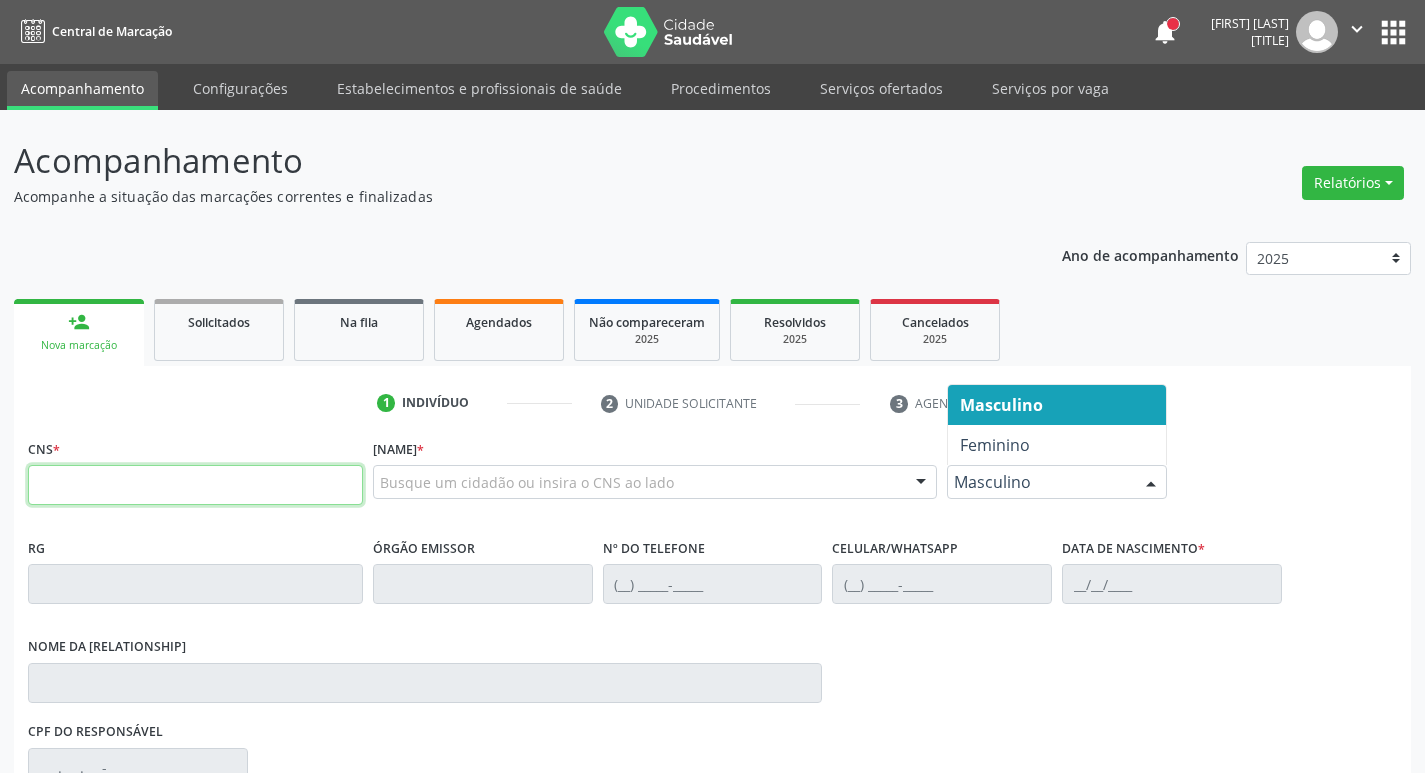 click at bounding box center (195, 485) 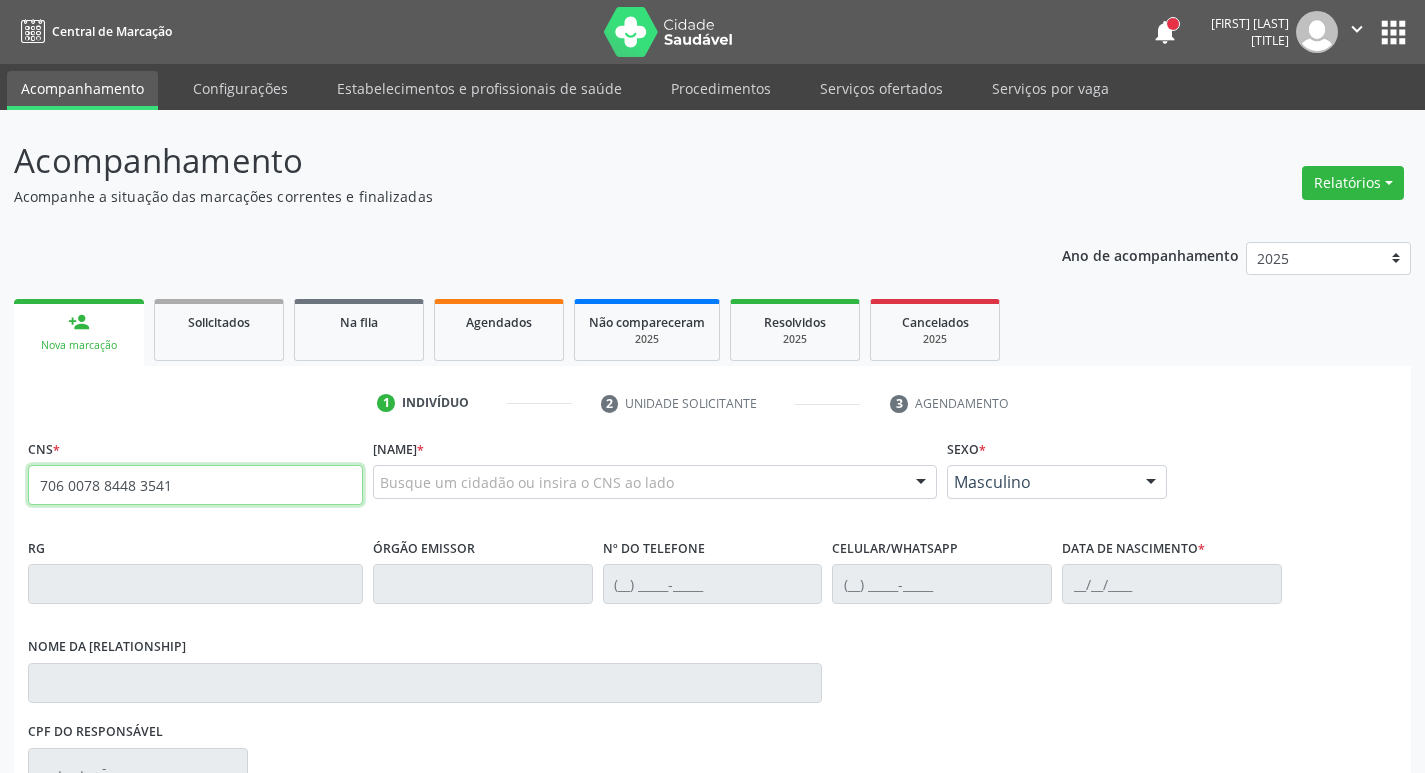 type on "706 0078 8448 3541" 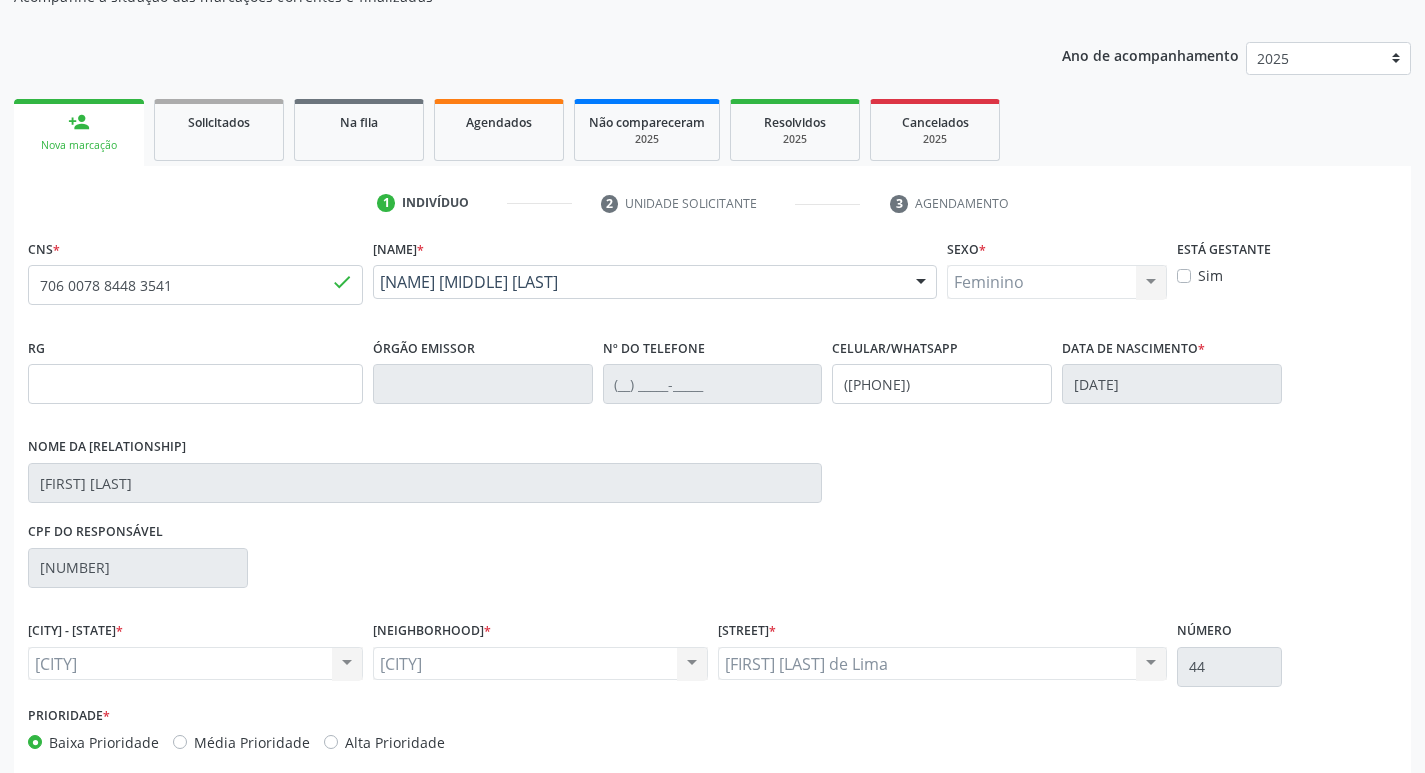 scroll, scrollTop: 297, scrollLeft: 0, axis: vertical 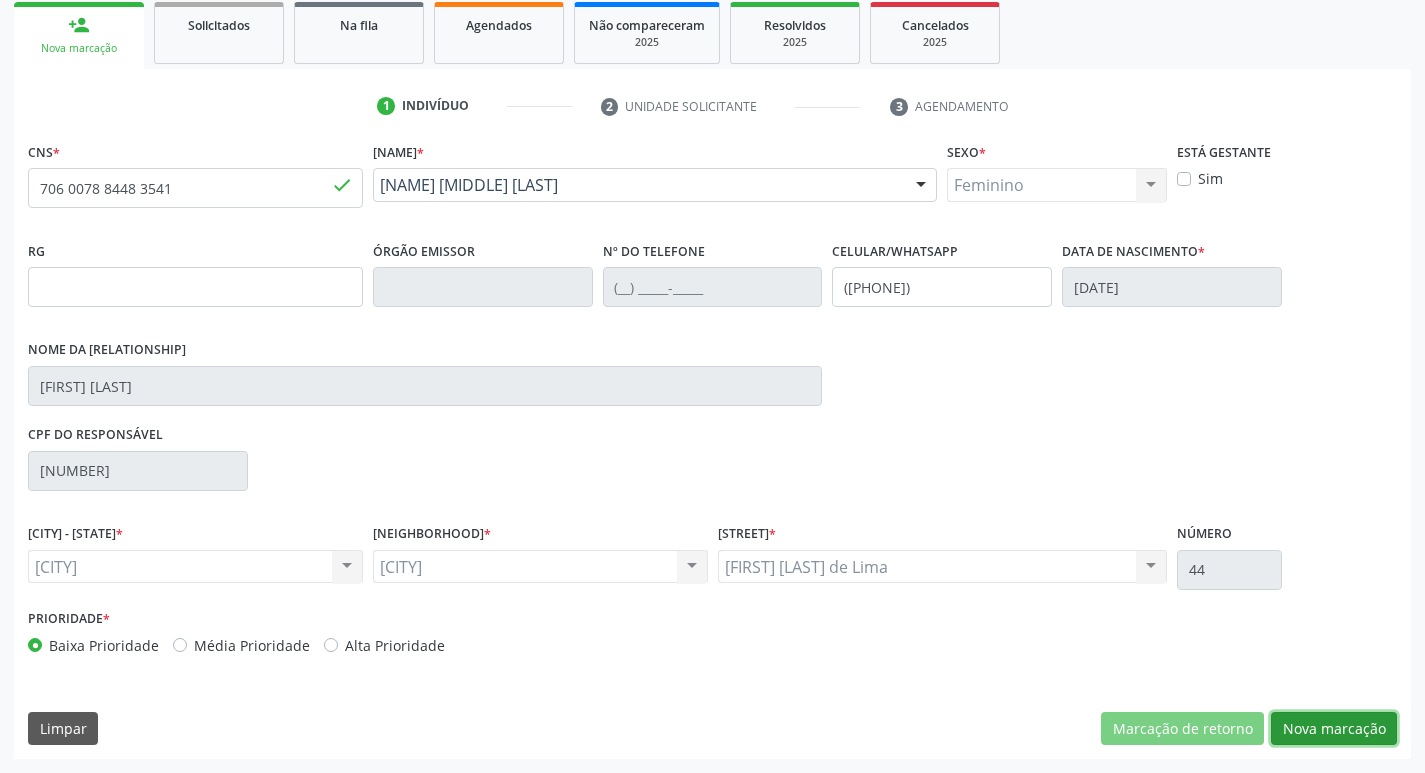 click on "Nova marcação" at bounding box center (1182, 729) 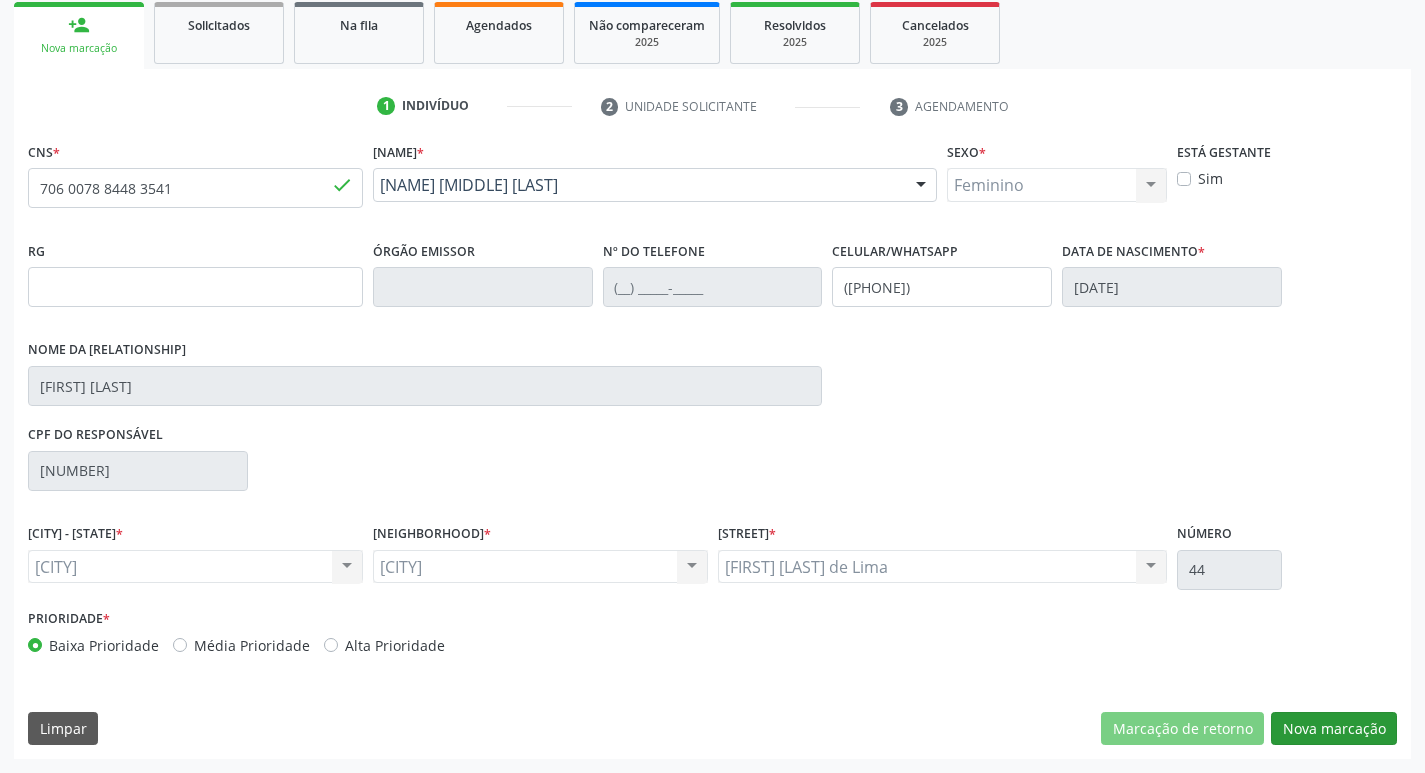 scroll, scrollTop: 133, scrollLeft: 0, axis: vertical 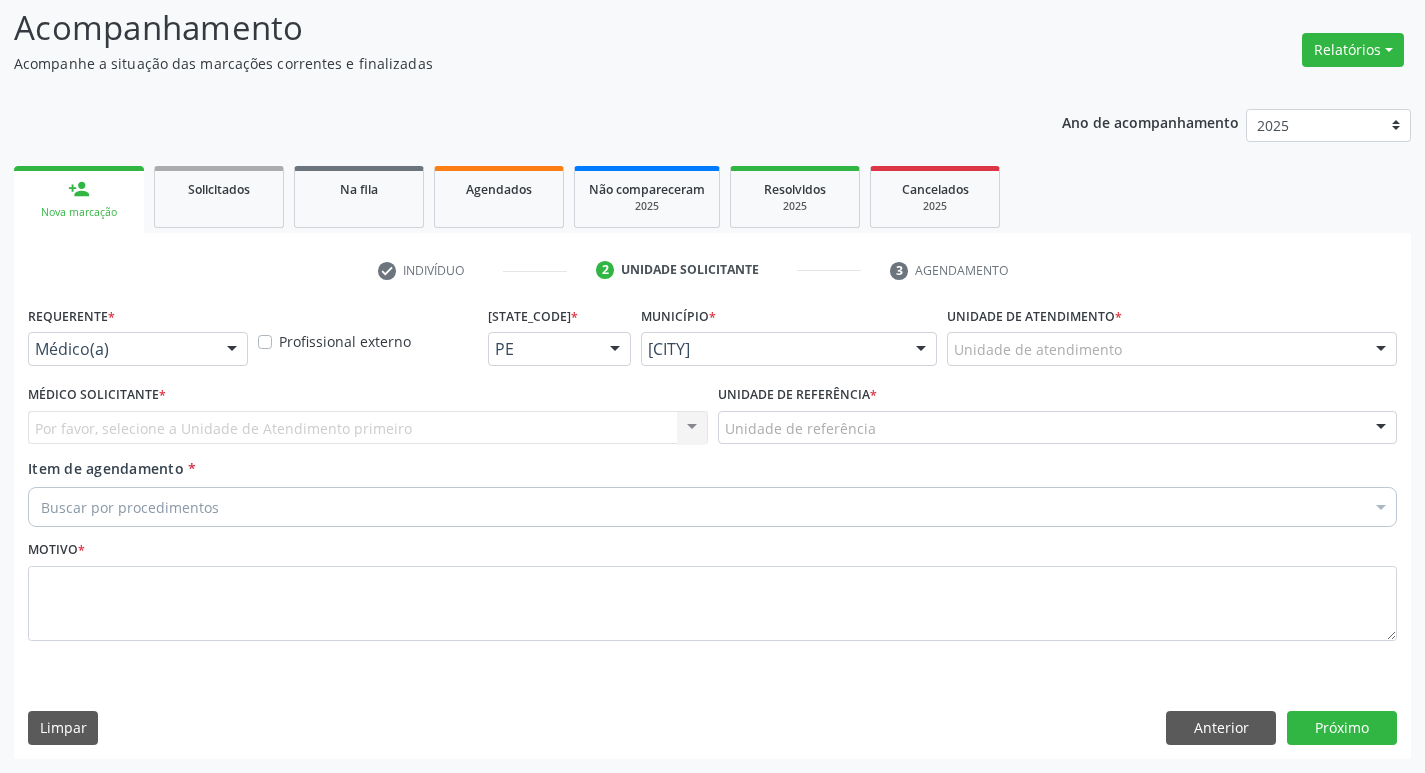click on "Médico(a)" at bounding box center [138, 349] 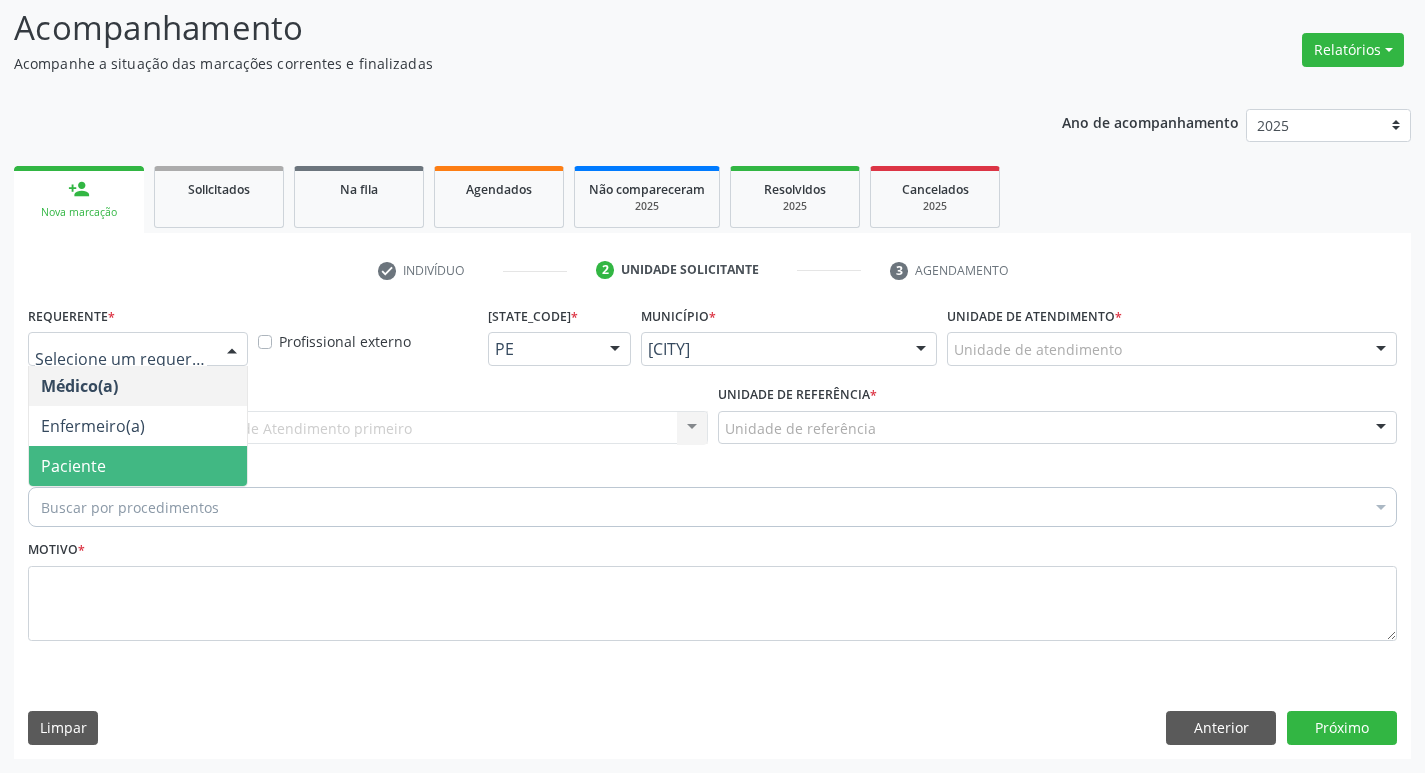 click on "Paciente" at bounding box center [138, 466] 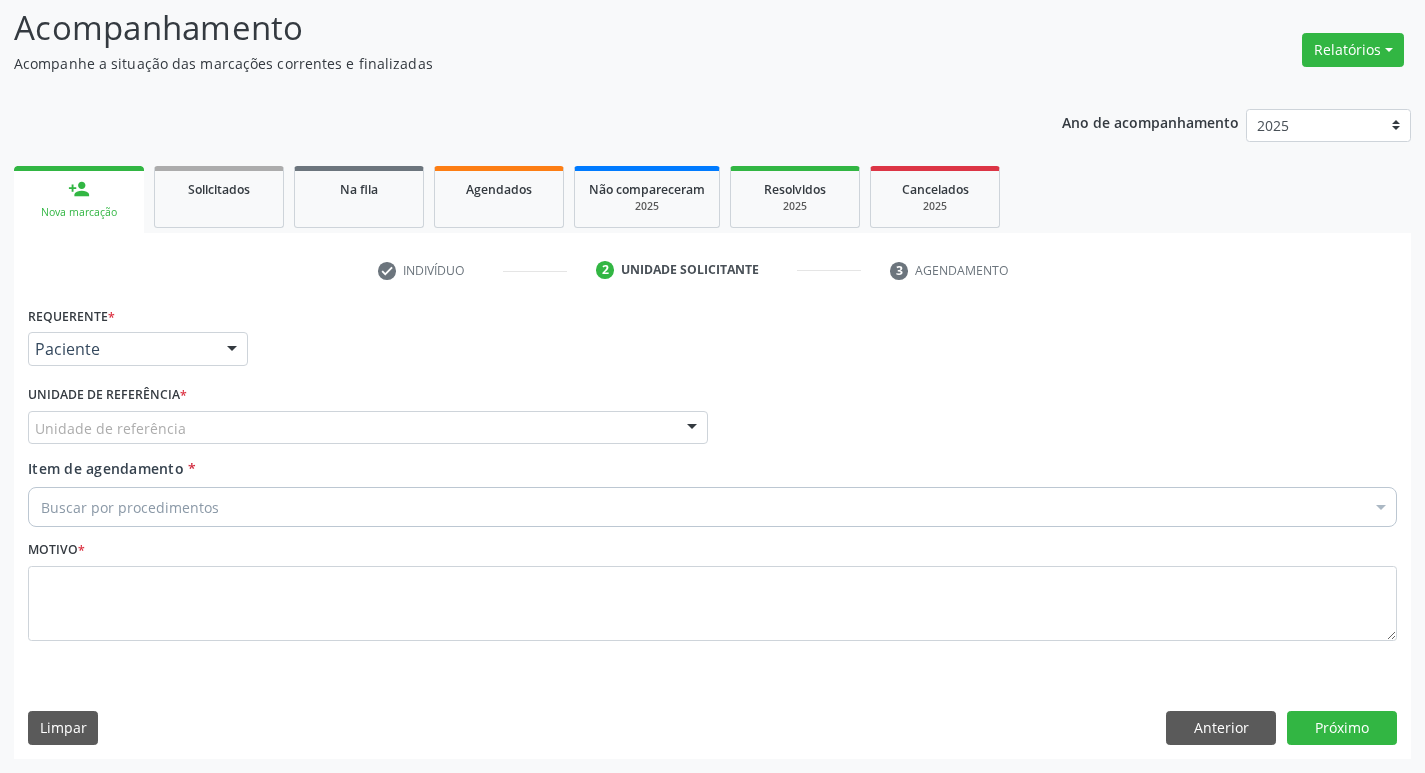 click on "Unidade de referência" at bounding box center (368, 428) 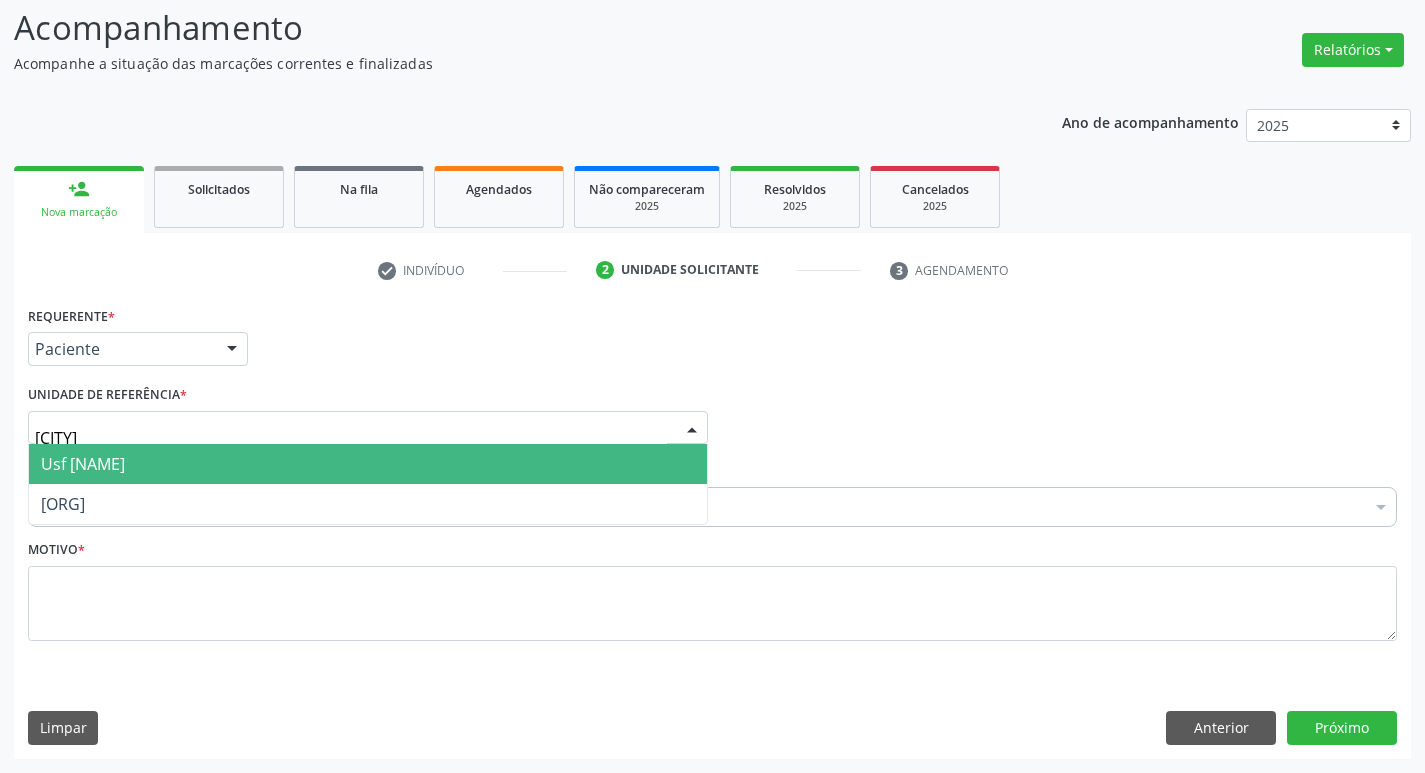 click on "Usf [NAME]" at bounding box center (83, 464) 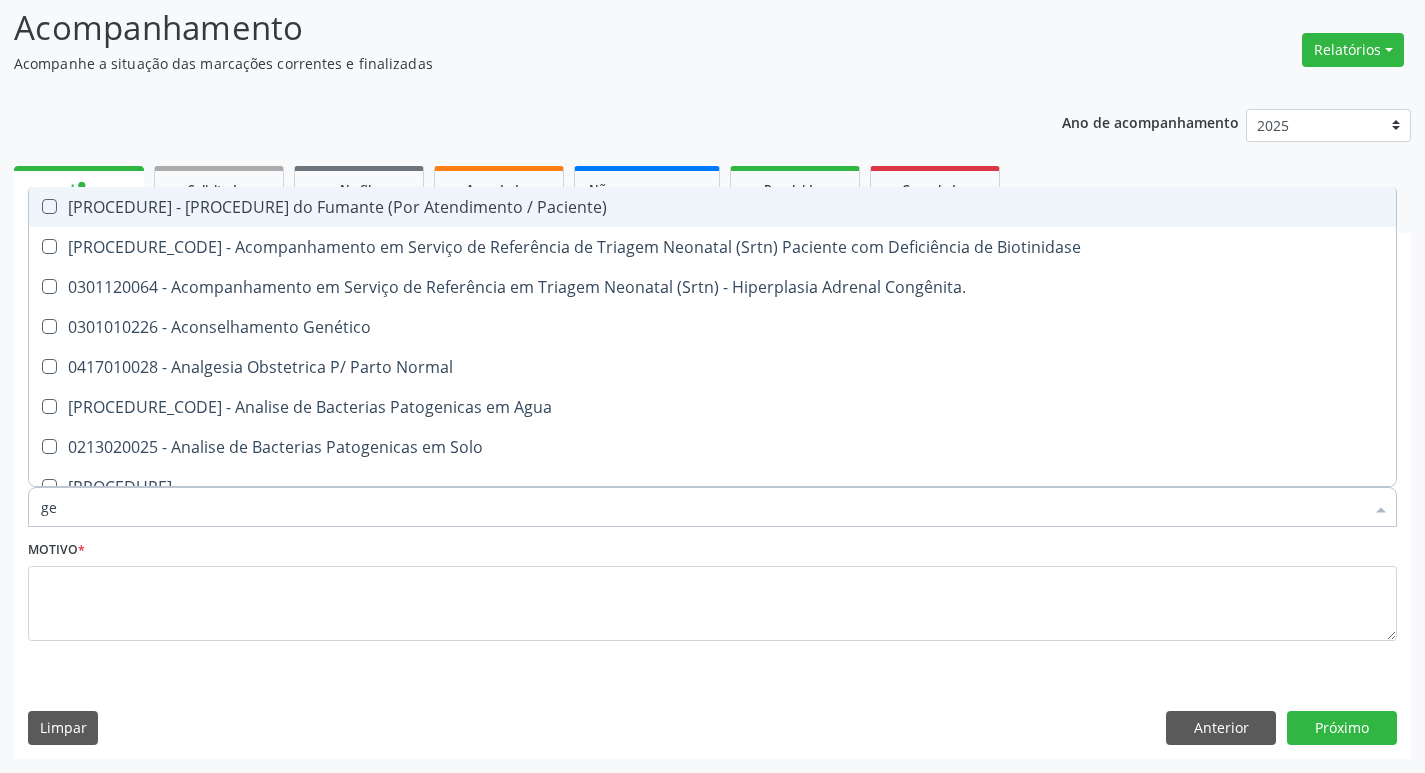 type on "ger" 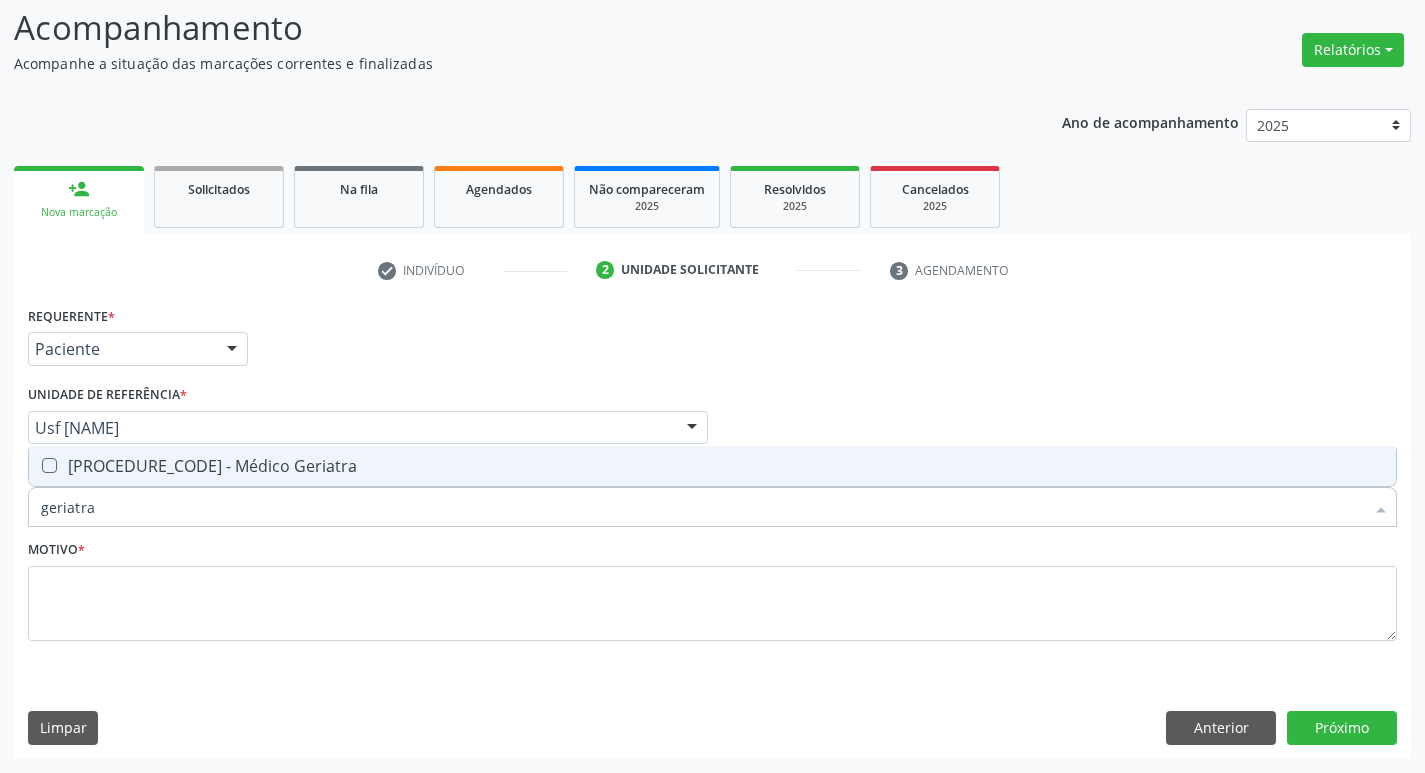 click on "[PROCEDURE_CODE] - Médico Geriatra" at bounding box center [712, 466] 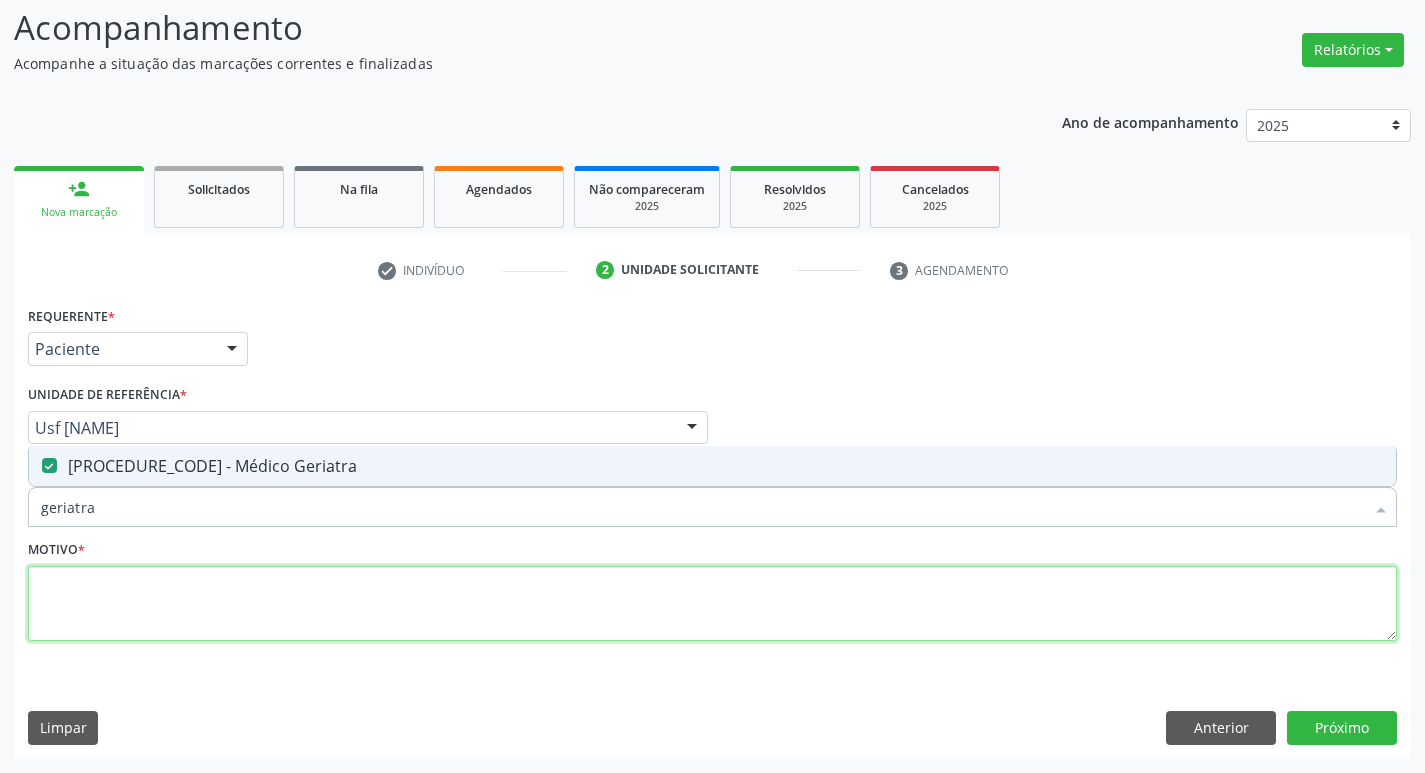 click at bounding box center (712, 604) 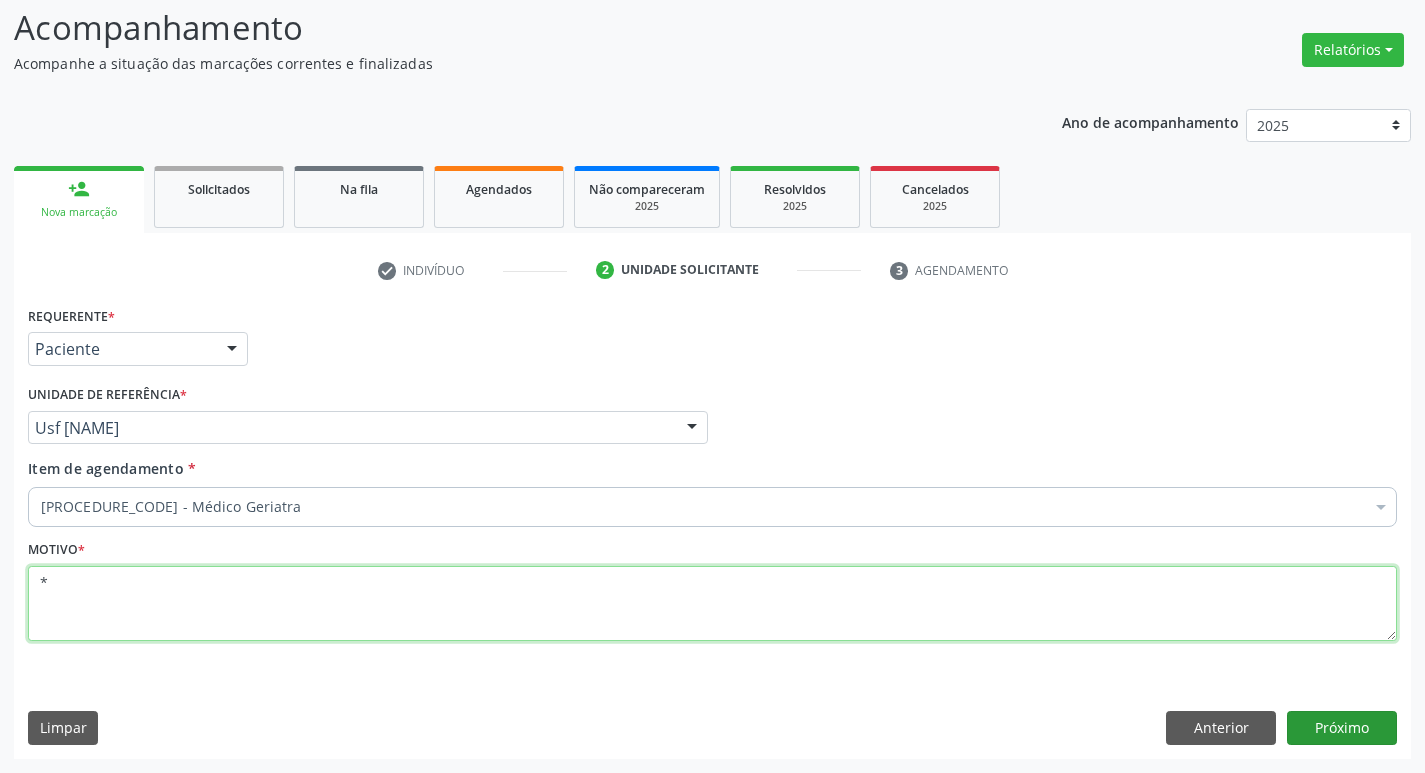 type on "*" 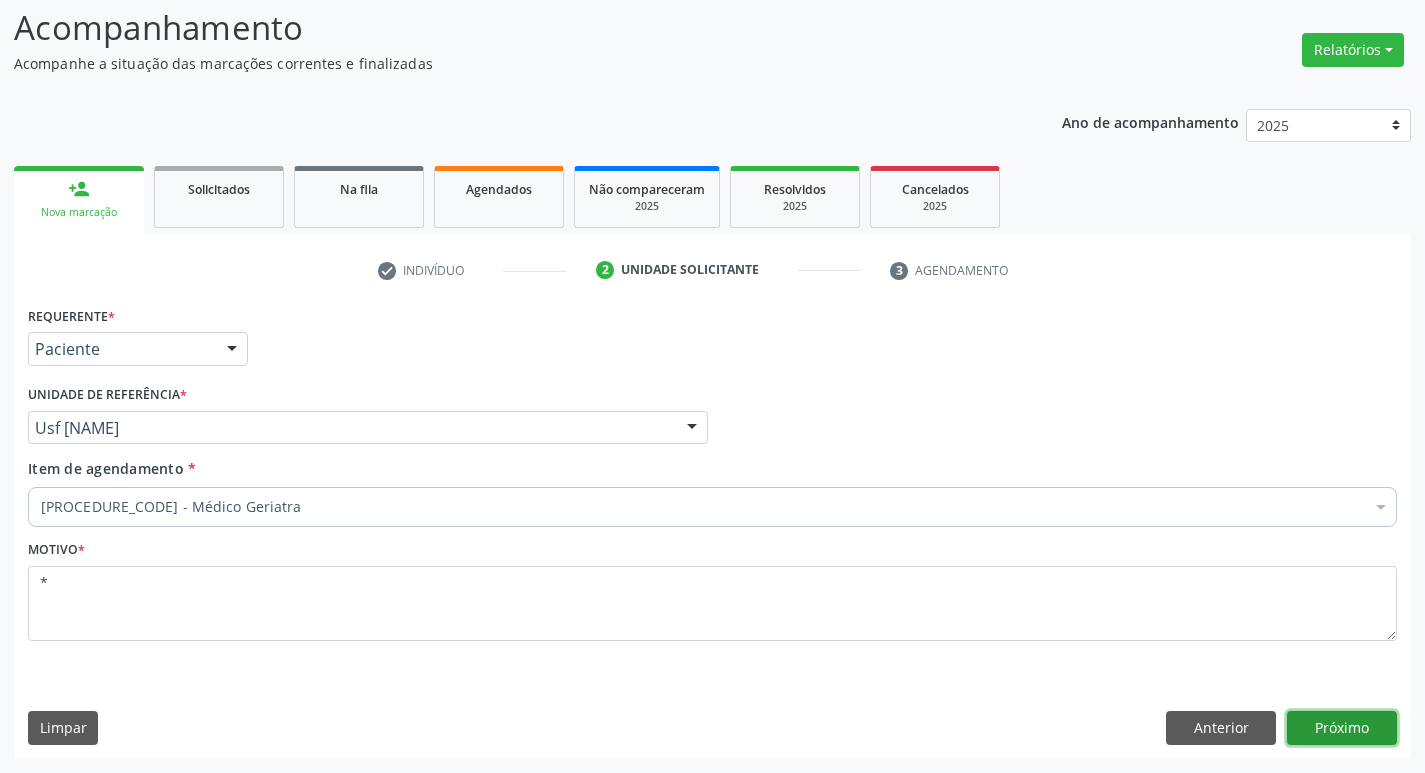 click on "Próximo" at bounding box center [1342, 728] 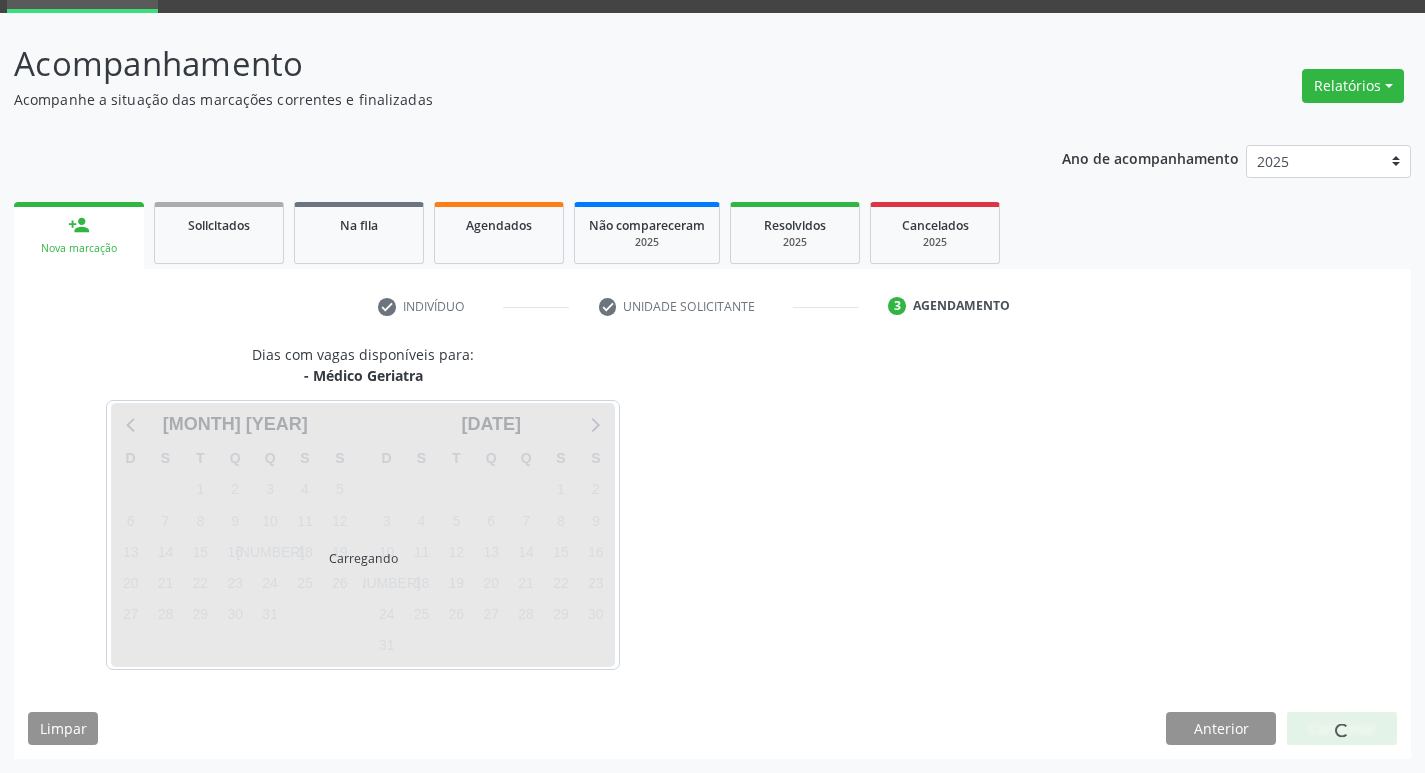 scroll, scrollTop: 97, scrollLeft: 0, axis: vertical 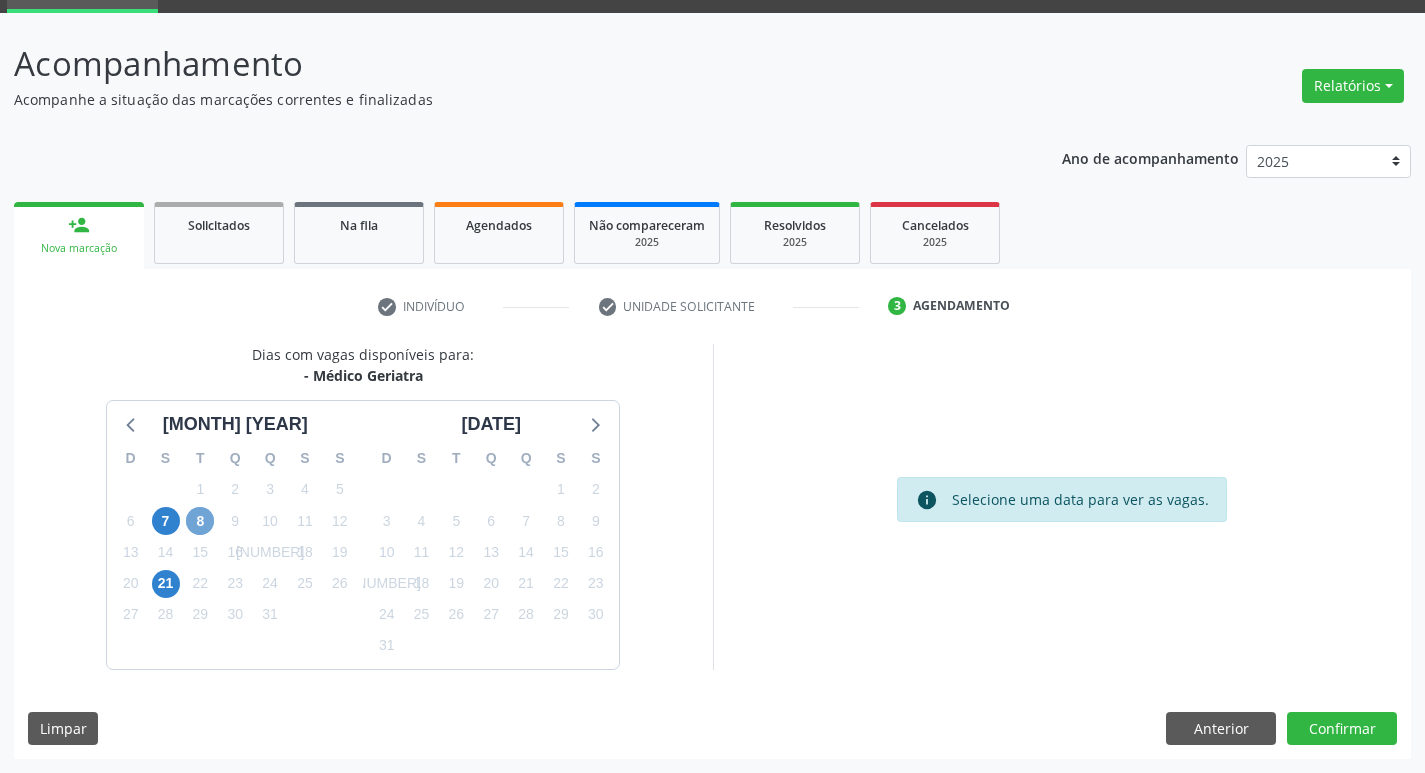 click on "8" at bounding box center [200, 521] 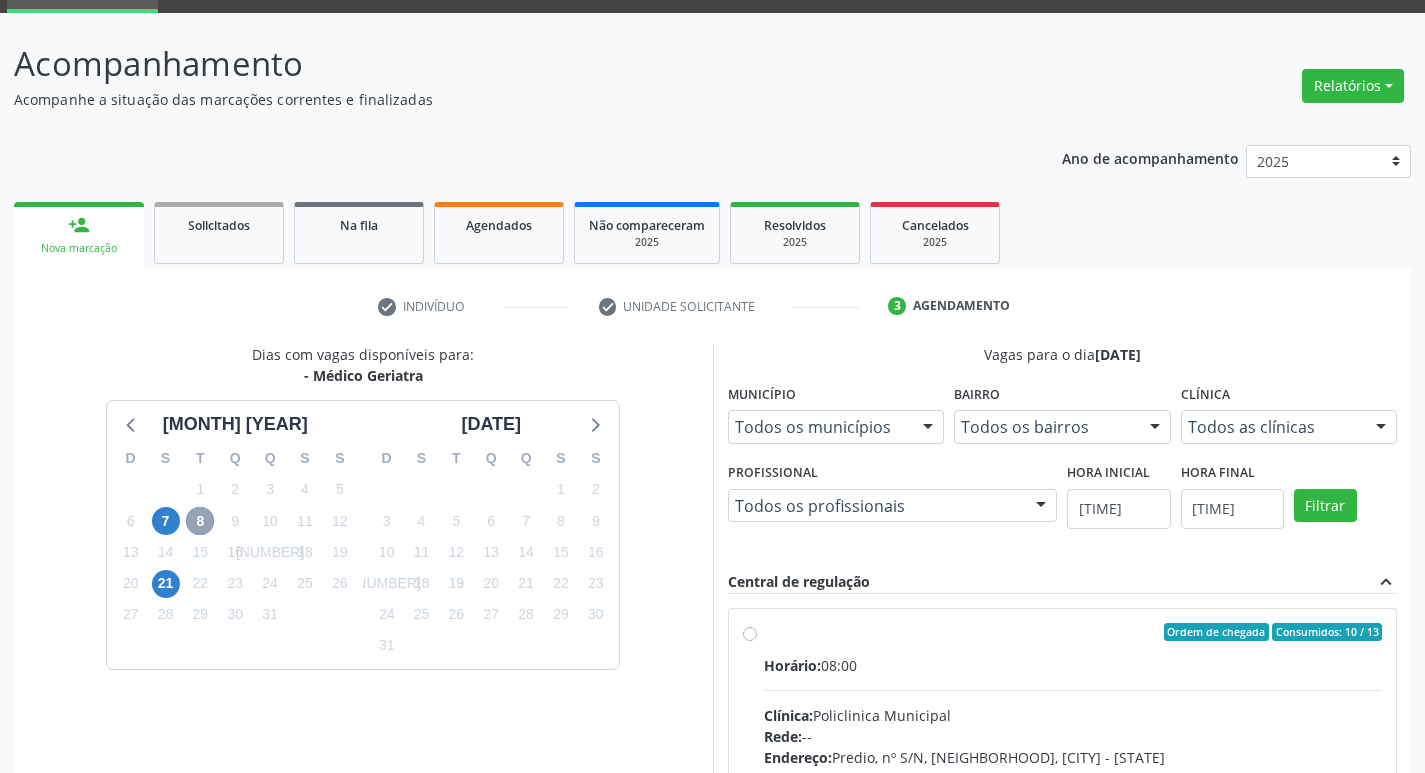 scroll, scrollTop: 197, scrollLeft: 0, axis: vertical 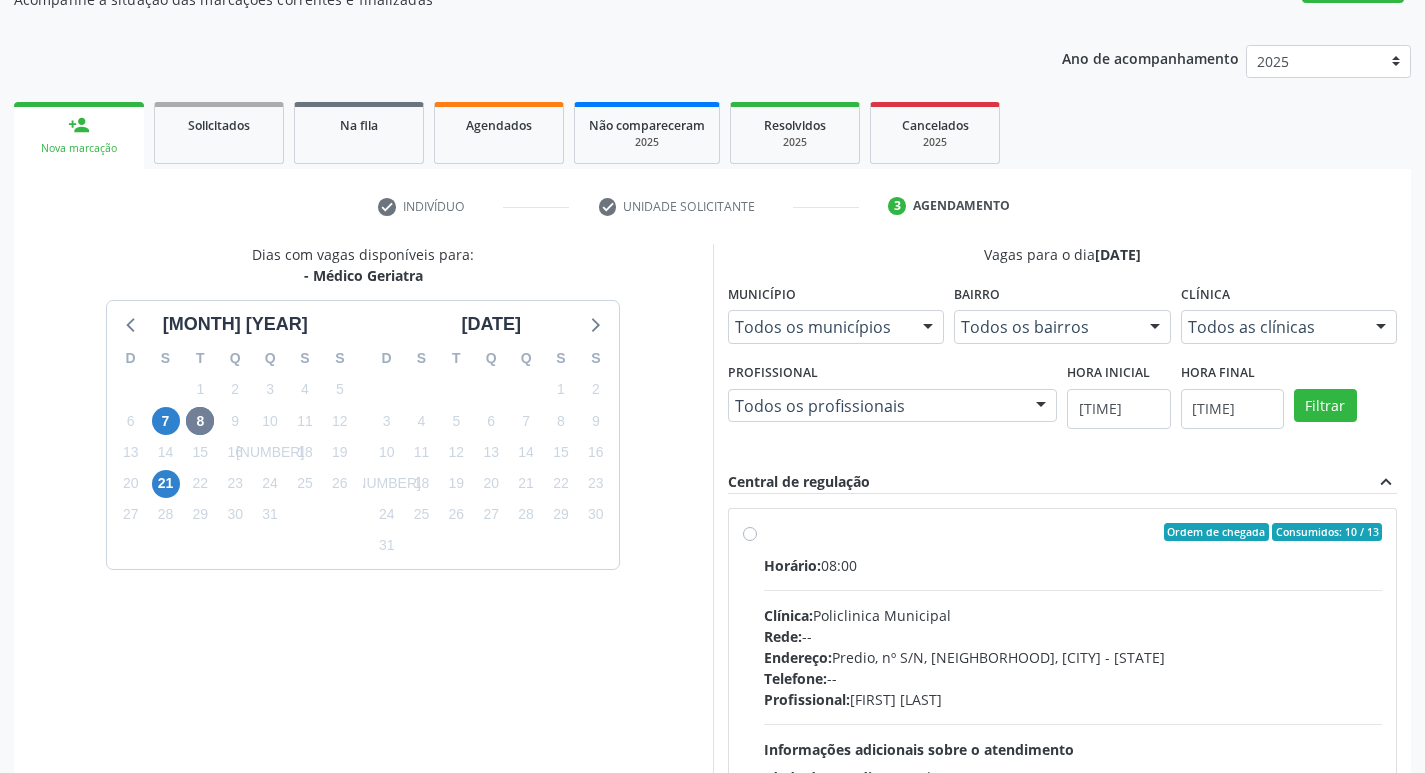 click on "Ordem de chegada
Consumidos: 10 / 13
Horário:   08:00
Clínica:  Policlinica Municipal
Rede:
--
Endereço:   Predio, nº S/N, Ipsep, [CITY] - [STATE]
Telefone:   --
Profissional:
[PERSON]
Informações adicionais sobre o atendimento
Idade de atendimento:
de 0 a 120 anos
Gênero(s) atendido(s):
Masculino e Feminino
Informações adicionais:
--" at bounding box center [1073, 676] 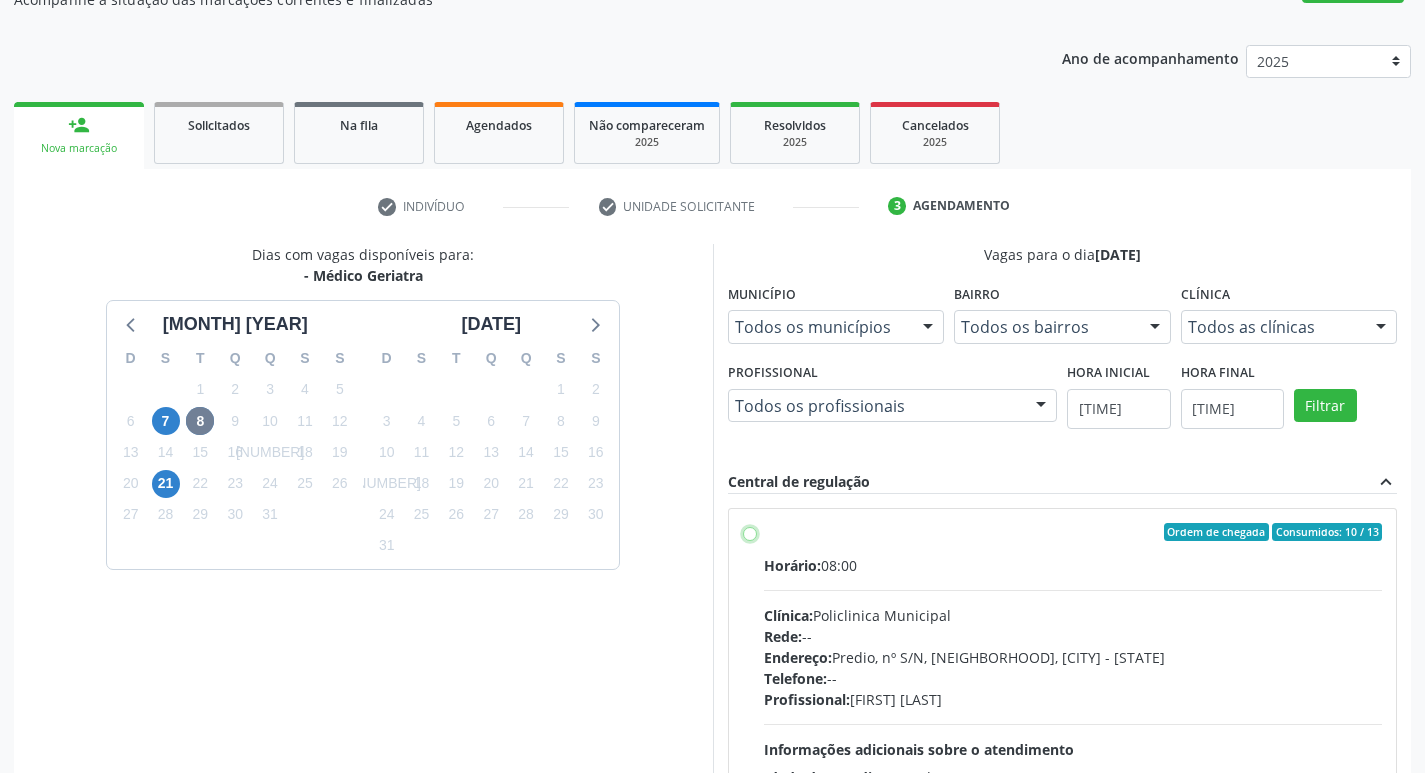 click on "Ordem de chegada
Consumidos: 10 / 13
Horário:   08:00
Clínica:  Policlinica Municipal
Rede:
--
Endereço:   Predio, nº S/N, Ipsep, [CITY] - [STATE]
Telefone:   --
Profissional:
[PERSON]
Informações adicionais sobre o atendimento
Idade de atendimento:
de 0 a 120 anos
Gênero(s) atendido(s):
Masculino e Feminino
Informações adicionais:
--" at bounding box center [750, 532] 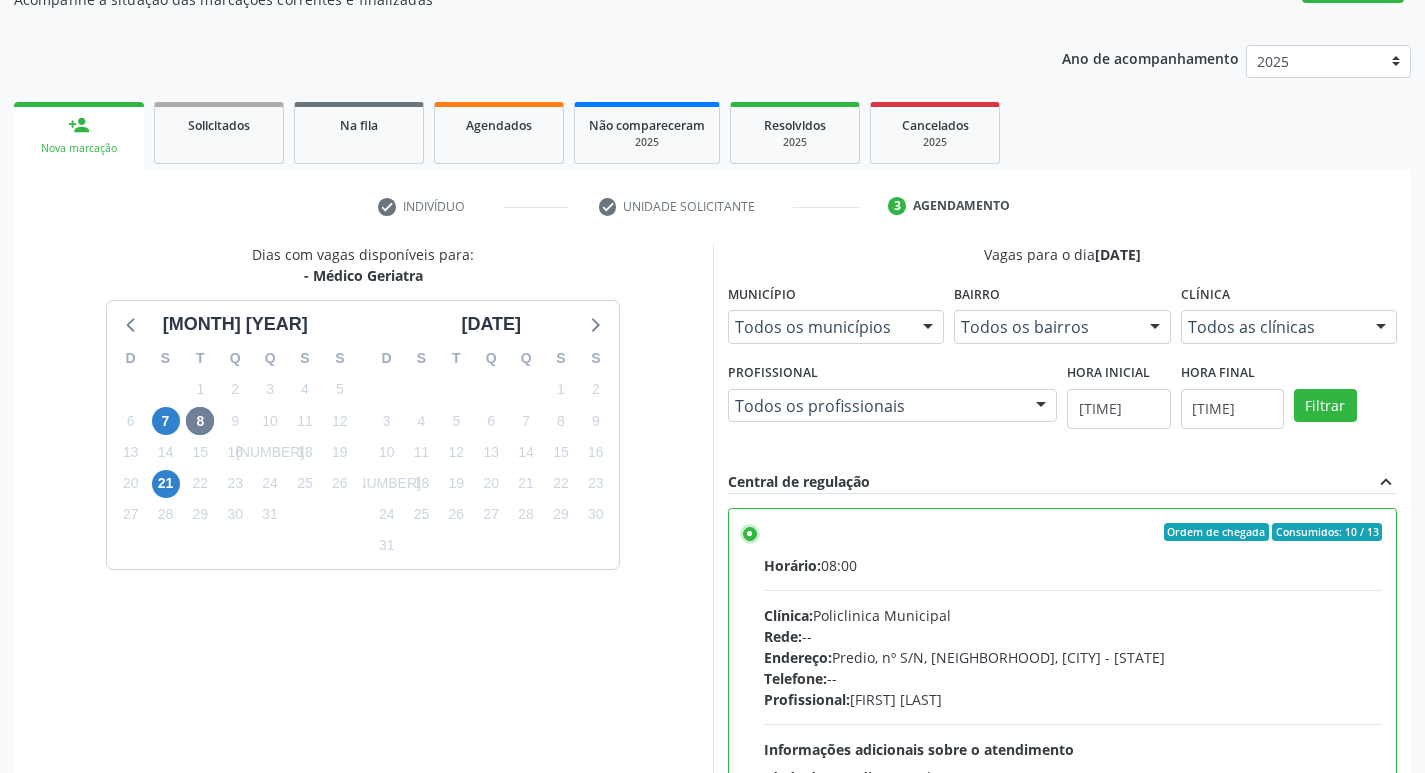 scroll, scrollTop: 397, scrollLeft: 0, axis: vertical 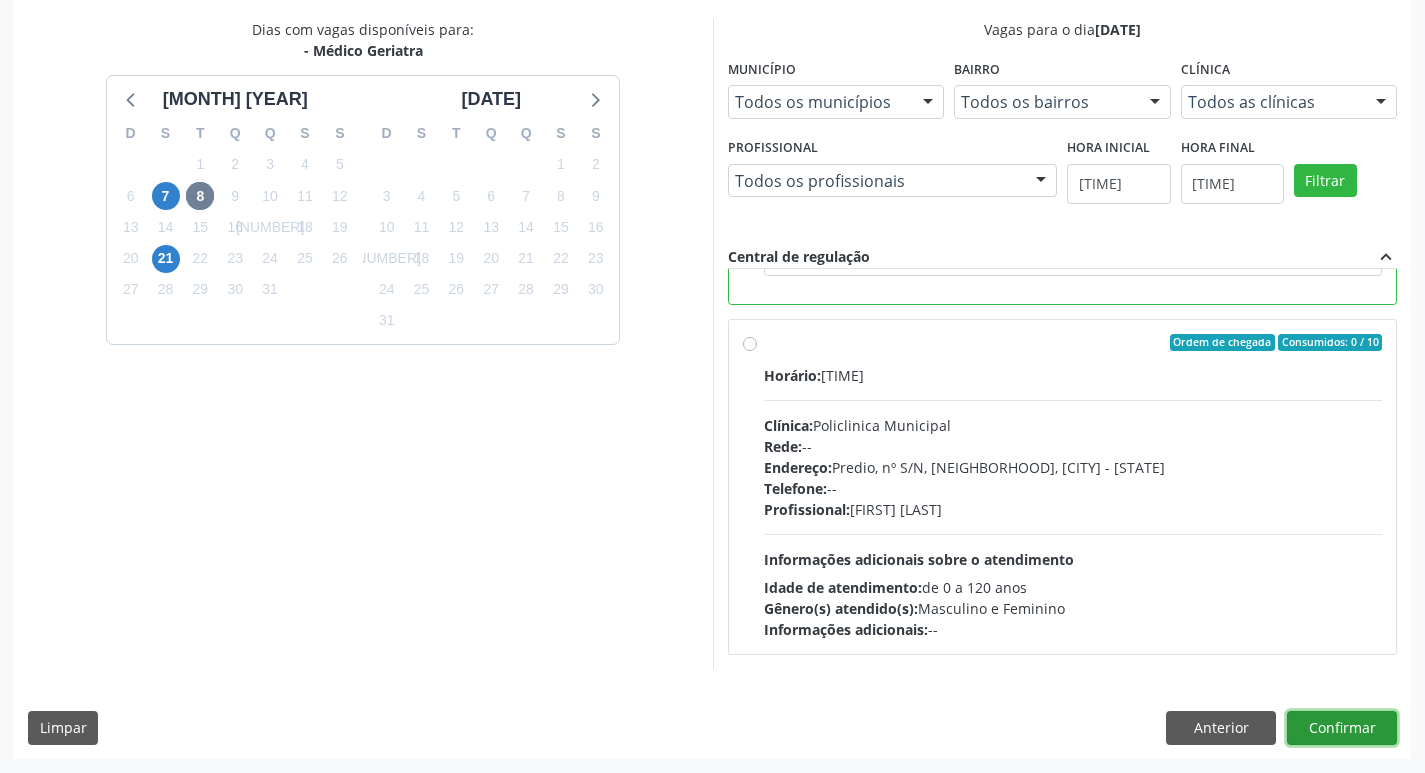 click on "Confirmar" at bounding box center (1342, 728) 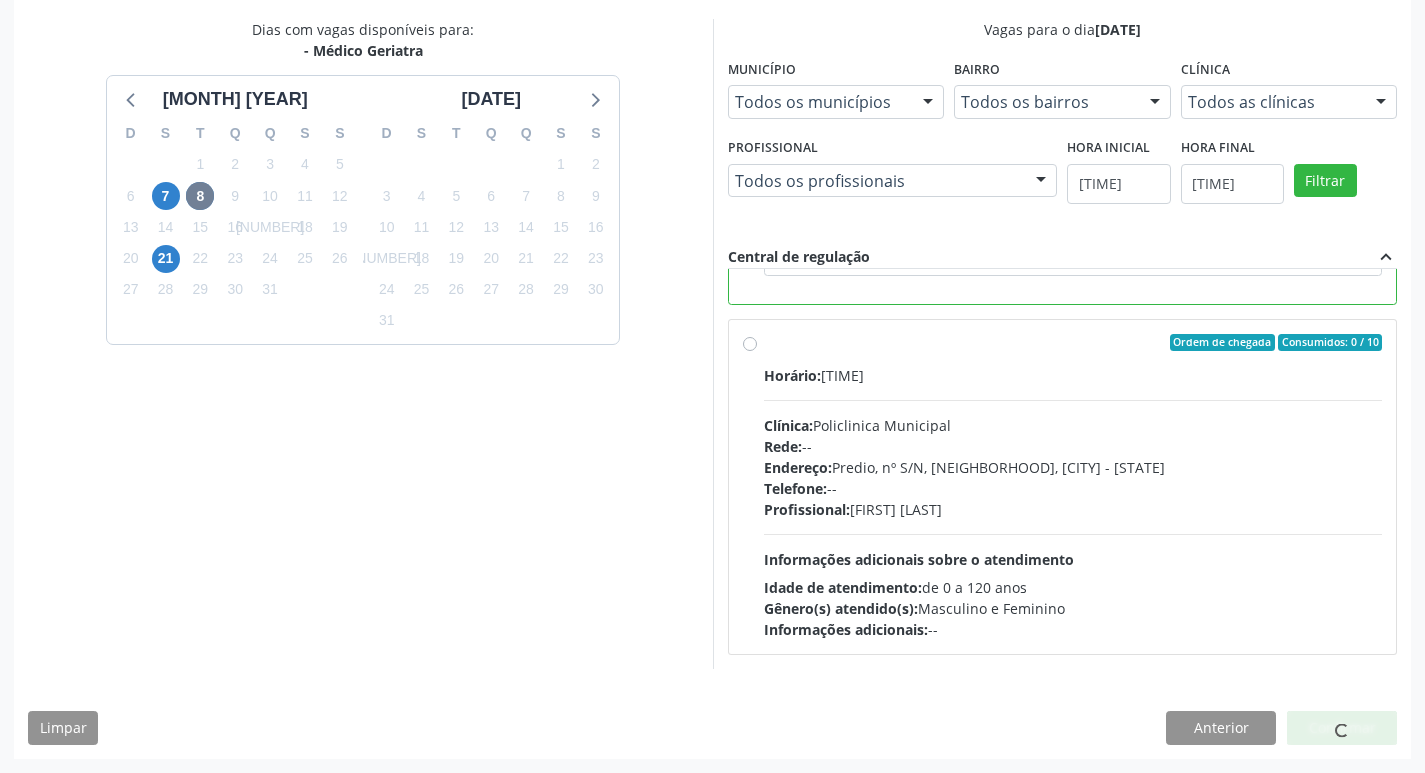 scroll, scrollTop: 0, scrollLeft: 0, axis: both 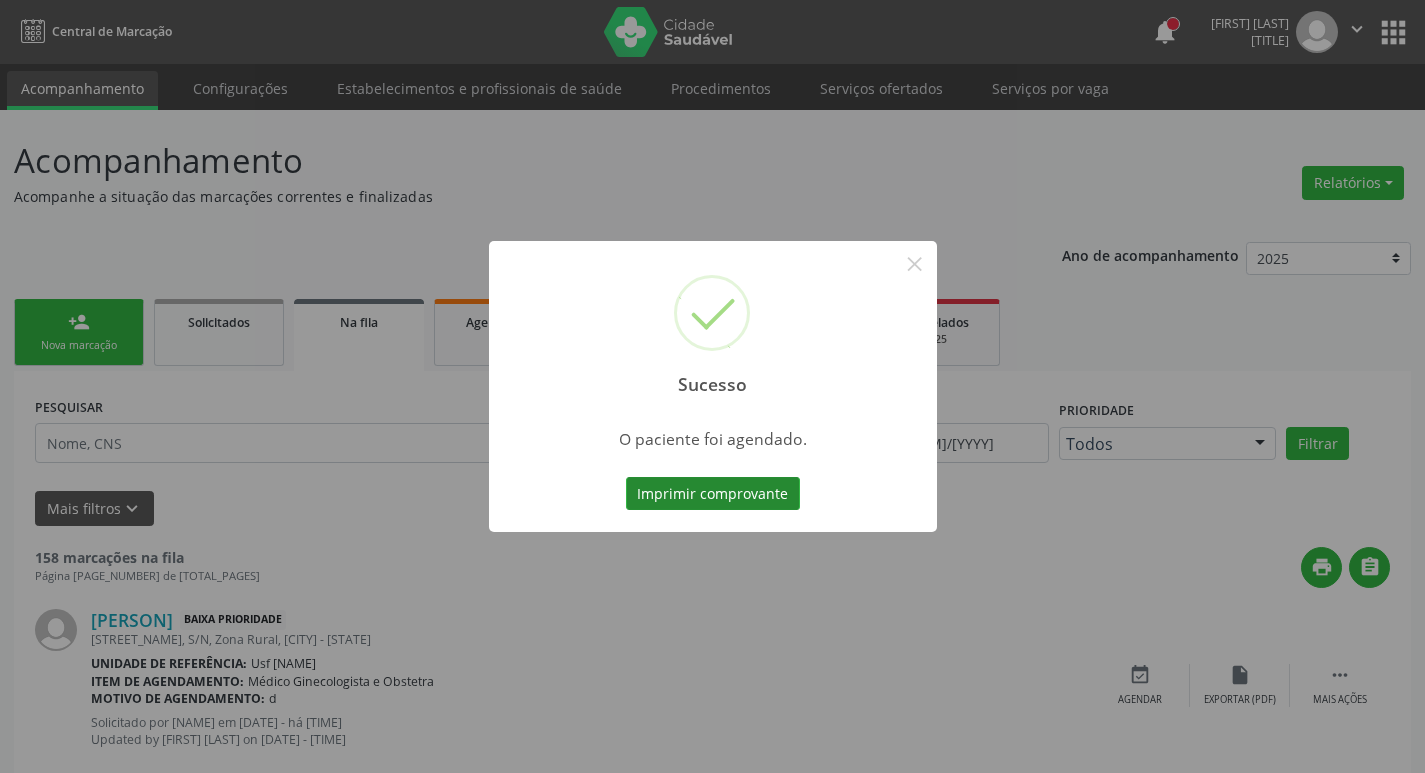 click on "Imprimir comprovante" at bounding box center [713, 494] 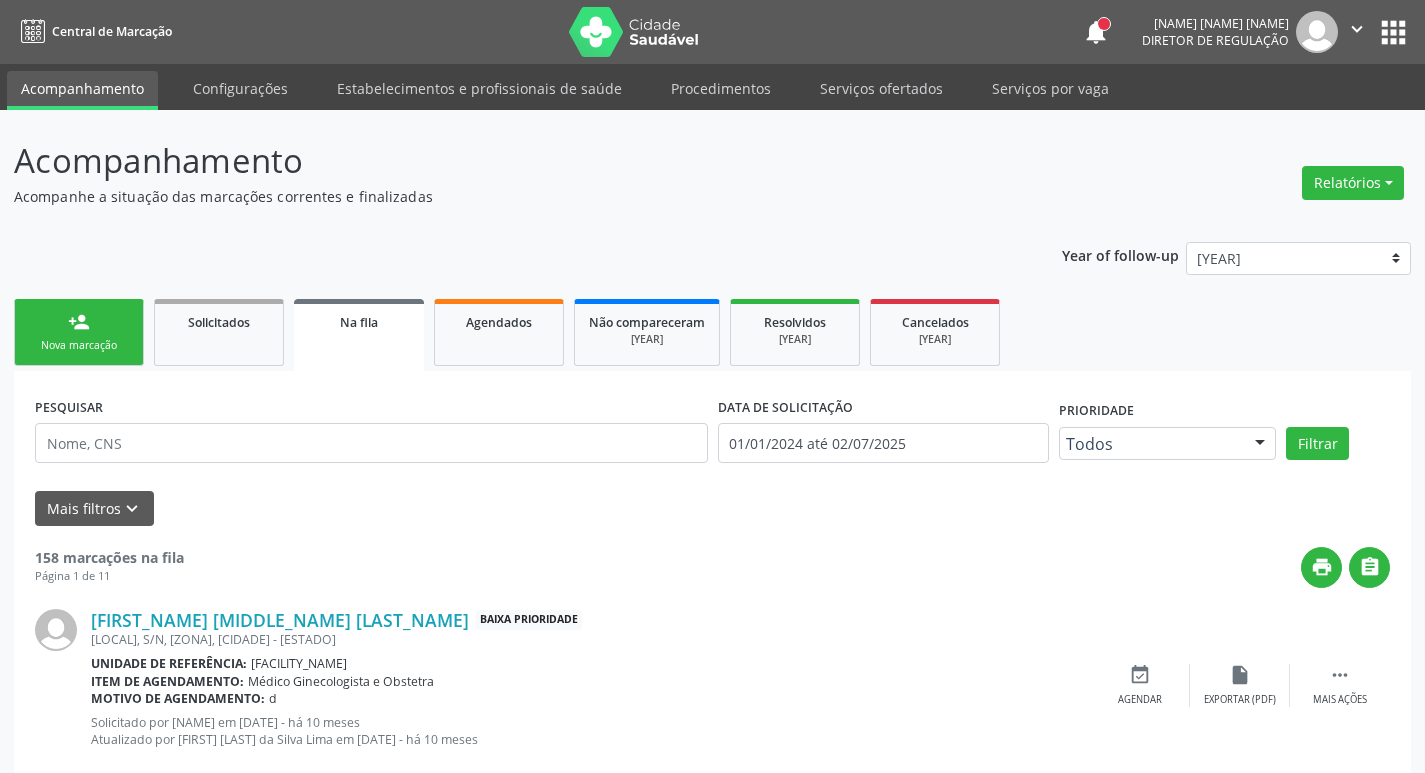 scroll, scrollTop: 0, scrollLeft: 0, axis: both 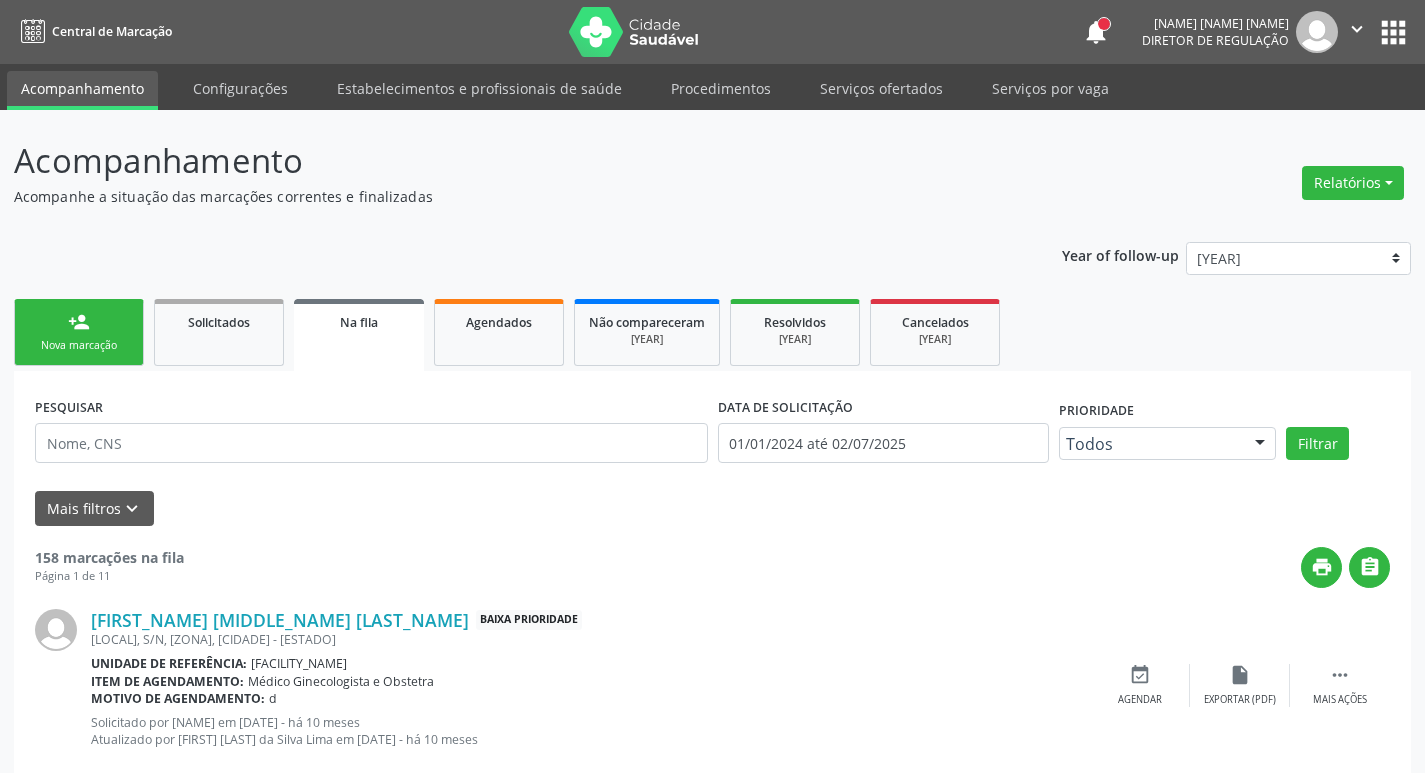 click on "person_add
Nova marcação" at bounding box center [79, 332] 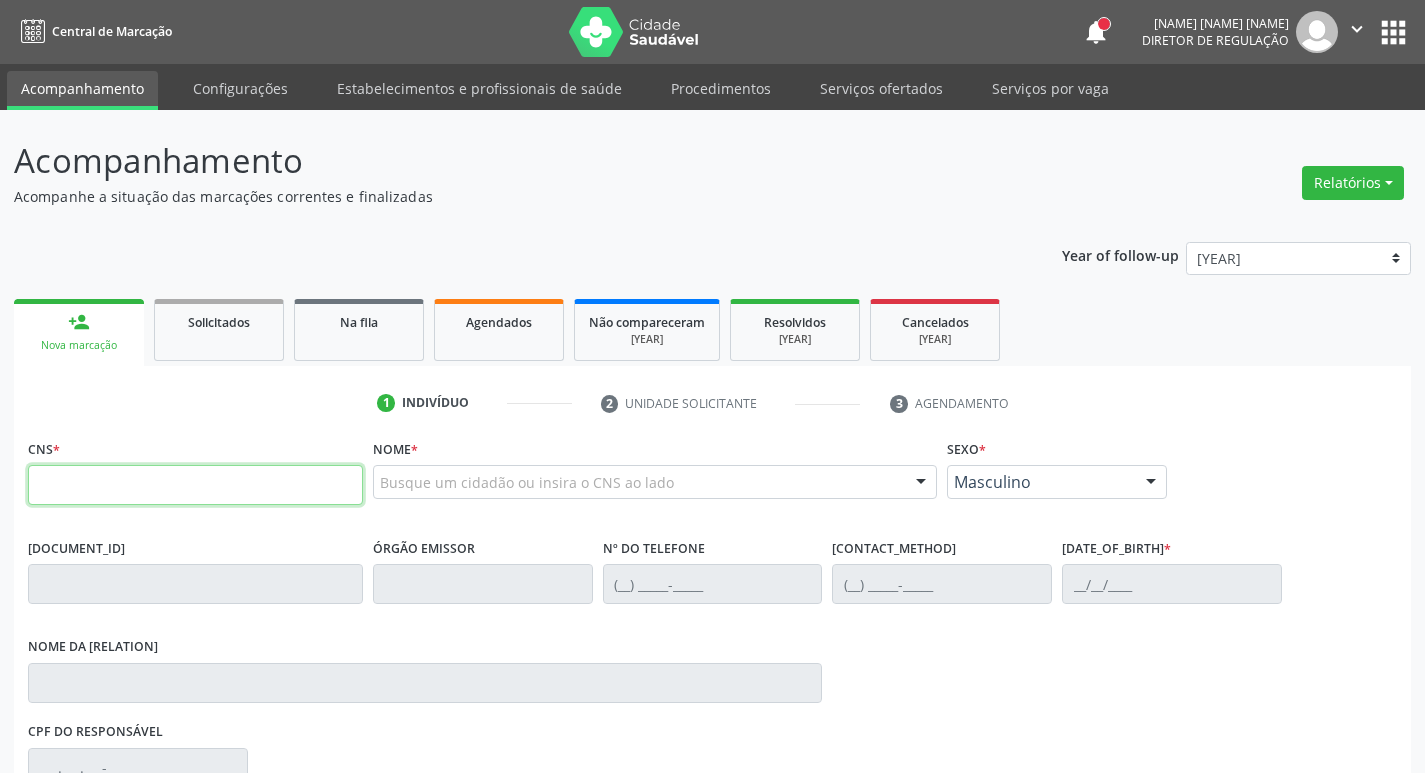 click at bounding box center [195, 485] 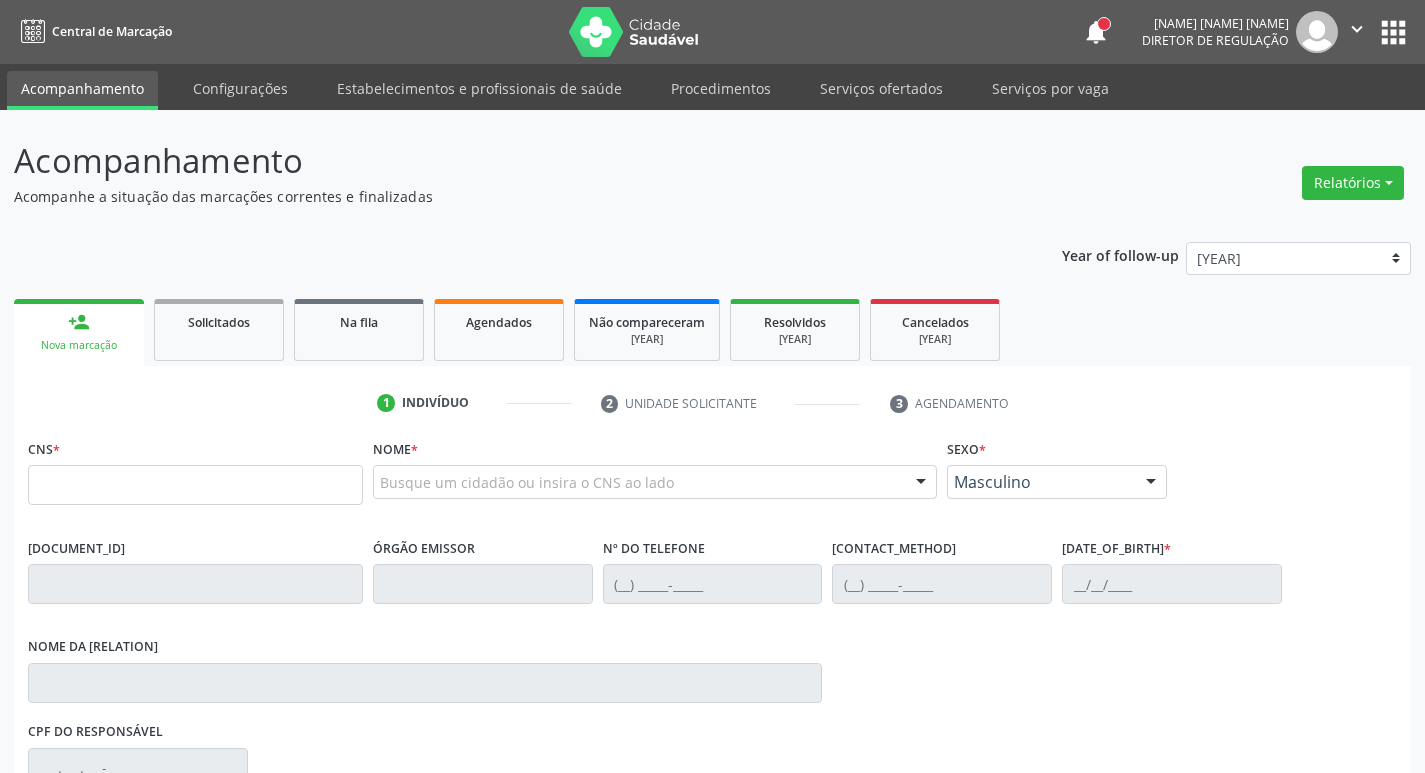 click on "Acompanhamento
Acompanhe a situação das marcações correntes e finalizadas
Relatórios
Acompanhamento
Consolidado
Agendamentos
Procedimentos realizados" at bounding box center (712, 171) 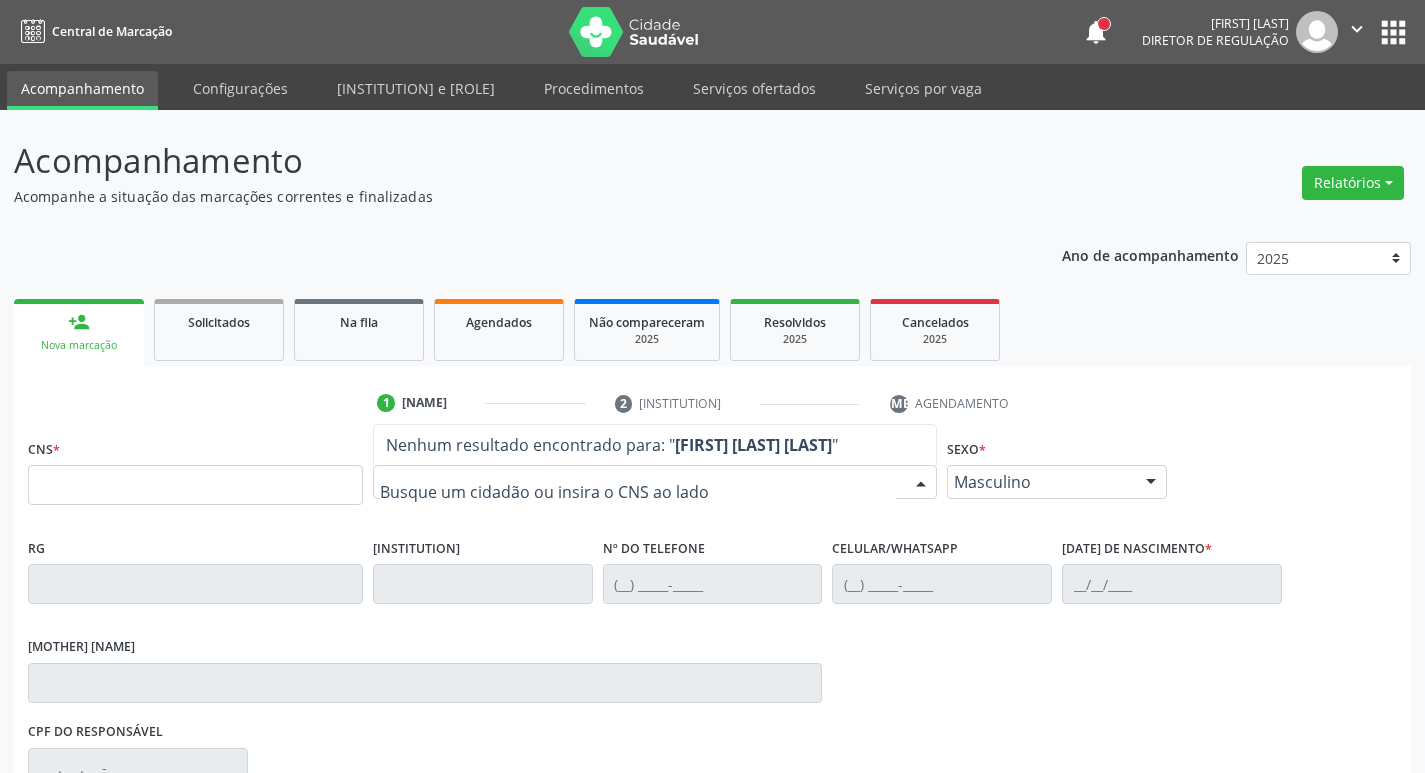 click at bounding box center [655, 482] 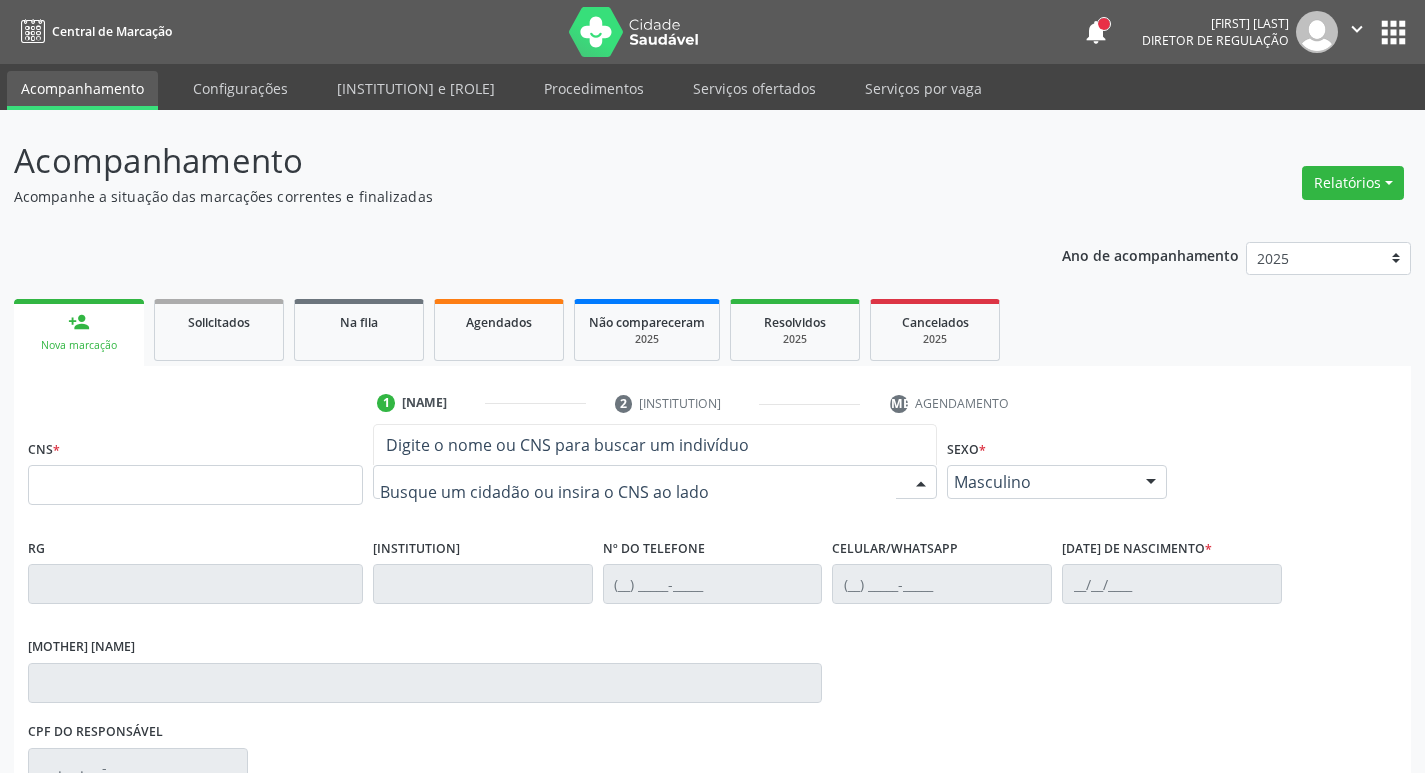click at bounding box center [638, 492] 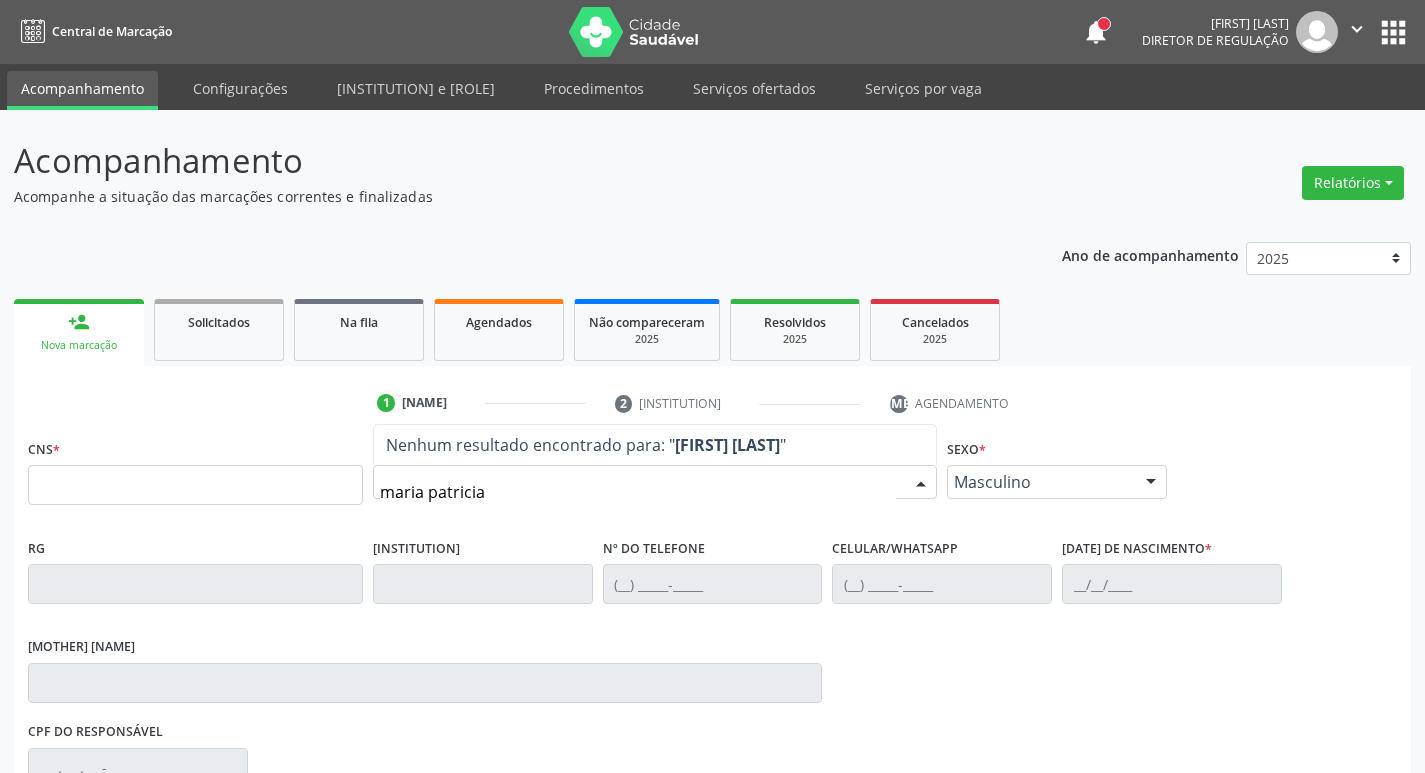 type on "maria patricia" 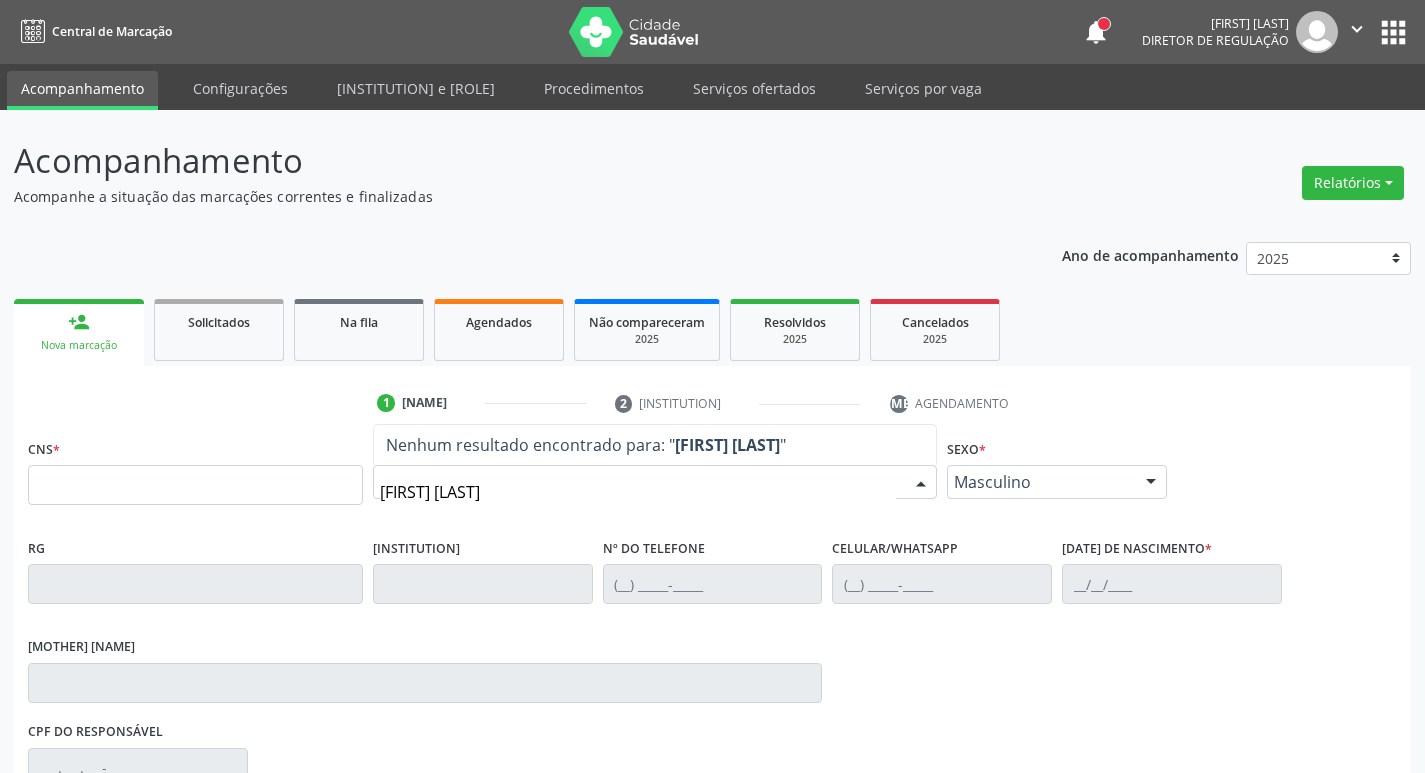 click on "maria patricia so" at bounding box center [638, 492] 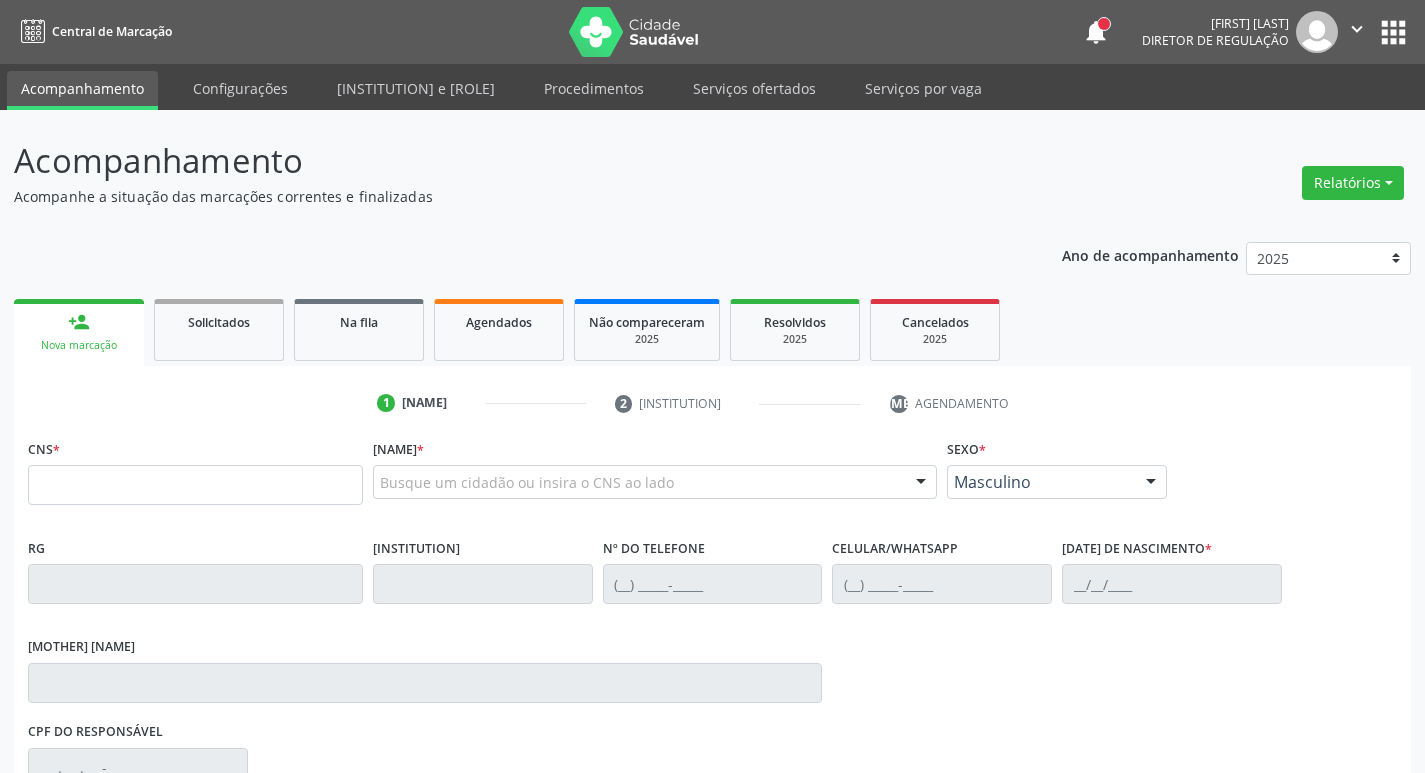 click on "person_add
Nova marcação" at bounding box center (79, 332) 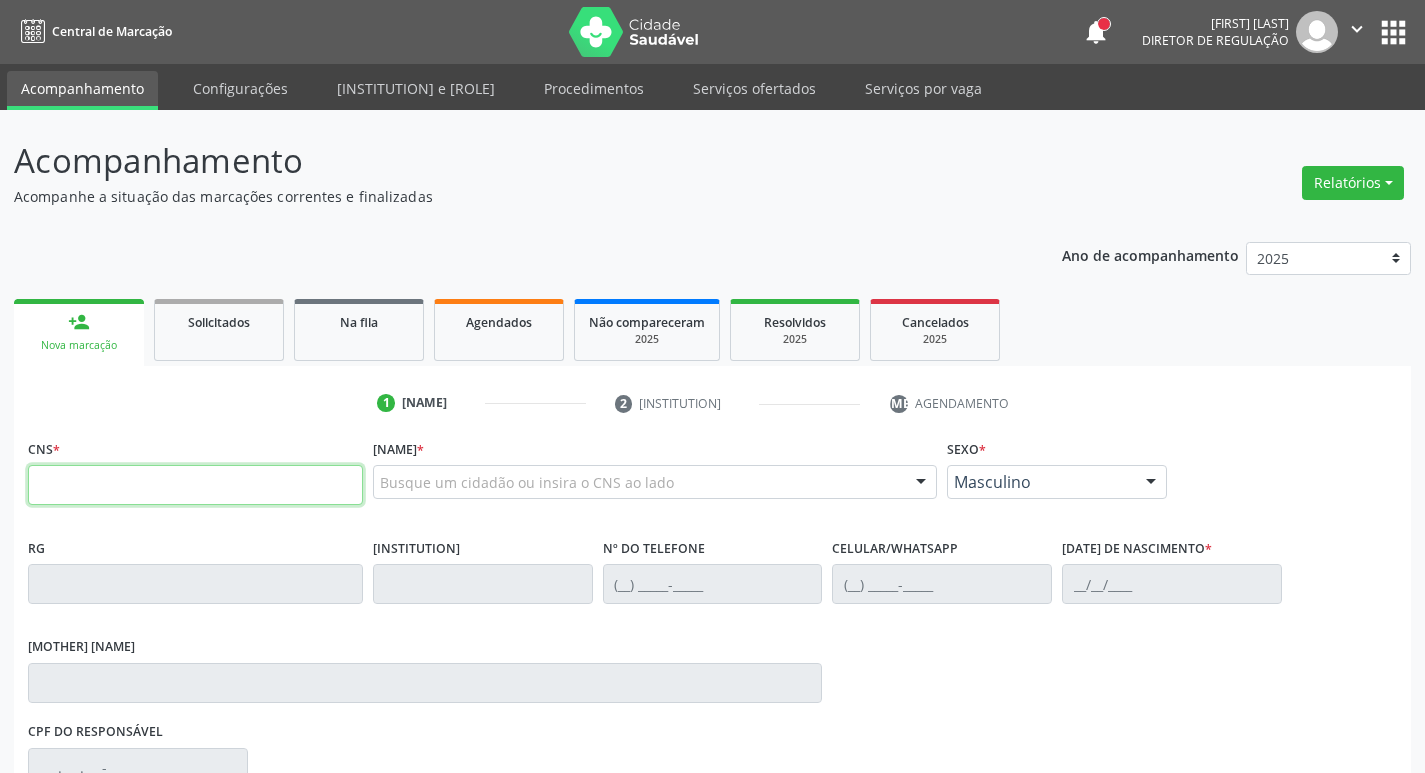 click at bounding box center [195, 485] 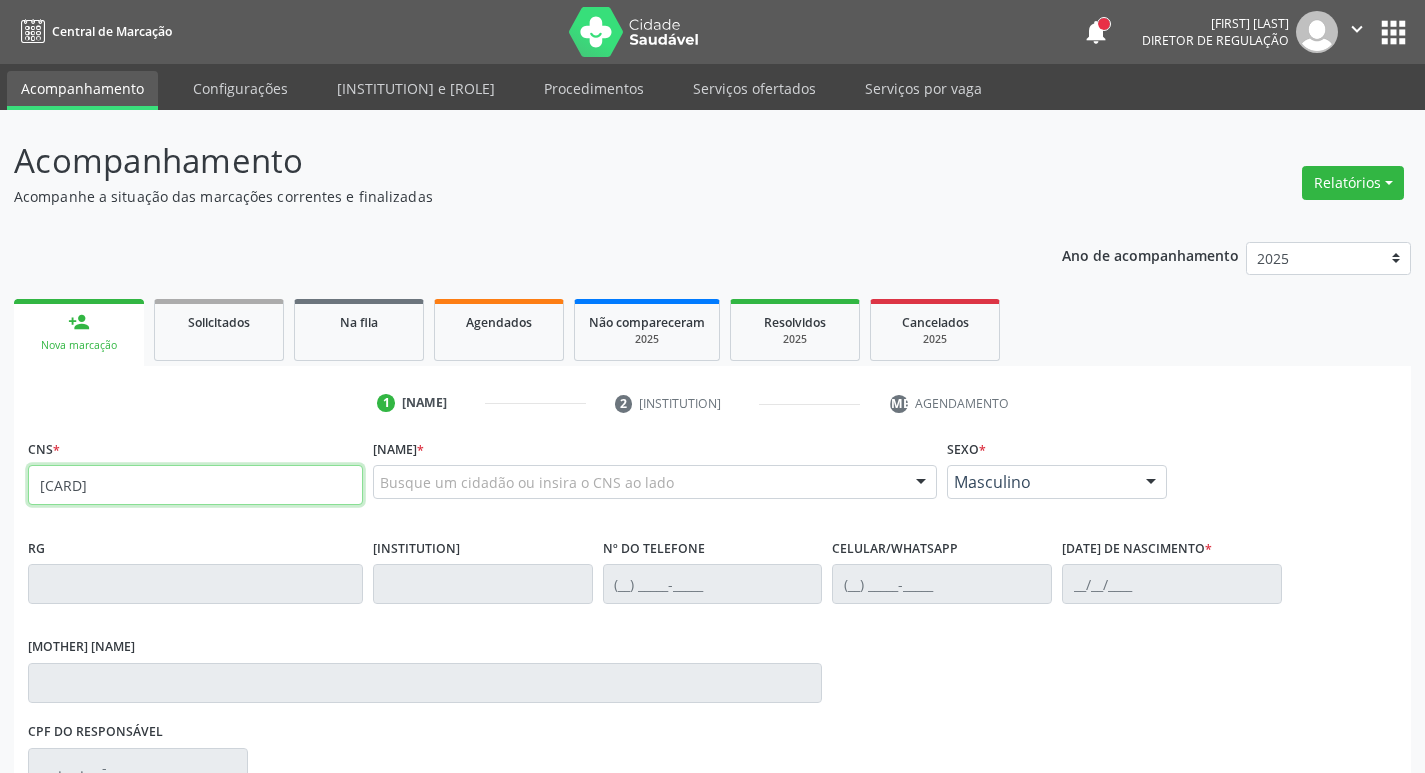 type on "700 0099 9130 6204" 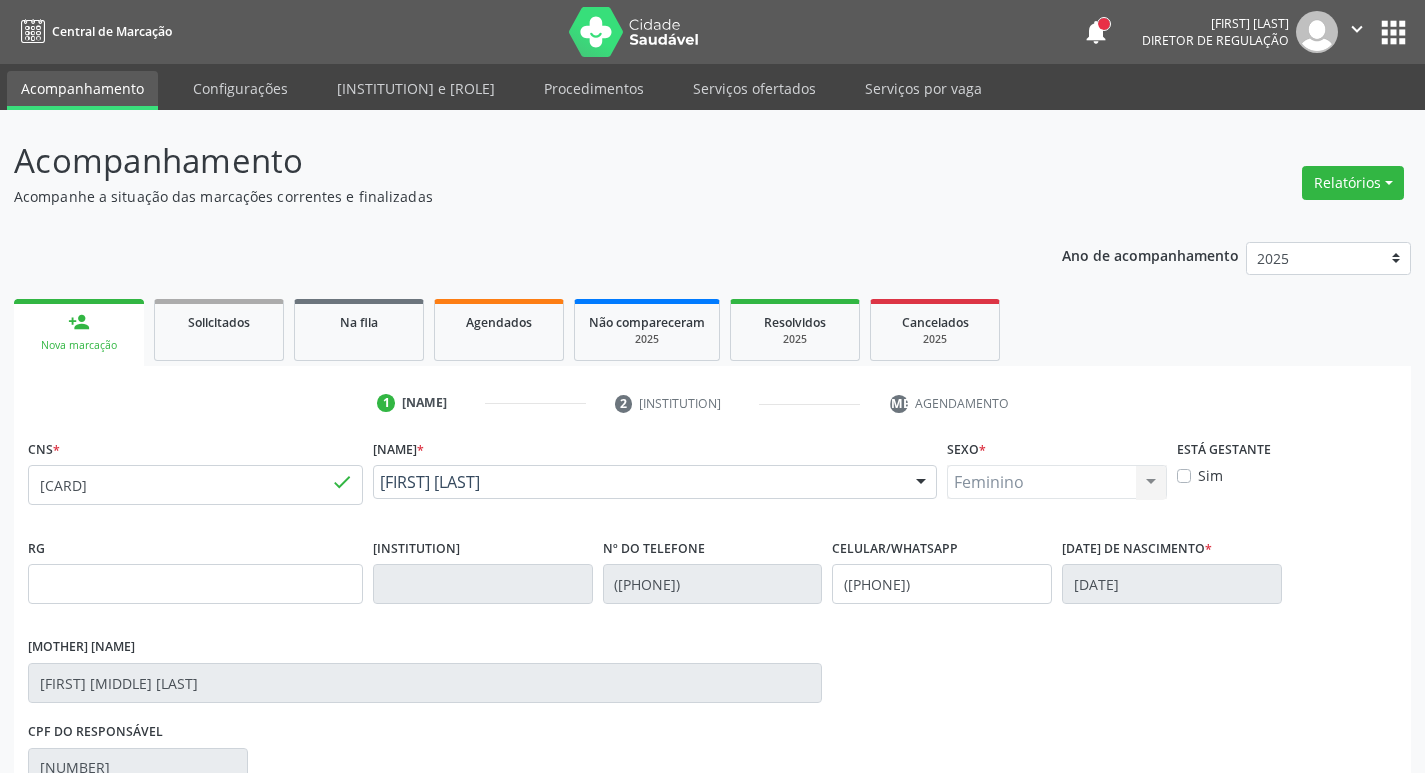 scroll, scrollTop: 297, scrollLeft: 0, axis: vertical 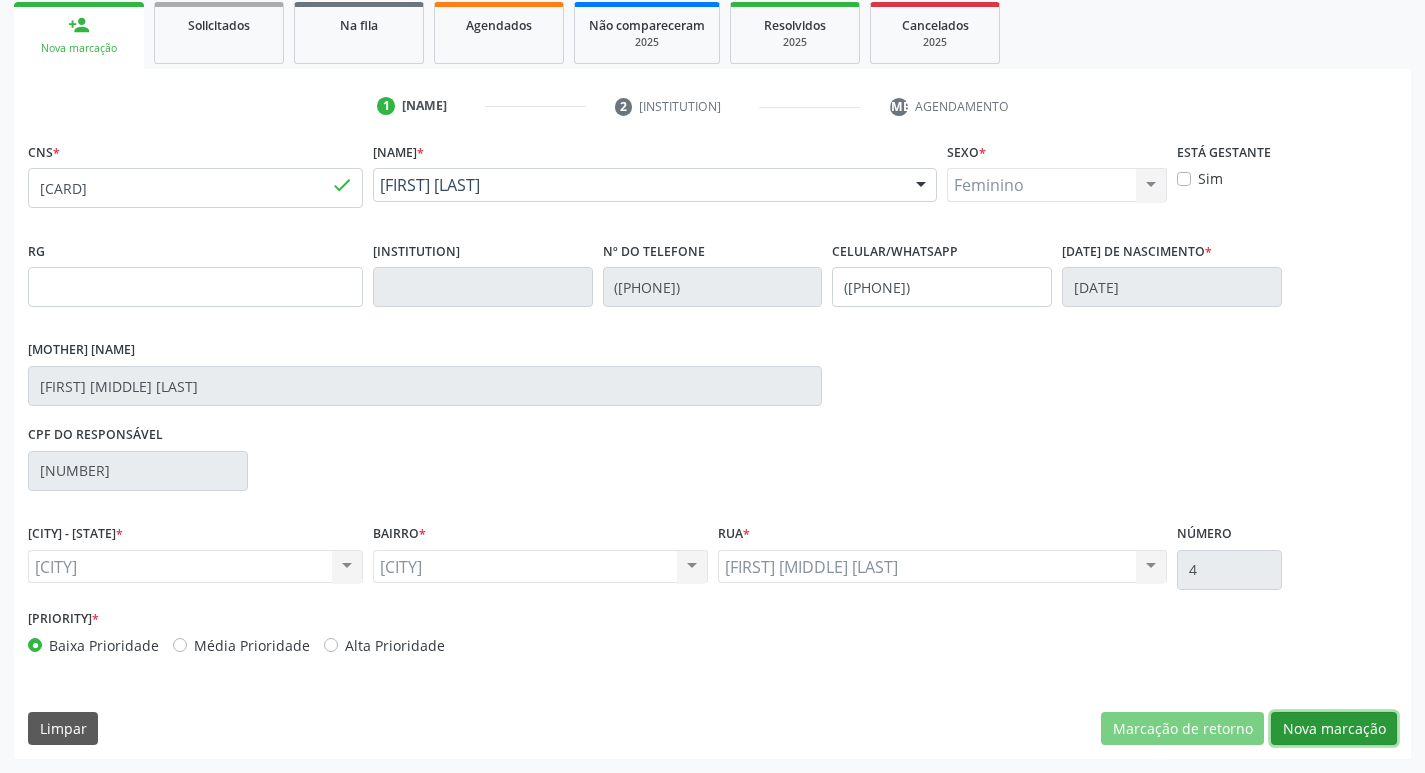 click on "Nova marcação" at bounding box center [1182, 729] 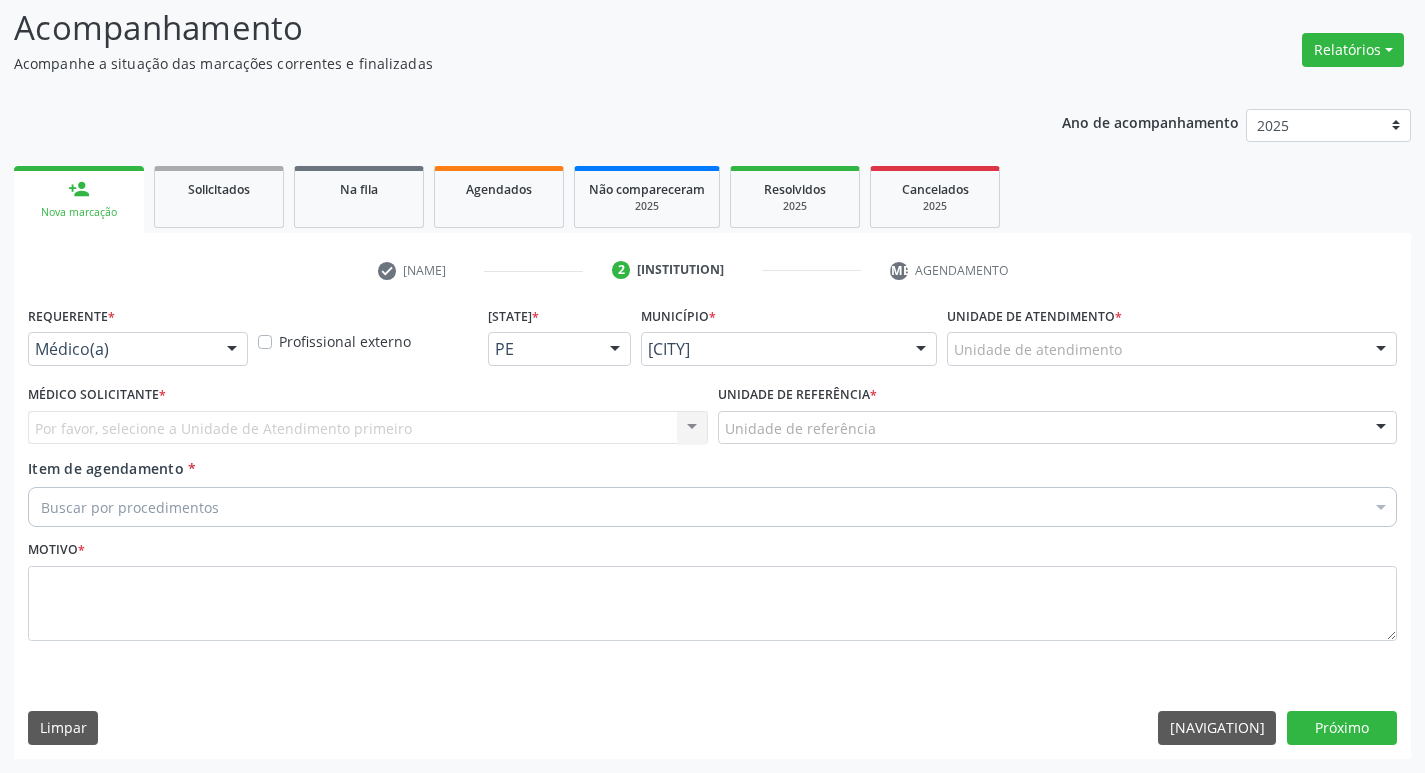 click on "Médico(a)" at bounding box center (138, 349) 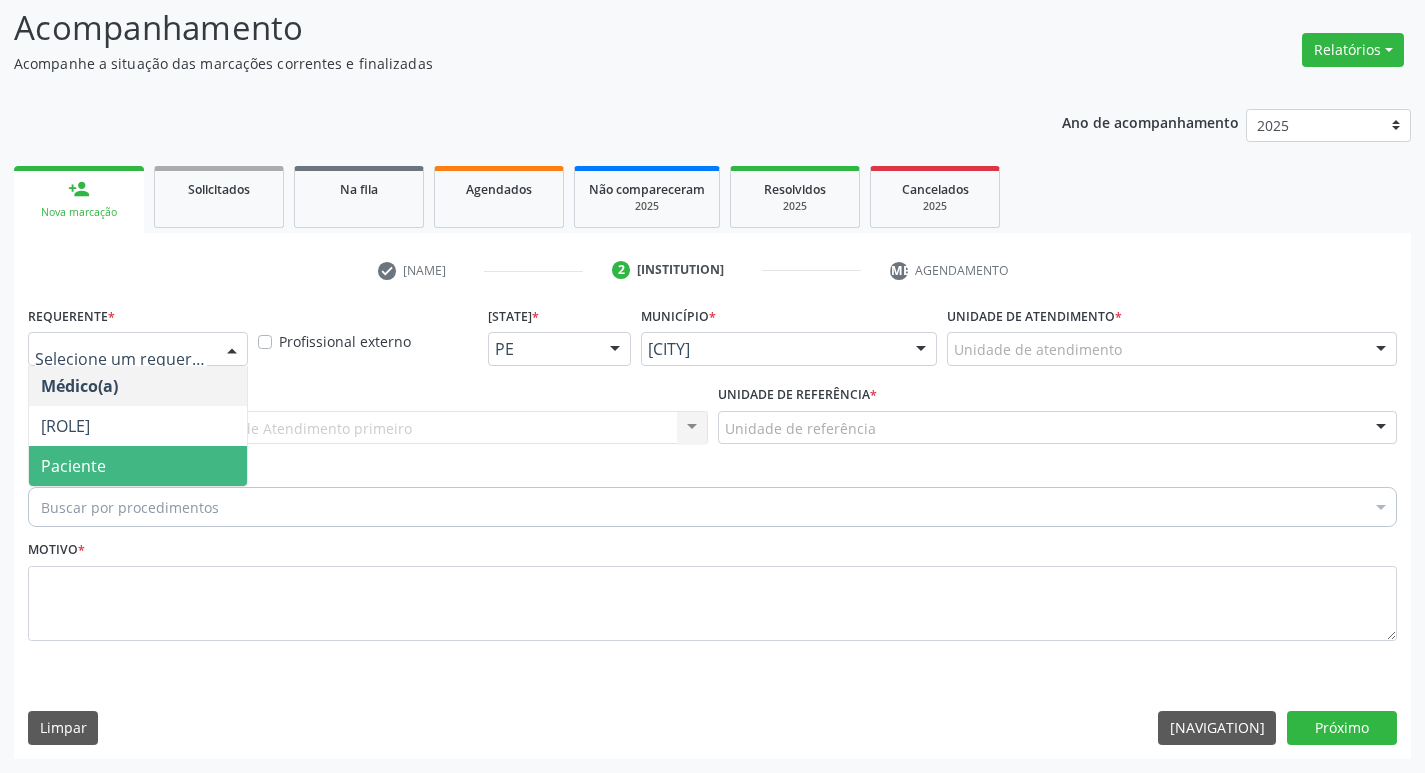 click on "Paciente" at bounding box center [138, 466] 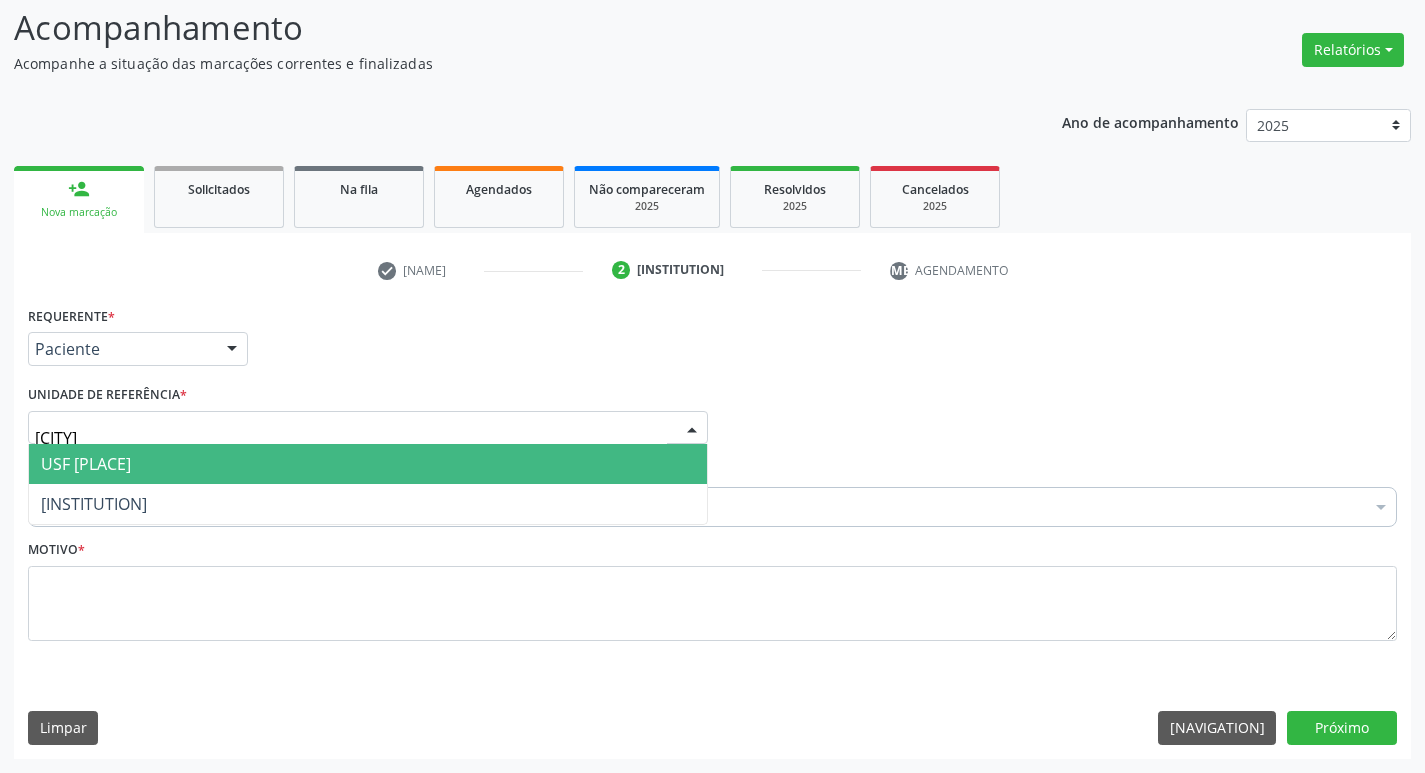 click on "Usf [NAME]" at bounding box center [368, 464] 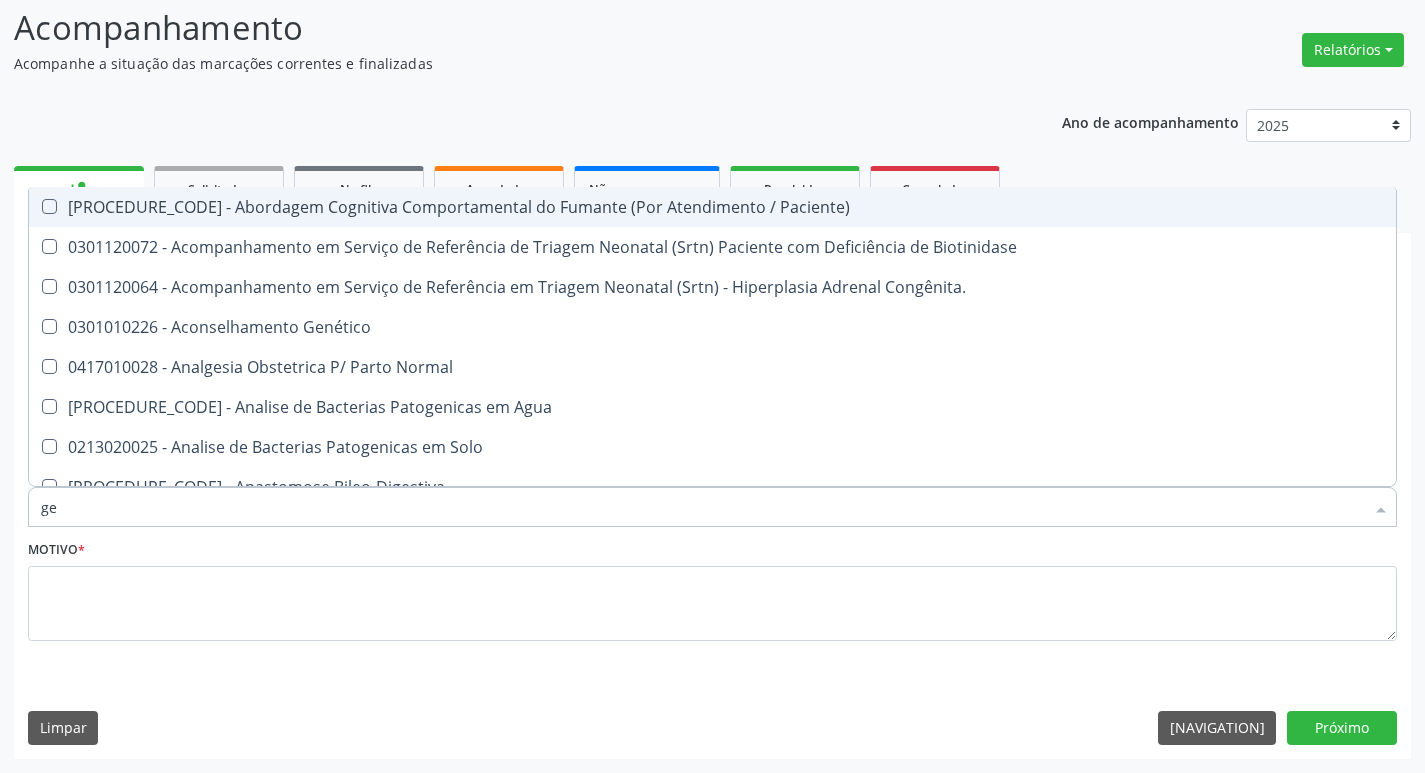 type on "ger" 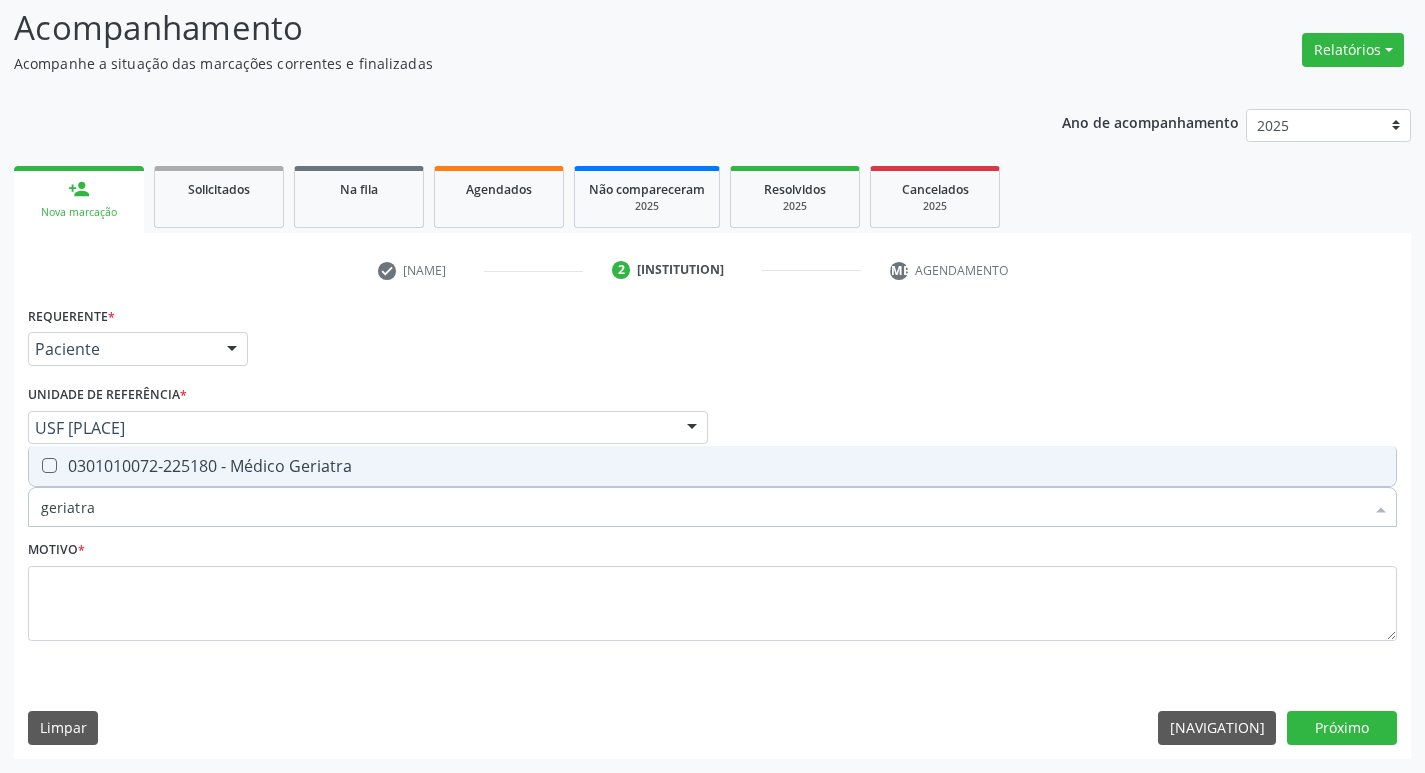 click on "[PROCEDURE_CODE] - Médico Geriatra" at bounding box center [712, 466] 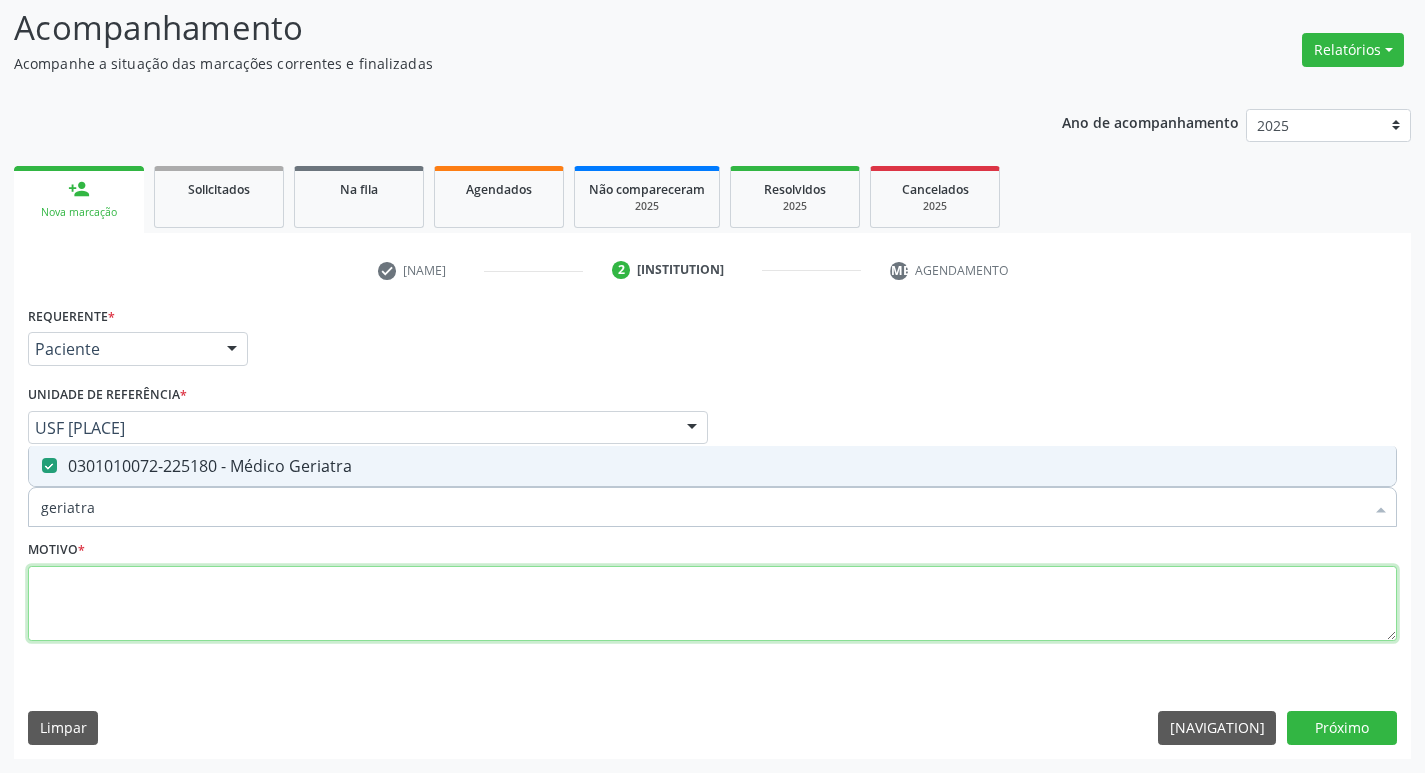 click at bounding box center [712, 604] 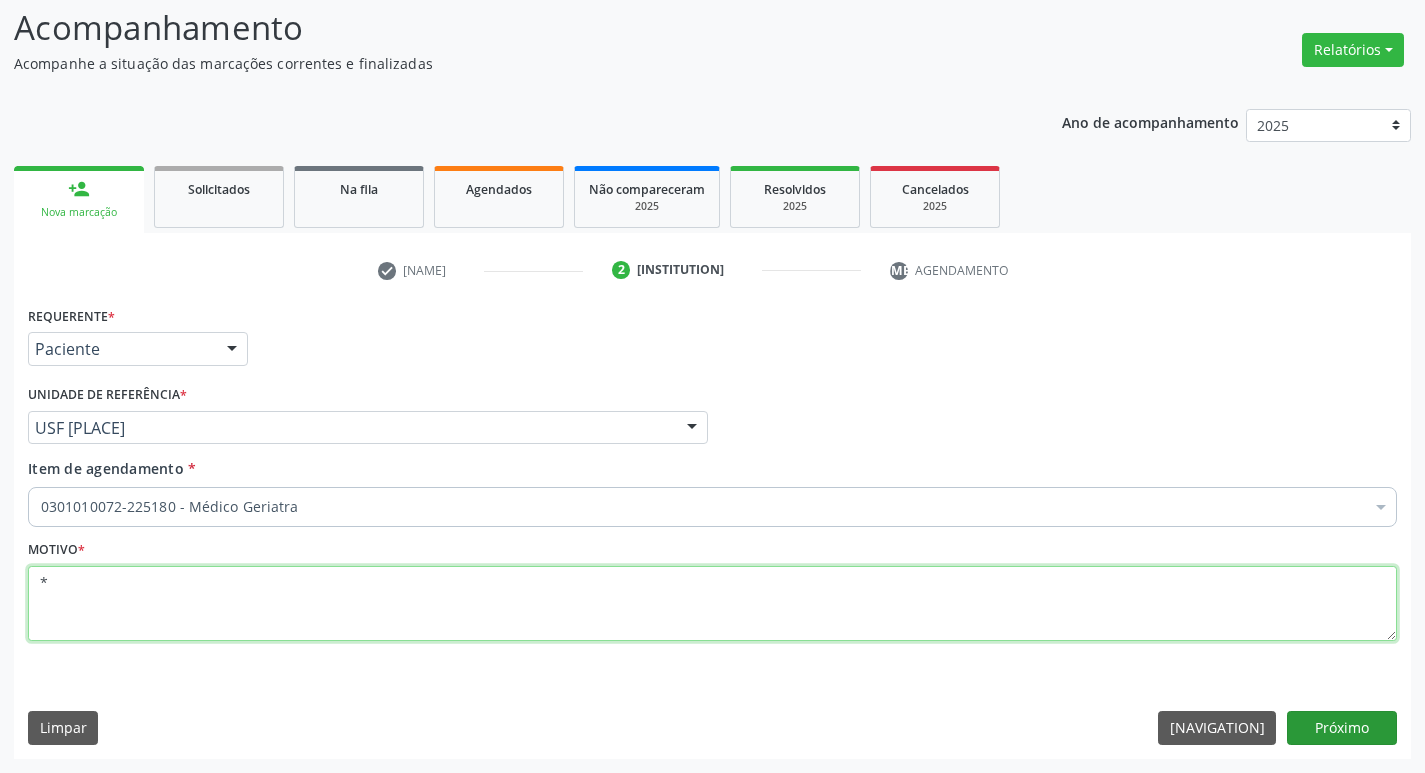 type on "*" 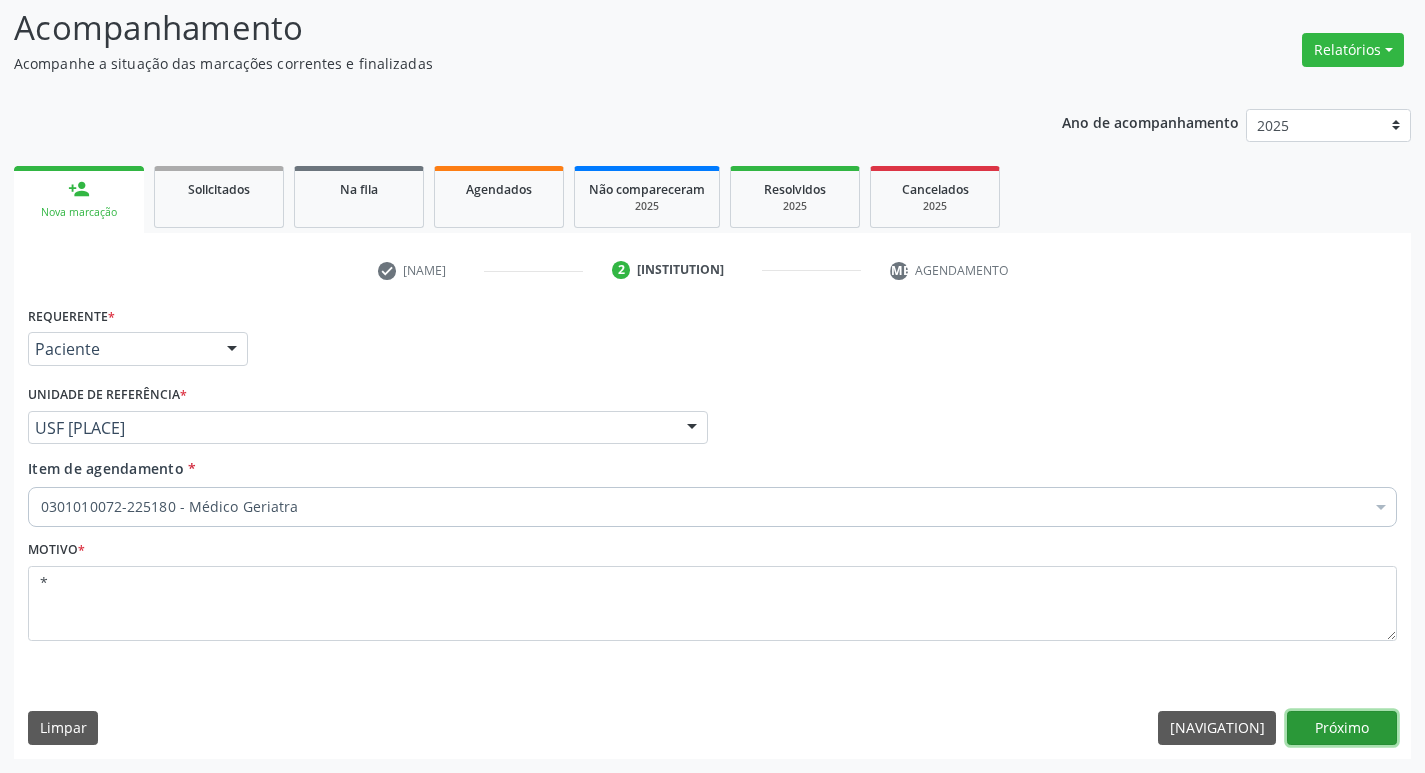 click on "Próximo" at bounding box center [1342, 728] 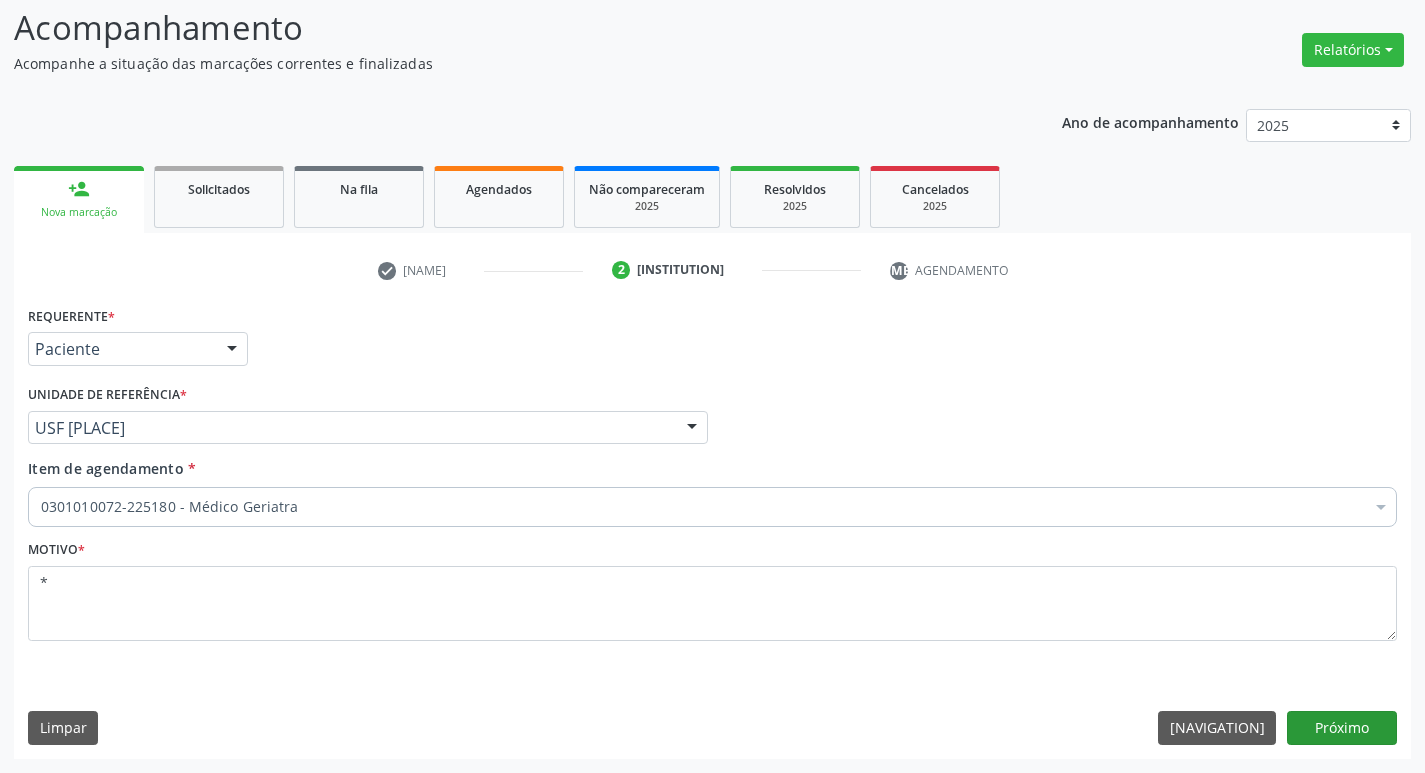 scroll, scrollTop: 97, scrollLeft: 0, axis: vertical 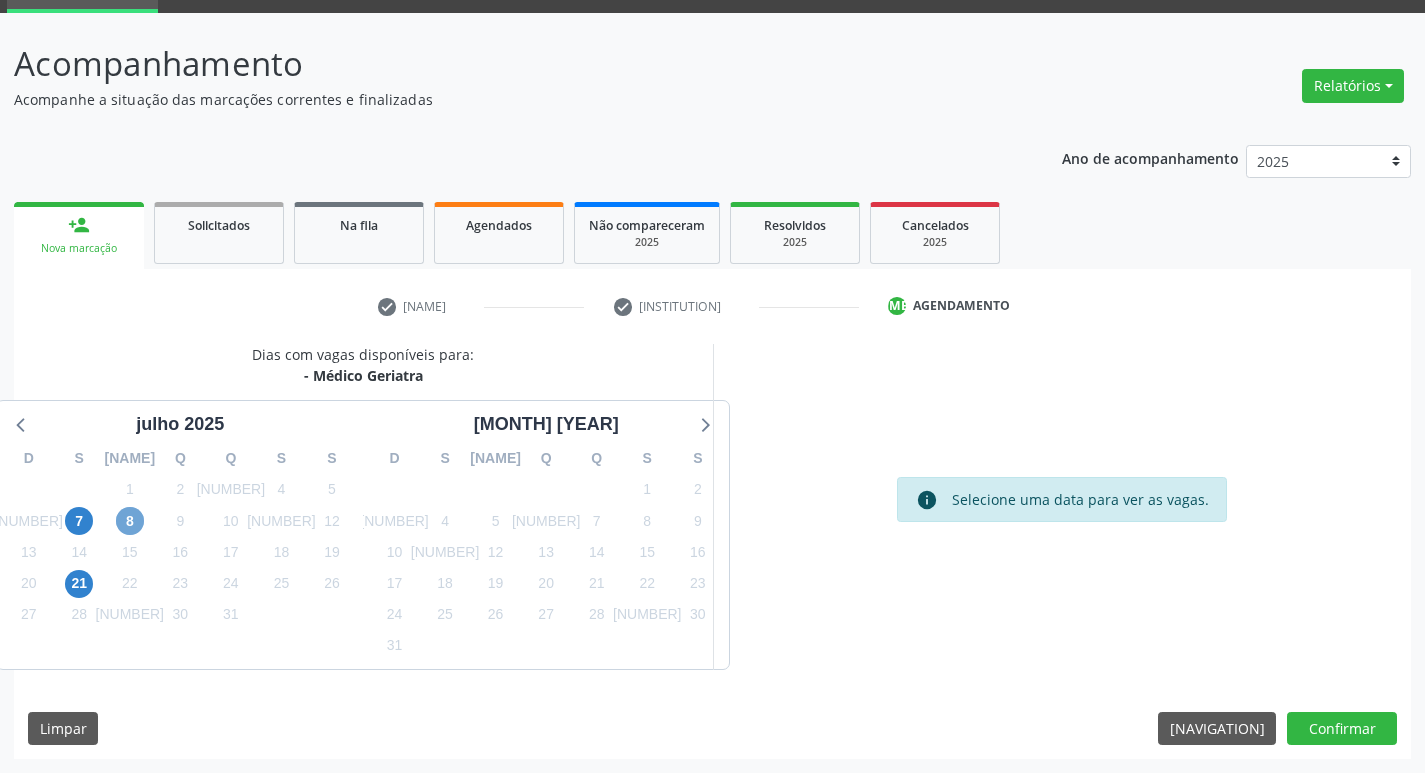 click on "8" at bounding box center [130, 521] 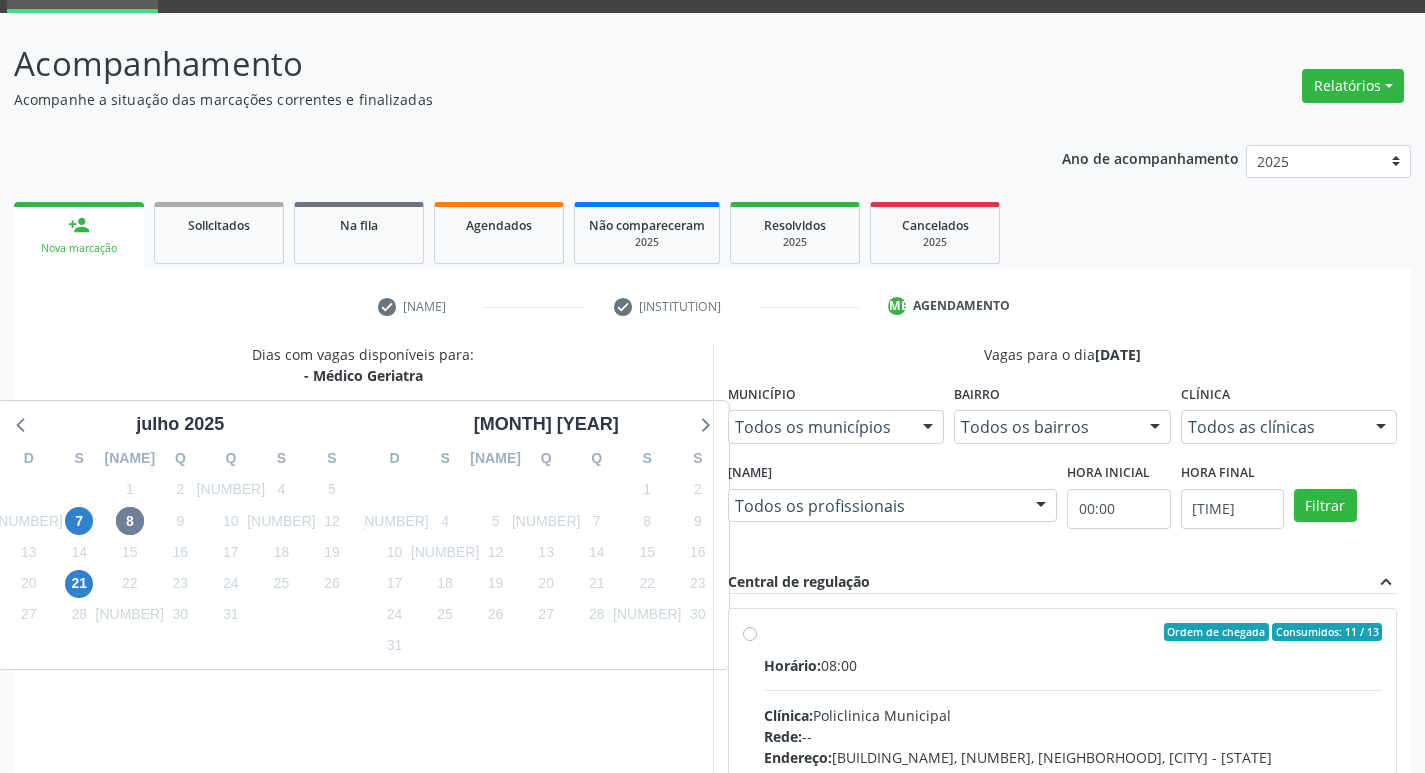 click on "Ordem de chegada
Consumidos: 11 / 13
Horário:   08:00
Clínica:  Policlinica Municipal
Rede:
--
Endereço:   Predio, nº S/N, Ipsep, Serra Talhada - PE
Telefone:   --
Profissional:
Stella Miriam do Nascimento Rodrigues
Informações adicionais sobre o atendimento
Idade de atendimento:
de 0 a 120 anos
Gênero(s) atendido(s):
Masculino e Feminino
Informações adicionais:
--" at bounding box center [1073, 776] 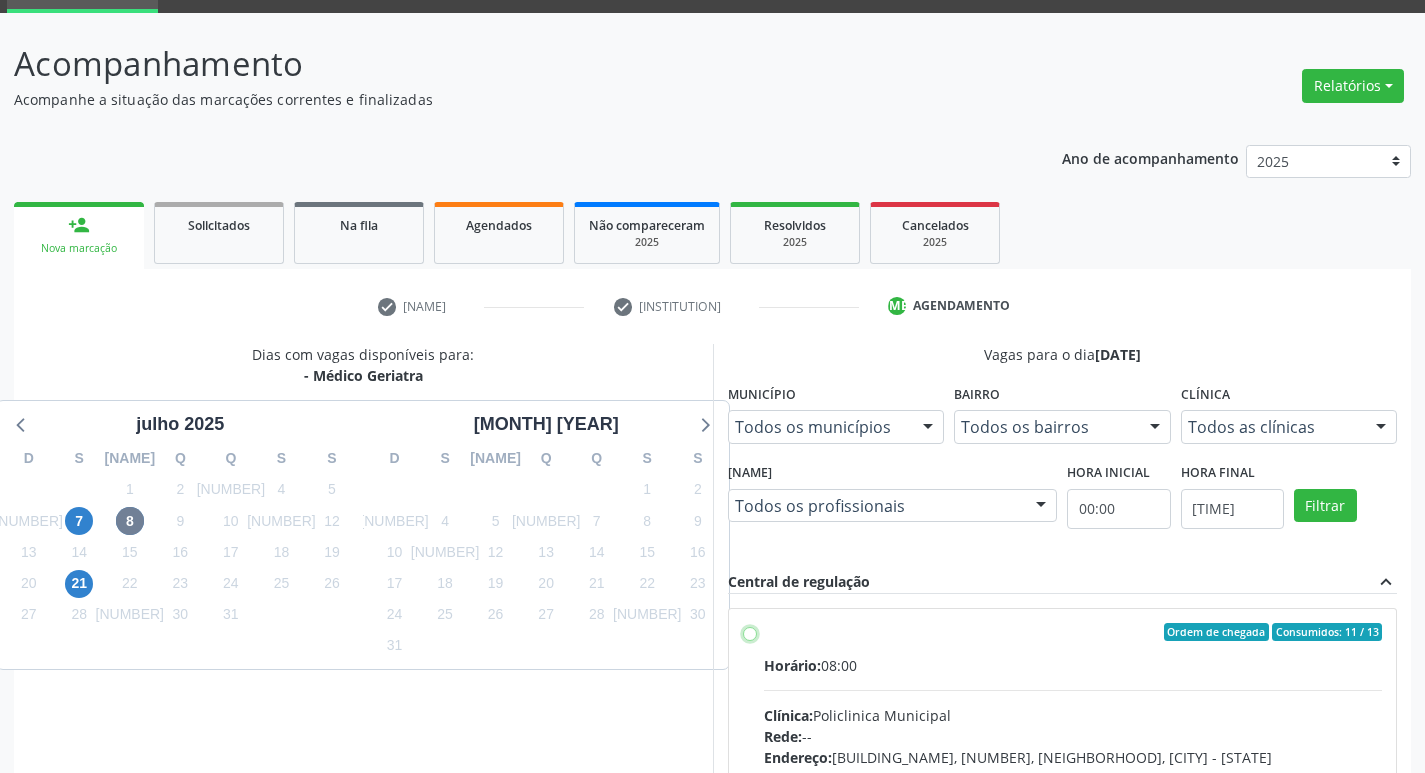 click on "Ordem de chegada
Consumidos: 11 / 13
Horário:   08:00
Clínica:  Policlinica Municipal
Rede:
--
Endereço:   Predio, nº S/N, Ipsep, Serra Talhada - PE
Telefone:   --
Profissional:
Stella Miriam do Nascimento Rodrigues
Informações adicionais sobre o atendimento
Idade de atendimento:
de 0 a 120 anos
Gênero(s) atendido(s):
Masculino e Feminino
Informações adicionais:
--" at bounding box center (750, 632) 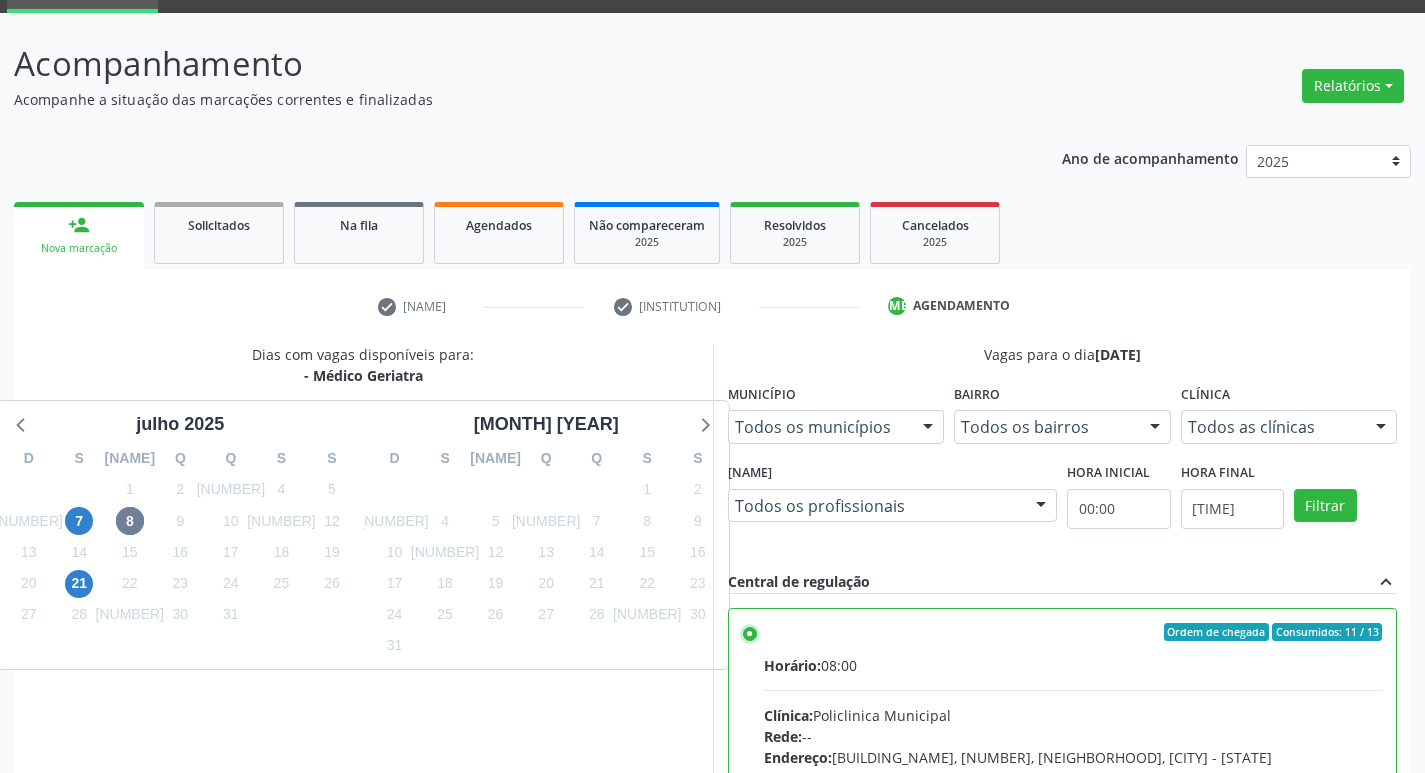scroll, scrollTop: 297, scrollLeft: 0, axis: vertical 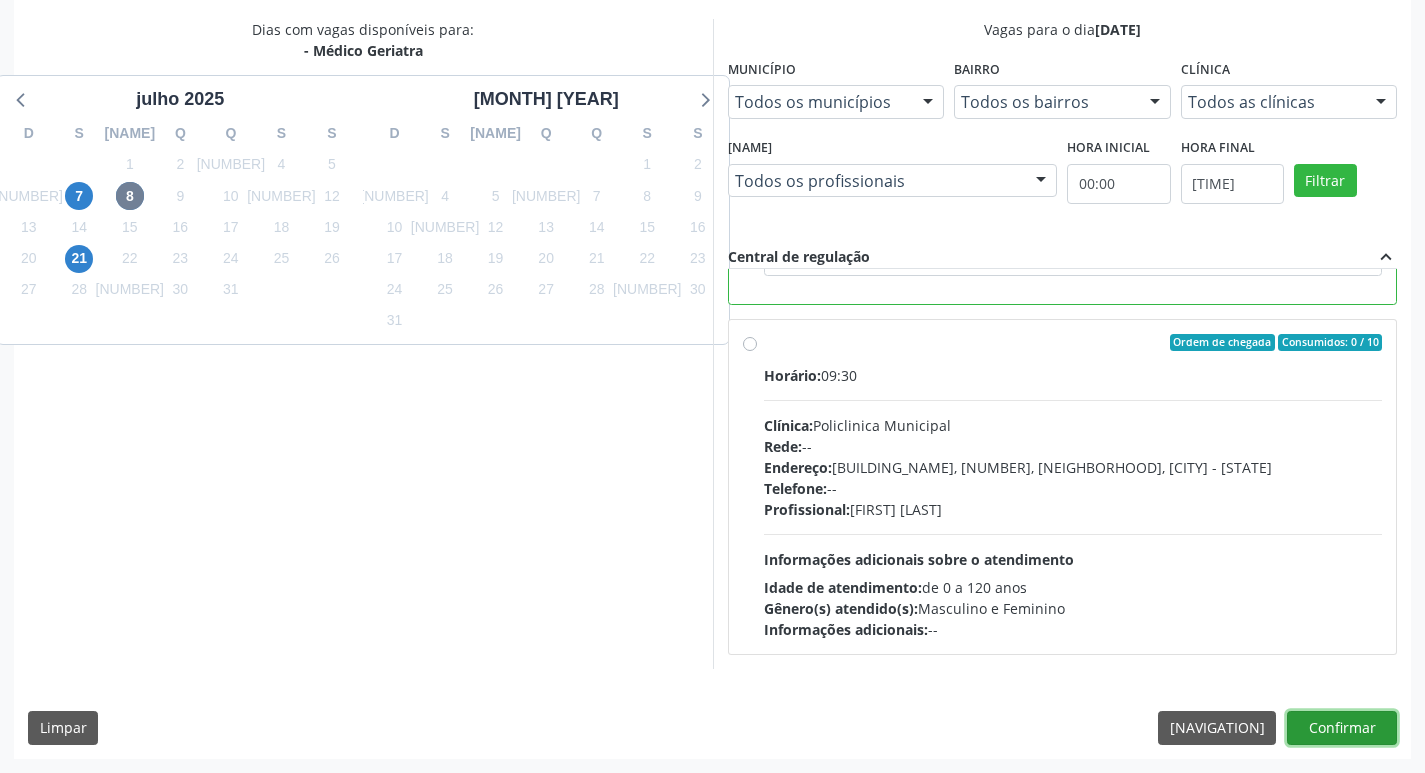 click on "Confirmar" at bounding box center [1342, 728] 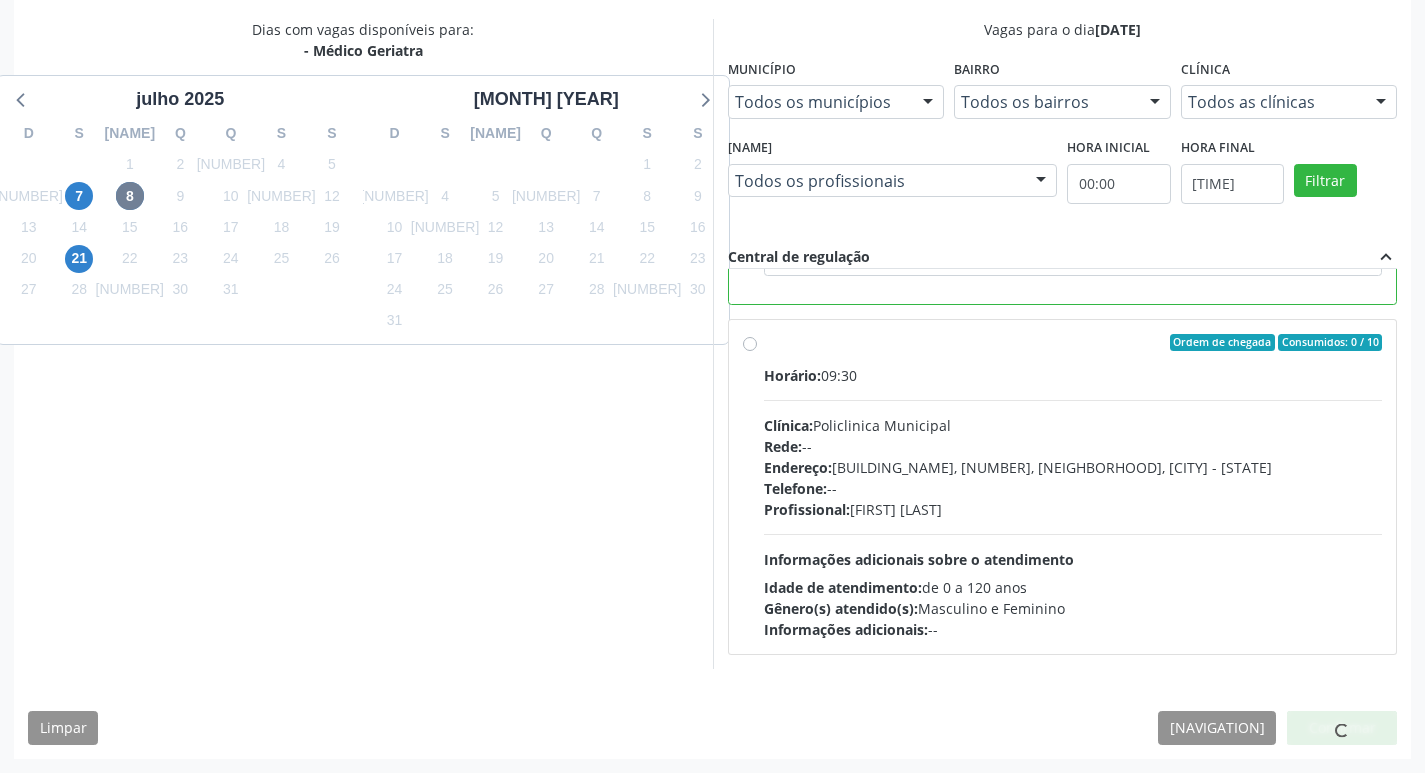 scroll, scrollTop: 0, scrollLeft: 0, axis: both 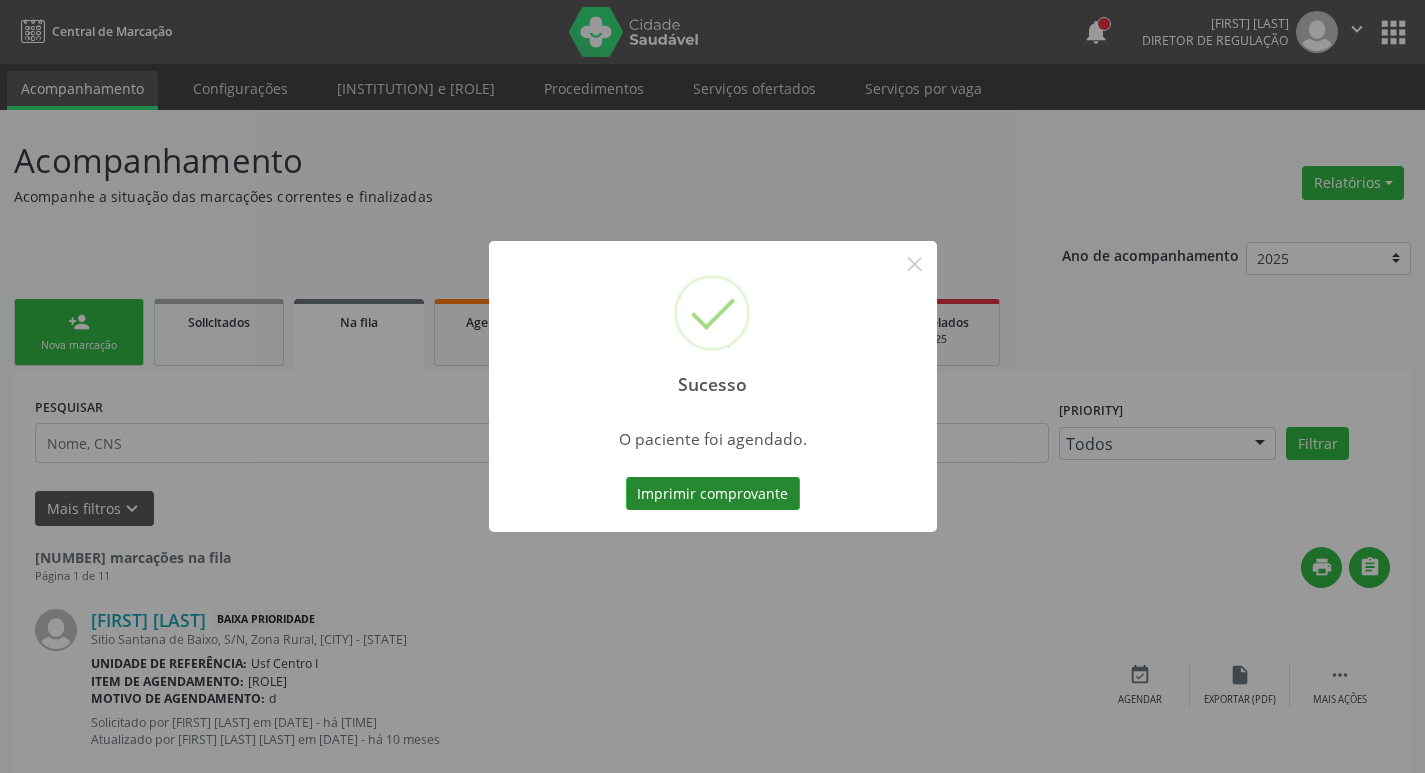 click on "Imprimir comprovante" at bounding box center (713, 494) 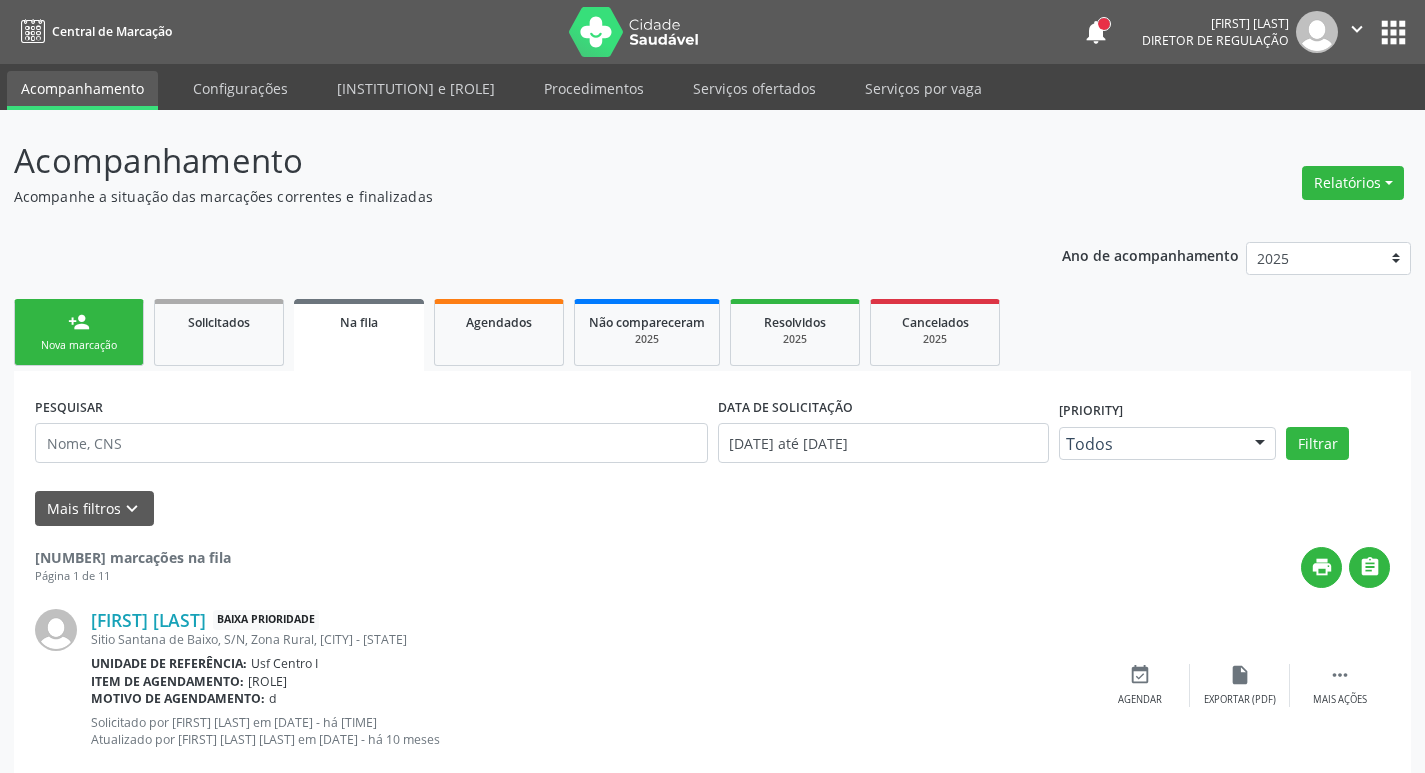 click on "Nova marcação" at bounding box center [79, 345] 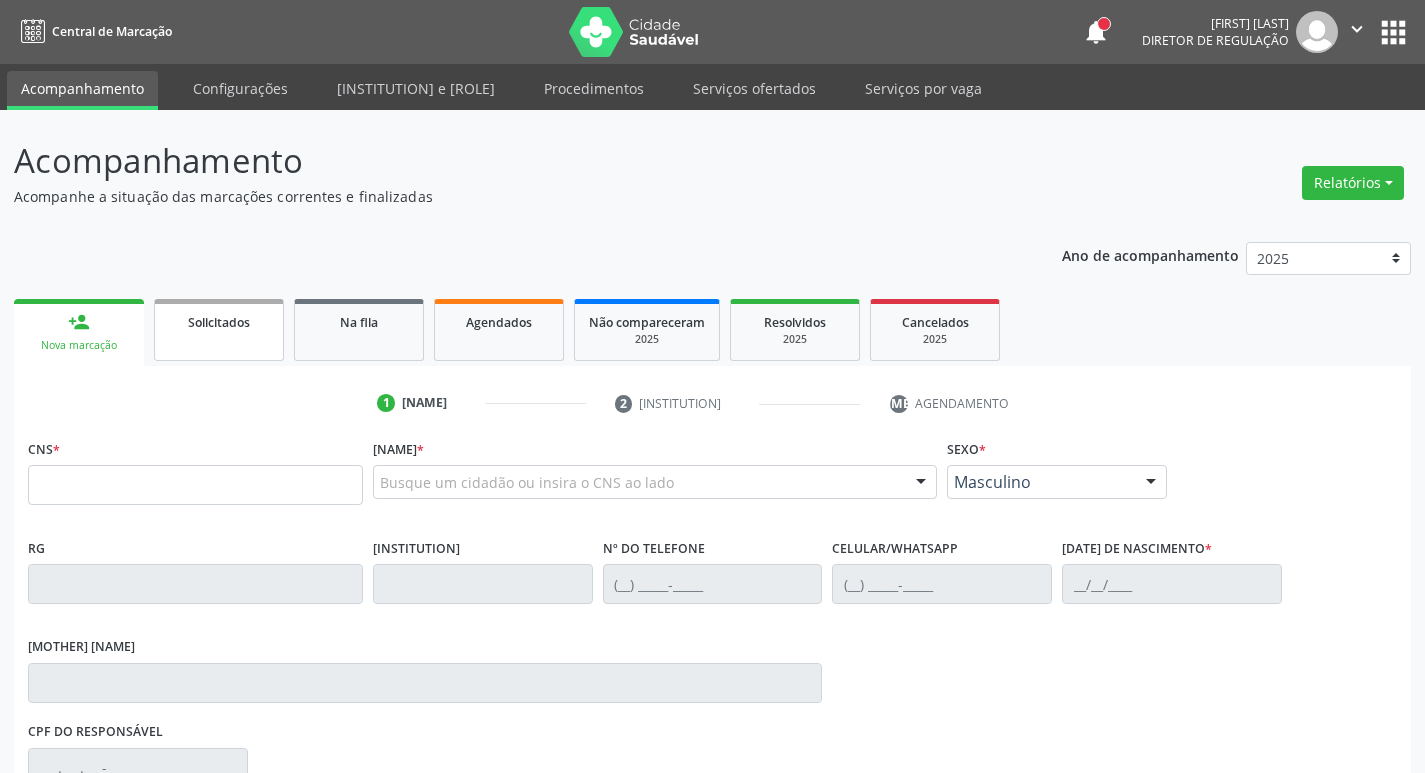 click on "Solicitados" at bounding box center (219, 330) 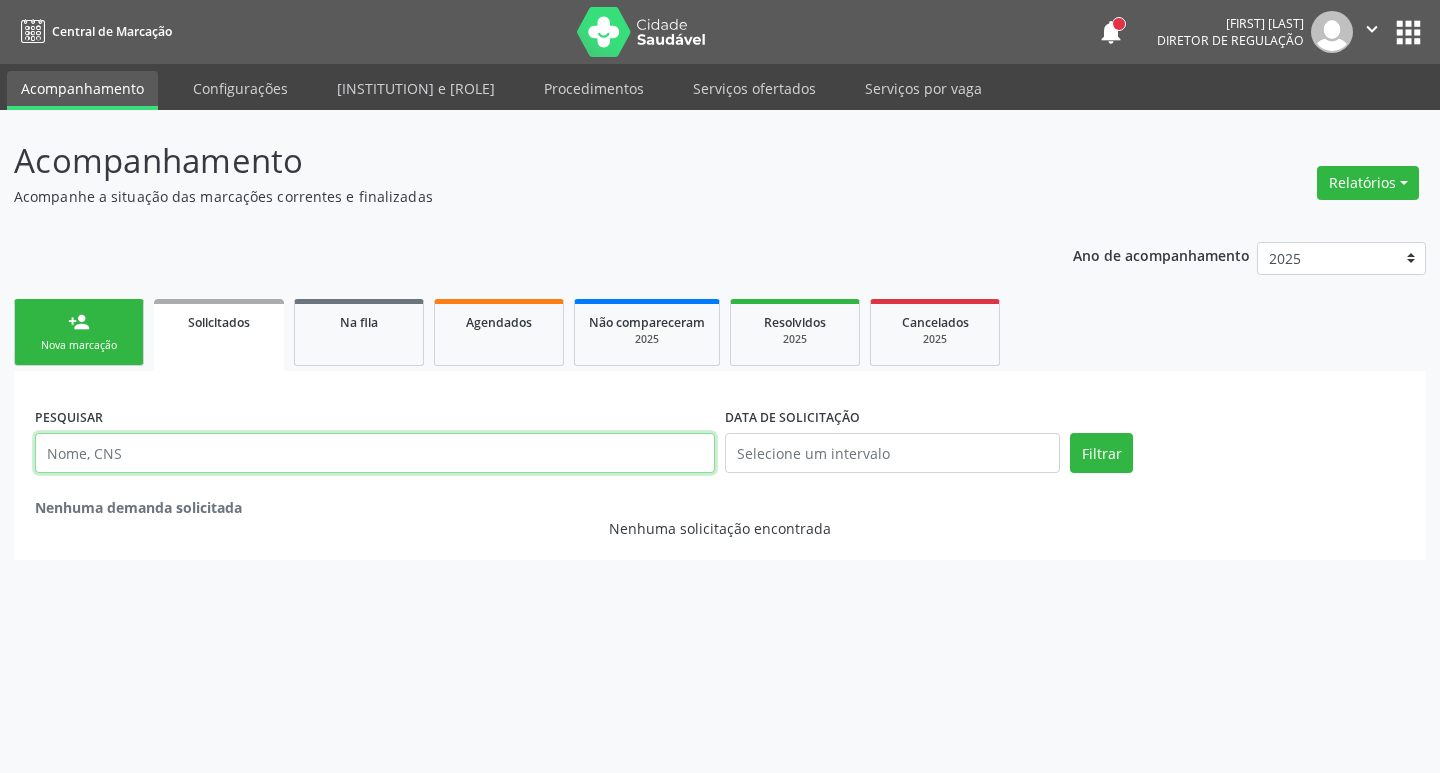 click at bounding box center (375, 453) 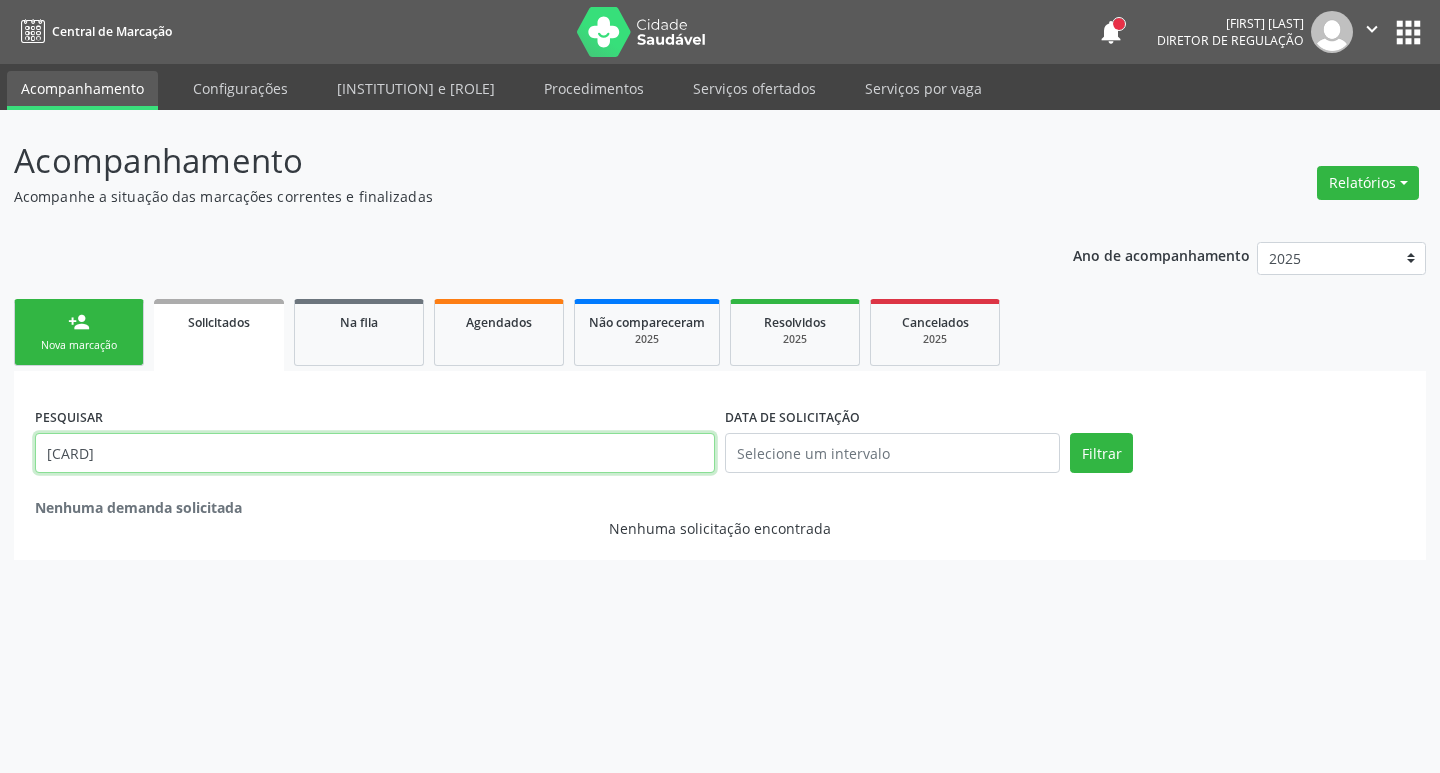 type on "700 0099 9130 6204" 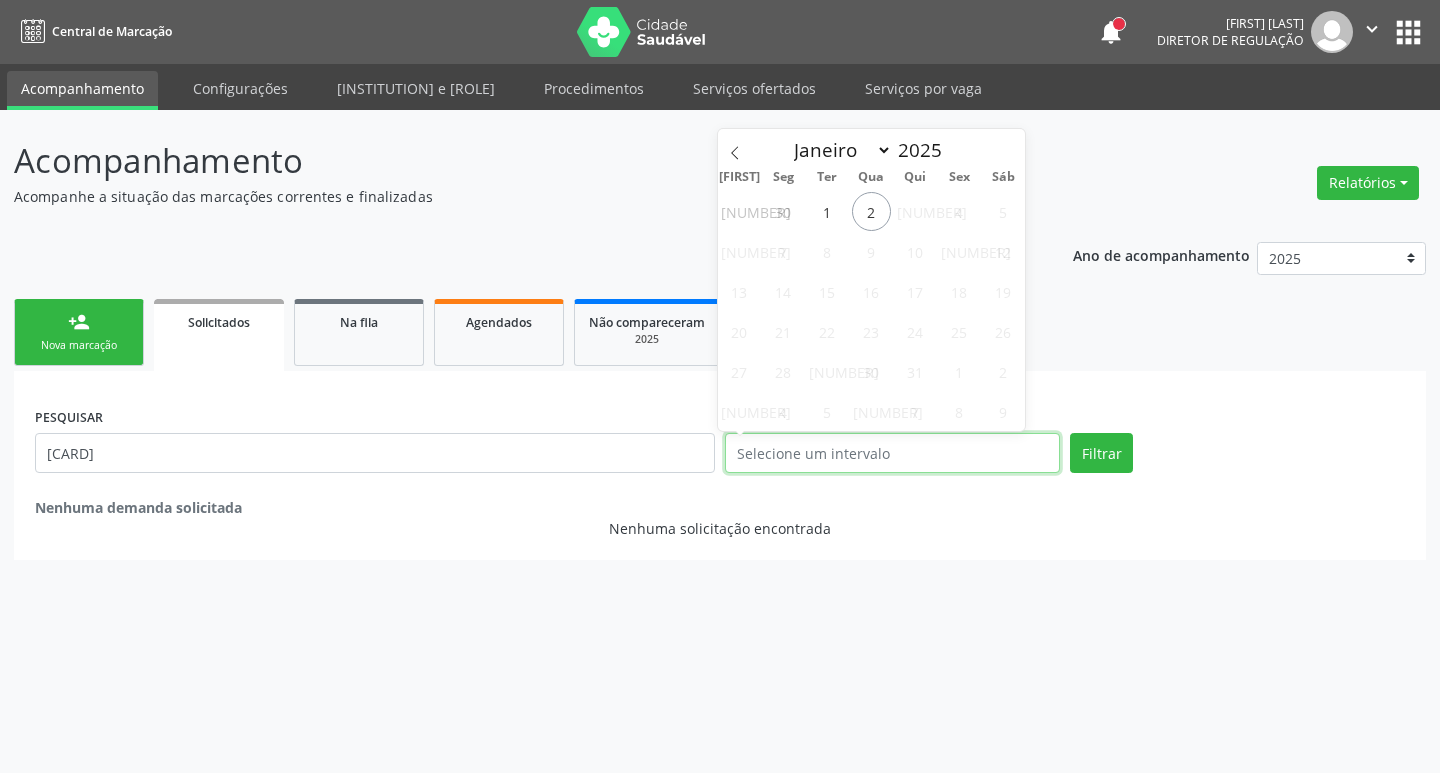 click at bounding box center (892, 453) 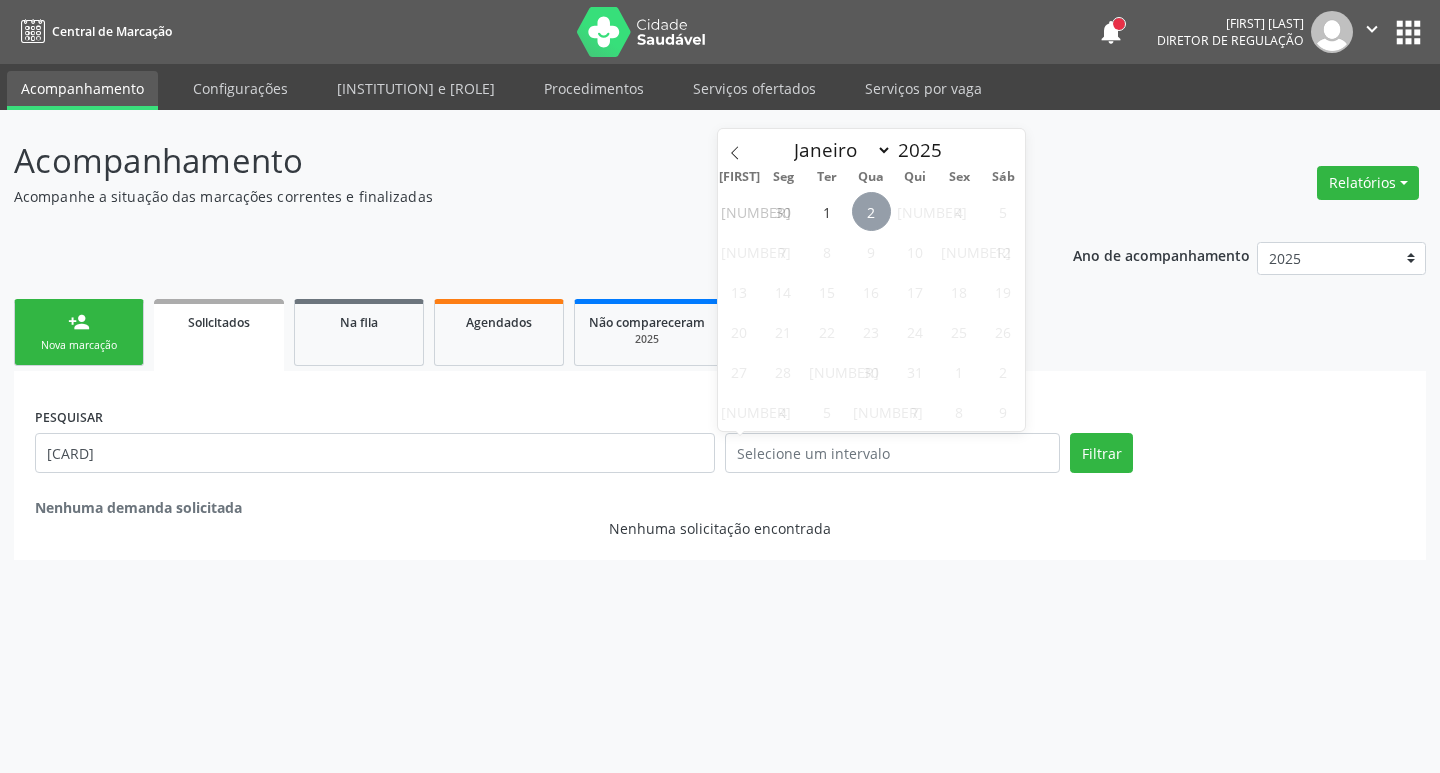 click on "2" at bounding box center [871, 211] 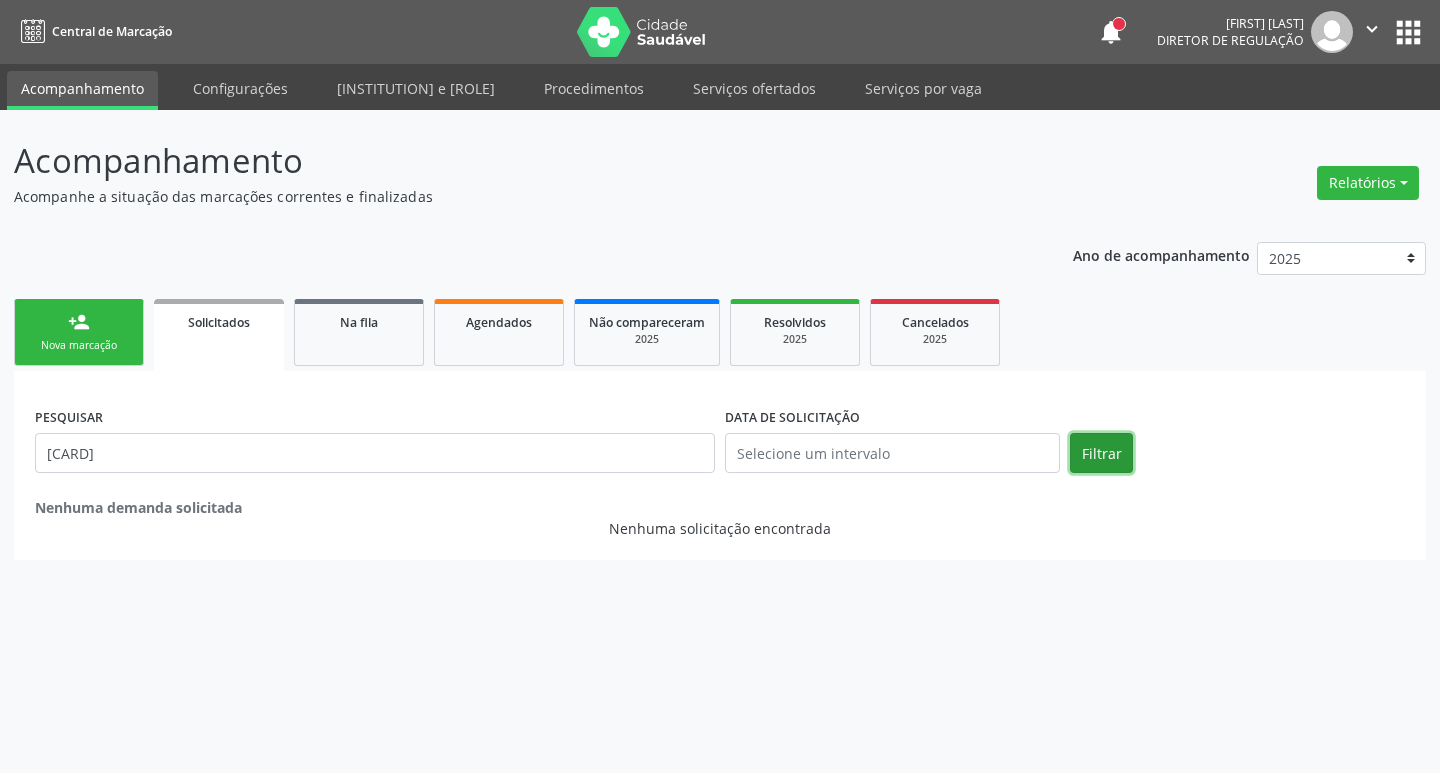 click on "Filtrar" at bounding box center [1101, 453] 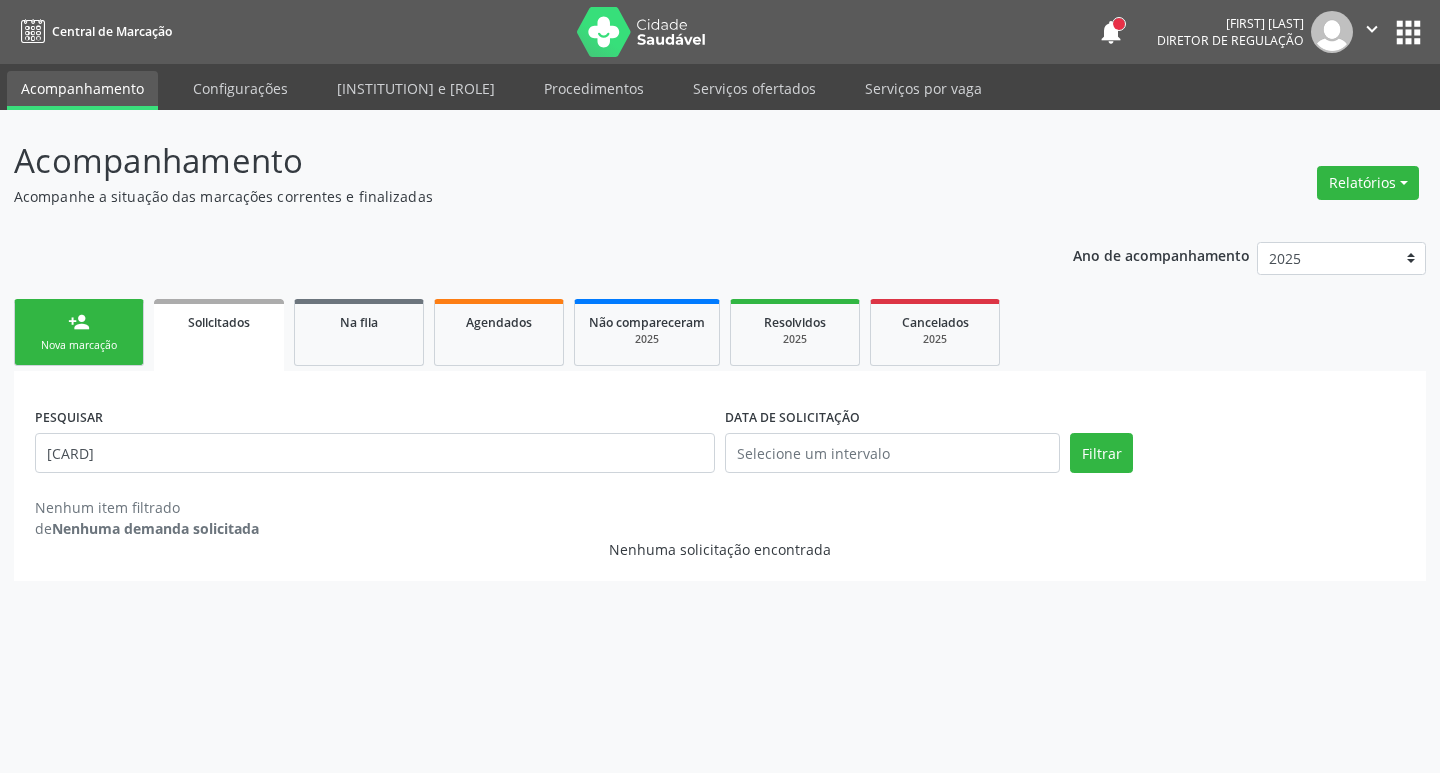 click on "PESQUISAR
700 0099 9130 6204" at bounding box center [375, 444] 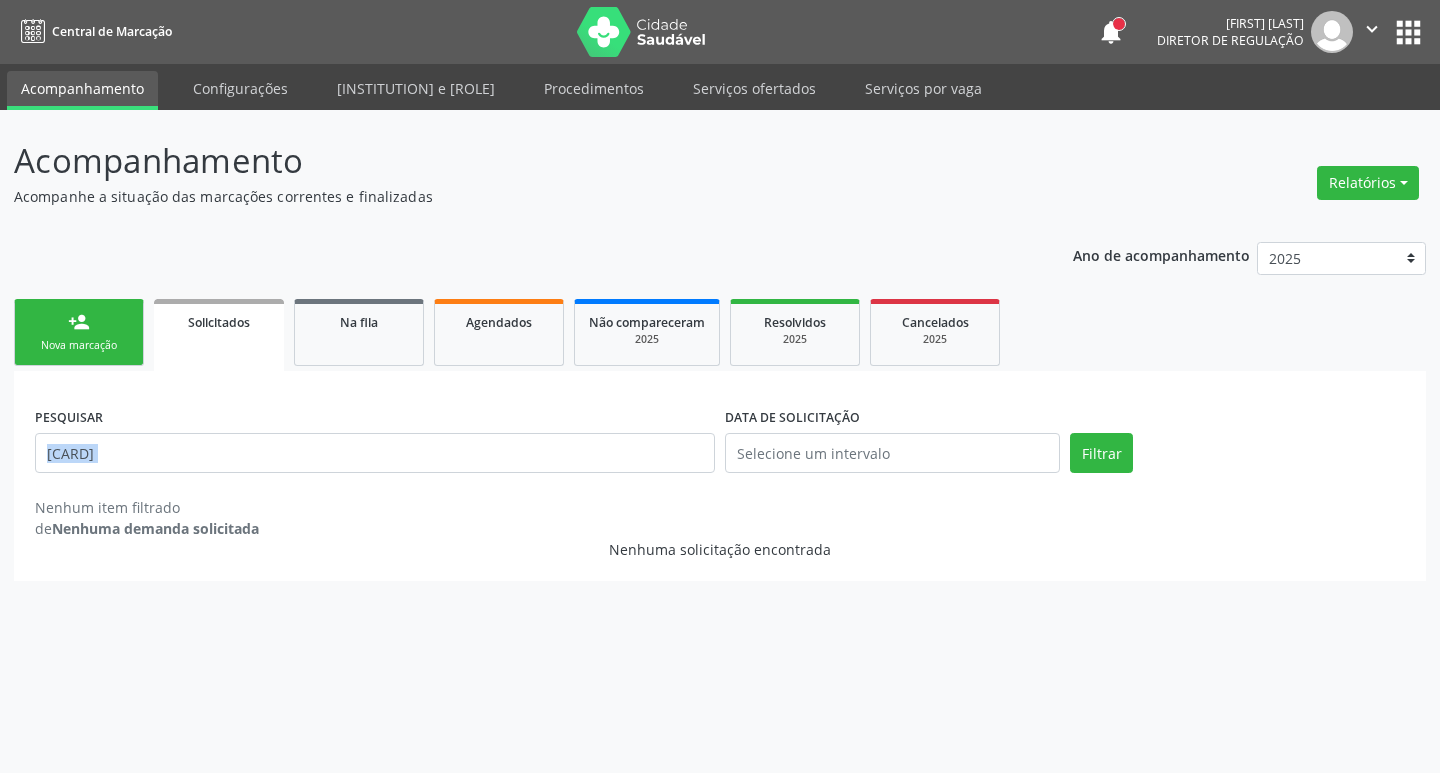 click on "PESQUISAR
700 0099 9130 6204" at bounding box center (375, 444) 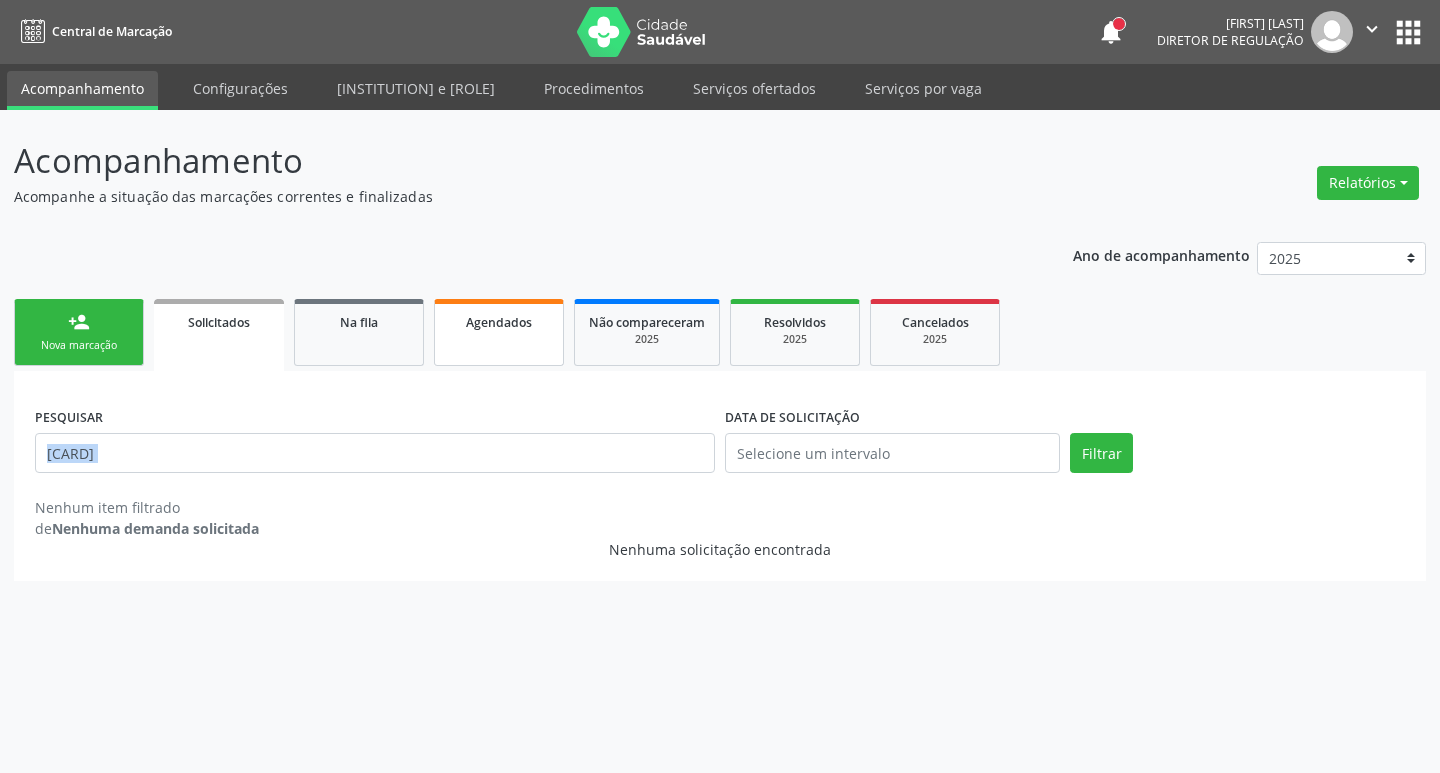 click on "Agendados" at bounding box center (499, 321) 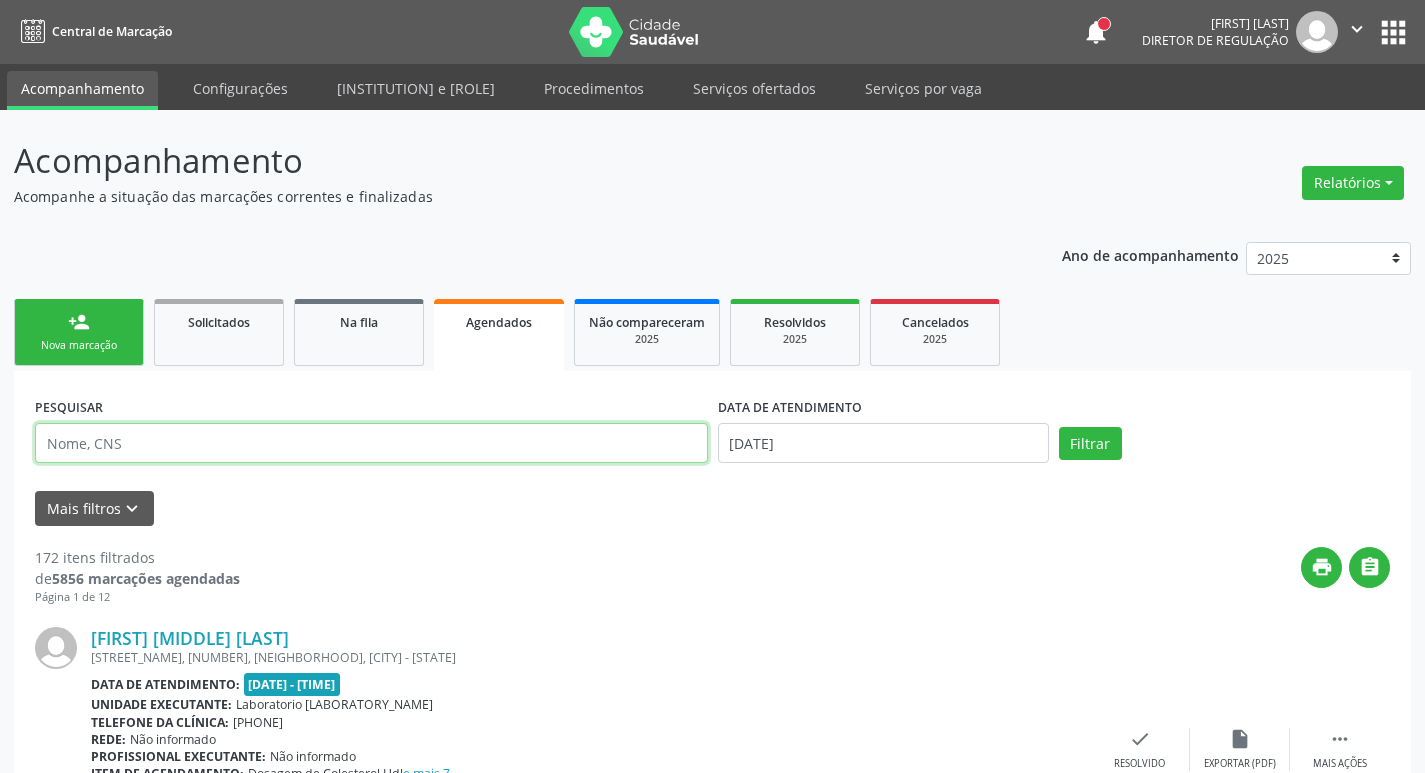 click at bounding box center (371, 443) 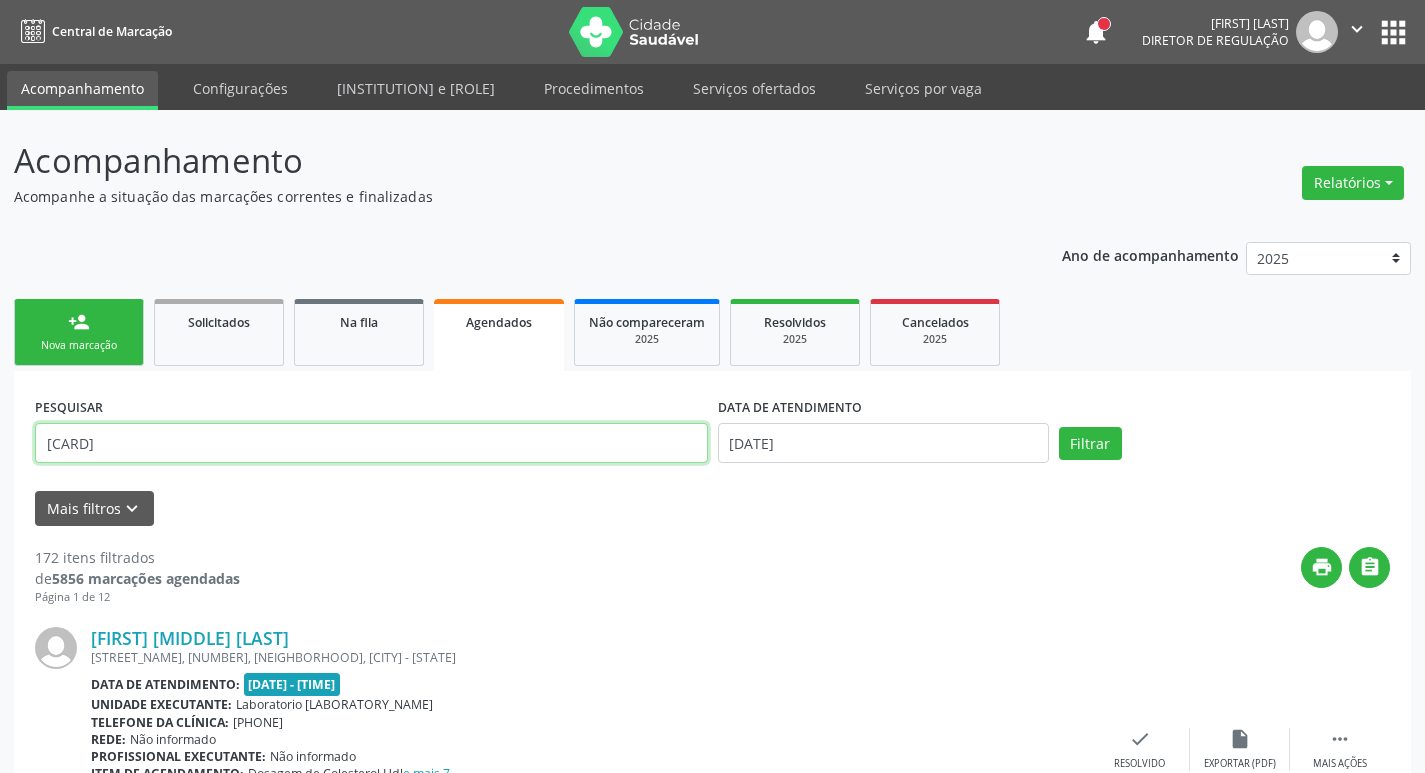 type on "700 0099 9130 6204" 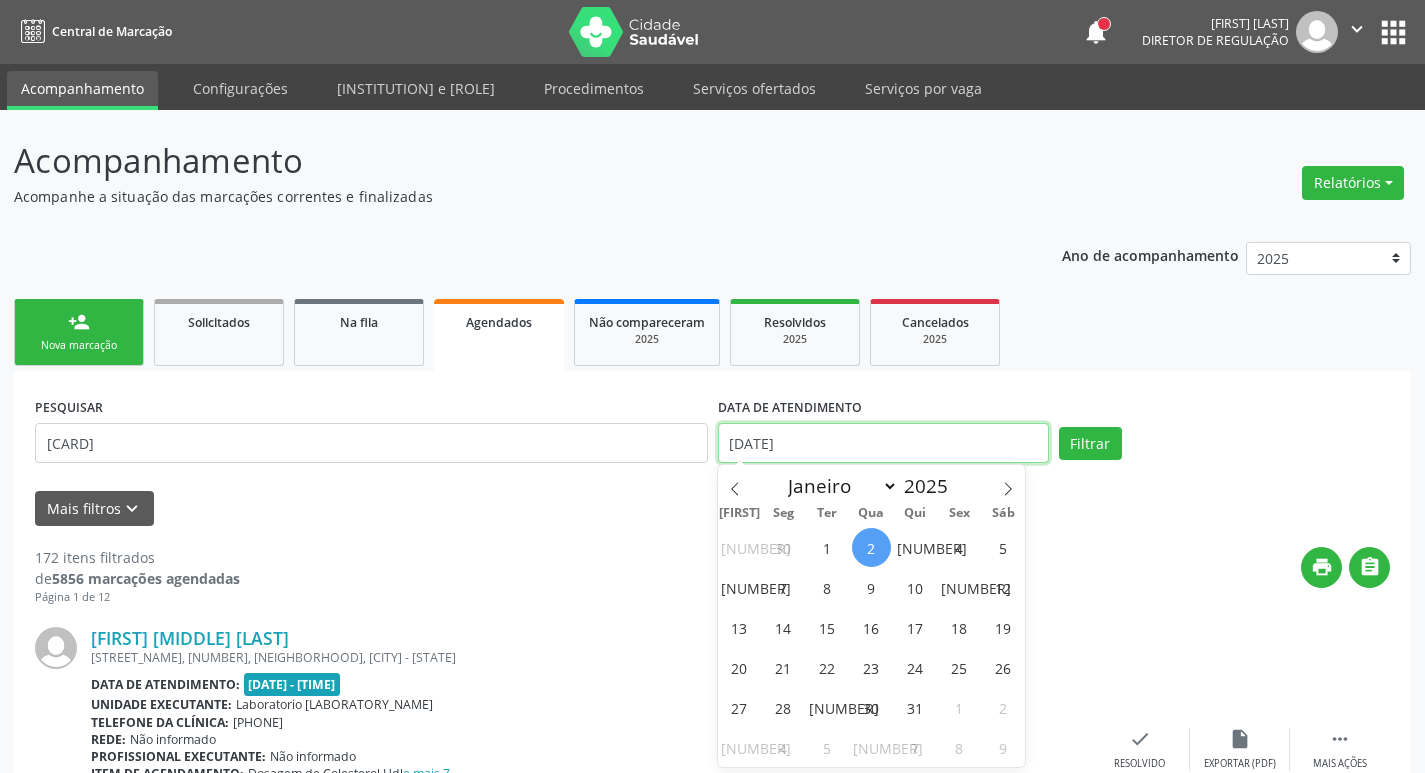 click on "02/07/2025" at bounding box center (883, 443) 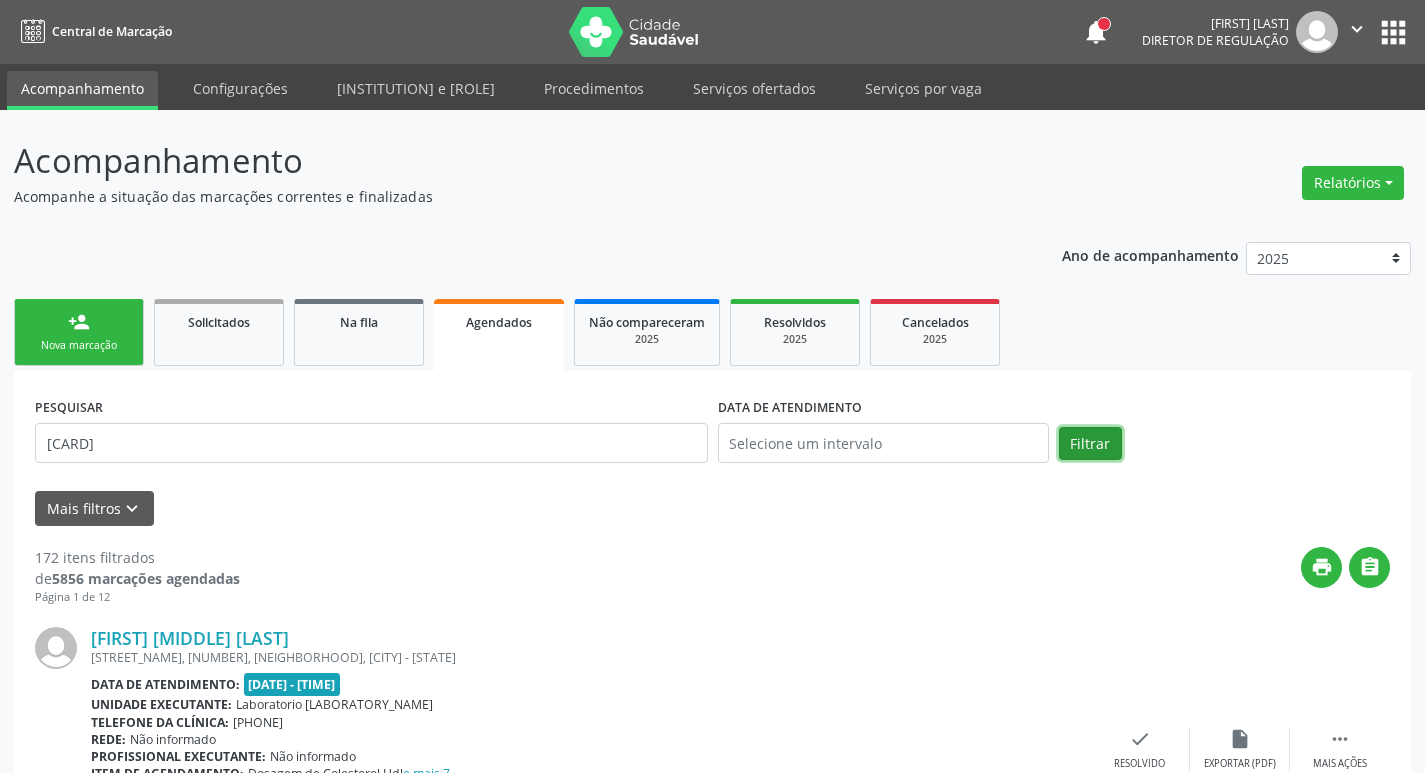 click on "Filtrar" at bounding box center (1090, 444) 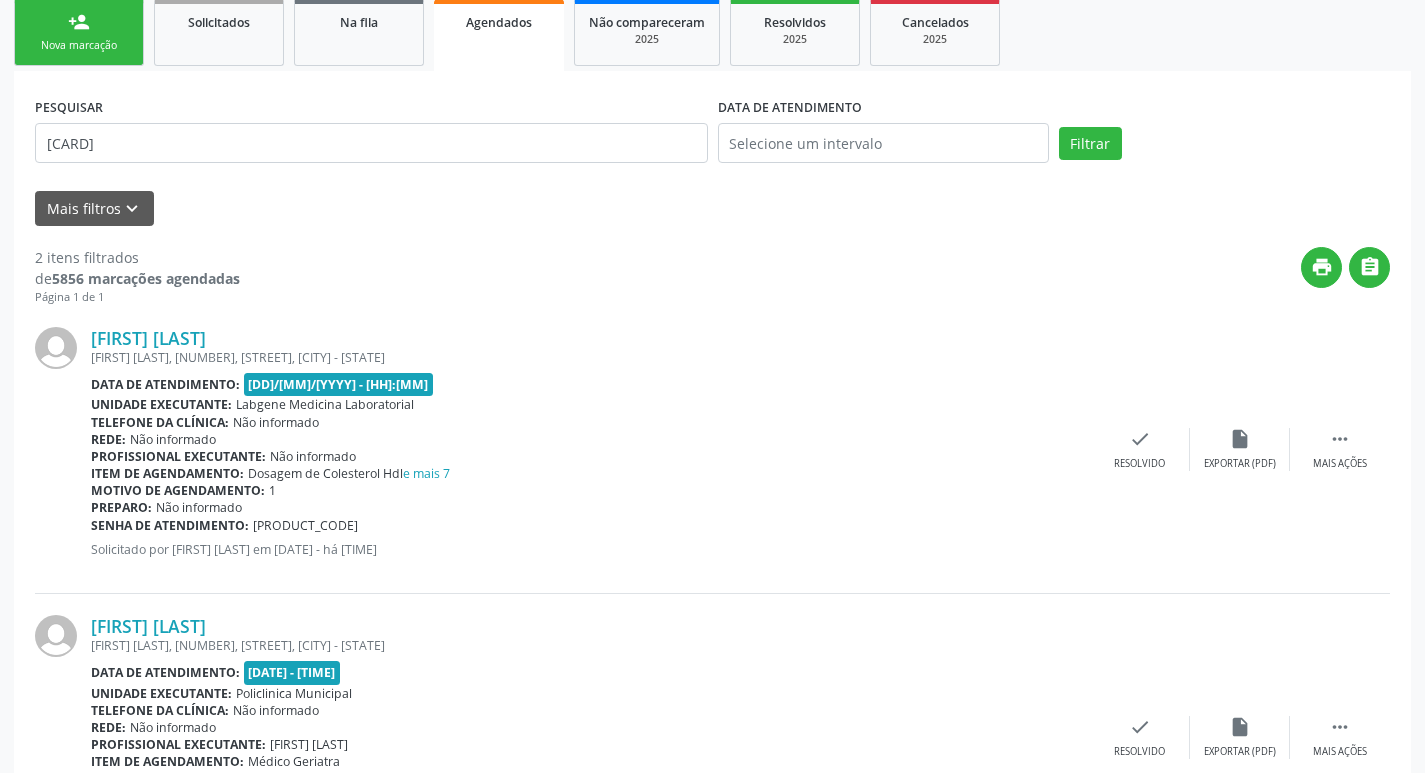 scroll, scrollTop: 443, scrollLeft: 0, axis: vertical 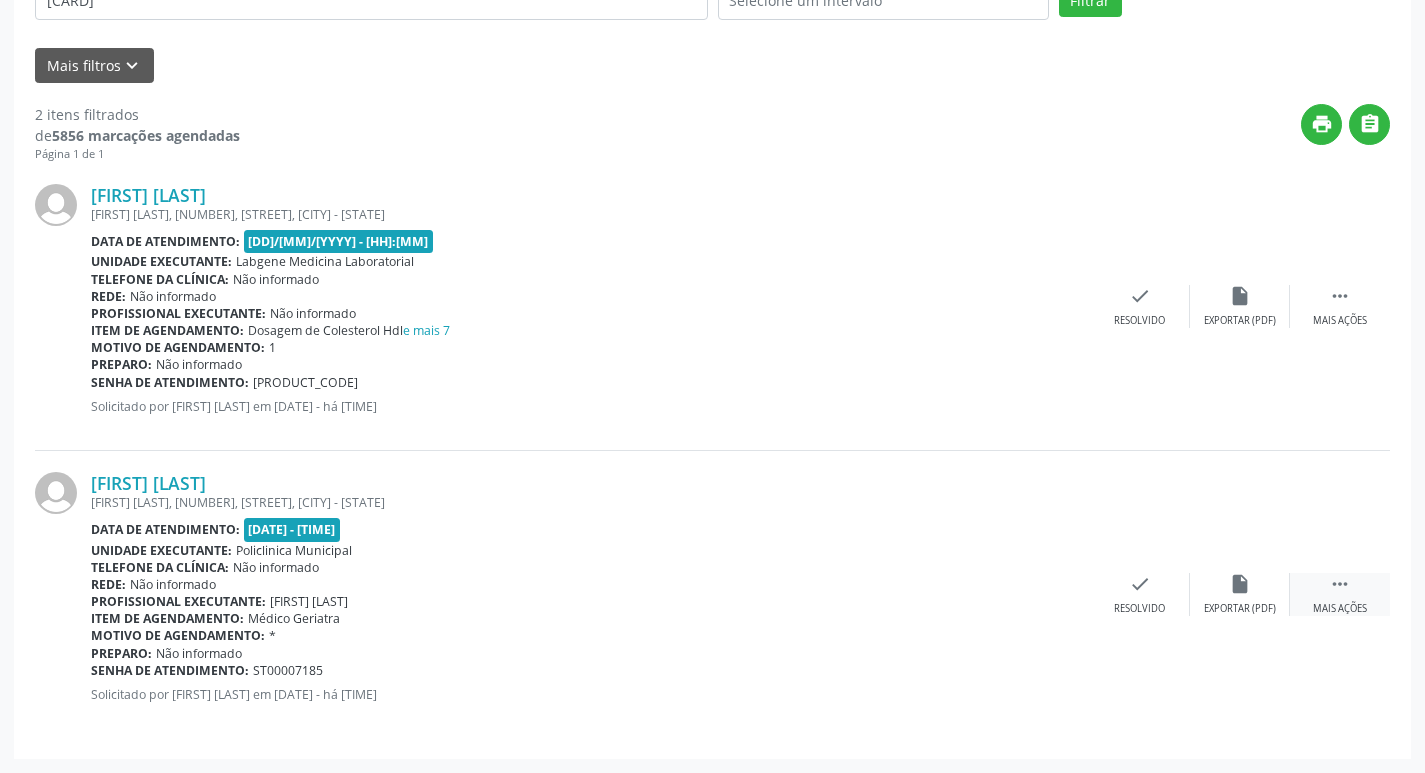 click on "" at bounding box center [1340, 296] 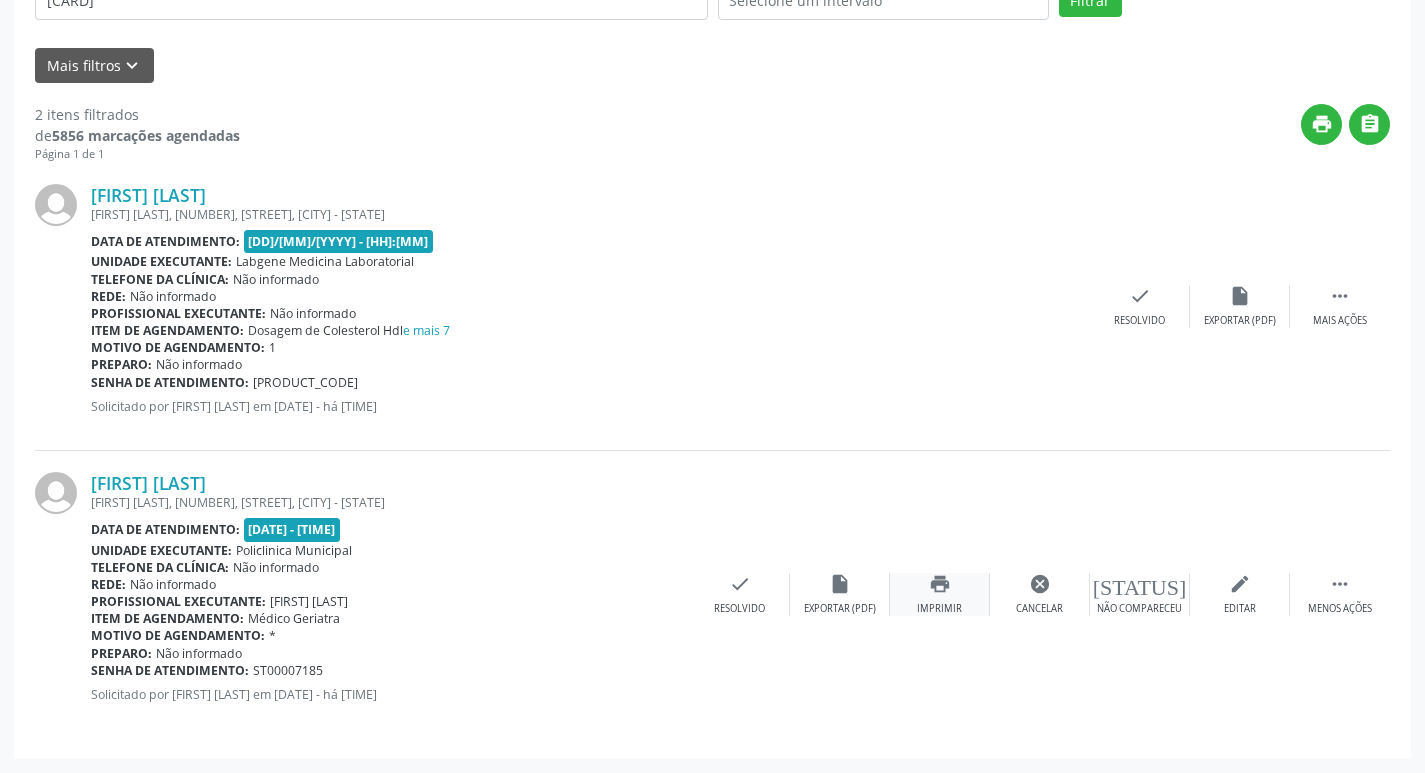 click on "Imprimir" at bounding box center [1240, 321] 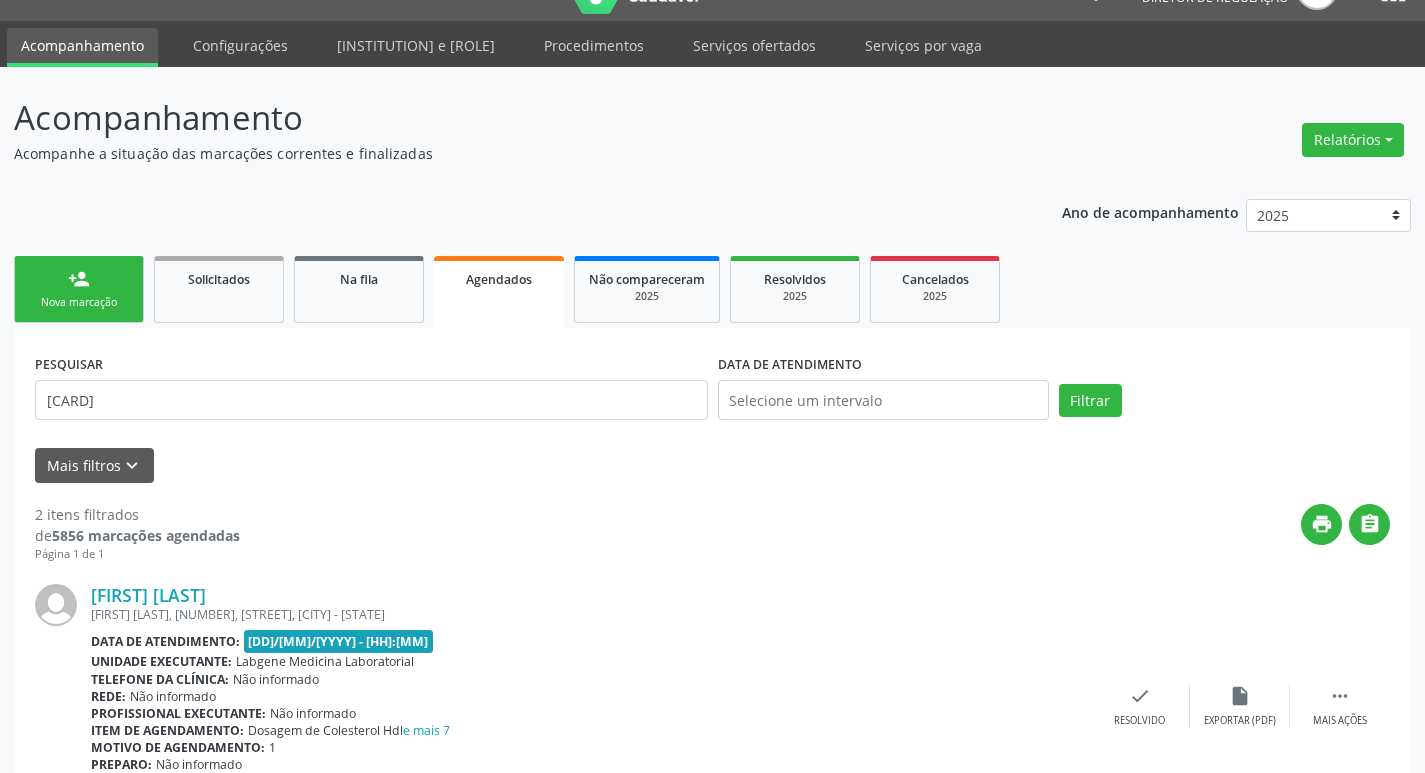 scroll, scrollTop: 0, scrollLeft: 0, axis: both 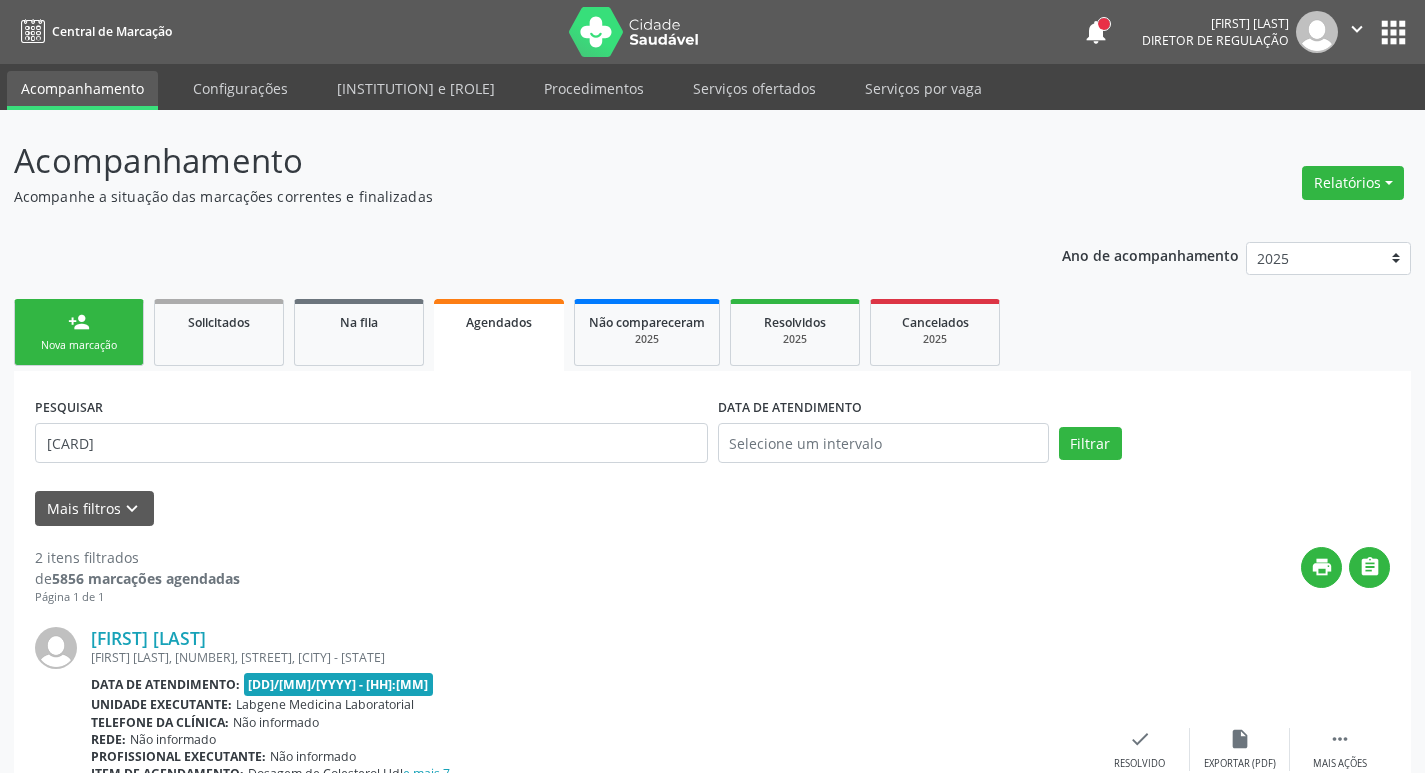 click on "person_add" at bounding box center (79, 322) 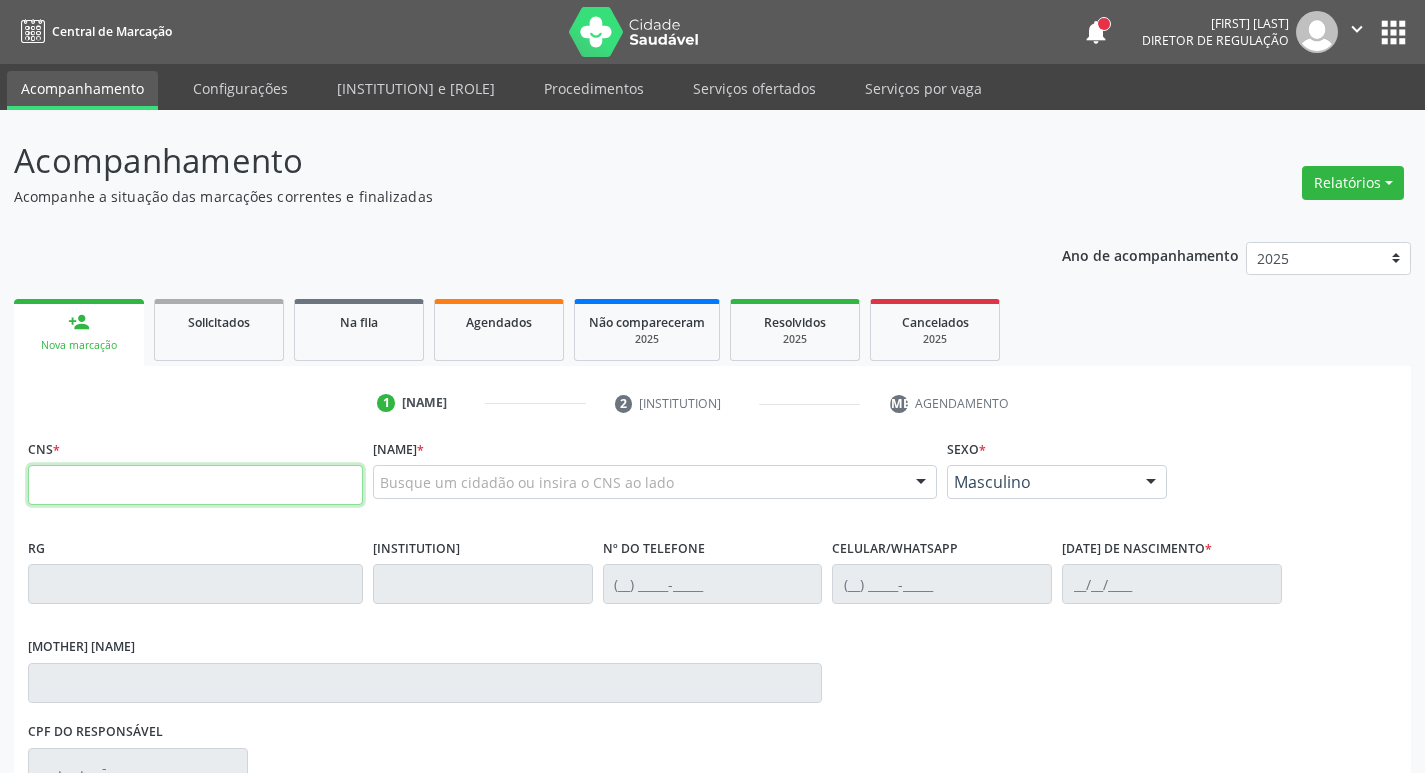 click at bounding box center [195, 485] 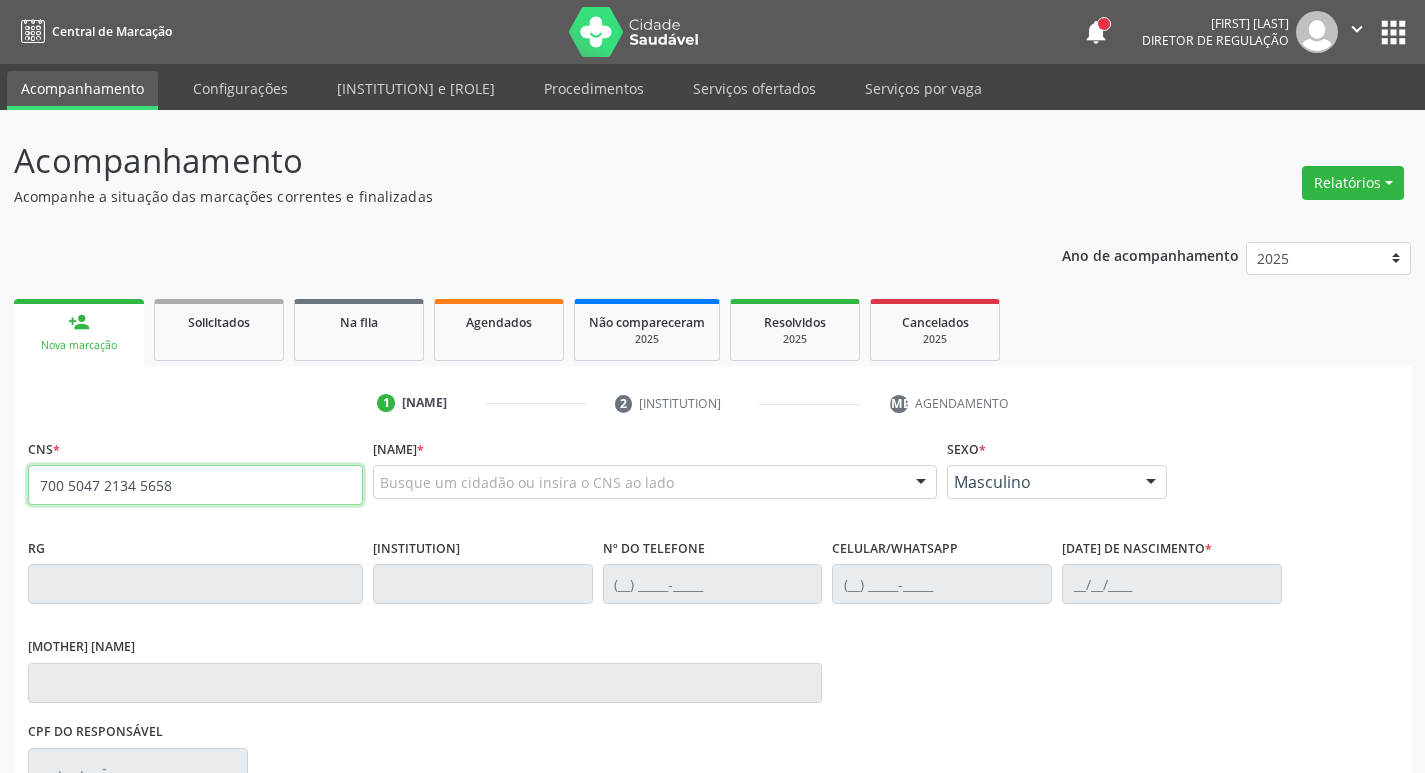 type on "700 5047 2134 5658" 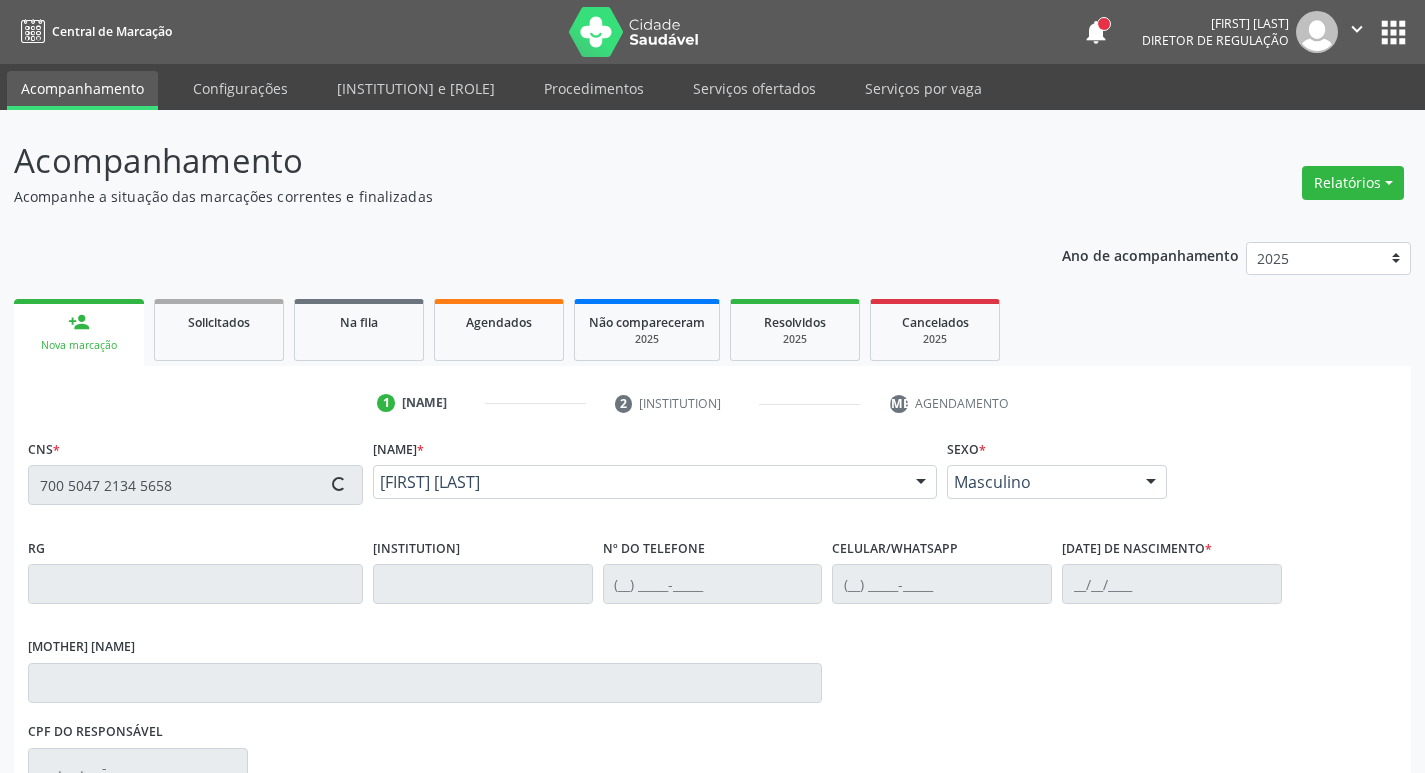 scroll, scrollTop: 297, scrollLeft: 0, axis: vertical 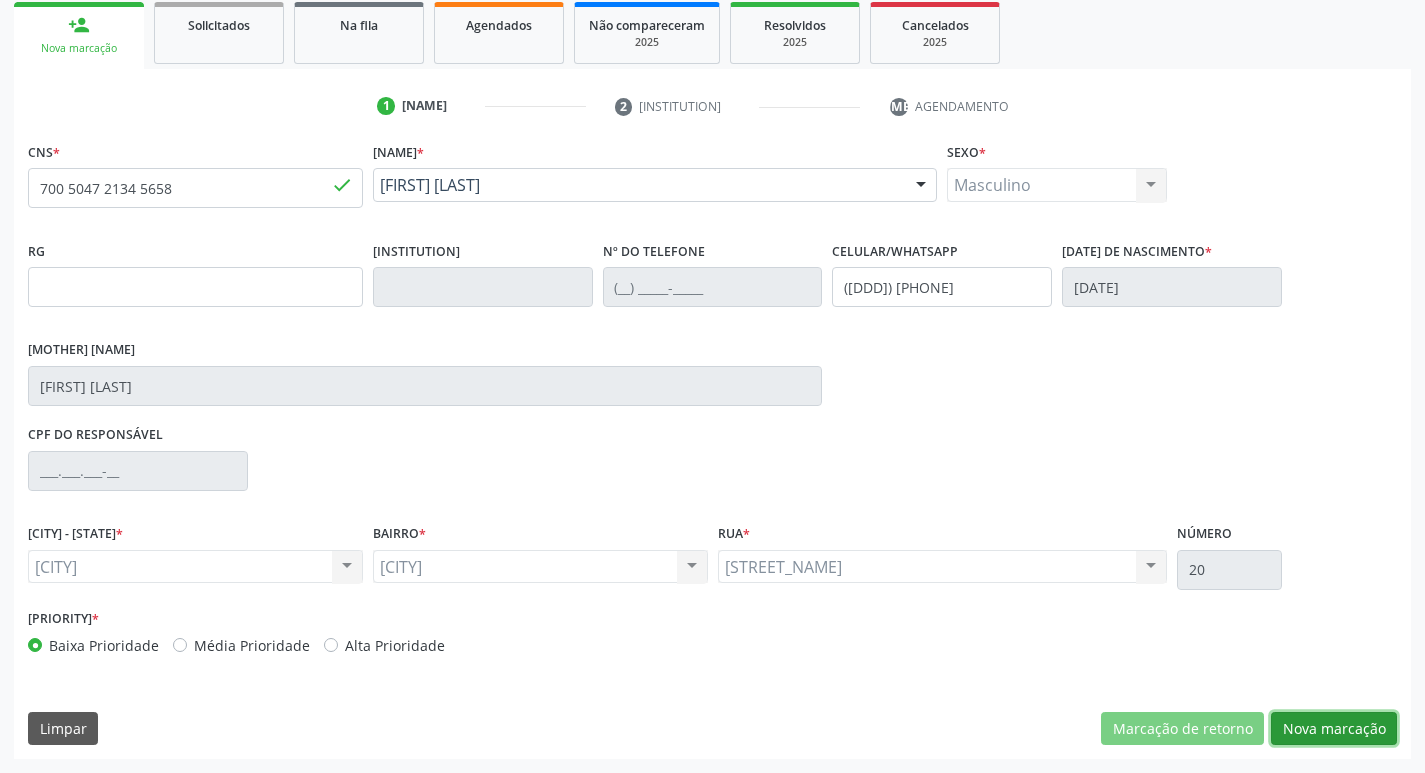 click on "Nova marcação" at bounding box center [1182, 729] 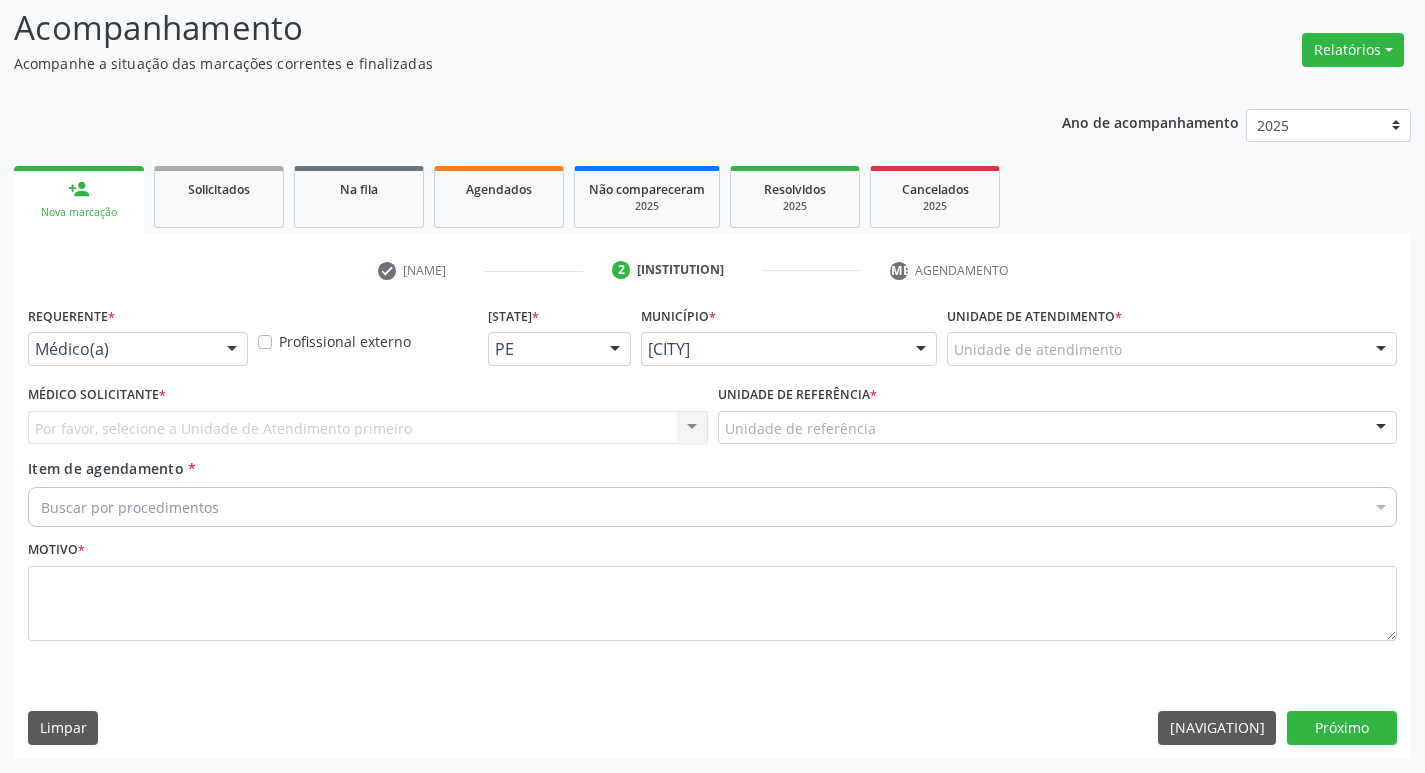 scroll, scrollTop: 133, scrollLeft: 0, axis: vertical 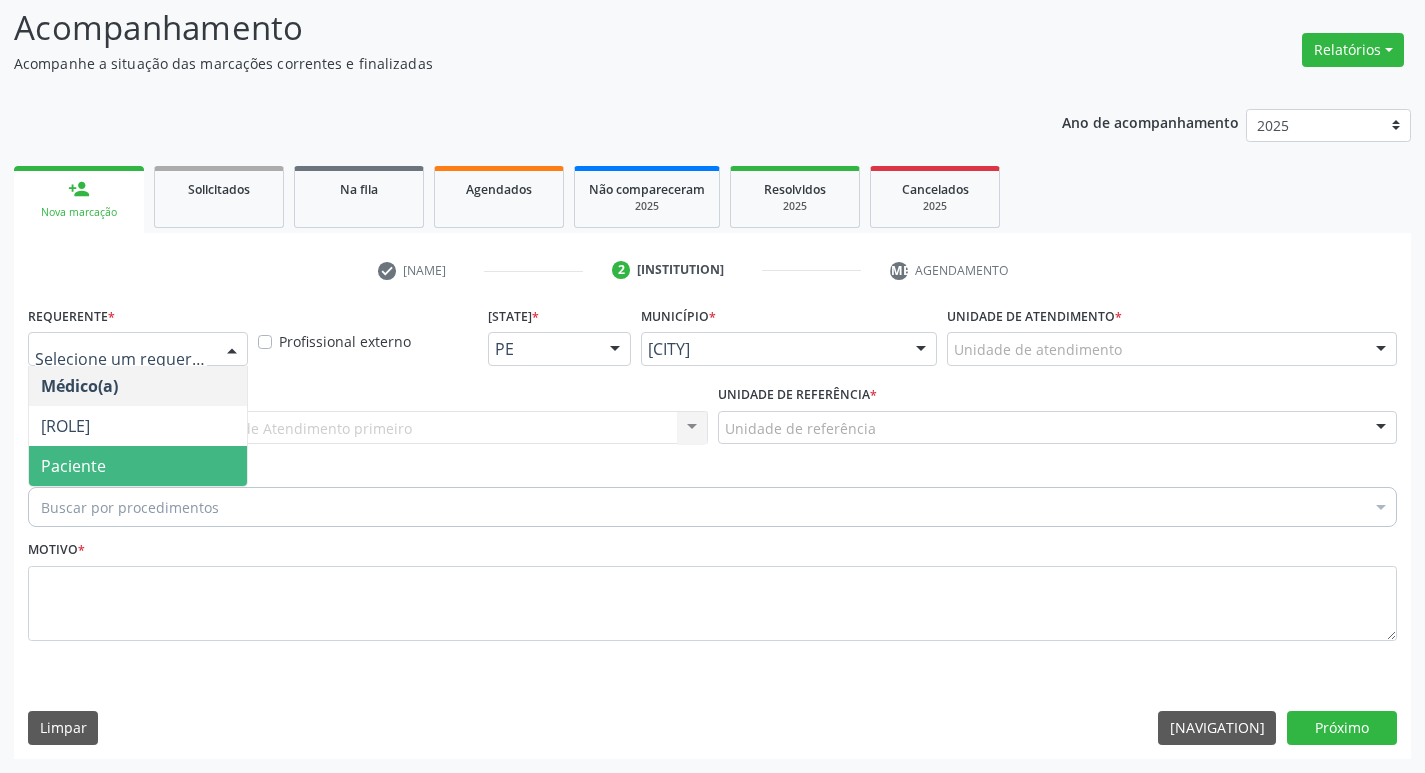click on "Paciente" at bounding box center [73, 466] 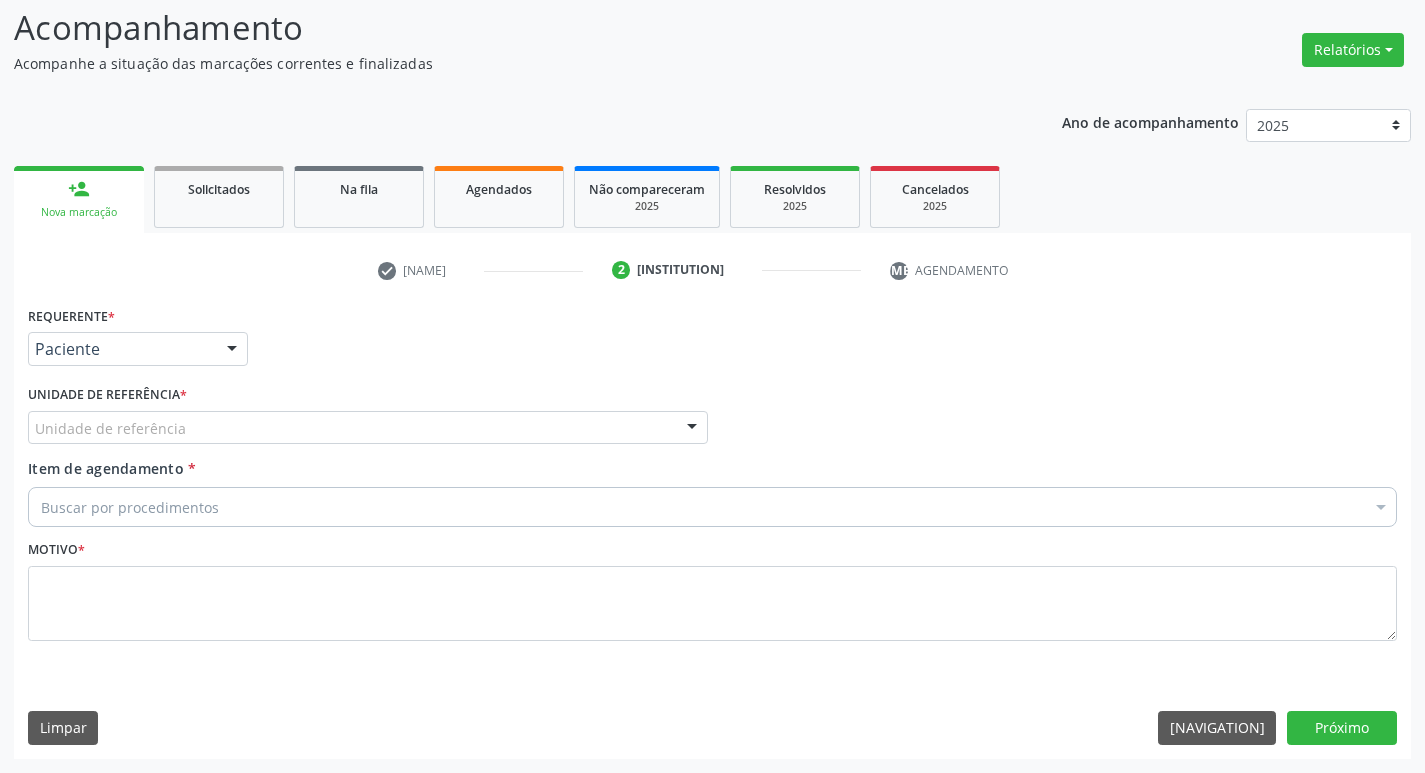 click on "Unidade de referência" at bounding box center [368, 428] 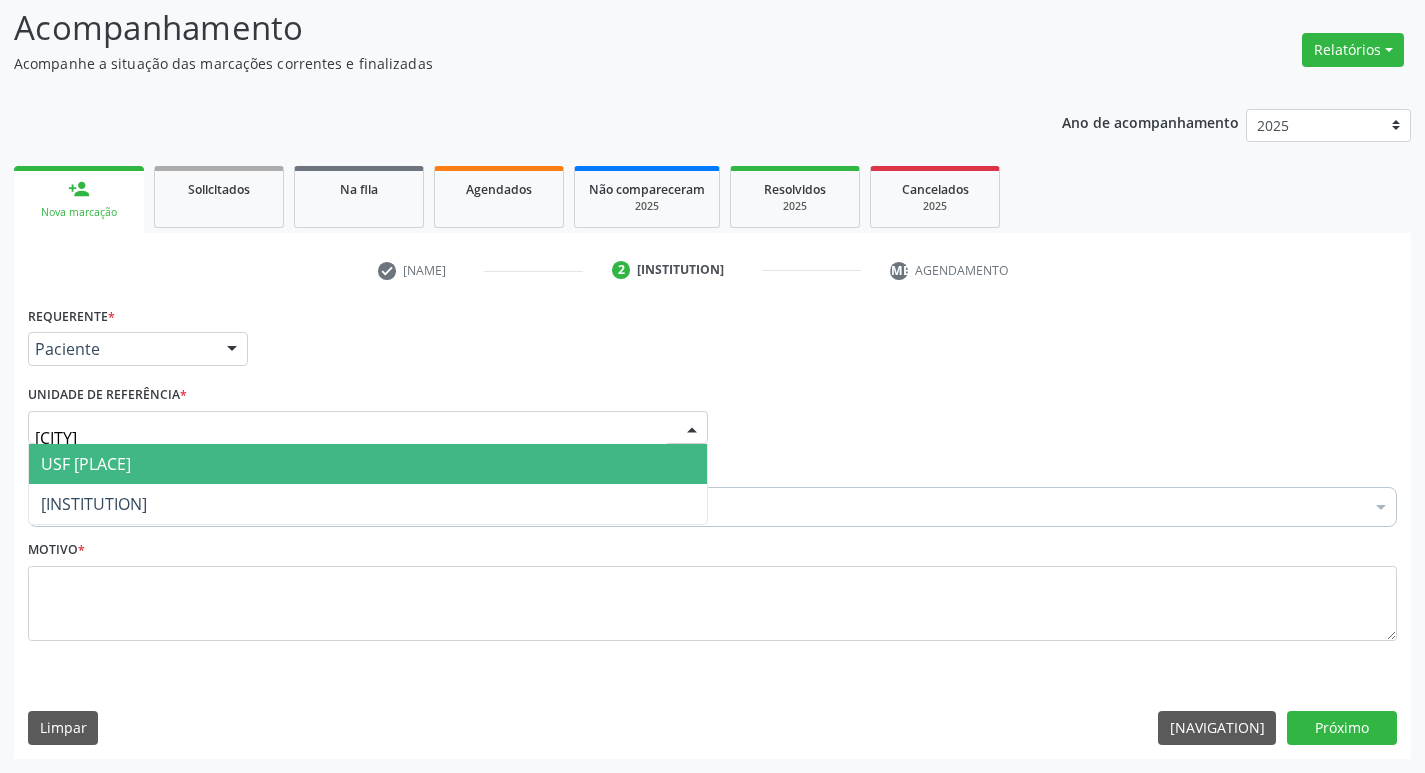click on "Usf [NAME]" at bounding box center (368, 464) 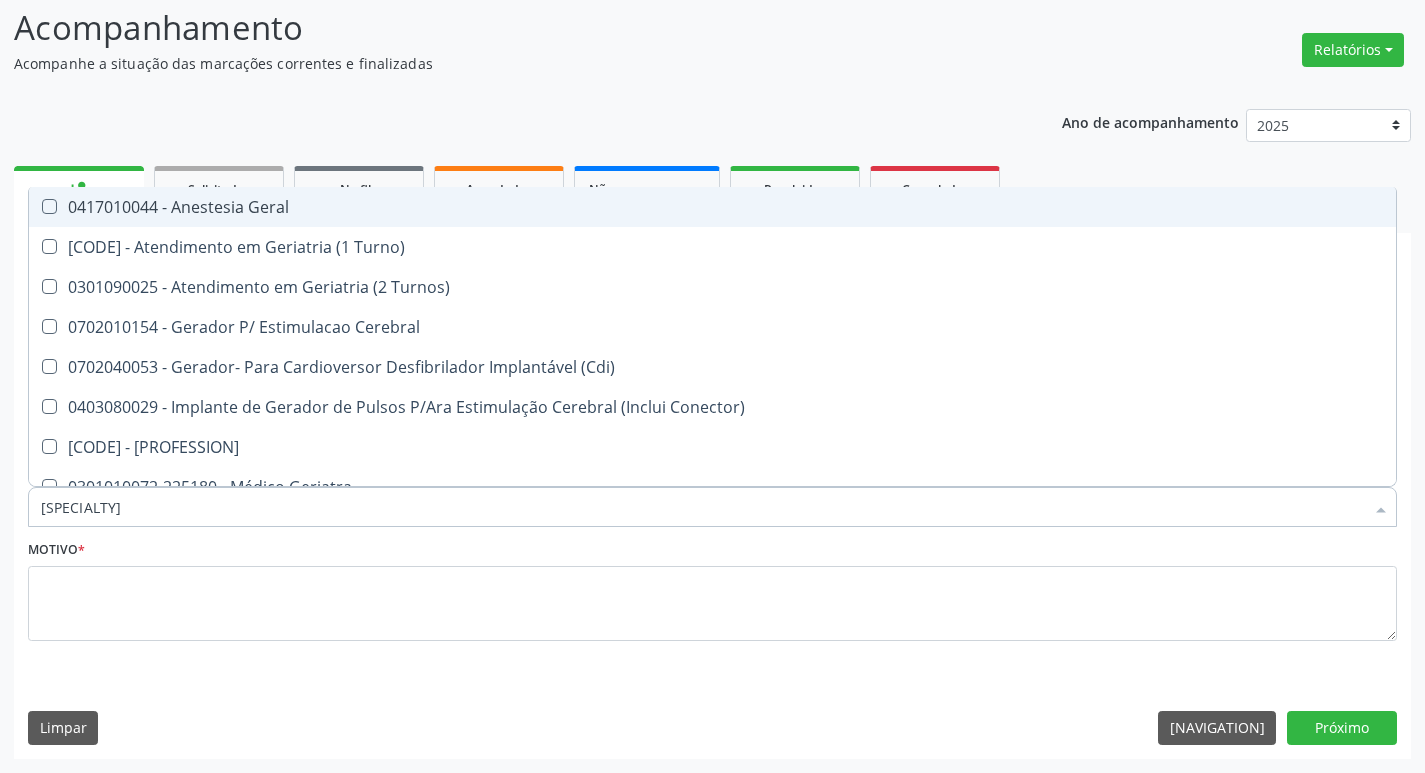 type on "geriatra" 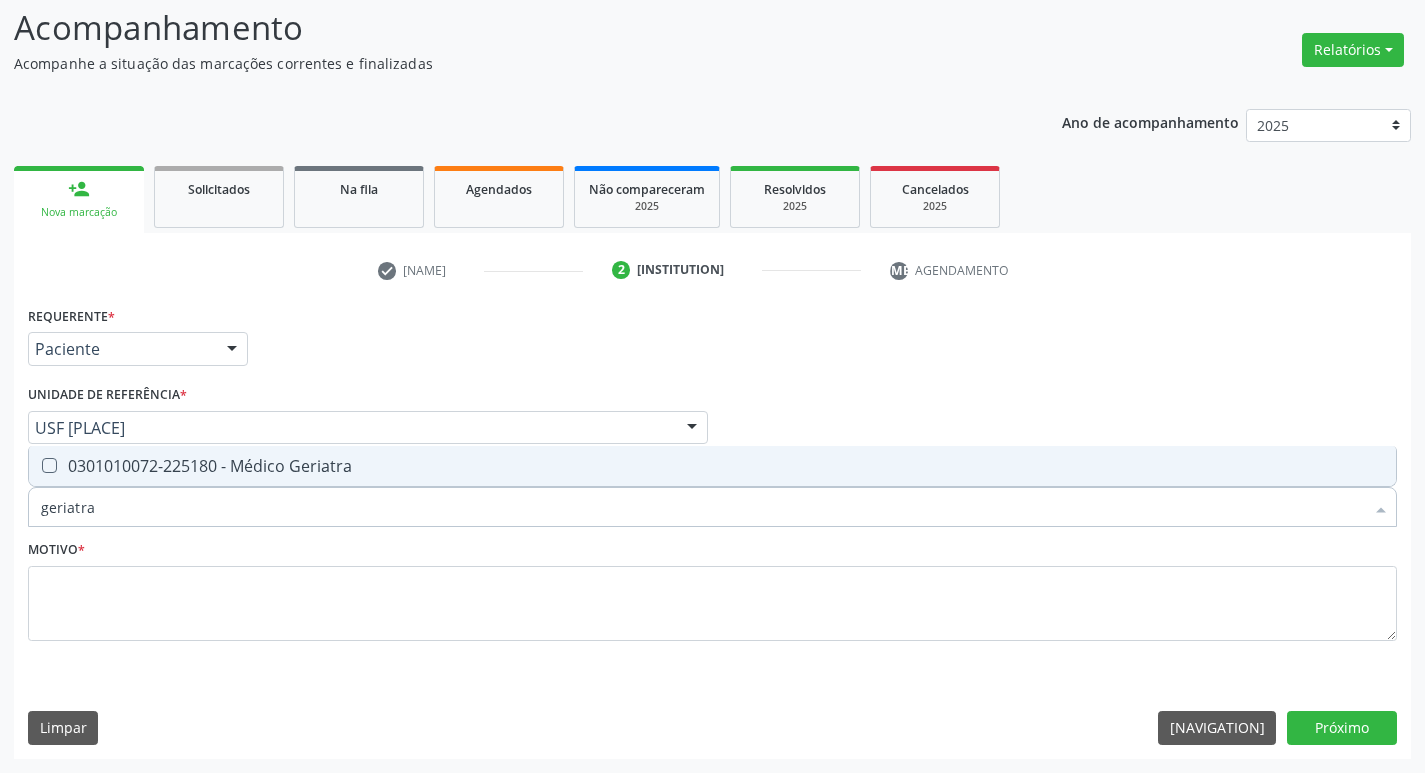 click on "[PROCEDURE_CODE] - Médico Geriatra" at bounding box center [712, 466] 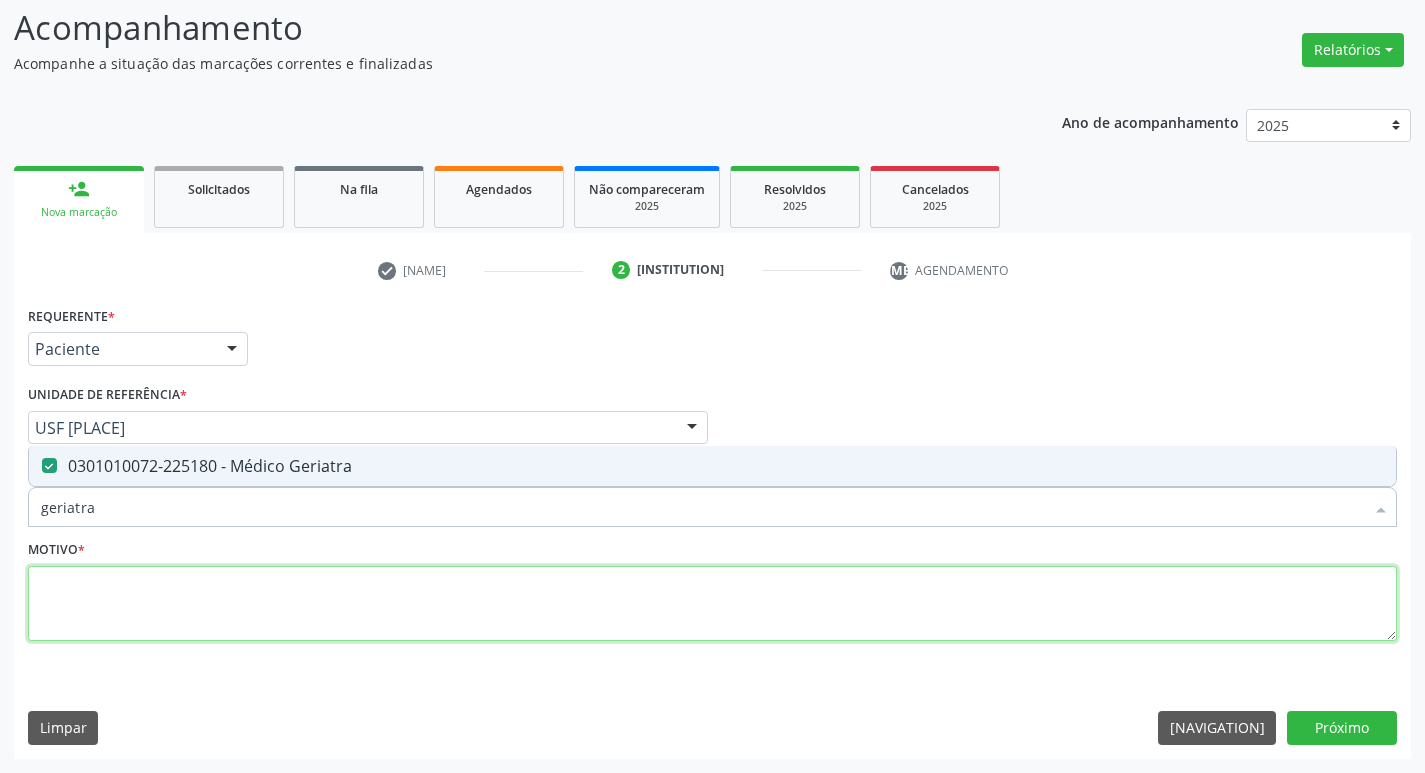 click at bounding box center [712, 604] 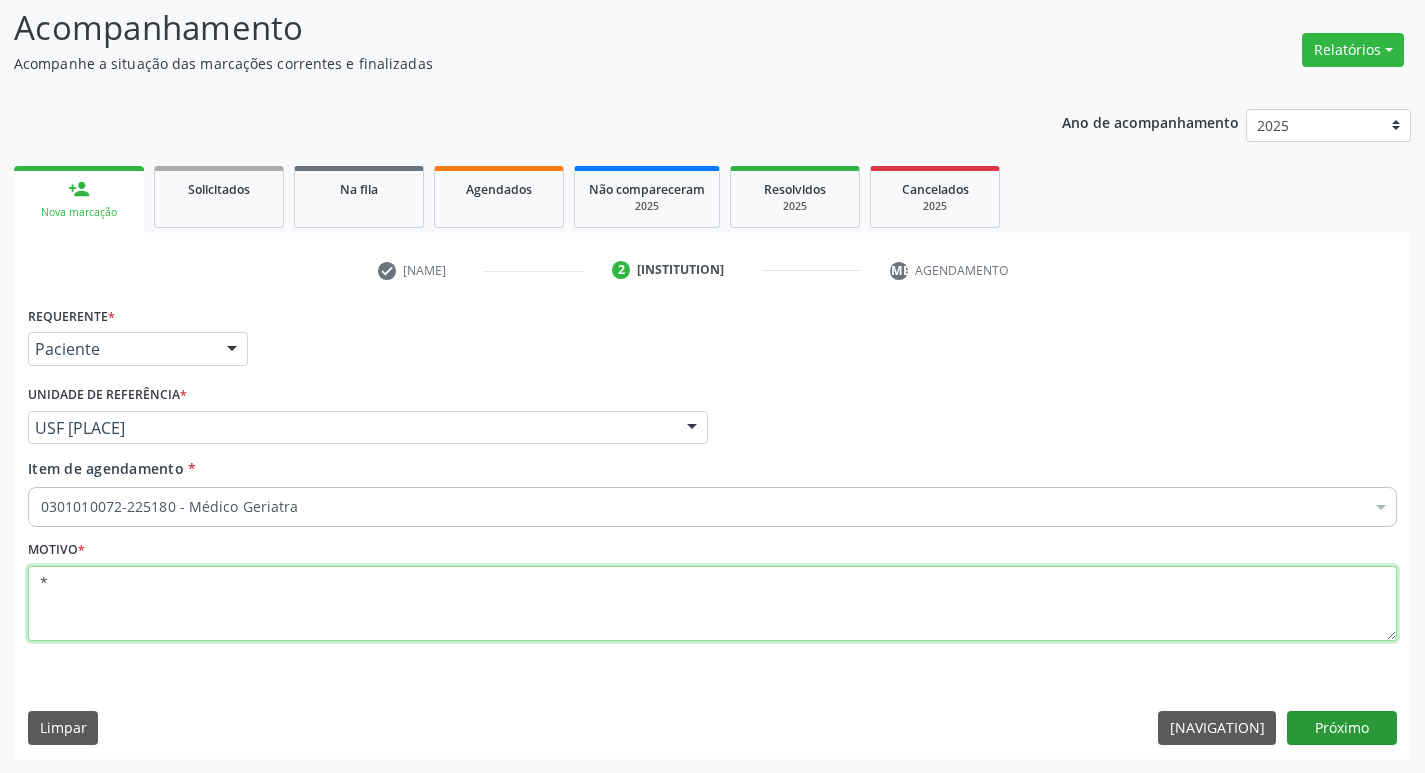 type on "*" 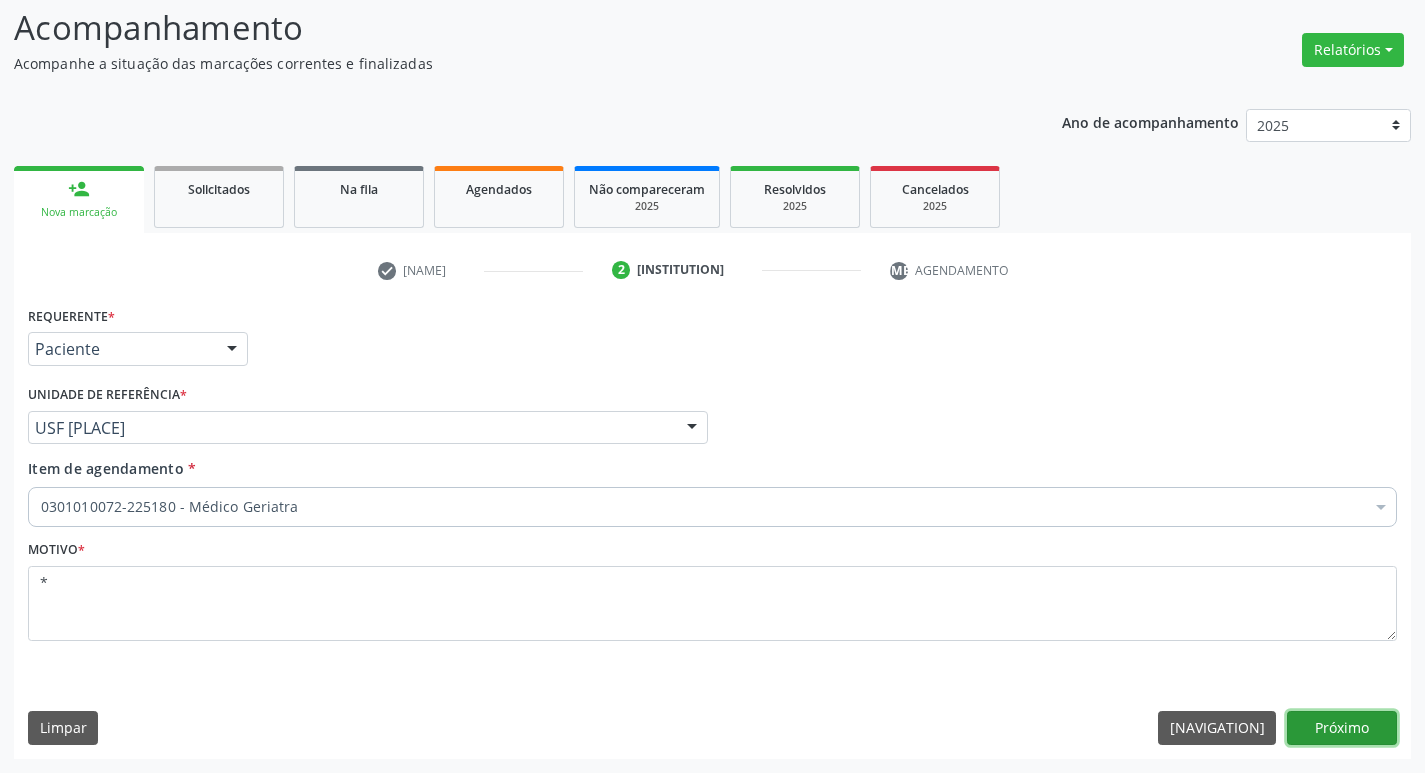 click on "Próximo" at bounding box center (1342, 728) 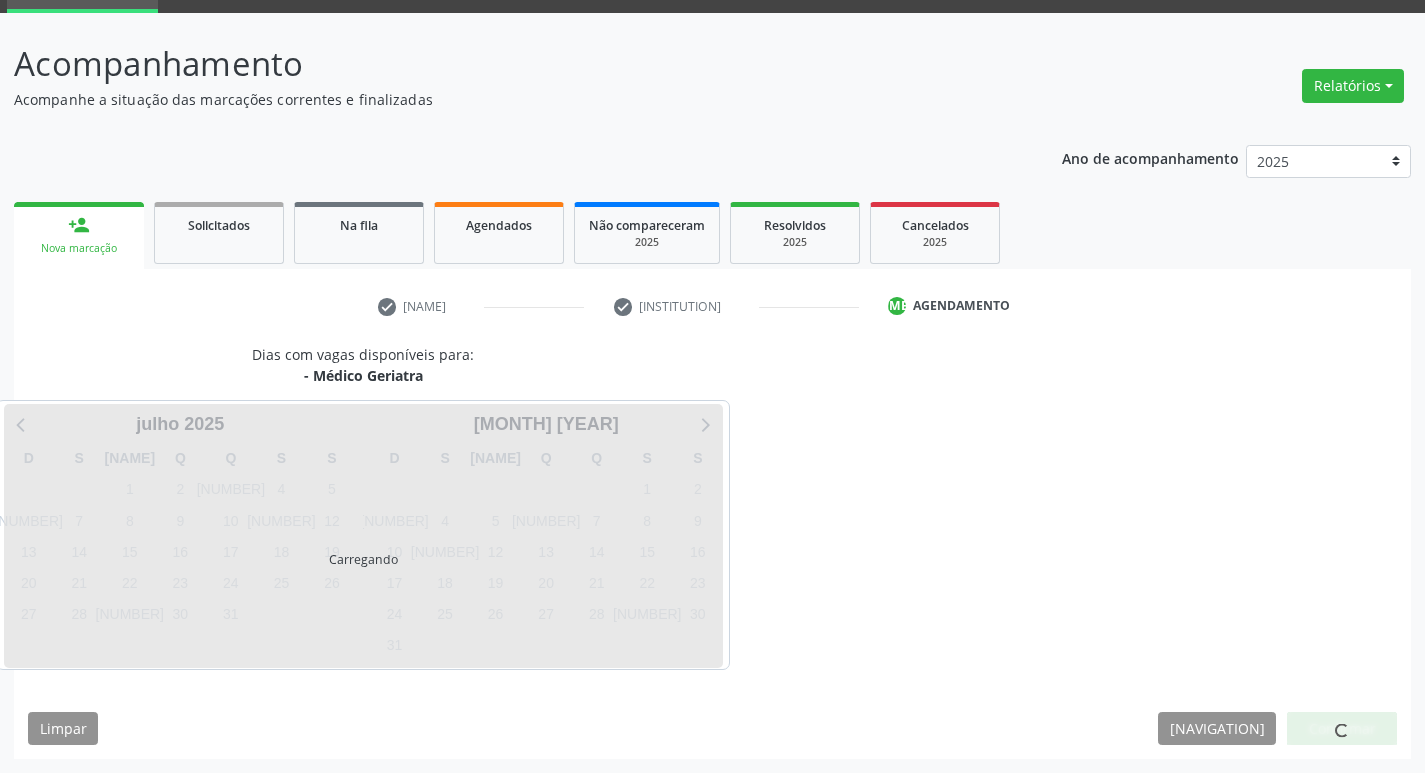 scroll, scrollTop: 97, scrollLeft: 0, axis: vertical 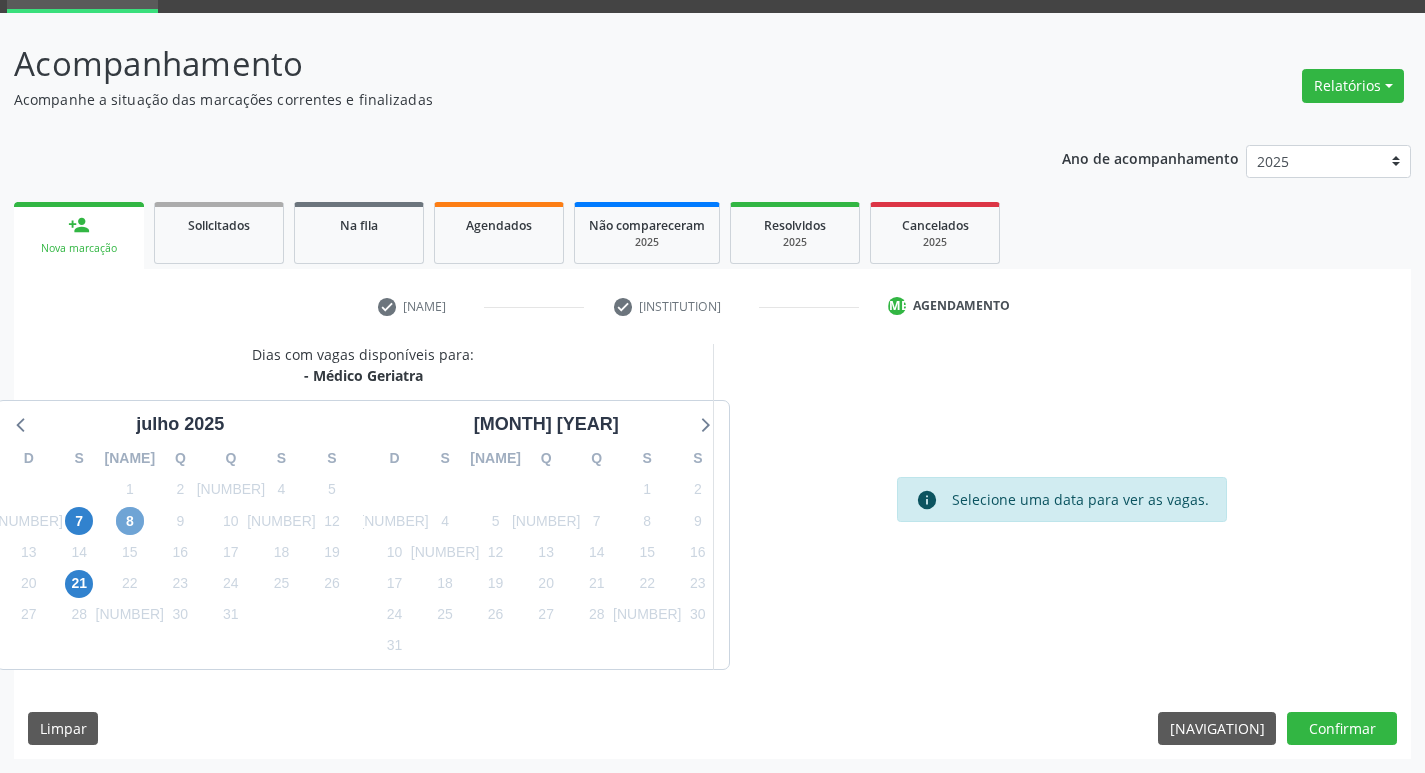 click on "8" at bounding box center [130, 521] 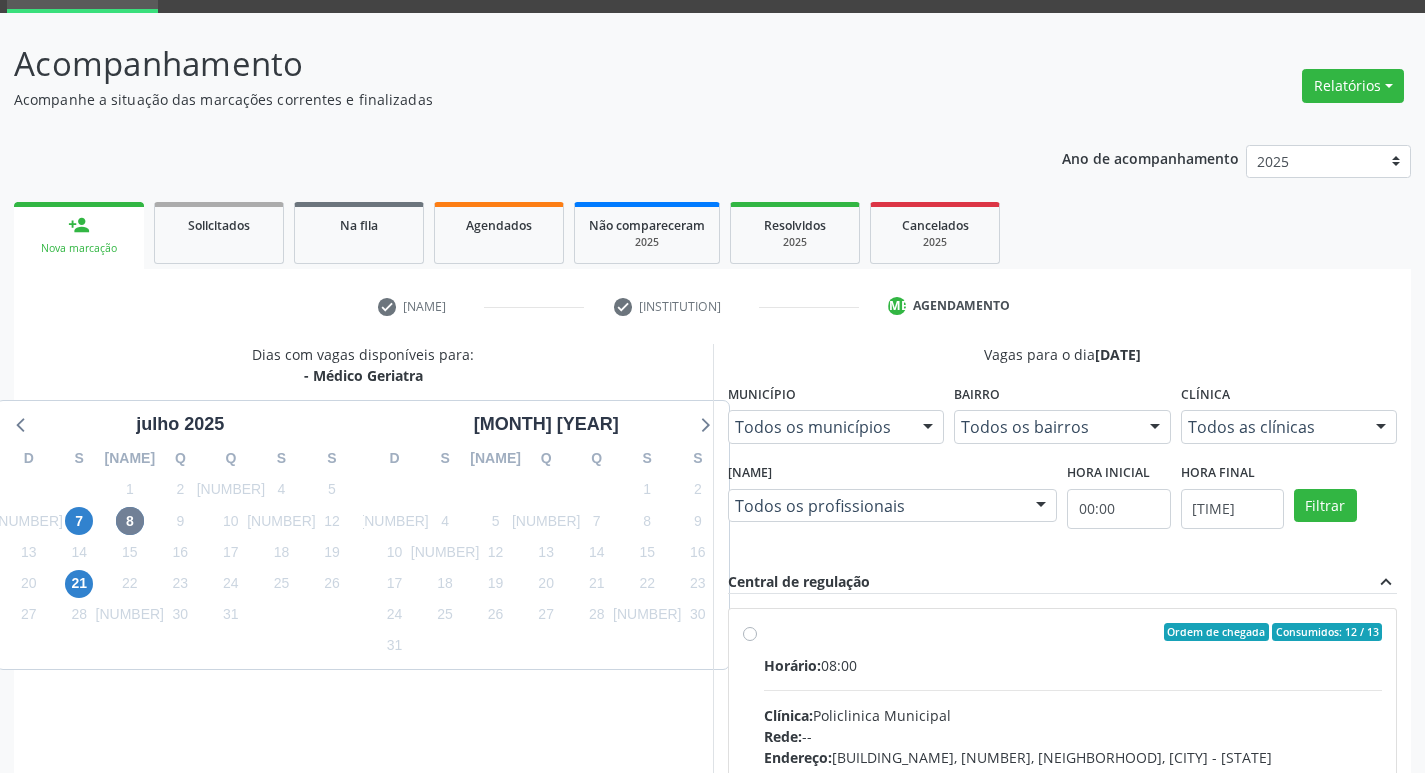 click on "Ordem de chegada
Consumidos: 12 / 13
Horário:   08:00
Clínica:  Policlinica Municipal
Rede:
--
Endereço:   Predio, nº S/N, Ipsep, Serra Talhada - PE
Telefone:   --
Profissional:
Stella Miriam do Nascimento Rodrigues
Informações adicionais sobre o atendimento
Idade de atendimento:
de 0 a 120 anos
Gênero(s) atendido(s):
Masculino e Feminino
Informações adicionais:
--" at bounding box center [1073, 776] 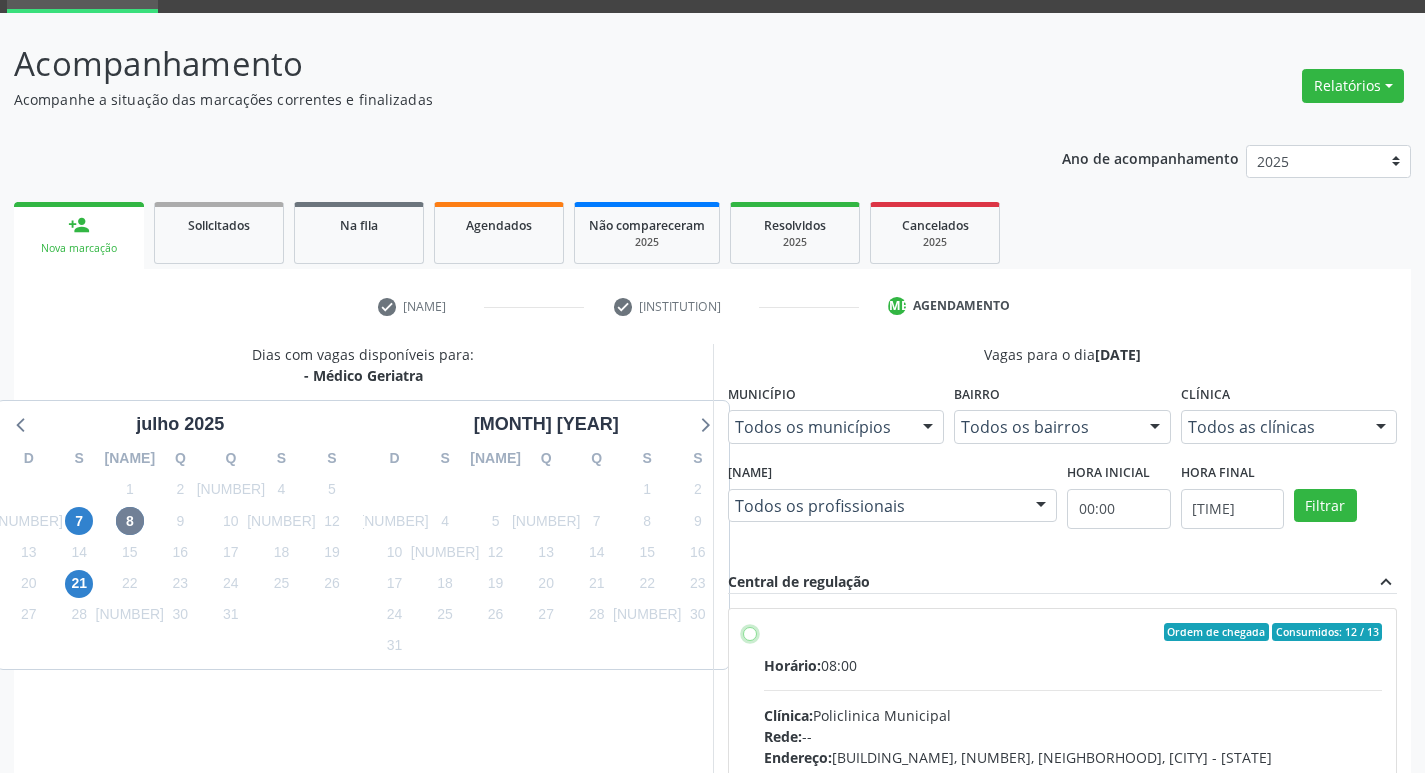 click on "Ordem de chegada
Consumidos: 12 / 13
Horário:   08:00
Clínica:  Policlinica Municipal
Rede:
--
Endereço:   Predio, nº S/N, Ipsep, Serra Talhada - PE
Telefone:   --
Profissional:
Stella Miriam do Nascimento Rodrigues
Informações adicionais sobre o atendimento
Idade de atendimento:
de 0 a 120 anos
Gênero(s) atendido(s):
Masculino e Feminino
Informações adicionais:
--" at bounding box center (750, 632) 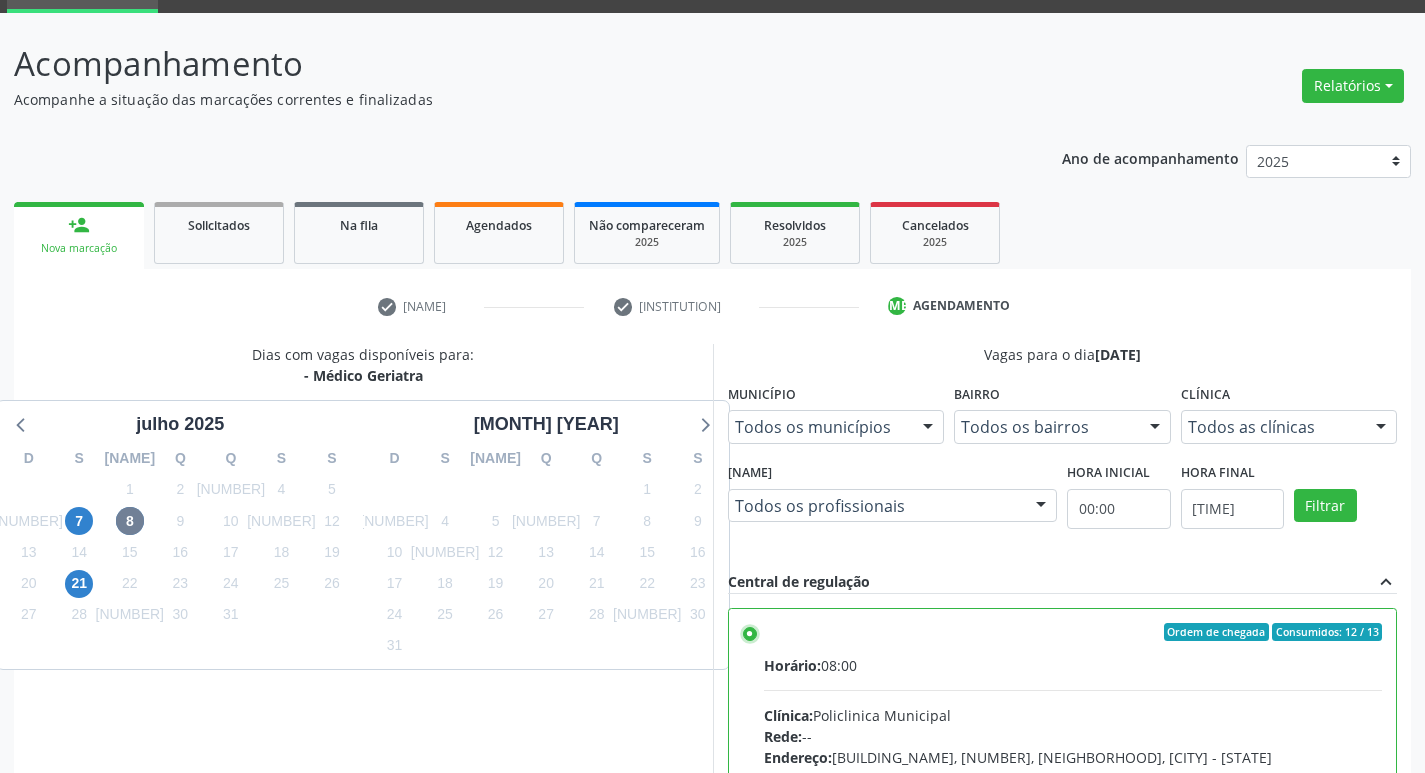 scroll, scrollTop: 422, scrollLeft: 0, axis: vertical 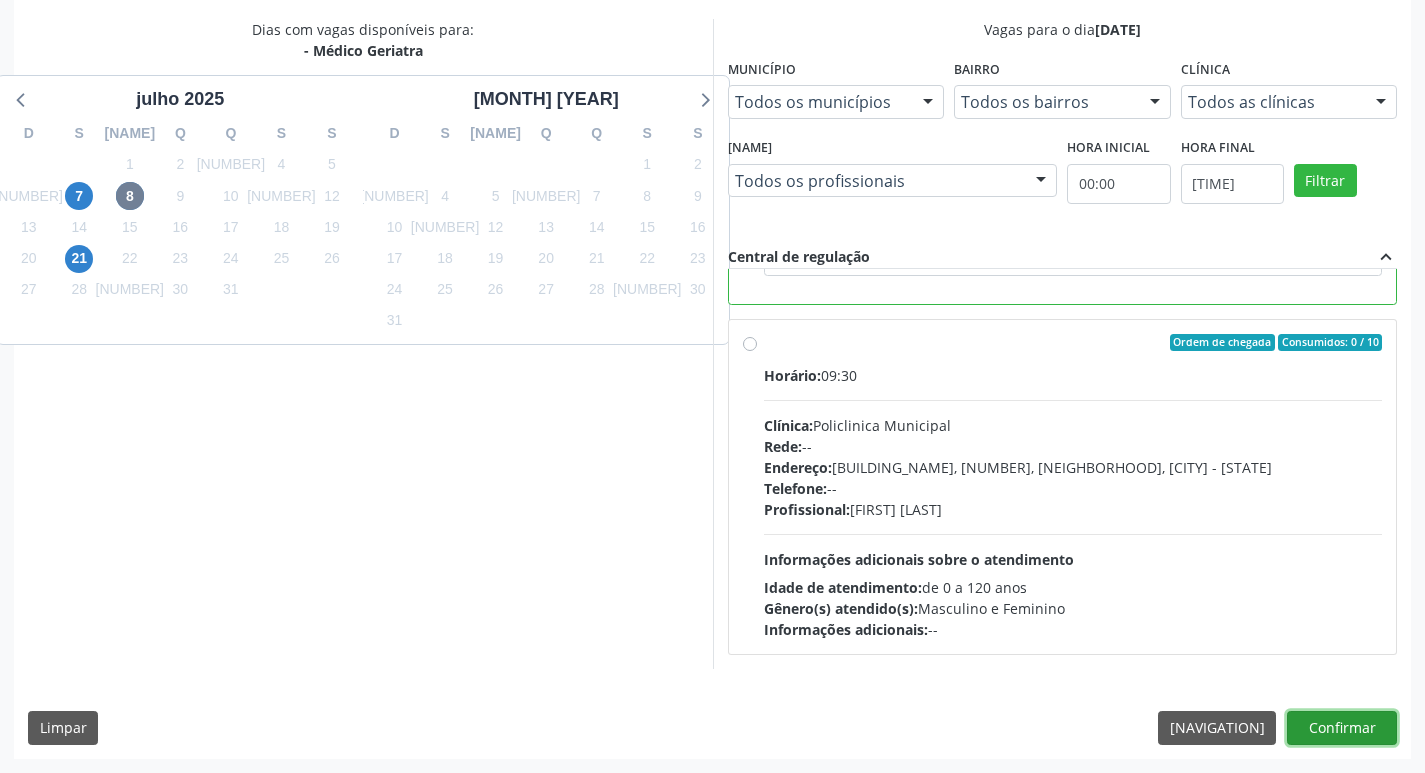 click on "Confirmar" at bounding box center [1342, 728] 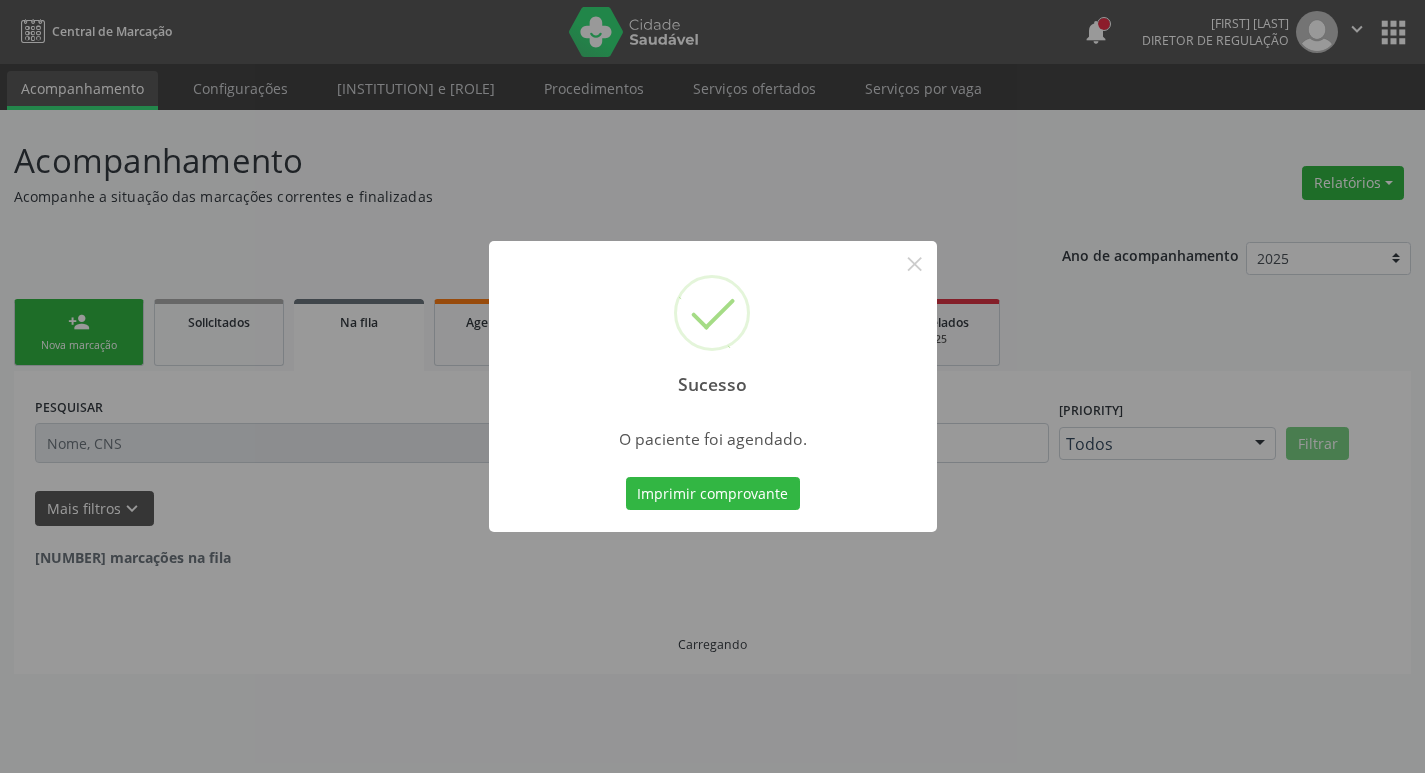 scroll, scrollTop: 0, scrollLeft: 0, axis: both 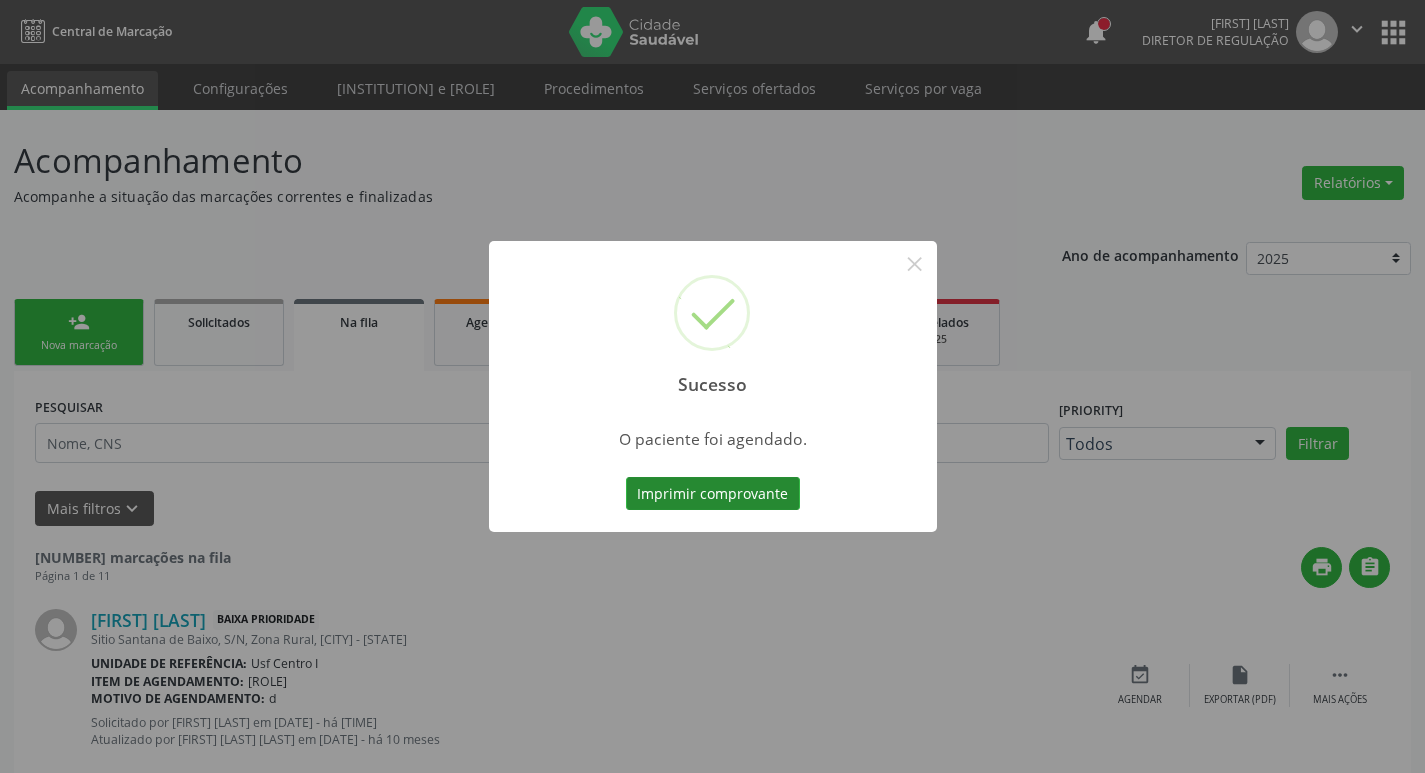 click on "Imprimir comprovante" at bounding box center (713, 494) 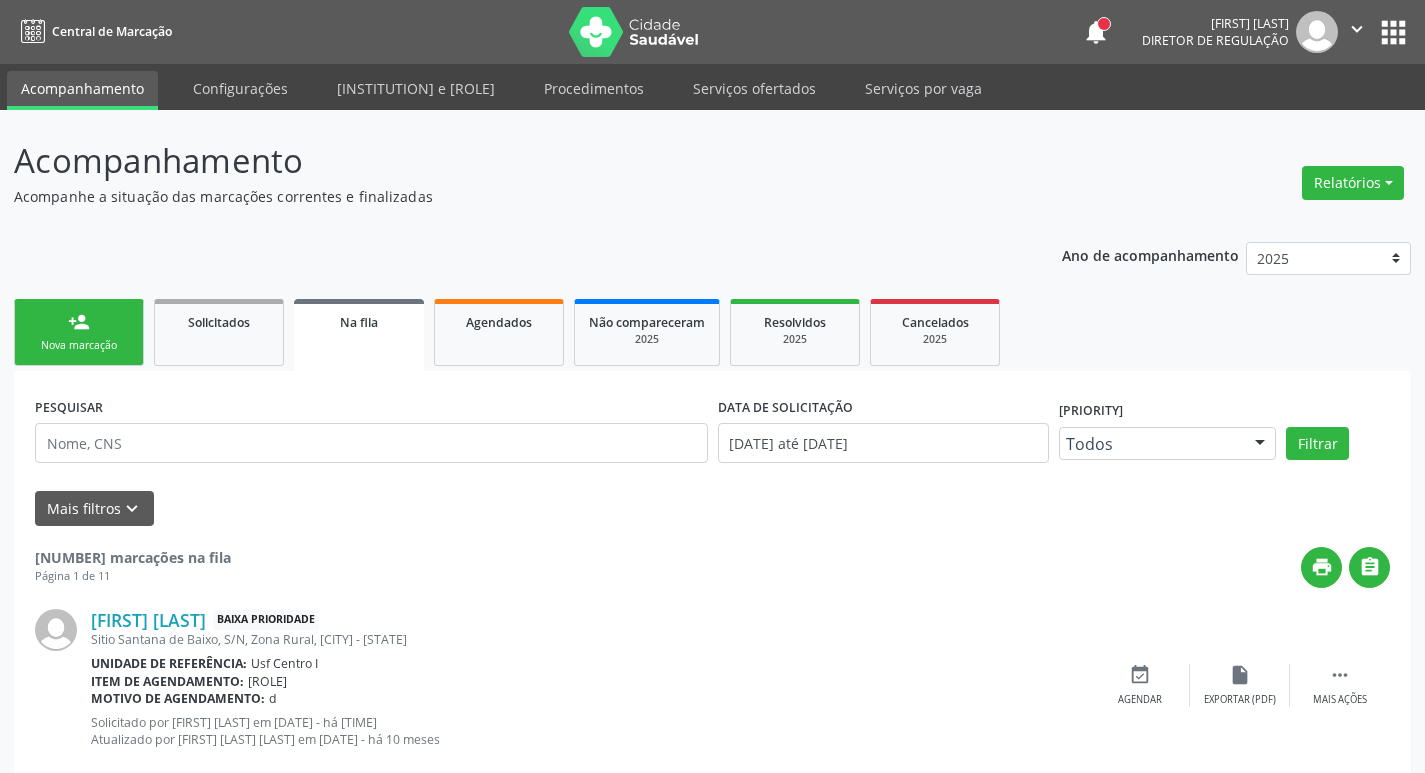 click on "Sucesso × O paciente foi agendado. Imprimir comprovante Cancel" at bounding box center (712, 386) 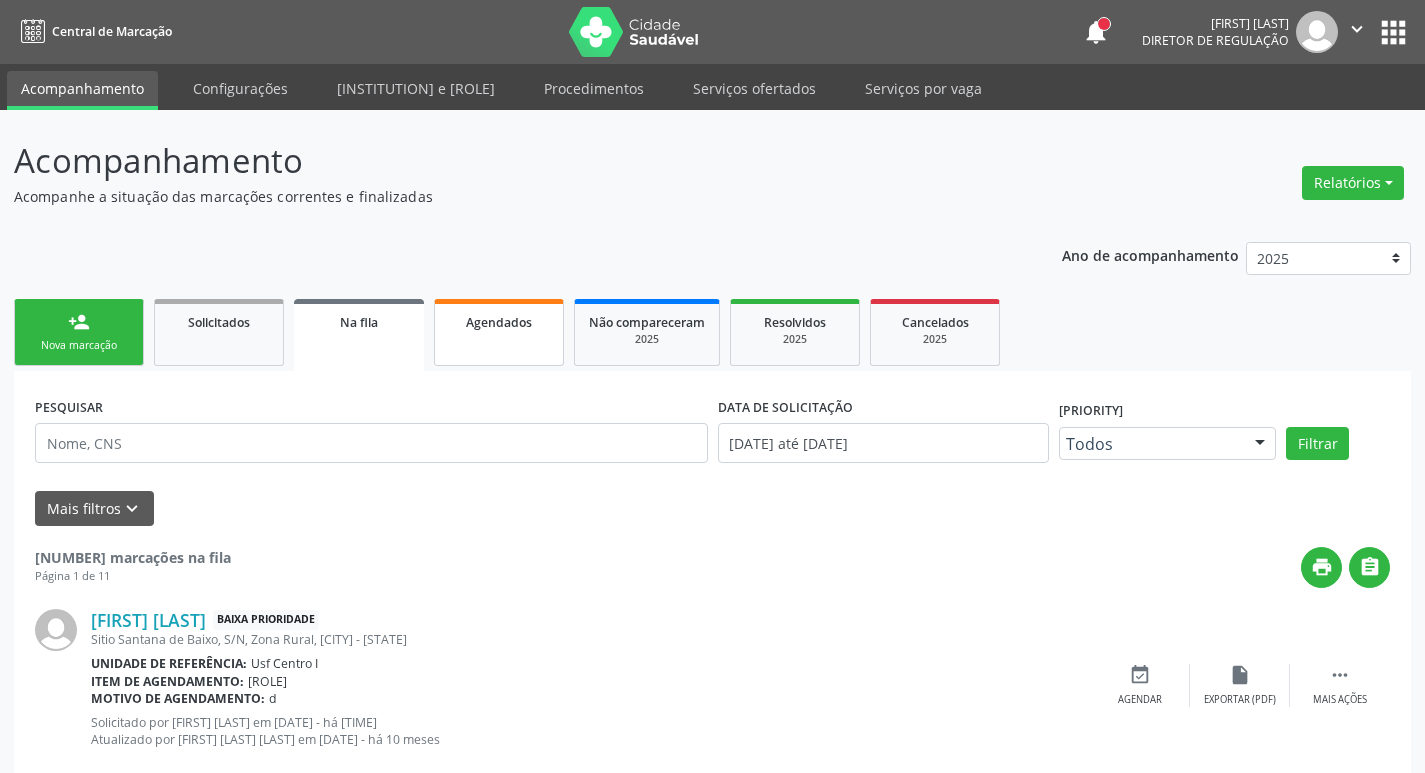 click on "Agendados" at bounding box center (499, 322) 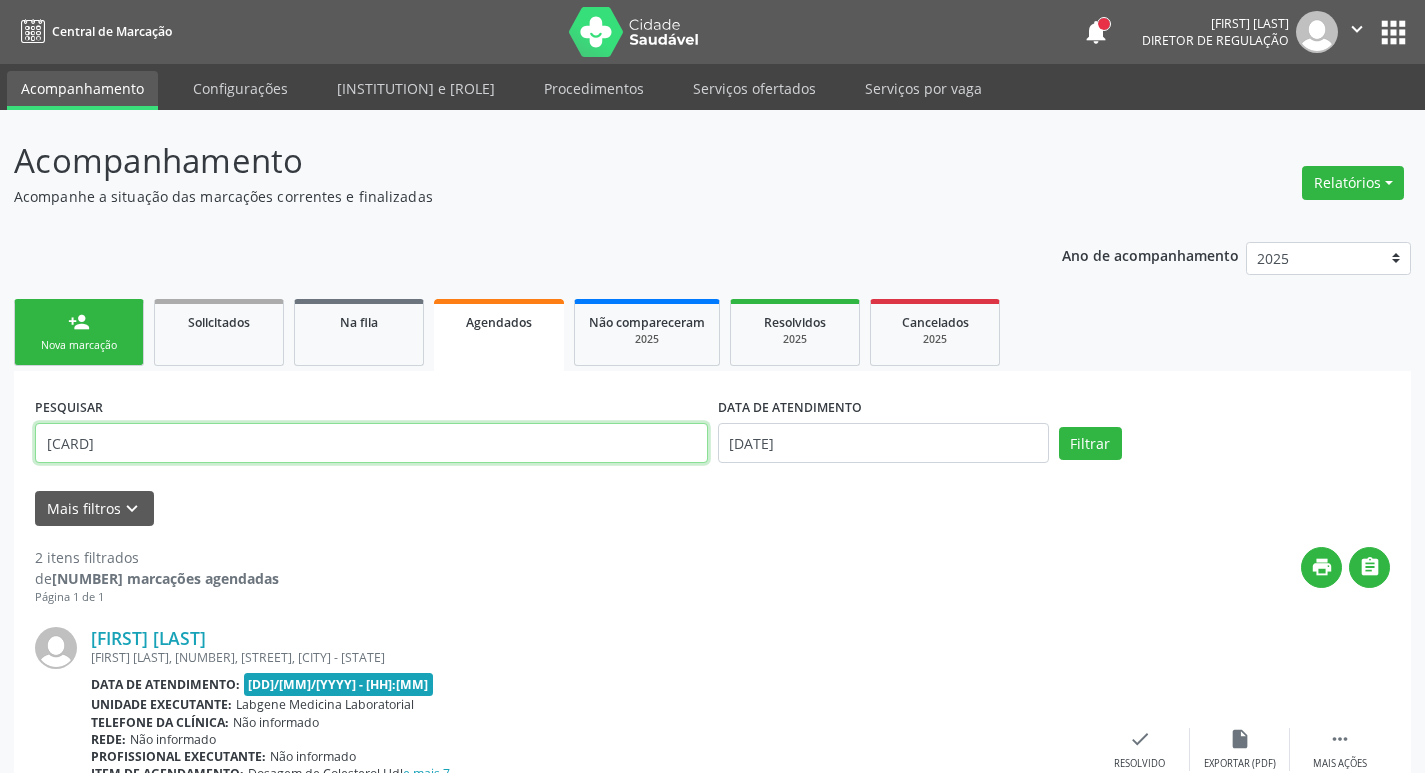 click on "700 0099 9130 6204" at bounding box center [371, 443] 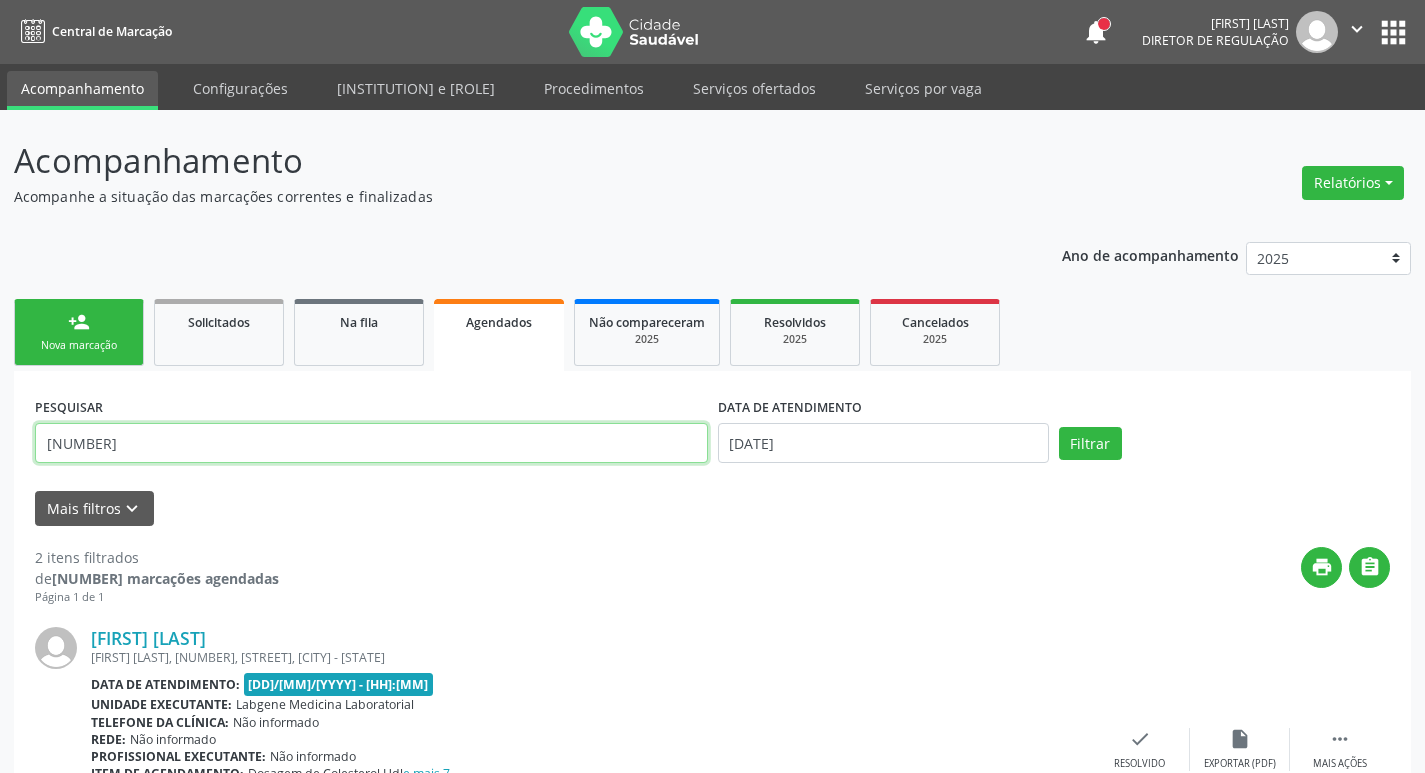 type on "700504721345658" 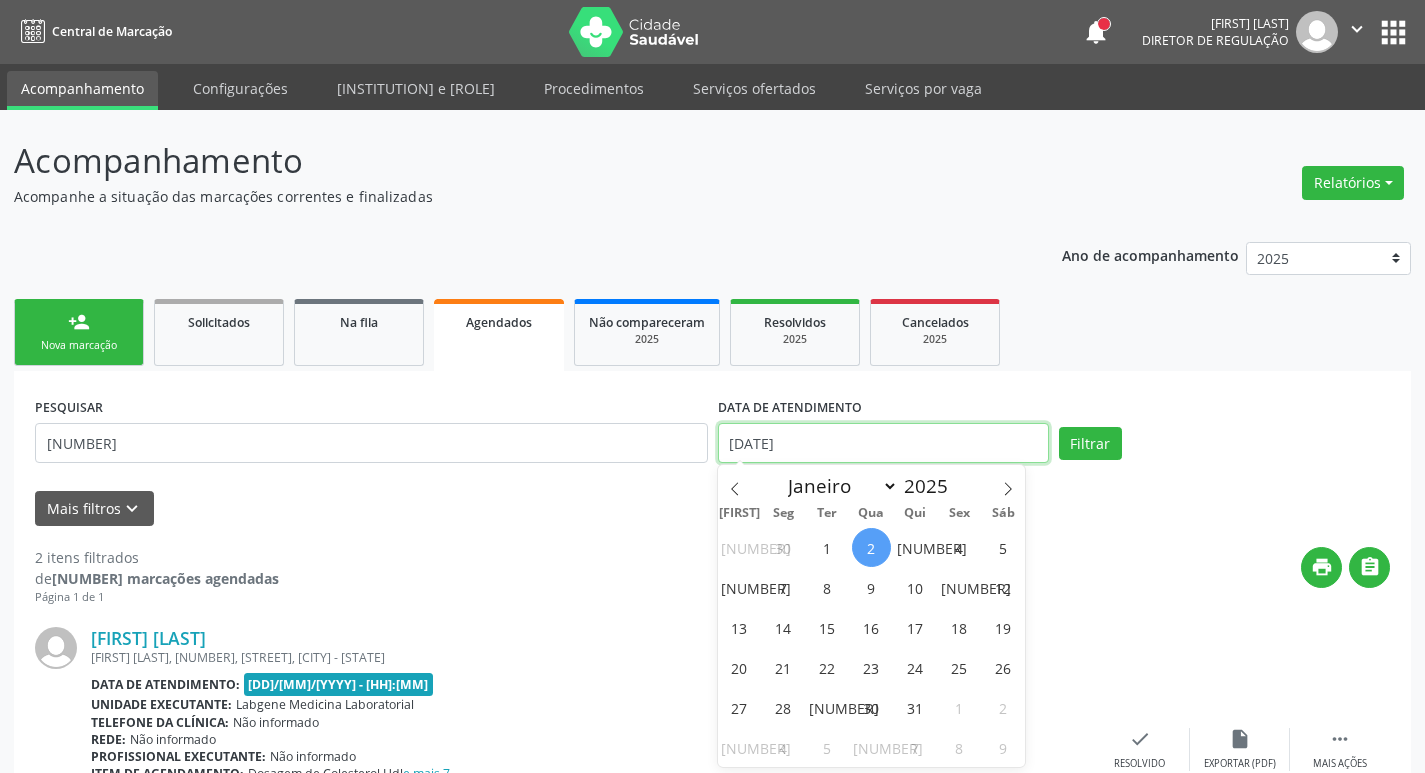 click on "02/07/2025" at bounding box center [883, 443] 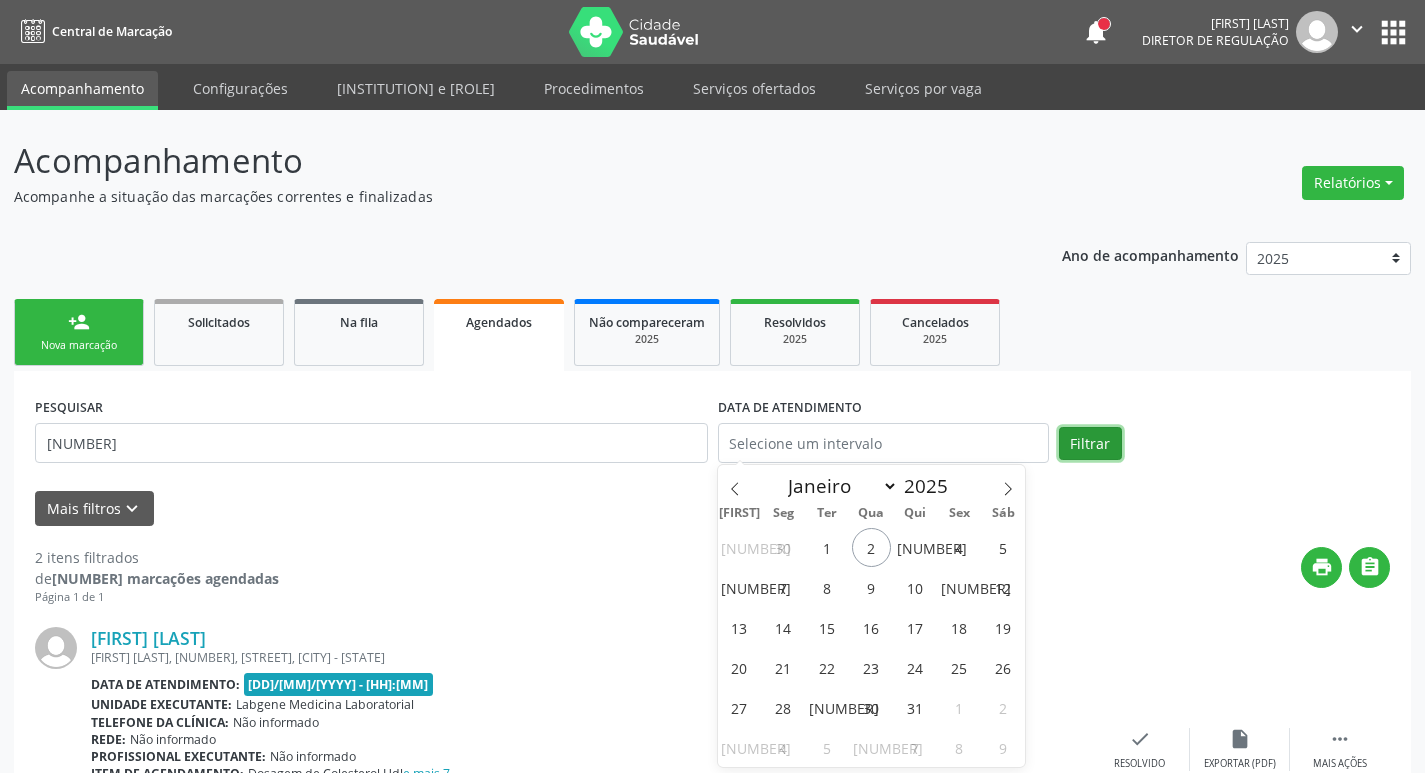 click on "Filtrar" at bounding box center [1090, 444] 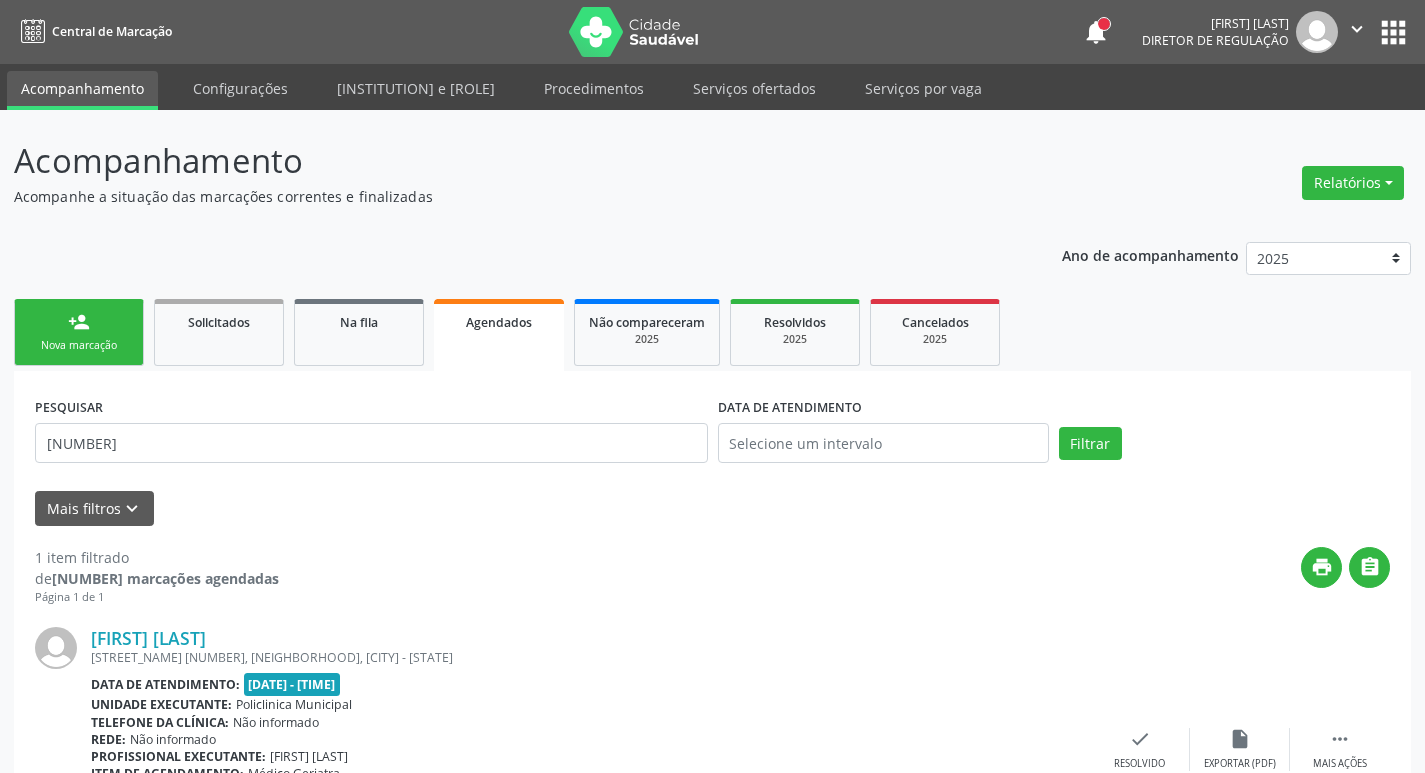 scroll, scrollTop: 155, scrollLeft: 0, axis: vertical 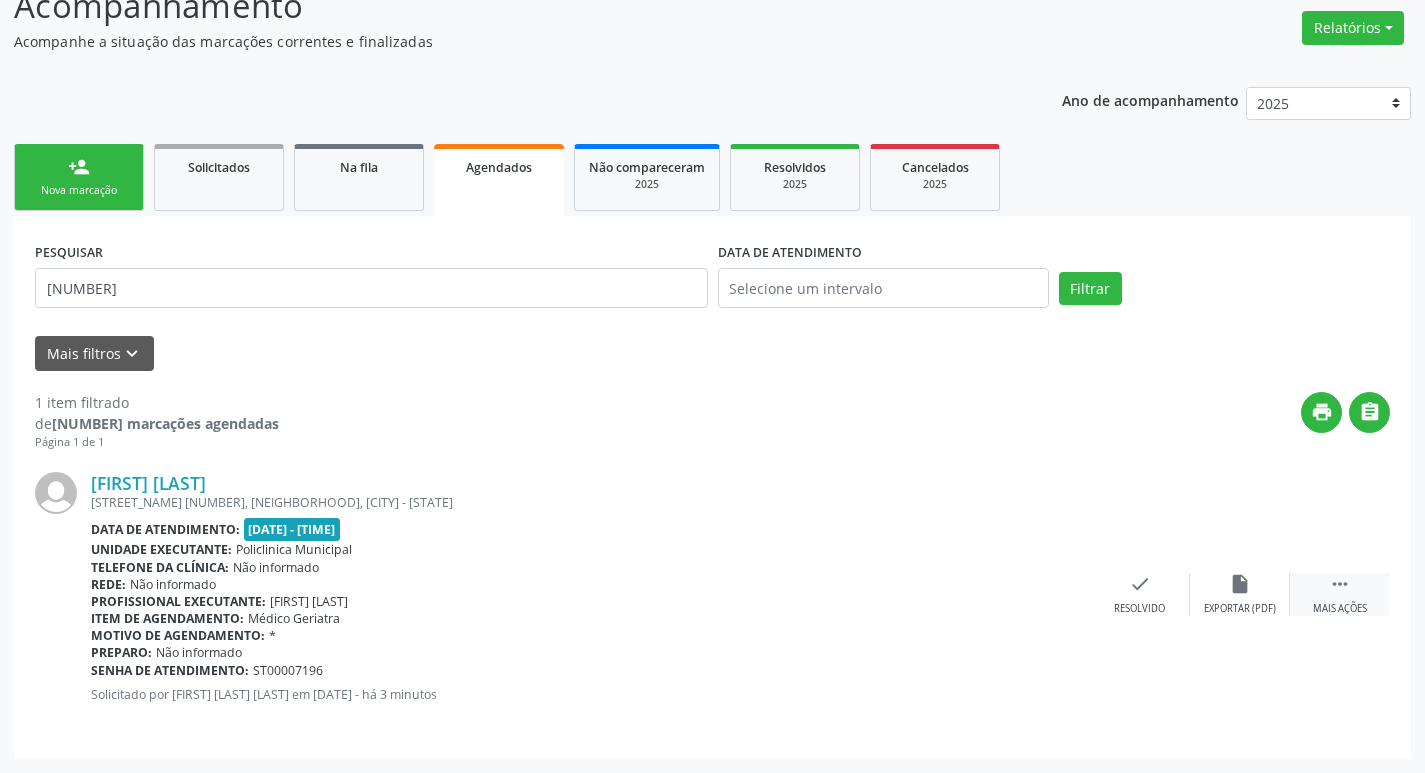 click on "" at bounding box center [1340, 584] 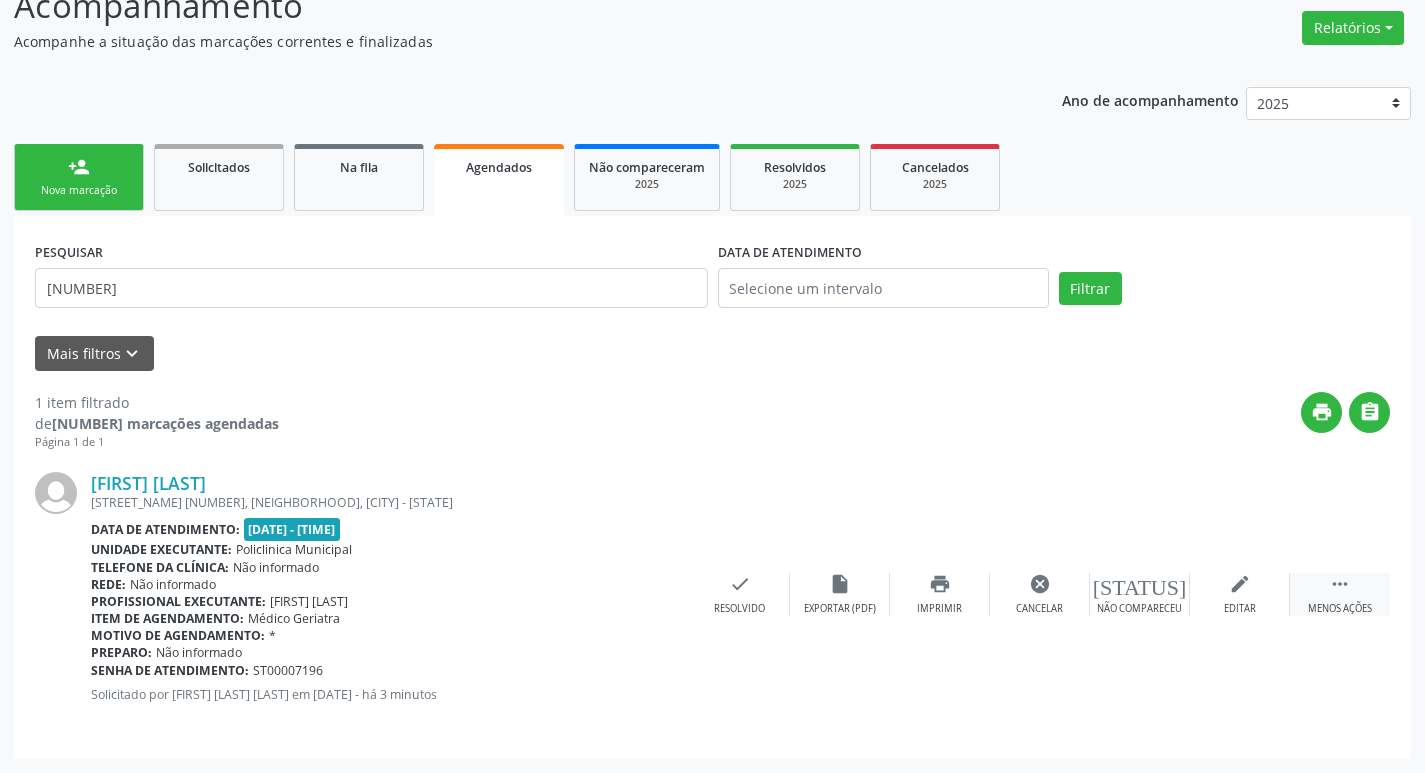 click on "
Menos ações" at bounding box center [1340, 594] 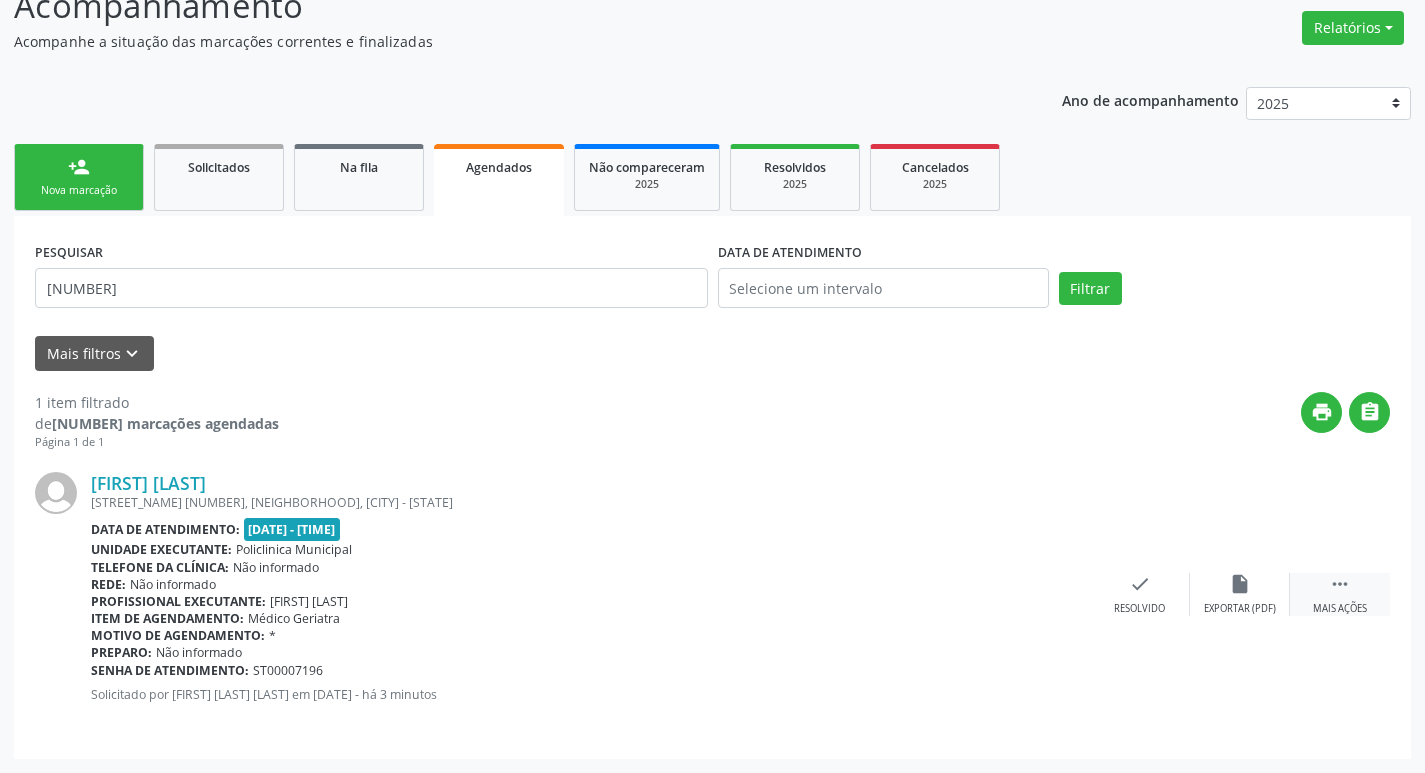 click on "
Mais ações" at bounding box center [1340, 594] 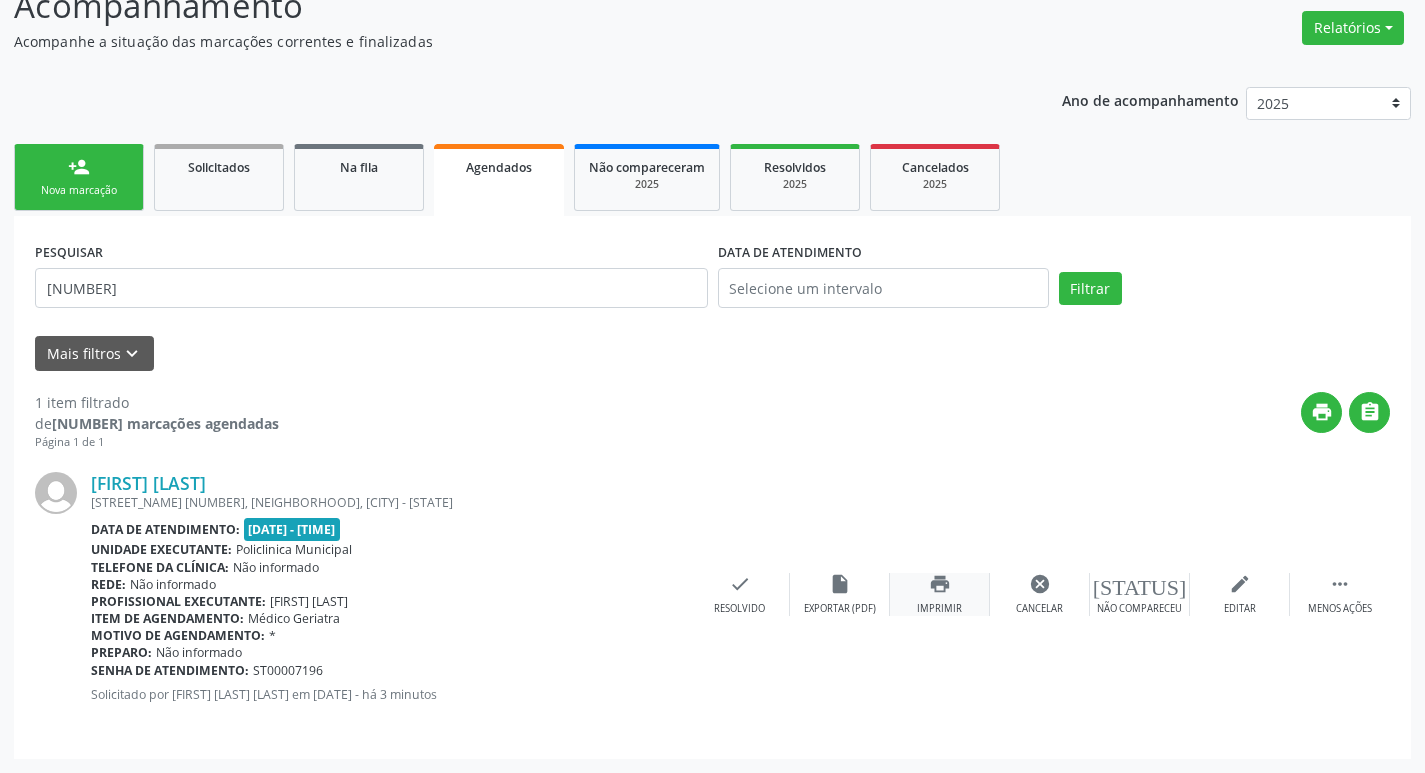 click on "print
Imprimir" at bounding box center [940, 594] 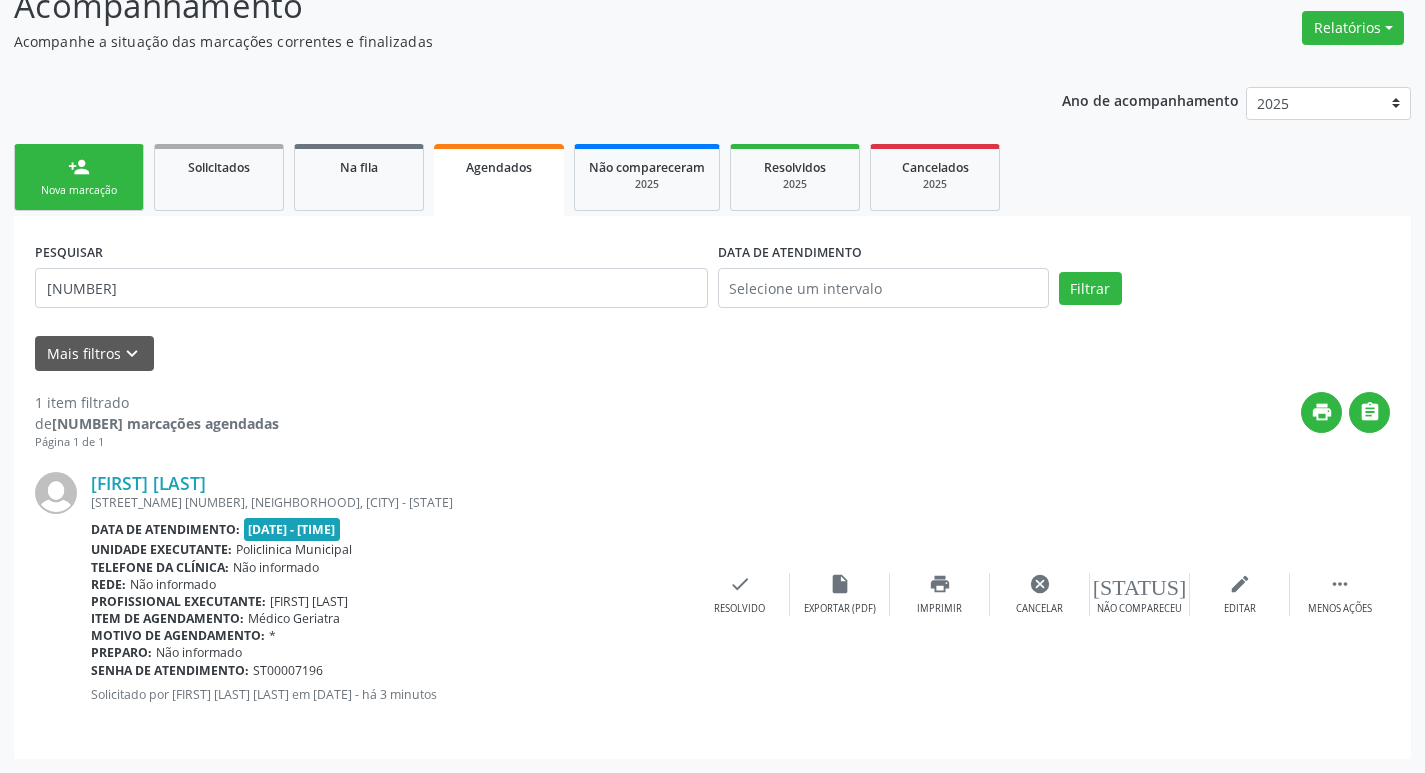 click on "person_add
Nova marcação" at bounding box center (79, 177) 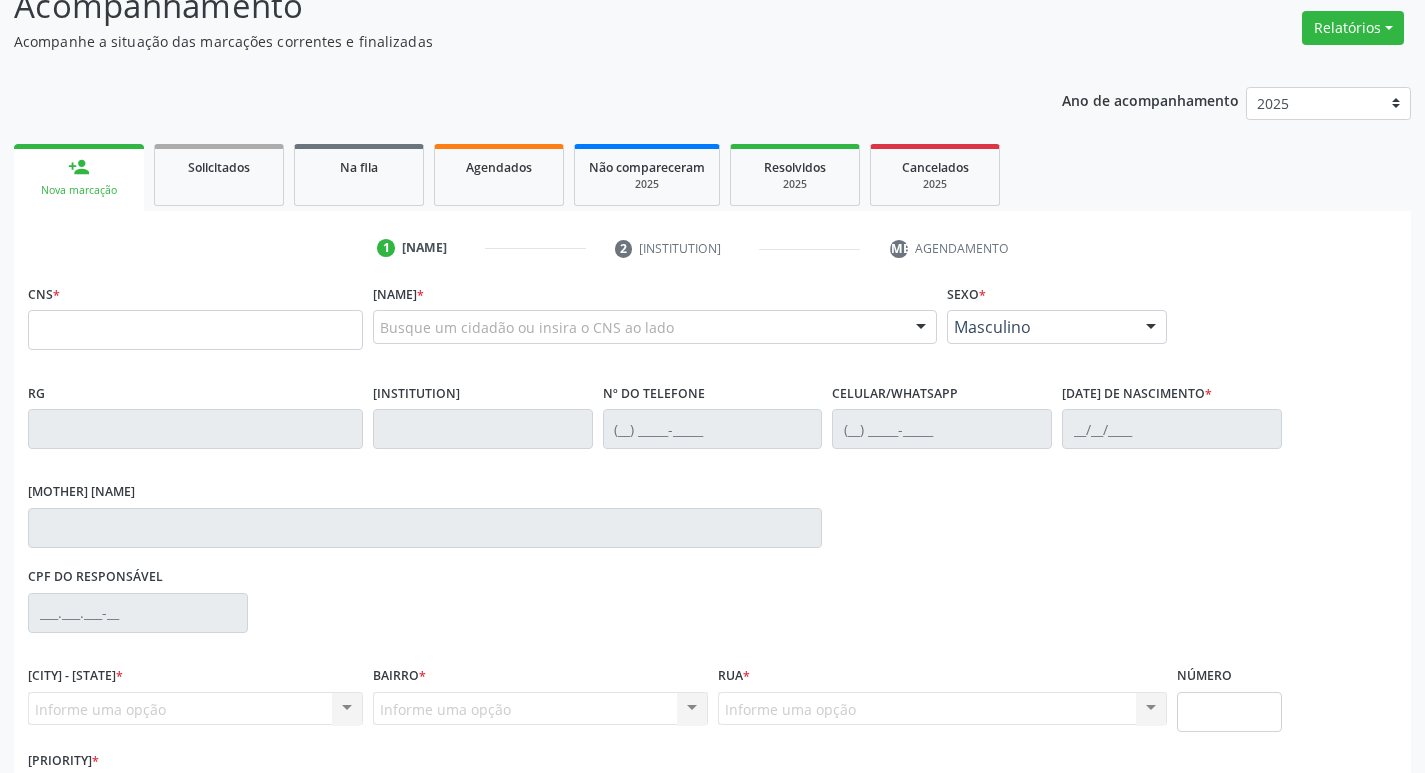 click on "CNS
*" at bounding box center (195, 314) 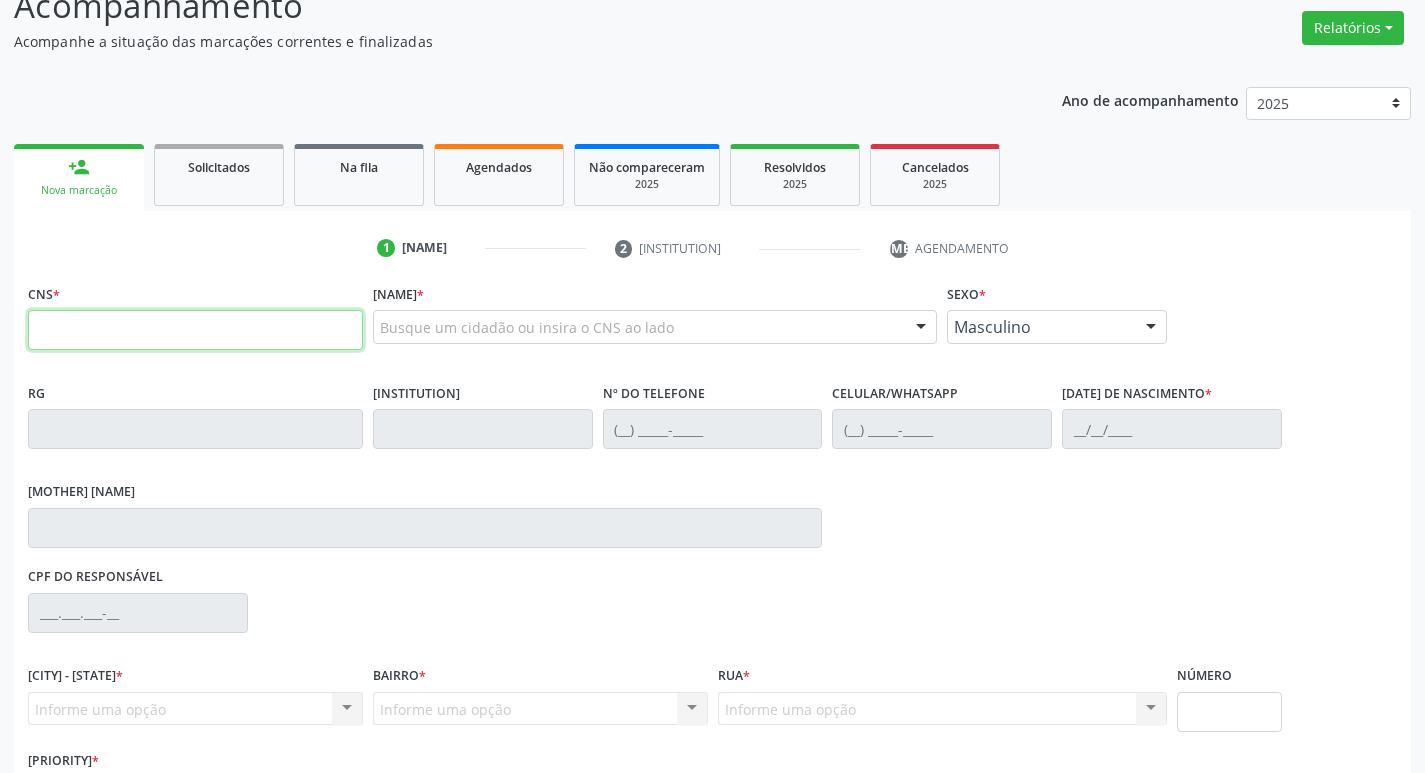 drag, startPoint x: 166, startPoint y: 315, endPoint x: 174, endPoint y: 306, distance: 12.0415945 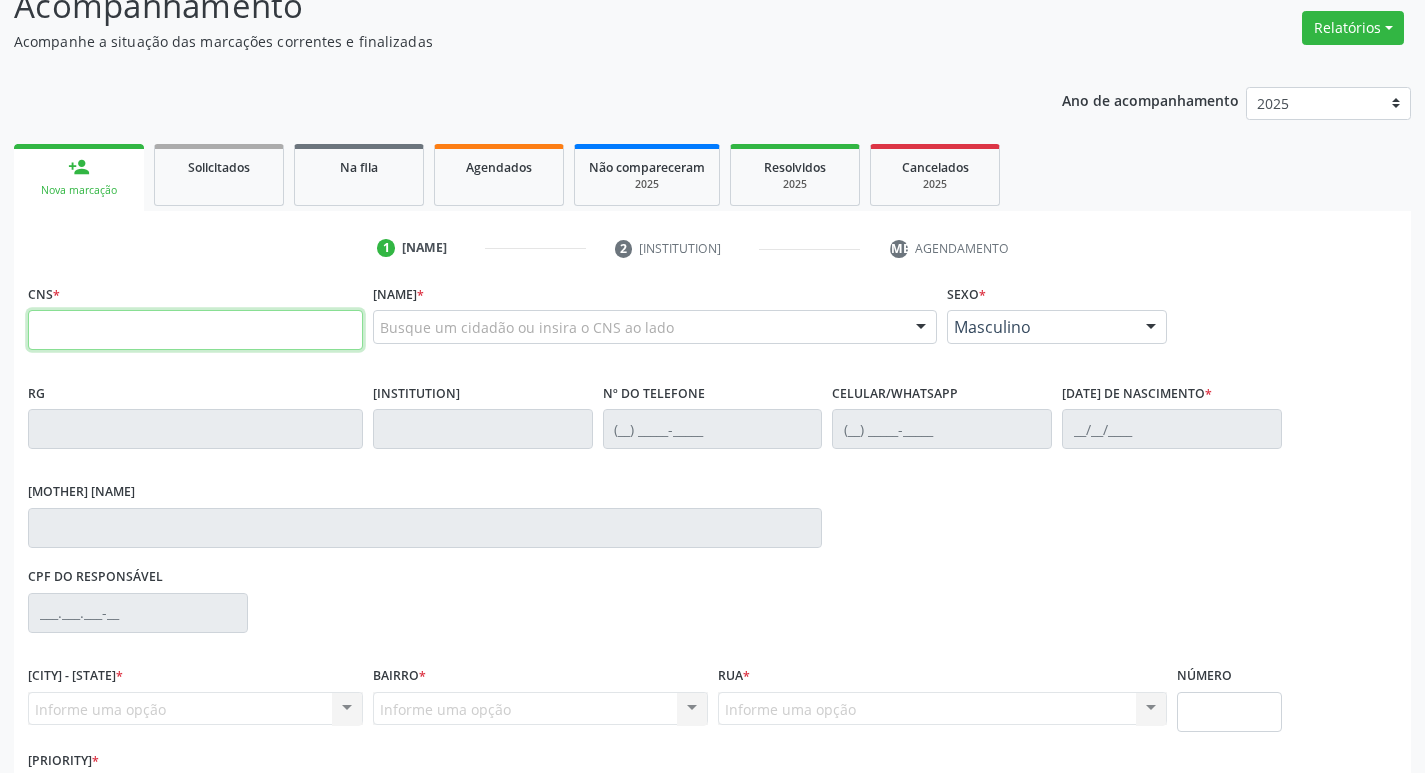 click at bounding box center (195, 330) 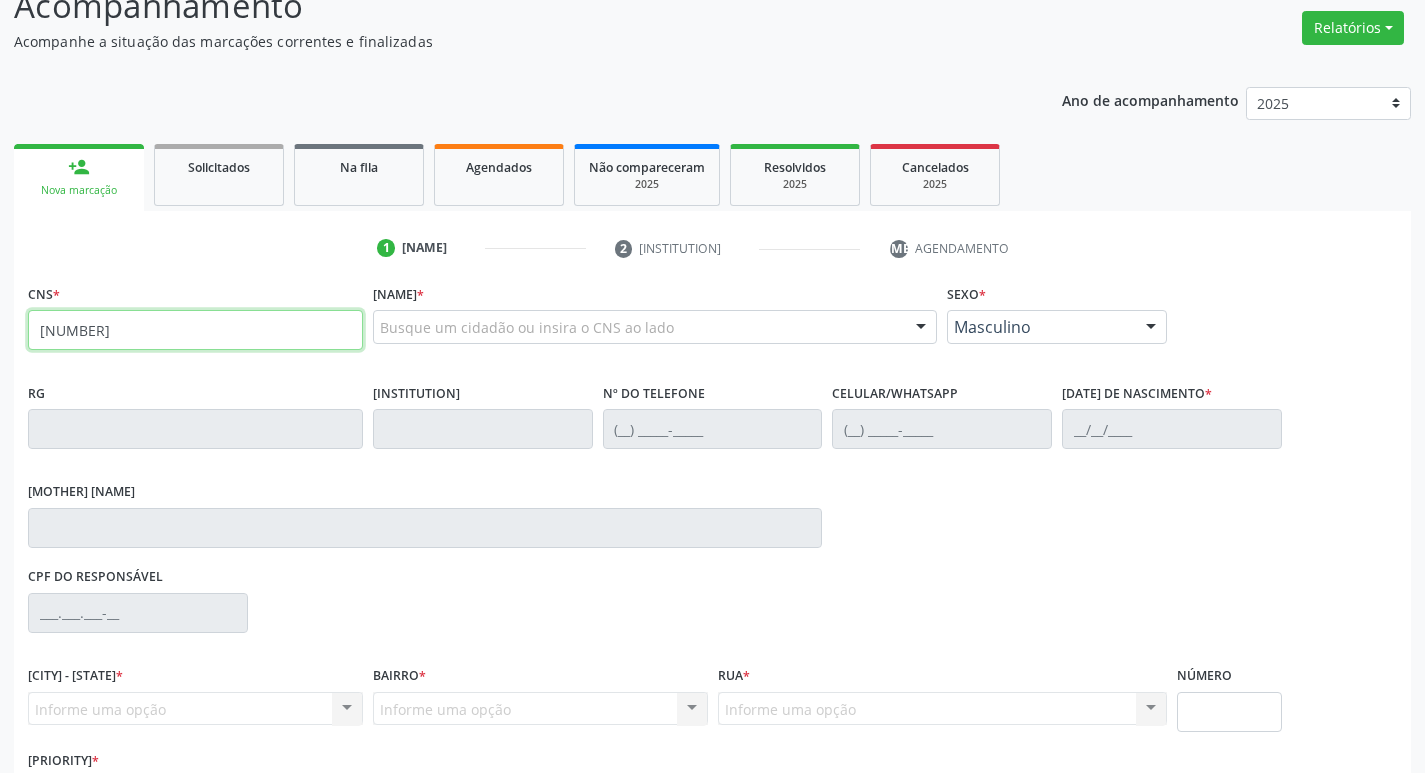 type on "898 0041 6977 3391" 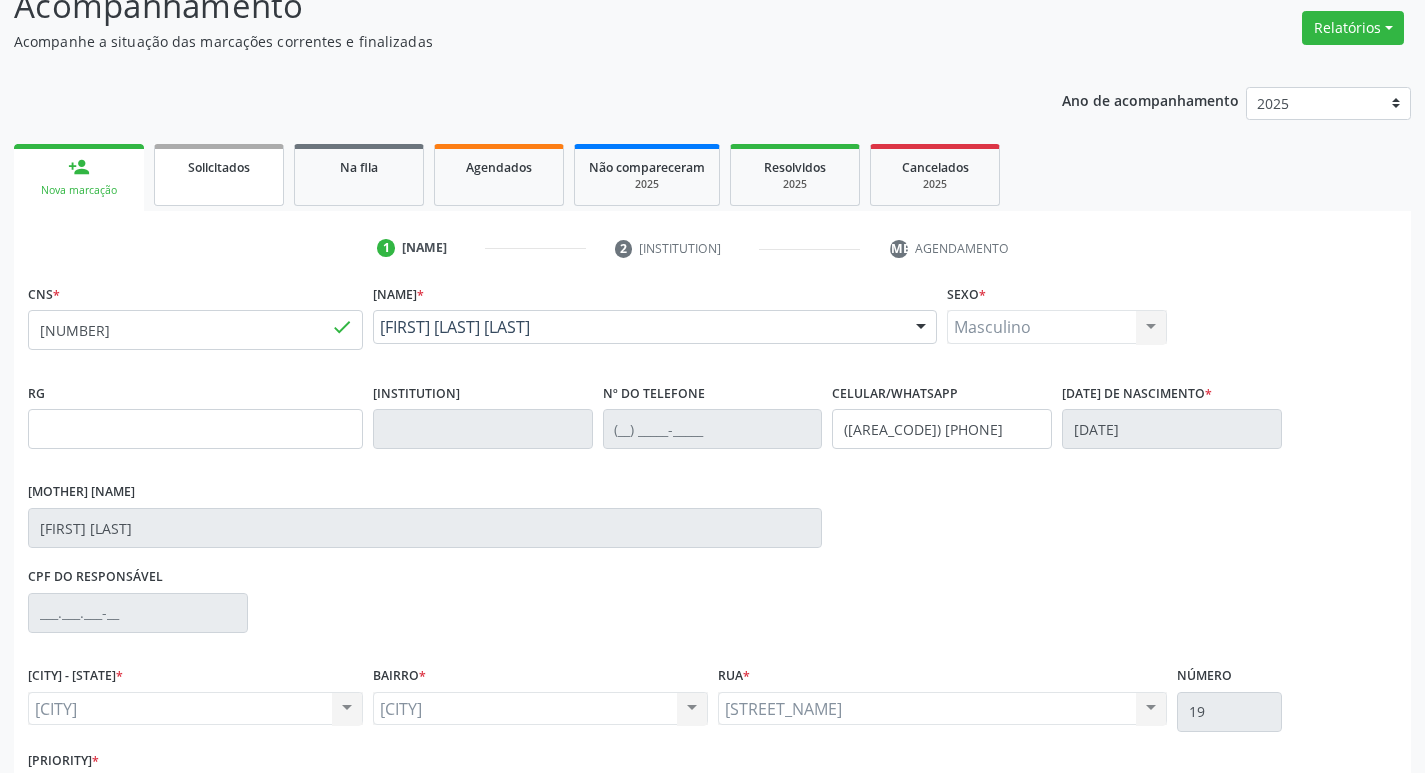 click on "Solicitados" at bounding box center (219, 175) 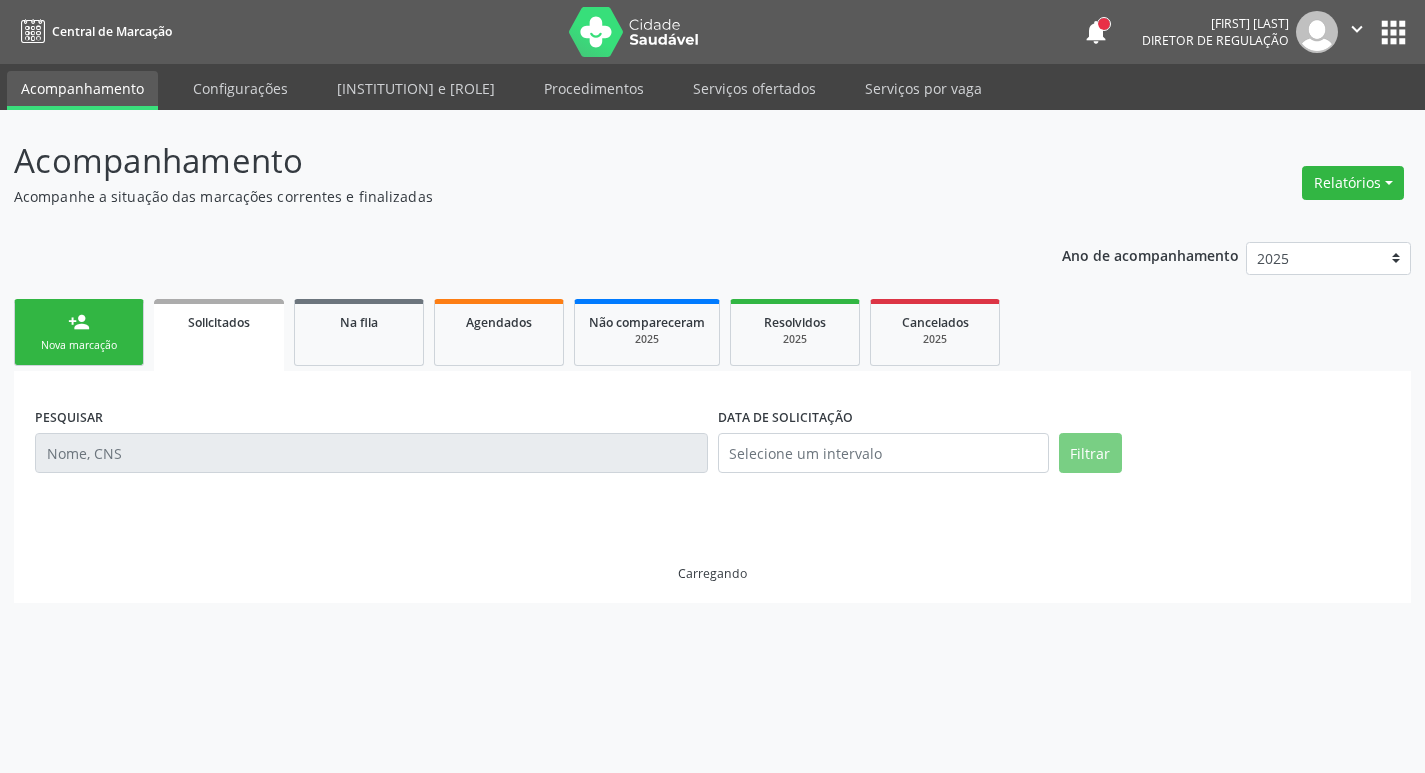 scroll, scrollTop: 0, scrollLeft: 0, axis: both 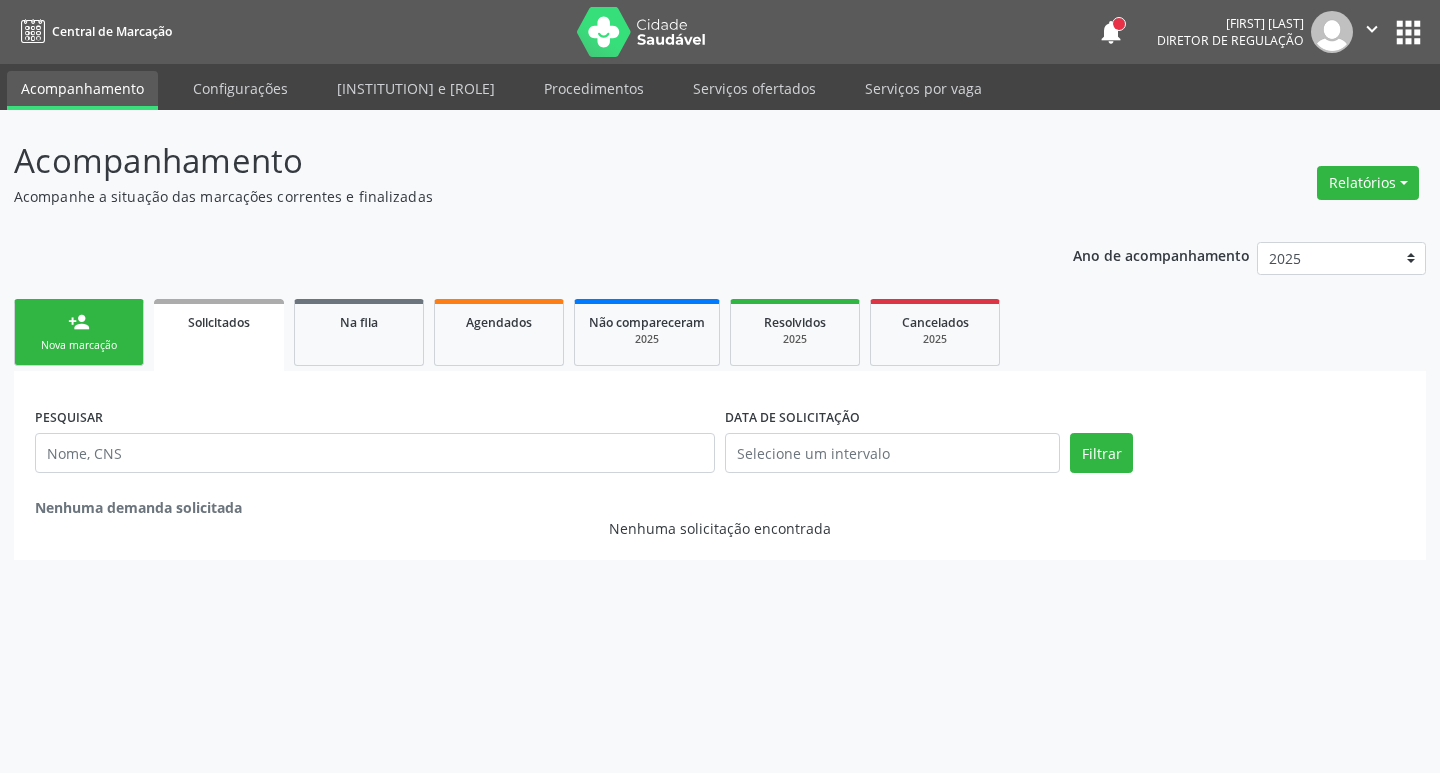 click on "person_add
Nova marcação" at bounding box center (79, 332) 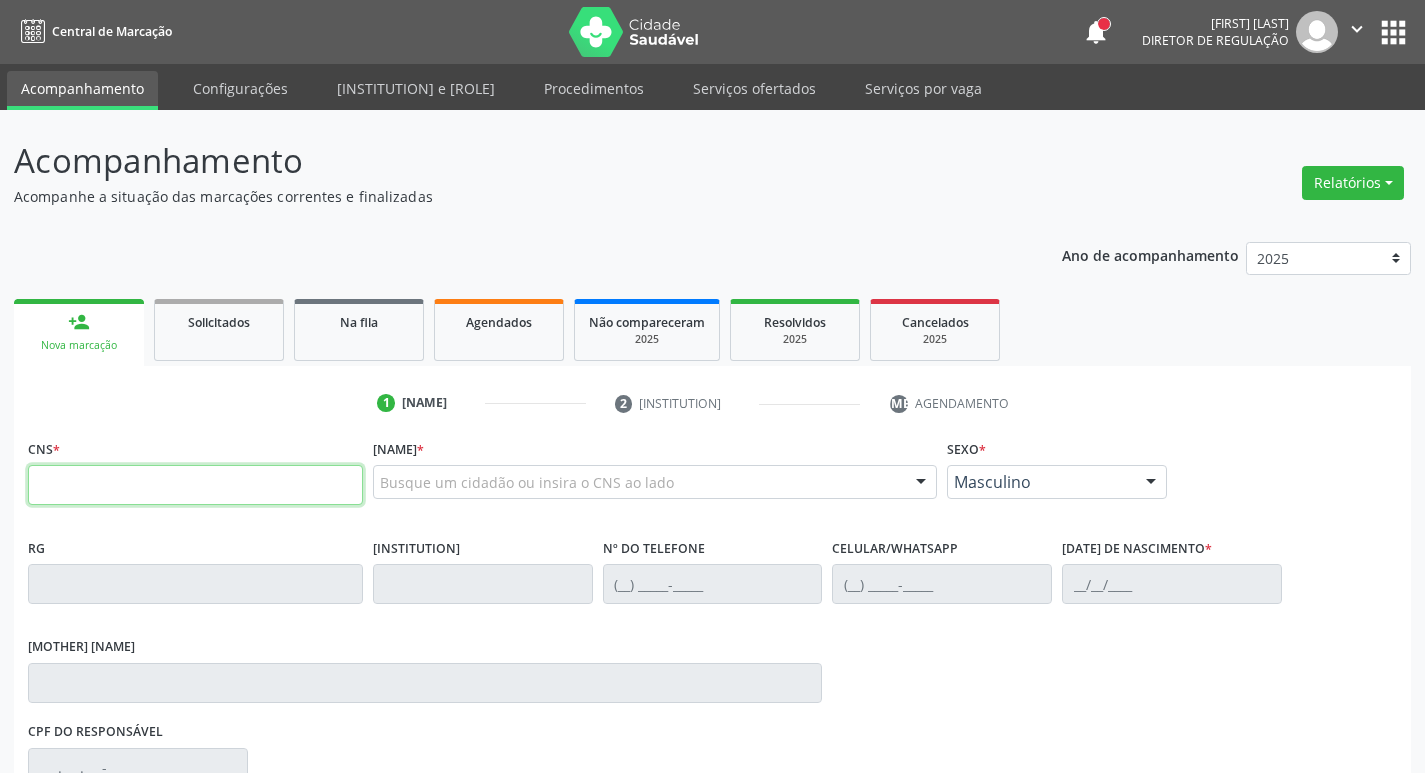 click at bounding box center (195, 485) 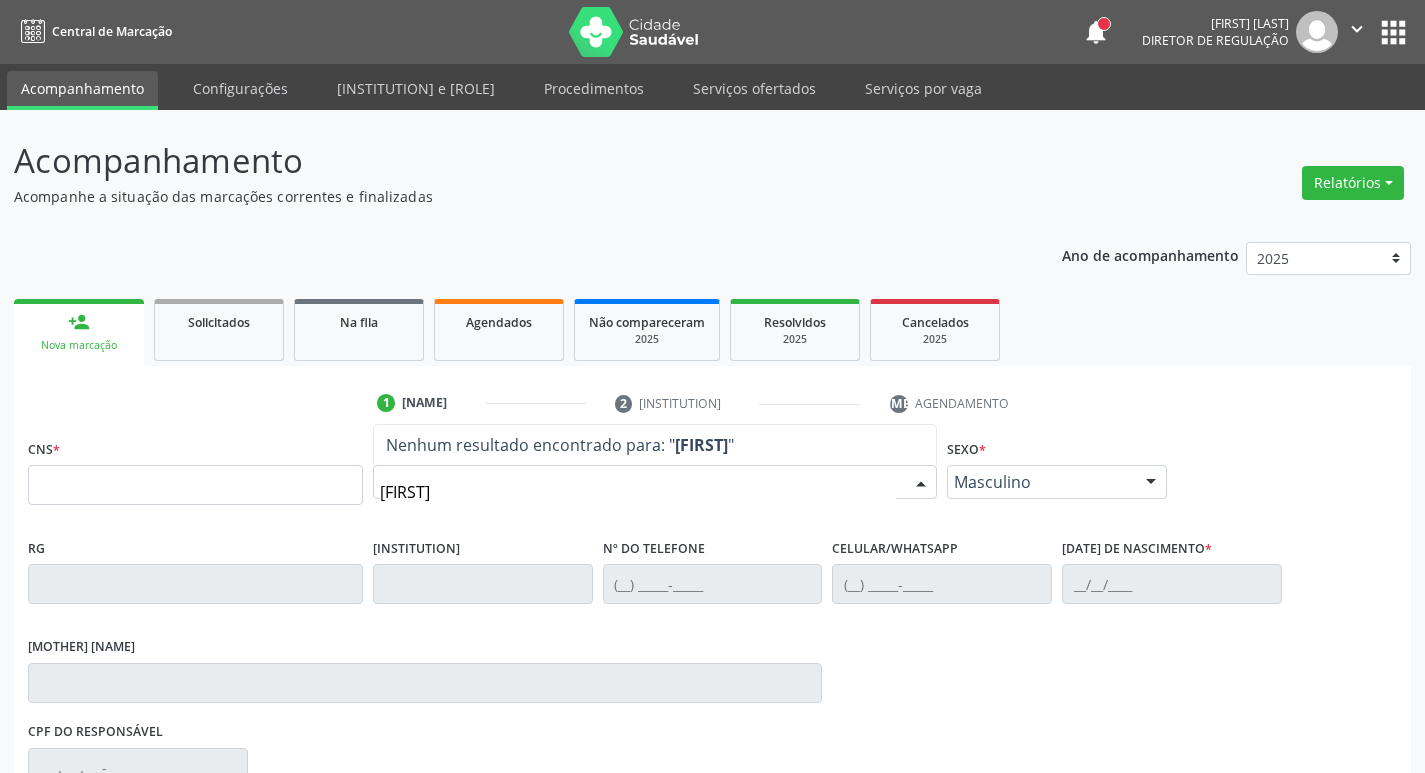 type on "mary" 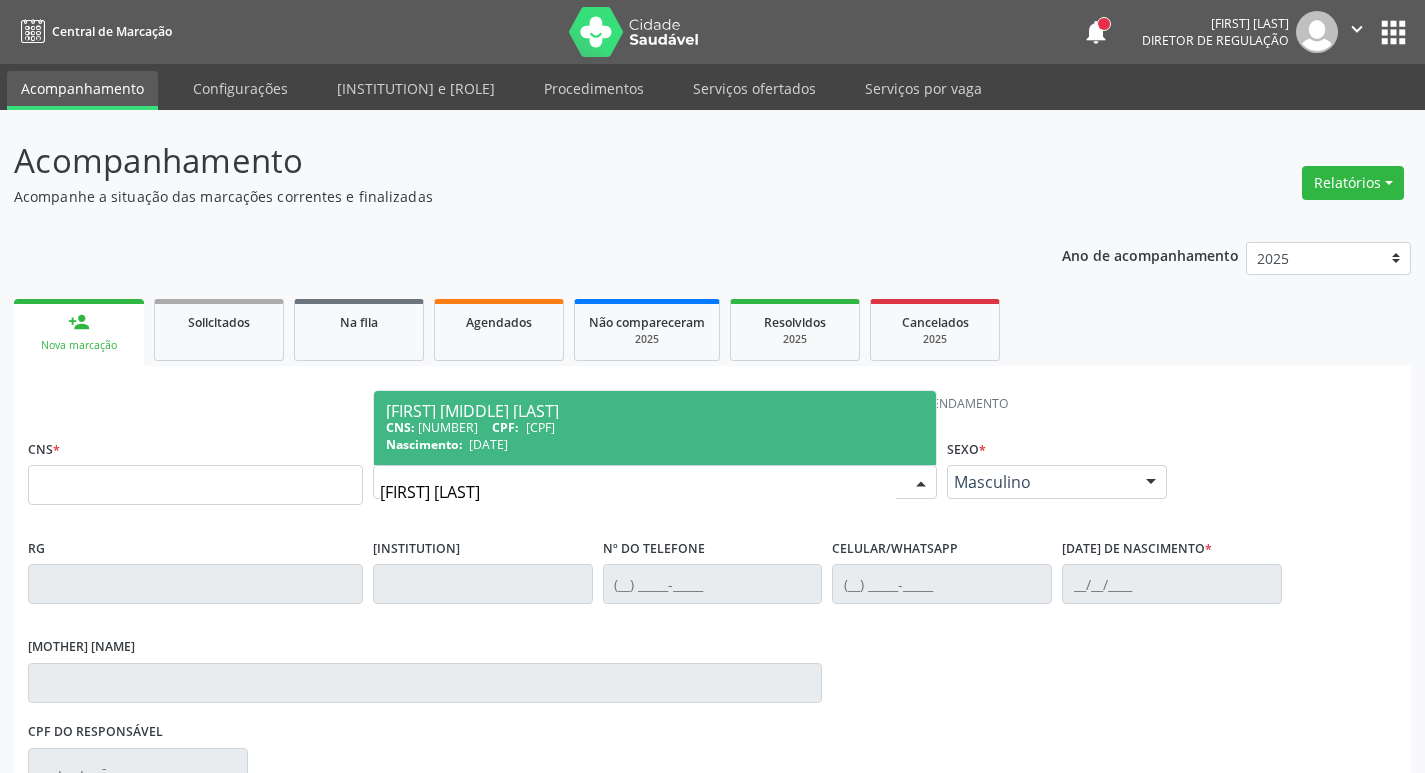 click on "CNS:
700 9039 1767 5893
CPF:
011.119.484-96" at bounding box center [655, 427] 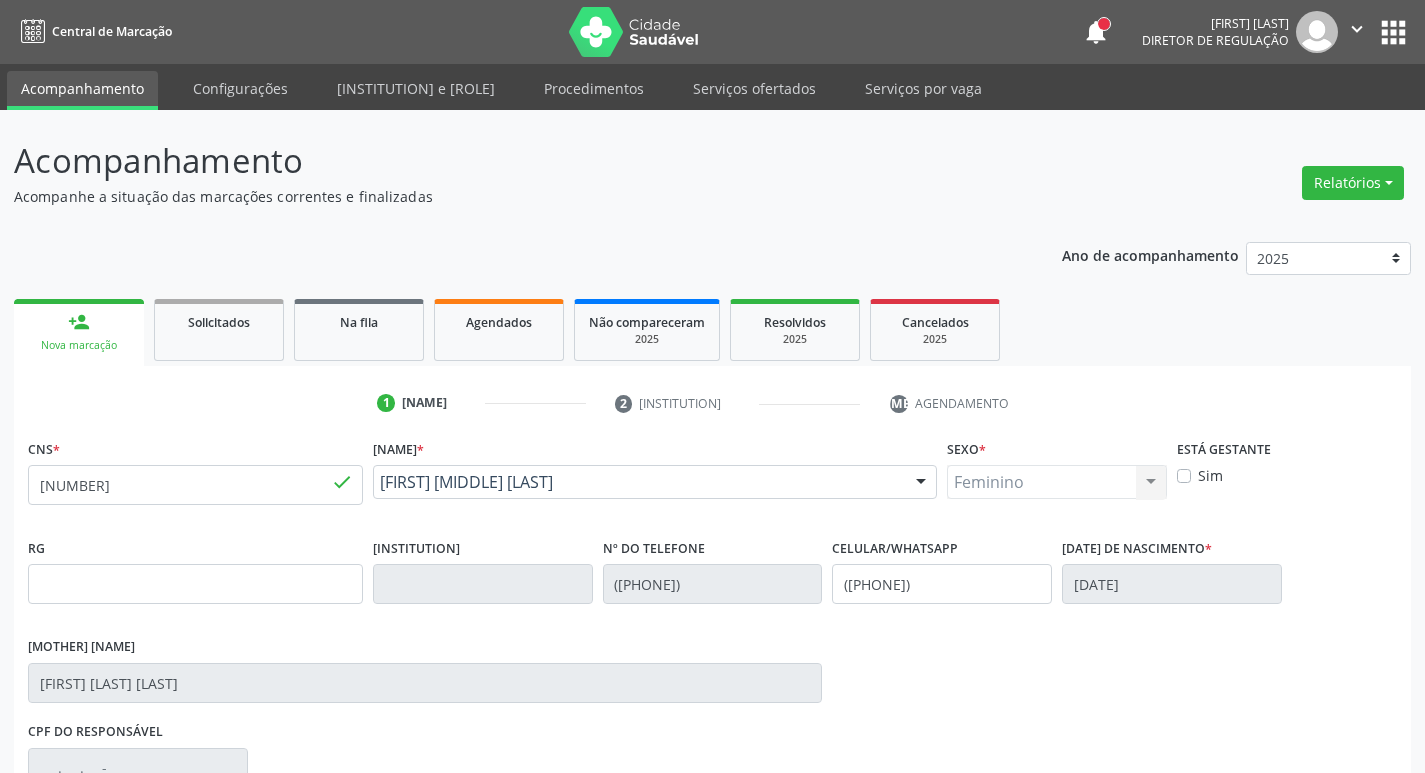 scroll, scrollTop: 297, scrollLeft: 0, axis: vertical 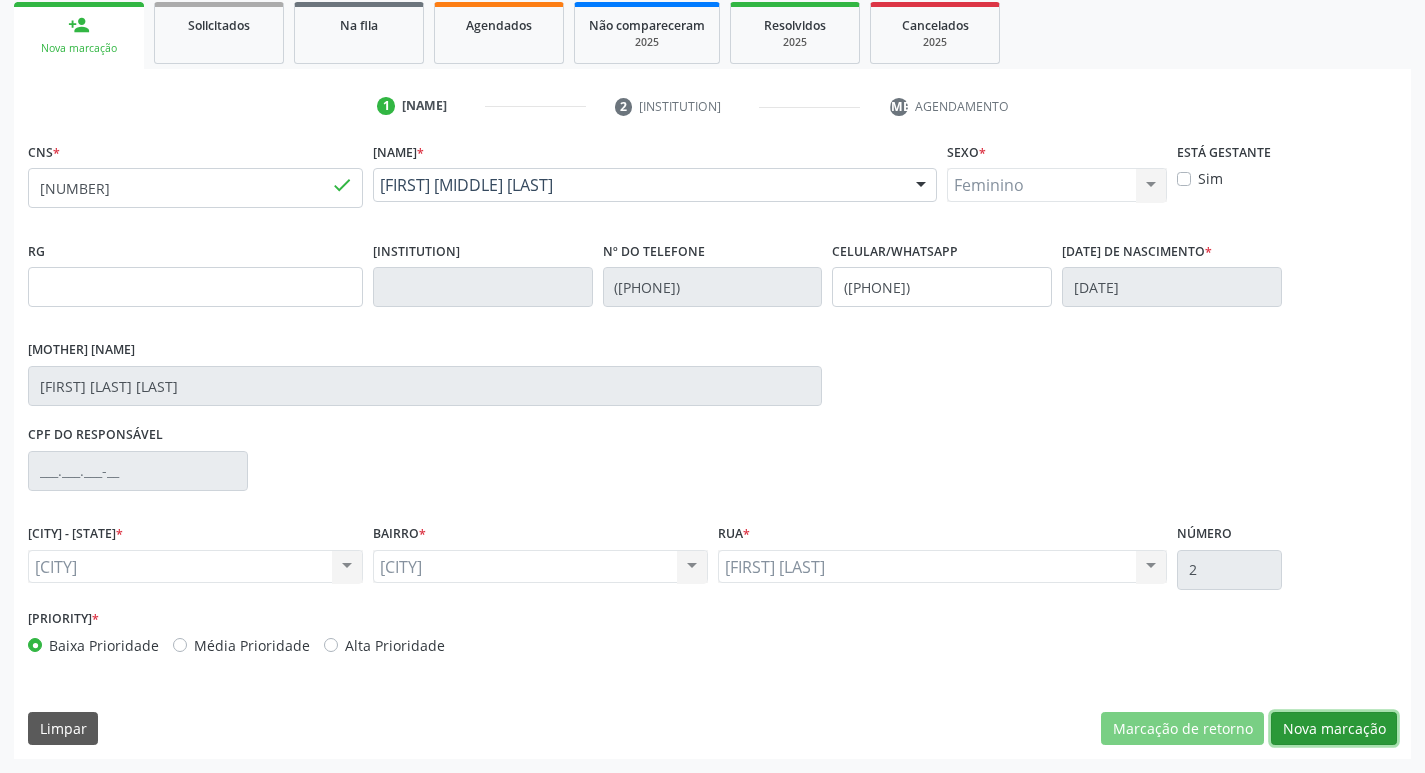 click on "Nova marcação" at bounding box center [1182, 729] 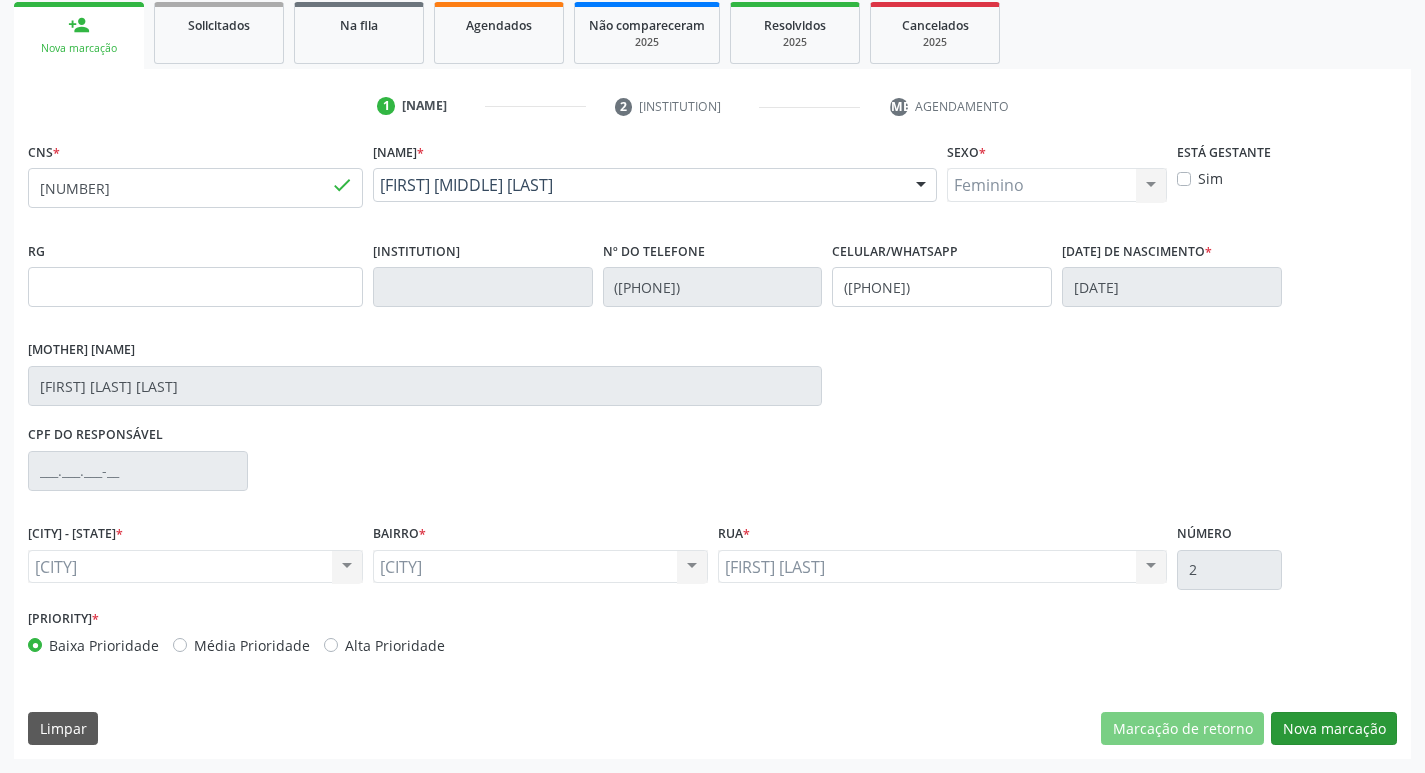 scroll, scrollTop: 133, scrollLeft: 0, axis: vertical 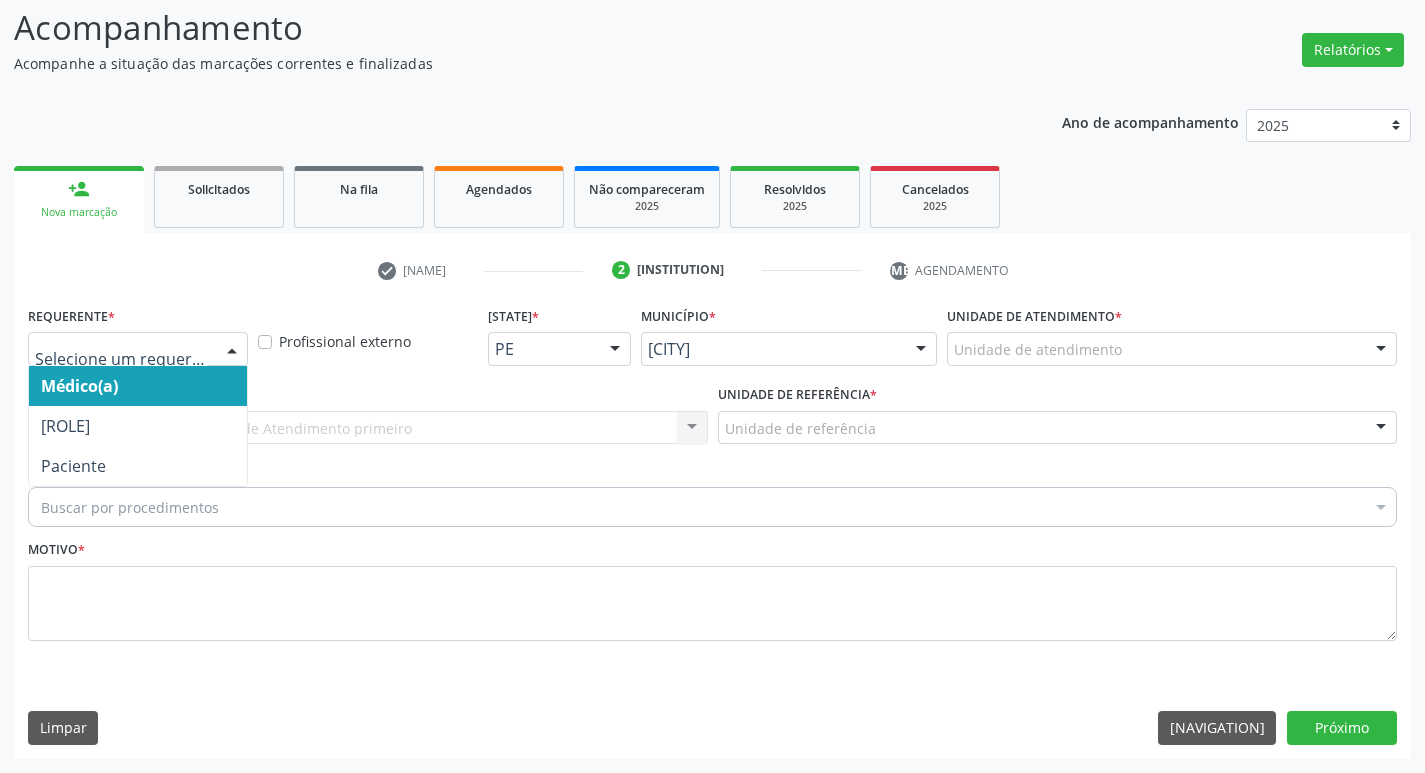 click at bounding box center [138, 349] 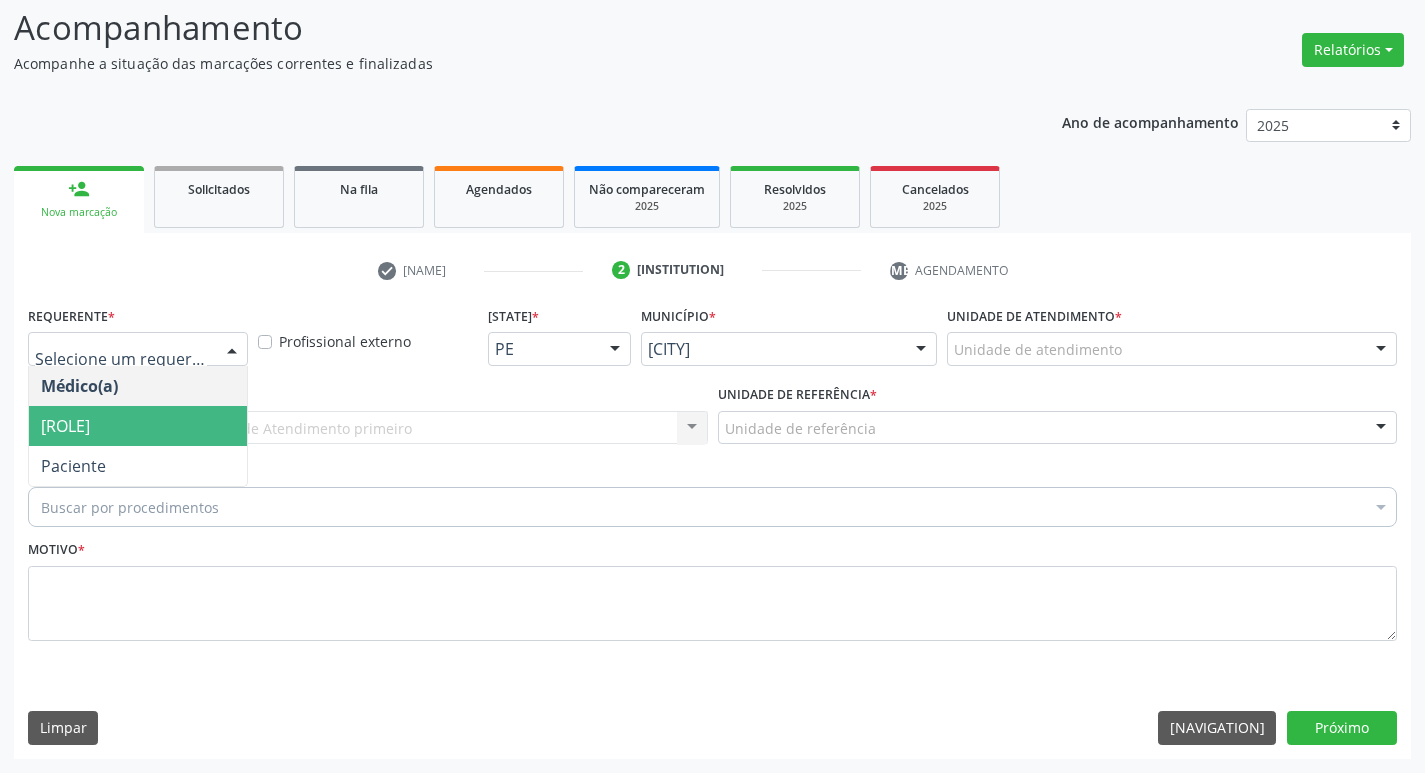click on "Enfermeiro(a)" at bounding box center [138, 426] 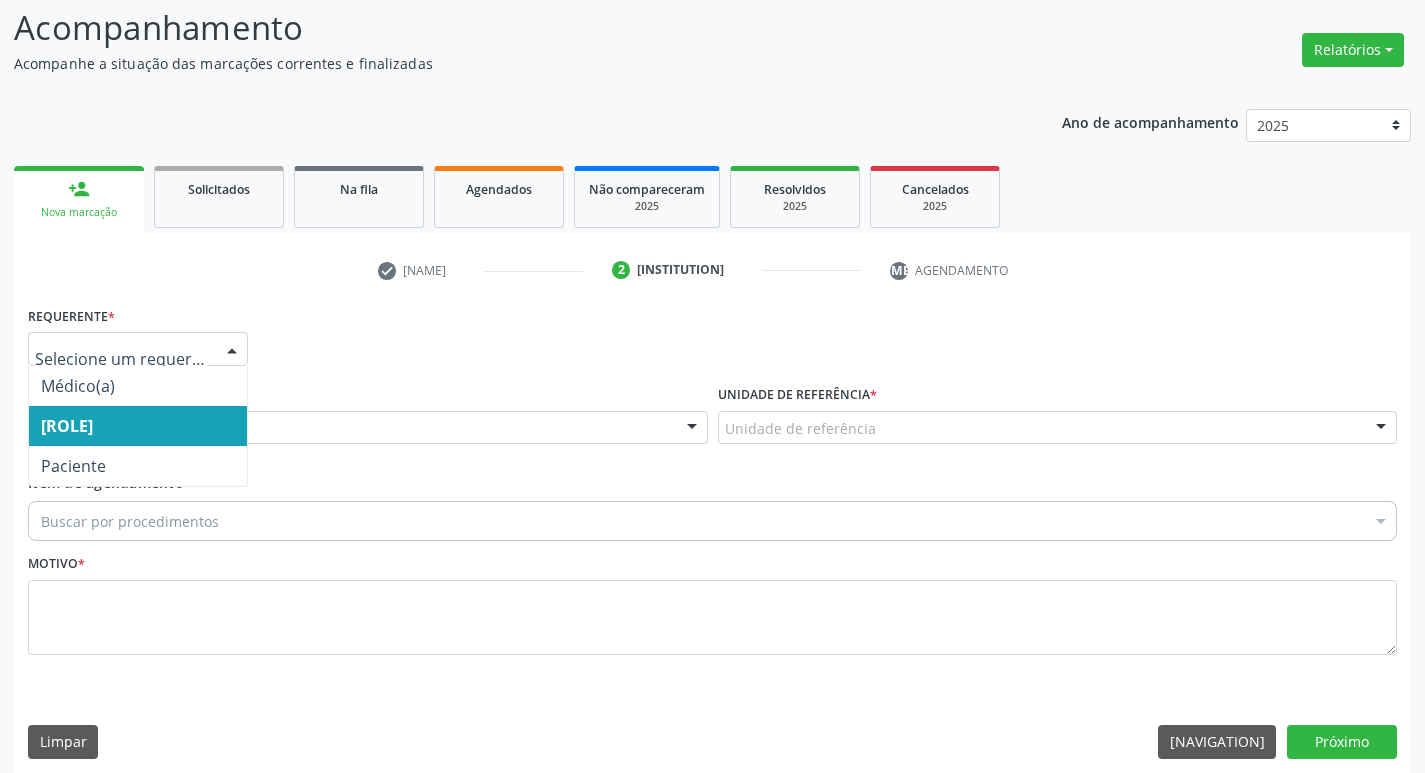 click at bounding box center [138, 349] 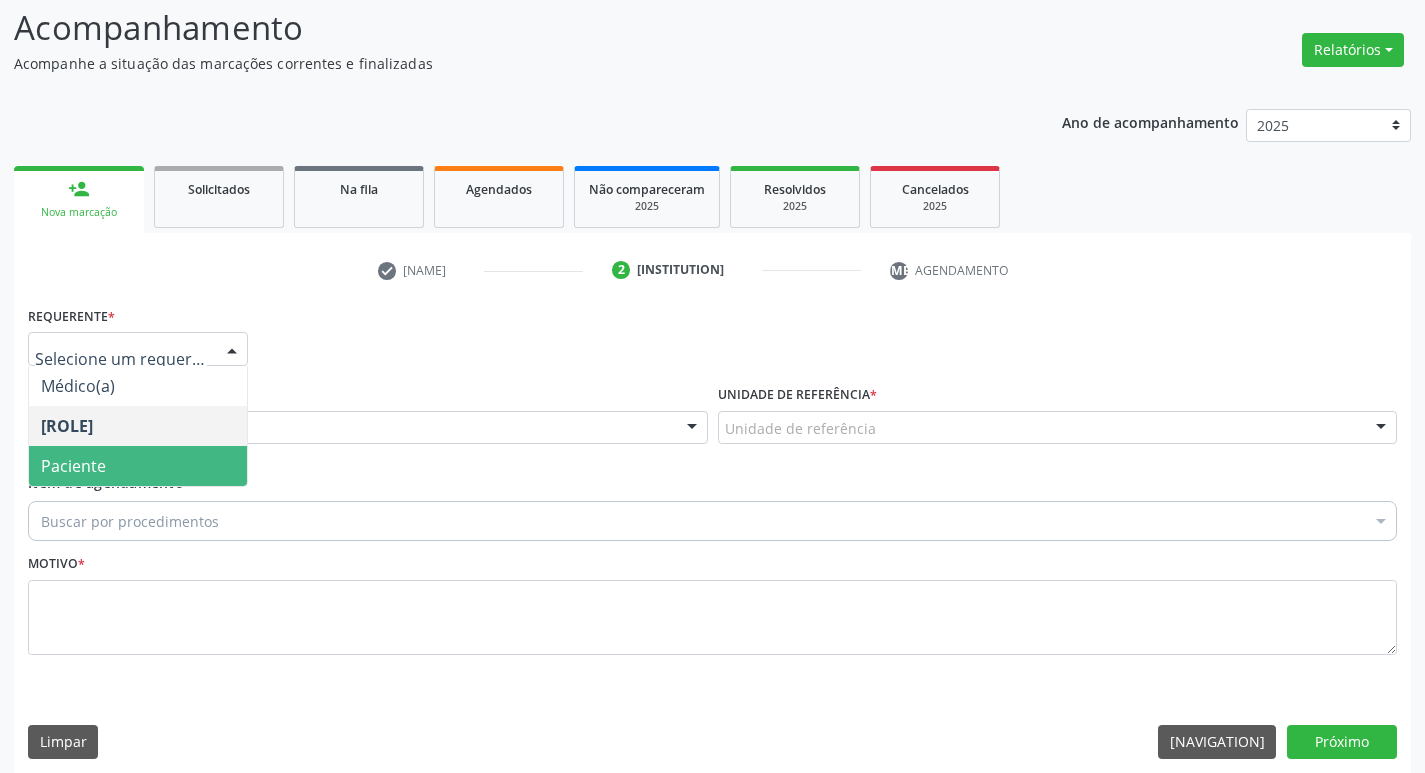 click on "Paciente" at bounding box center [138, 466] 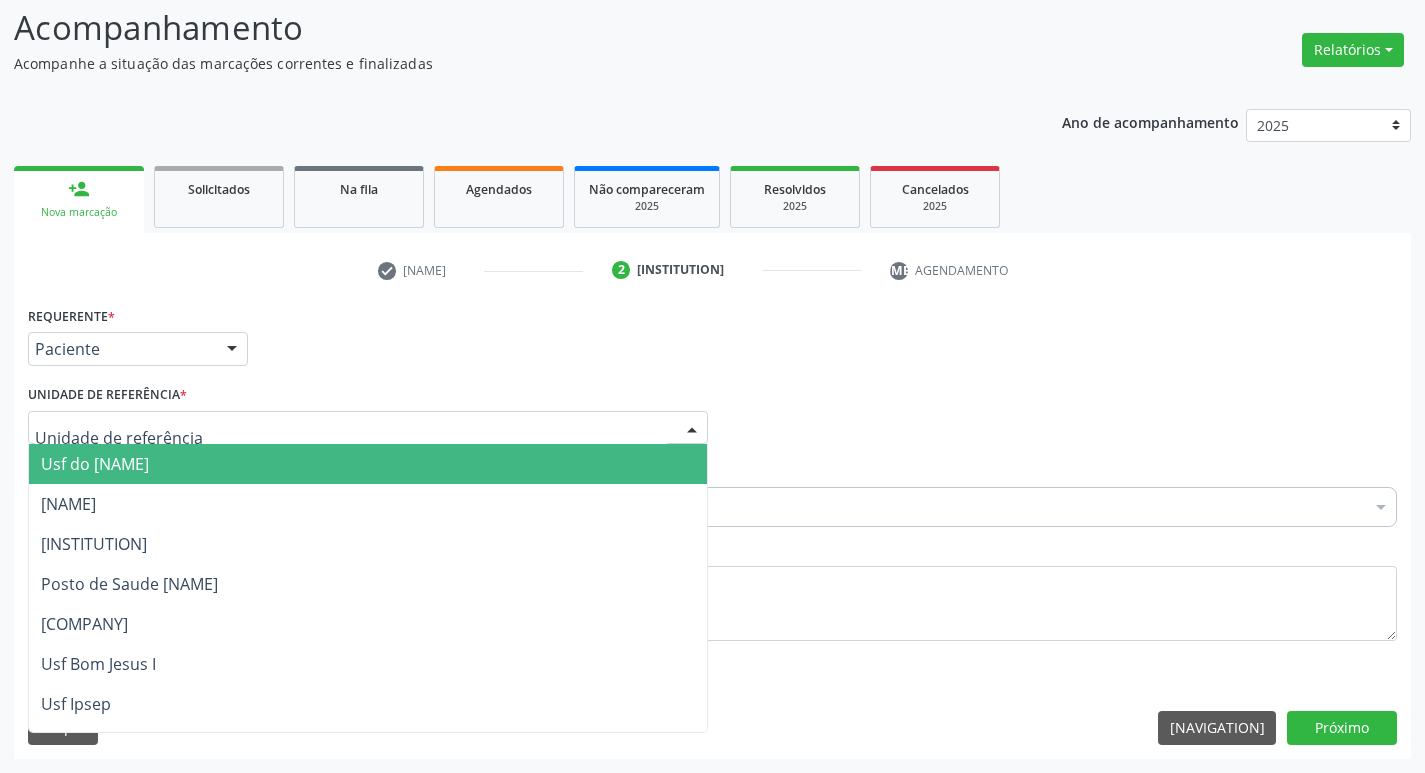 click at bounding box center (368, 428) 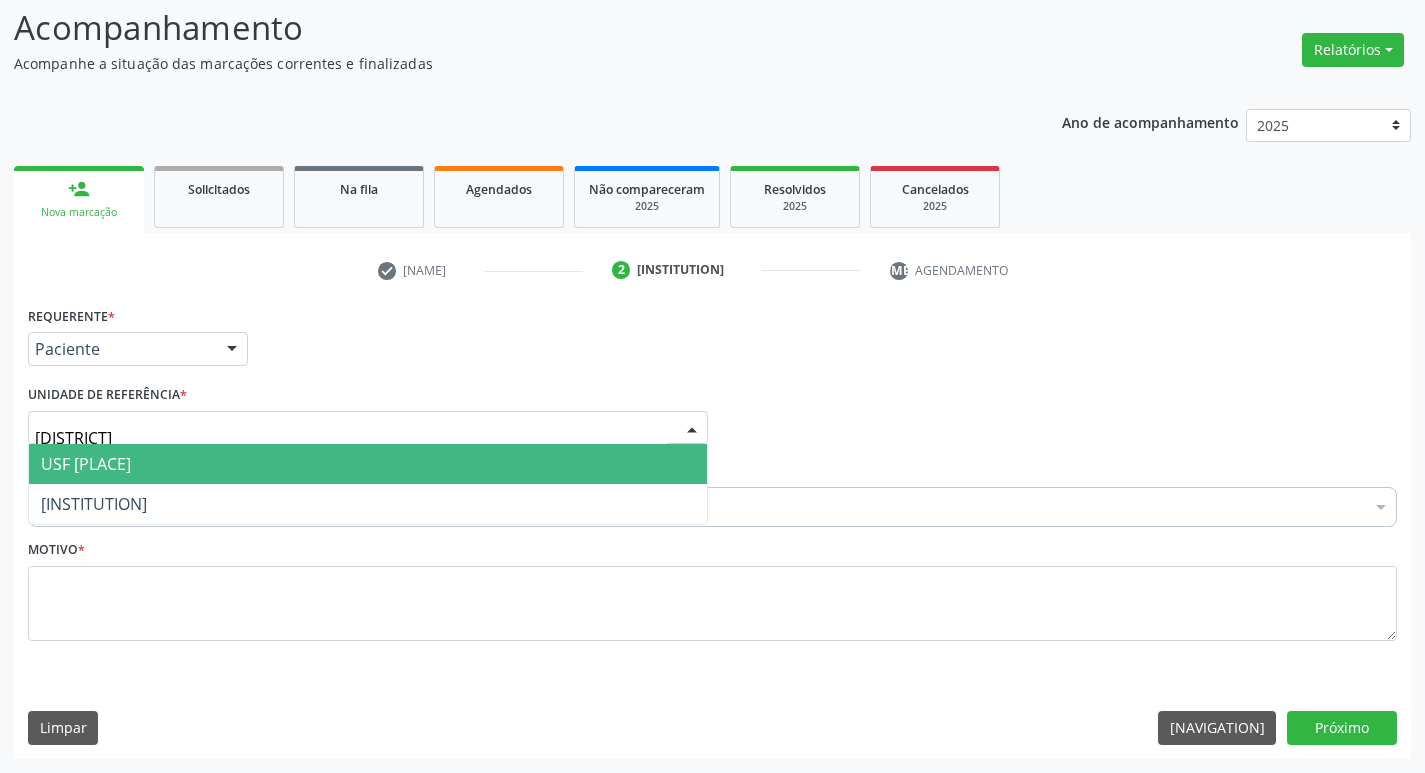 click on "Usf [NAME]" at bounding box center [368, 464] 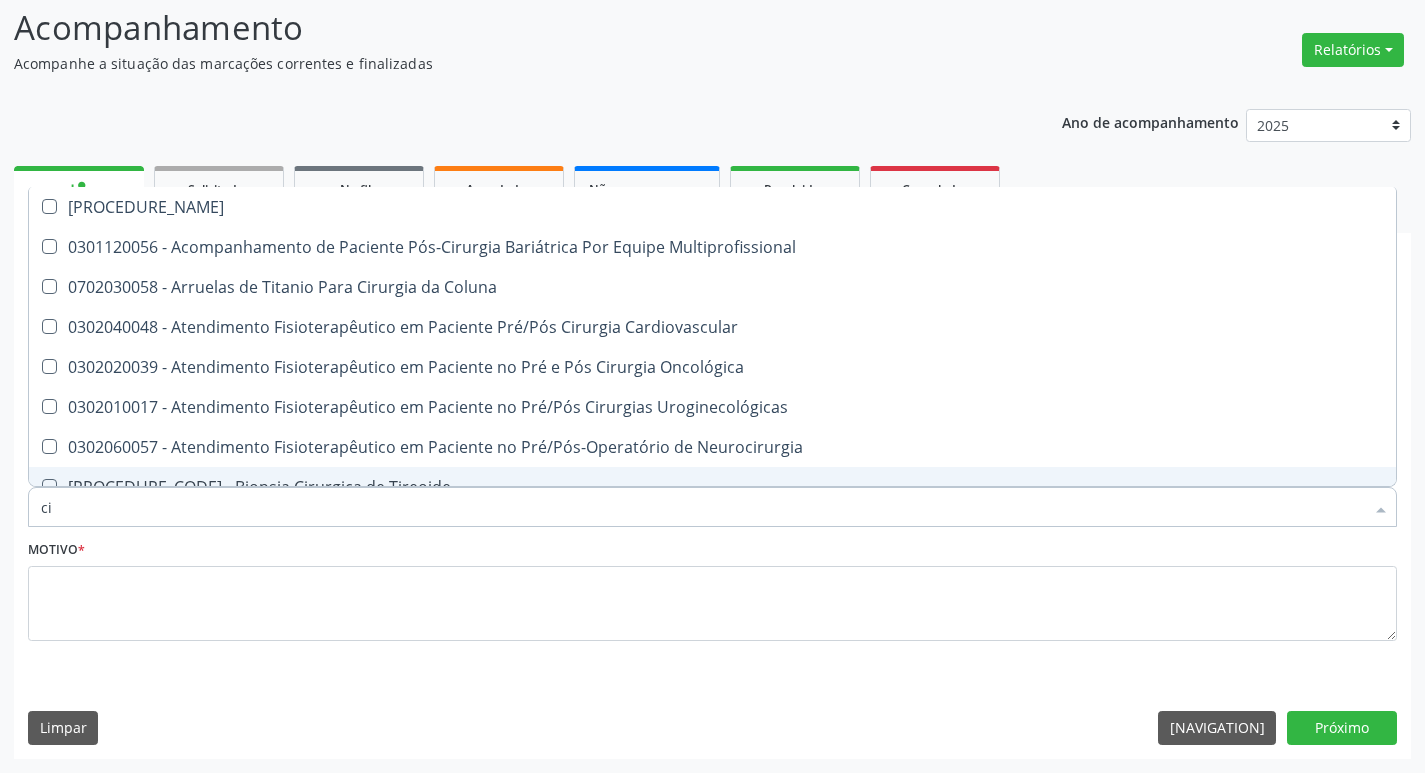 type on "c" 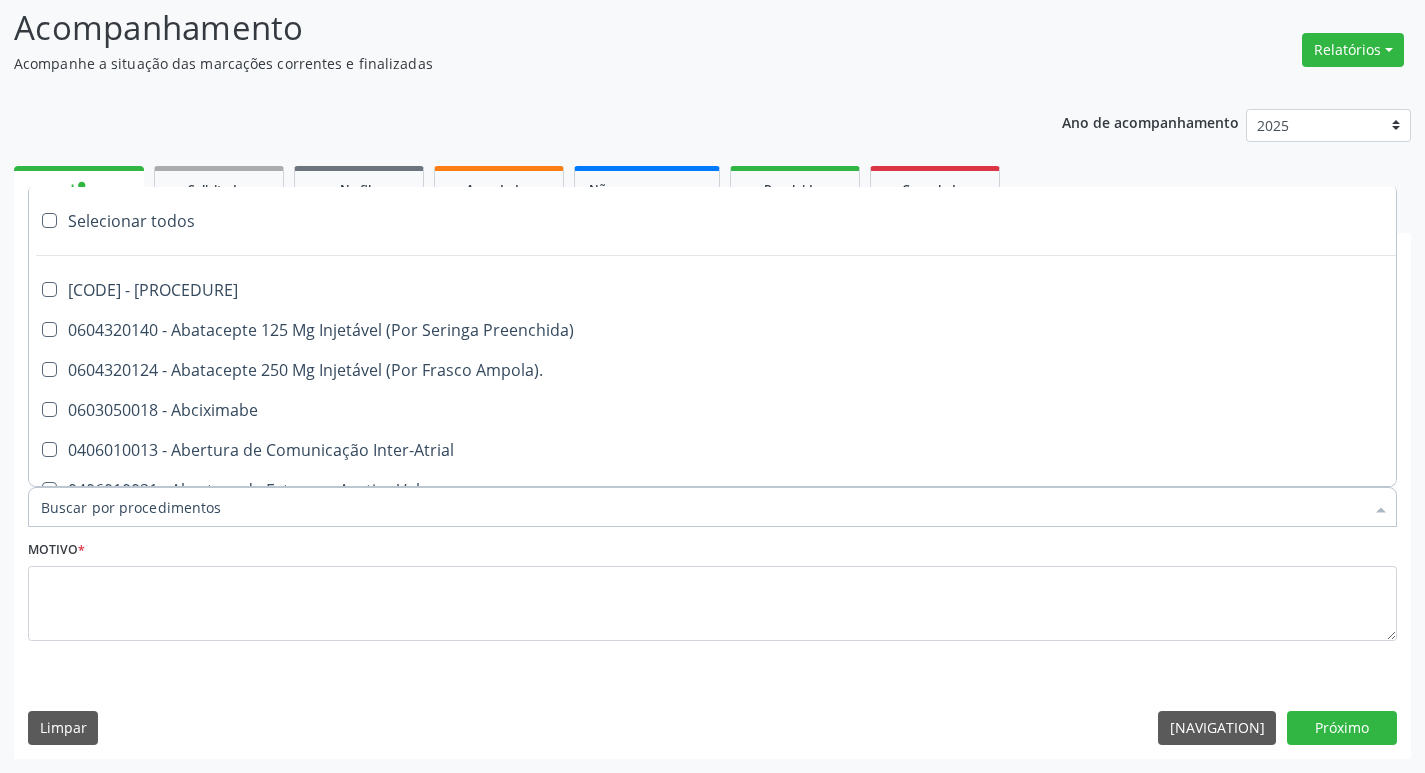 type on "g" 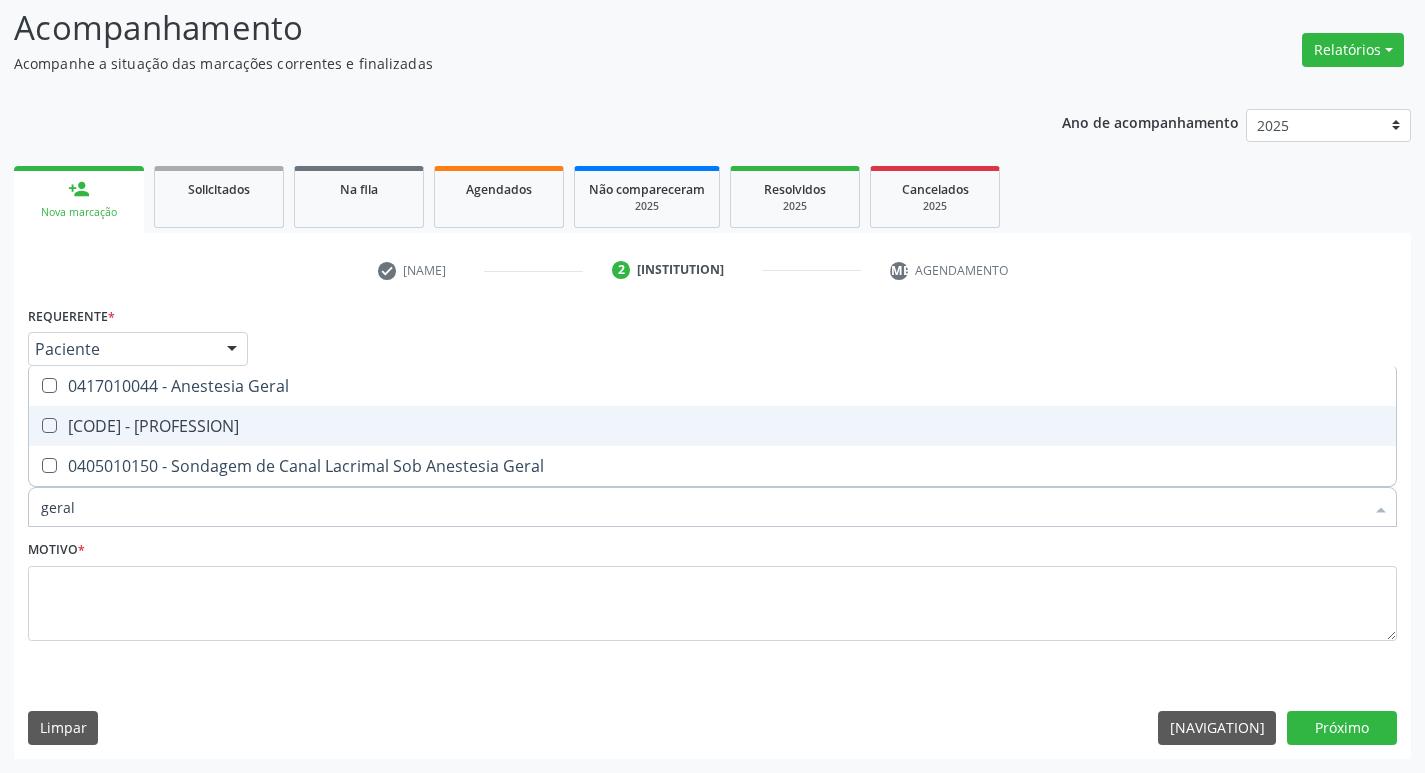 click on "[CODE] - Médico Cirurgião Geral" at bounding box center (712, 426) 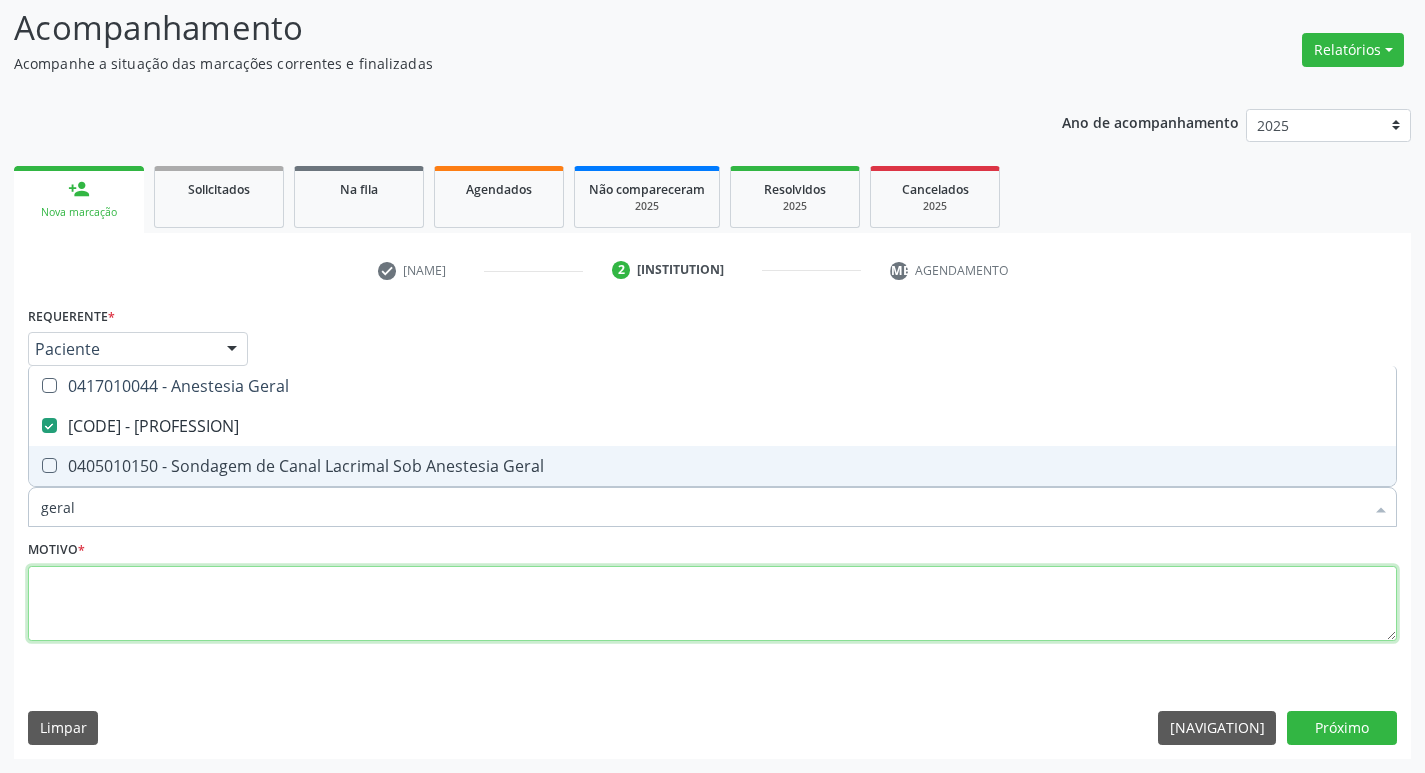 click at bounding box center (712, 604) 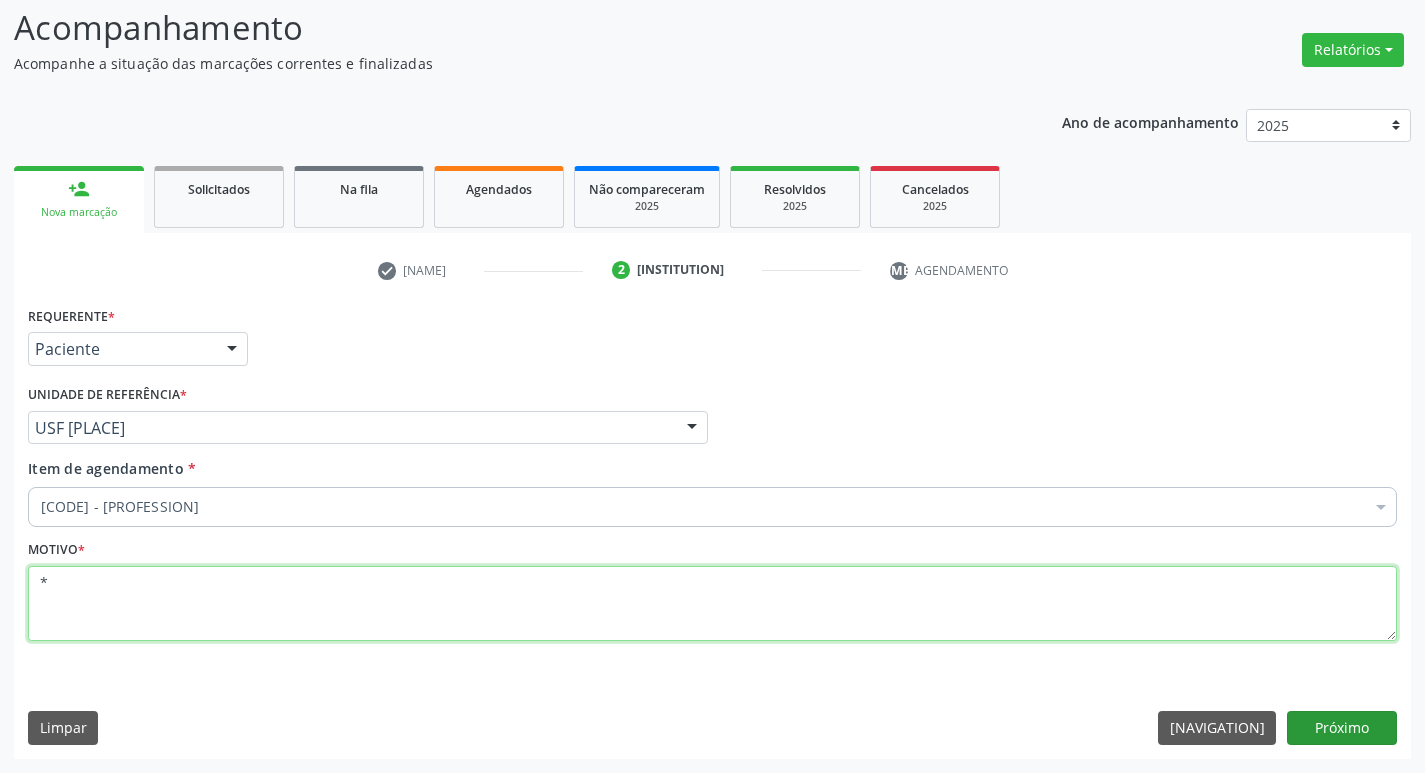 type on "*" 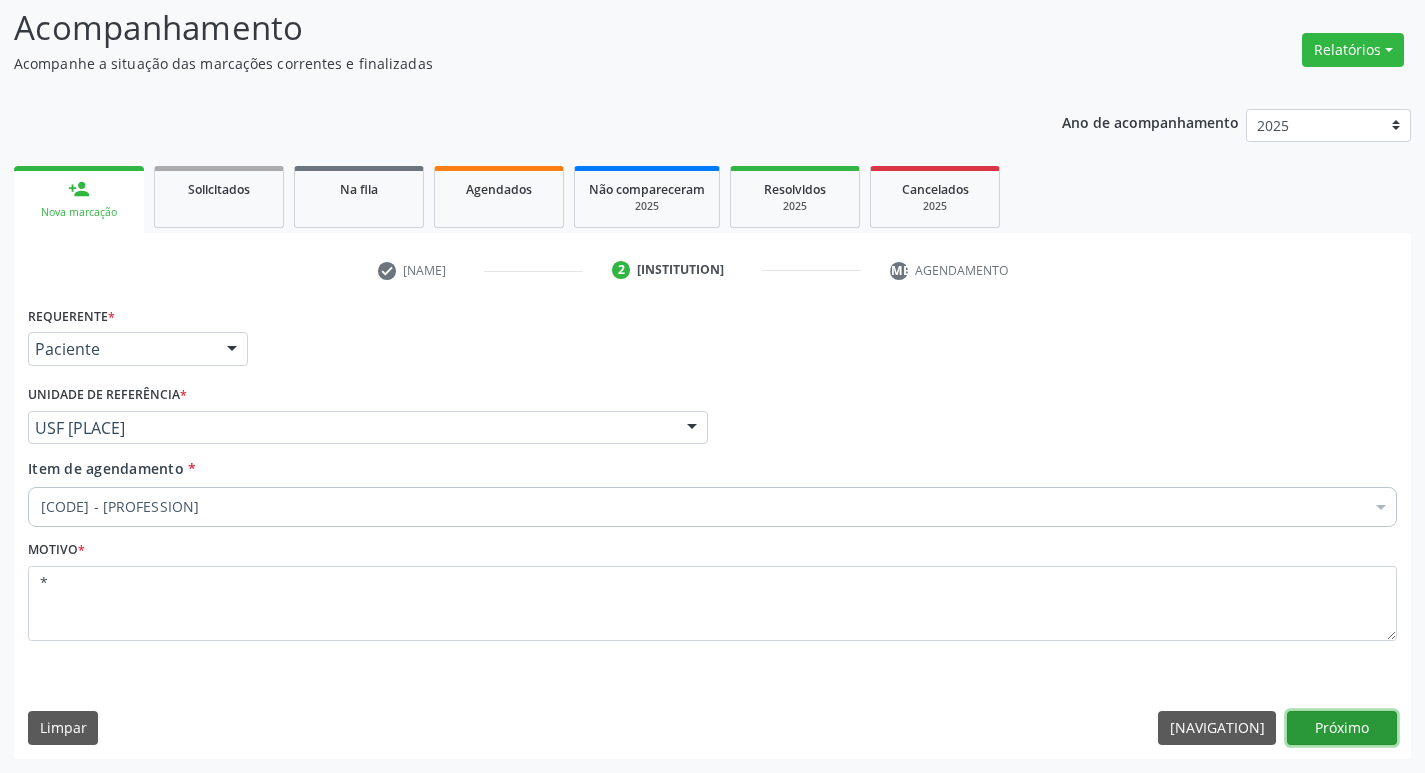 click on "Próximo" at bounding box center (1342, 728) 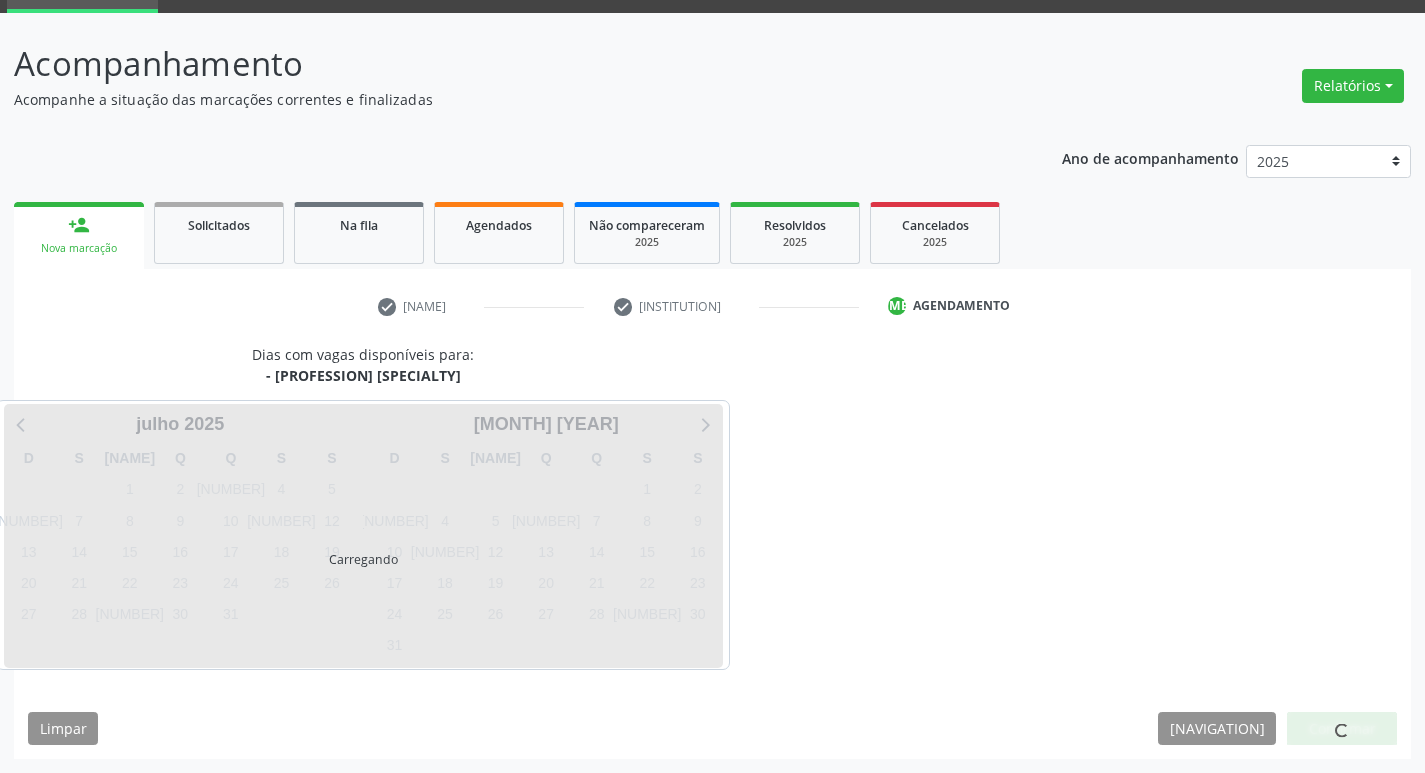 scroll, scrollTop: 97, scrollLeft: 0, axis: vertical 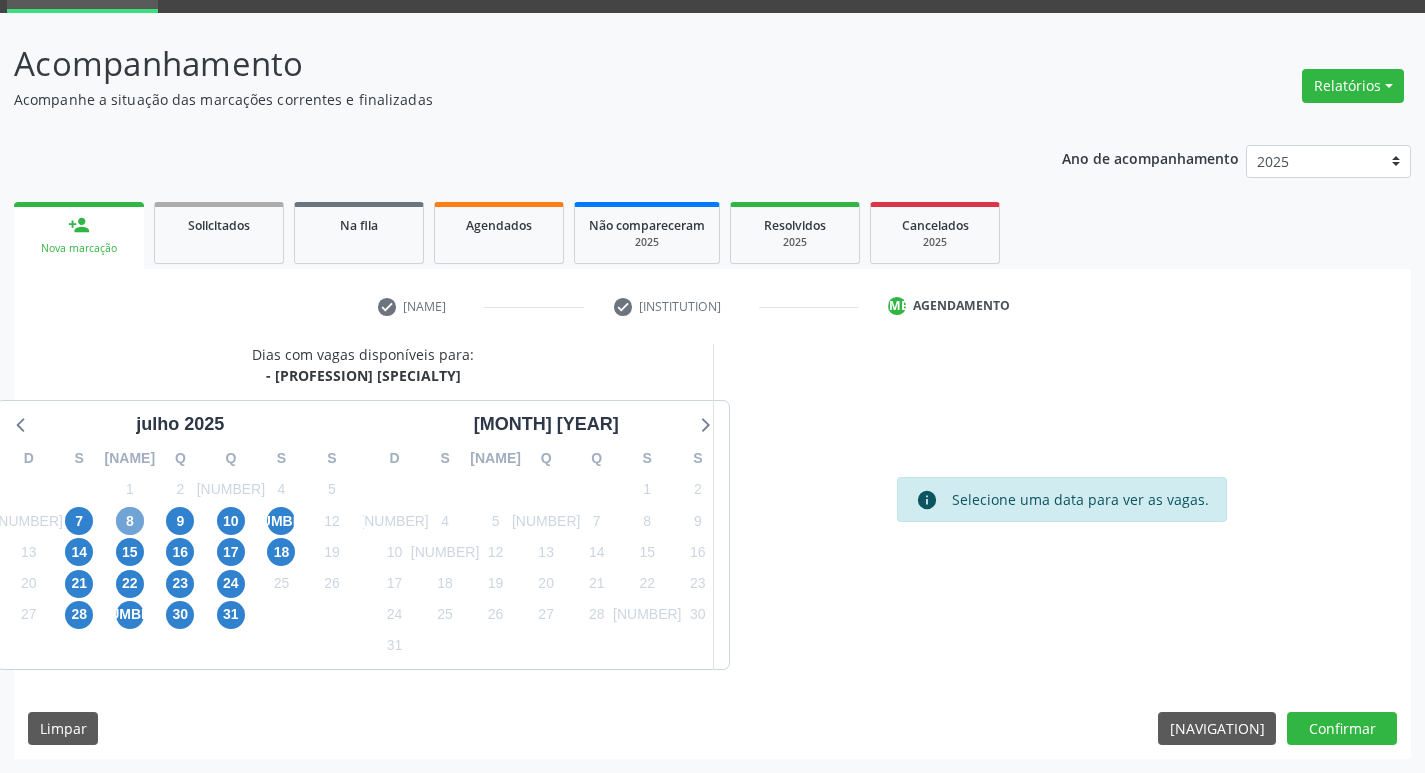 click on "8" at bounding box center [130, 521] 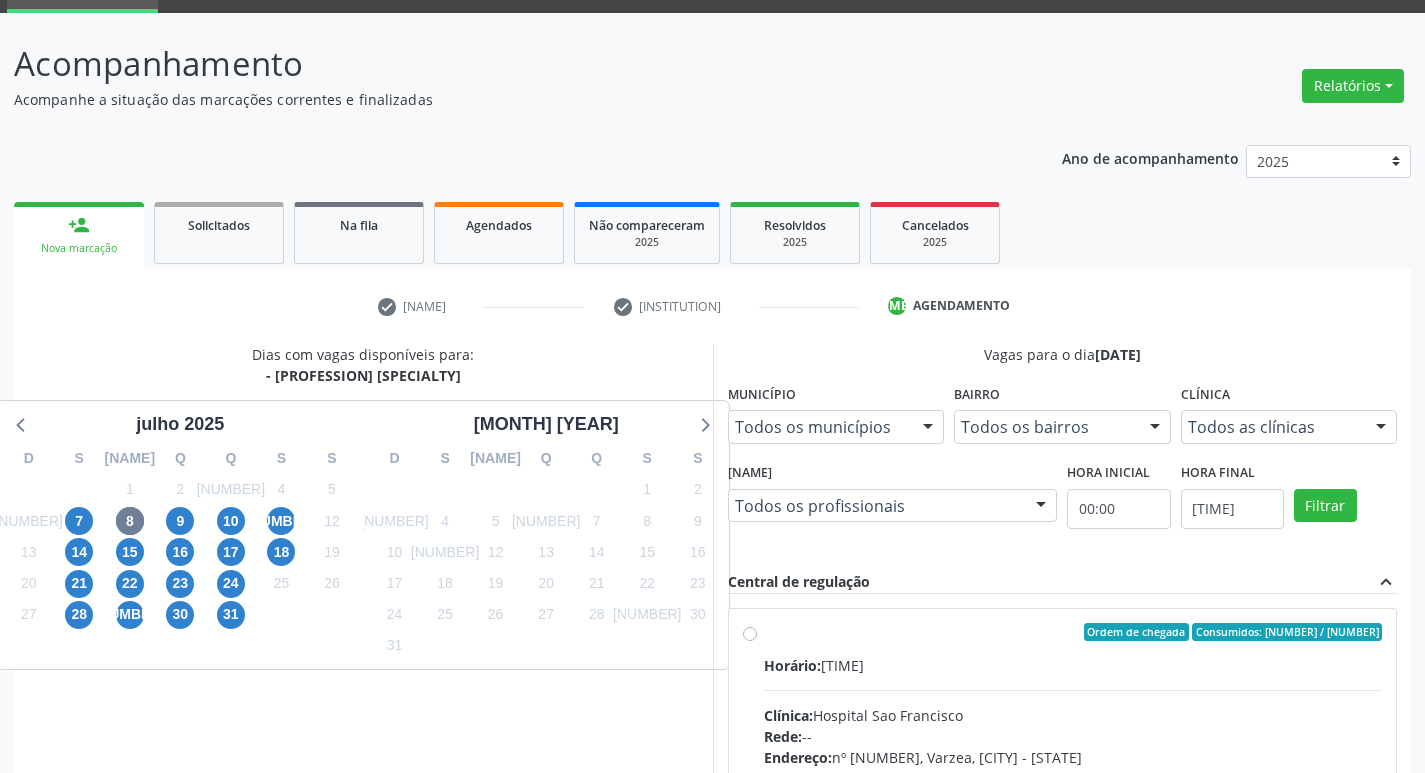 click on "Ordem de chegada
Consumidos: 10 / 12
Horário:   07:00
Clínica:  Hospital Sao Francisco
Rede:
--
Endereço:   nº 384, Varzea, Serra Talhada - PE
Telefone:   (81) 38312142
Profissional:
Francisco Anselmo Magalhaes
Informações adicionais sobre o atendimento
Idade de atendimento:
de 0 a 120 anos
Gênero(s) atendido(s):
Masculino e Feminino
Informações adicionais:
--" at bounding box center [1073, 776] 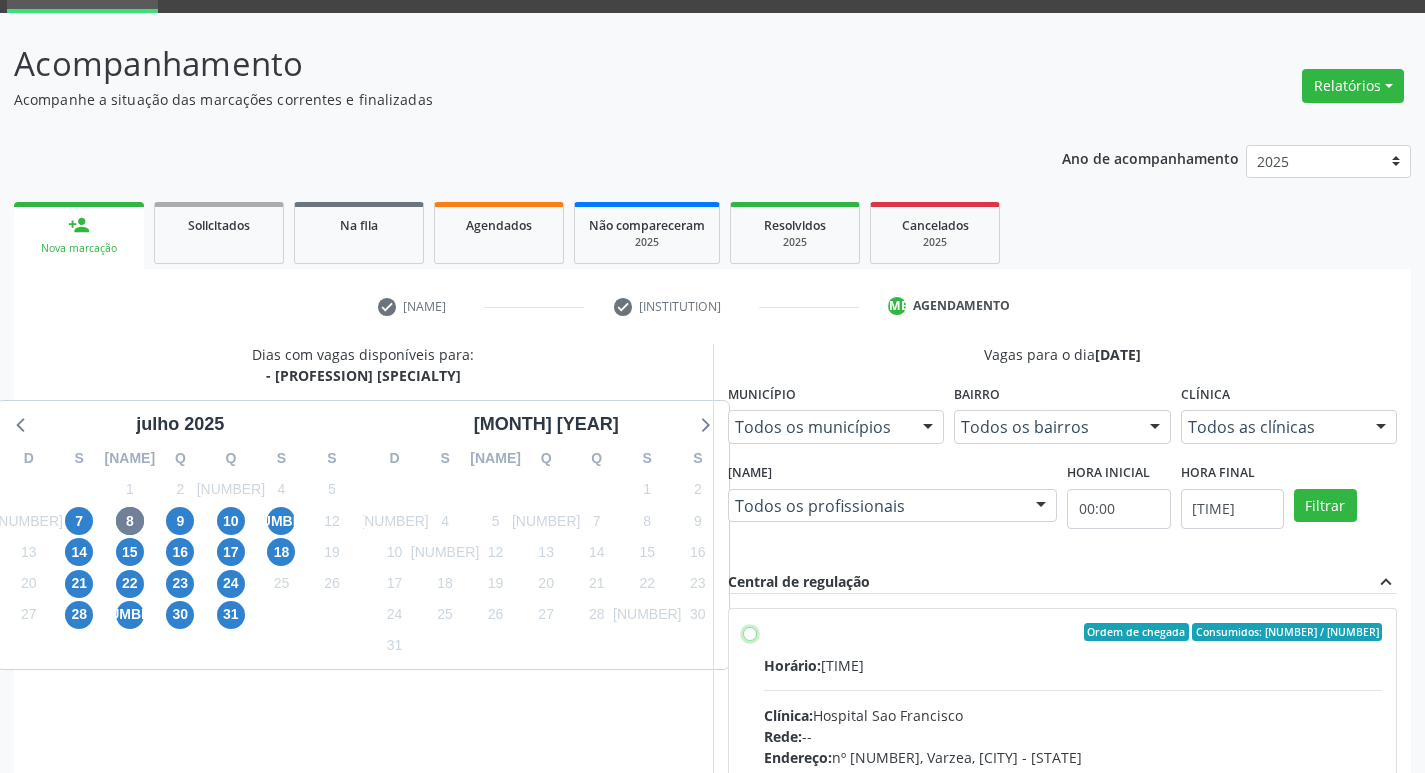 click on "Ordem de chegada
Consumidos: 10 / 12
Horário:   07:00
Clínica:  Hospital Sao Francisco
Rede:
--
Endereço:   nº 384, Varzea, Serra Talhada - PE
Telefone:   (81) 38312142
Profissional:
Francisco Anselmo Magalhaes
Informações adicionais sobre o atendimento
Idade de atendimento:
de 0 a 120 anos
Gênero(s) atendido(s):
Masculino e Feminino
Informações adicionais:
--" at bounding box center [750, 632] 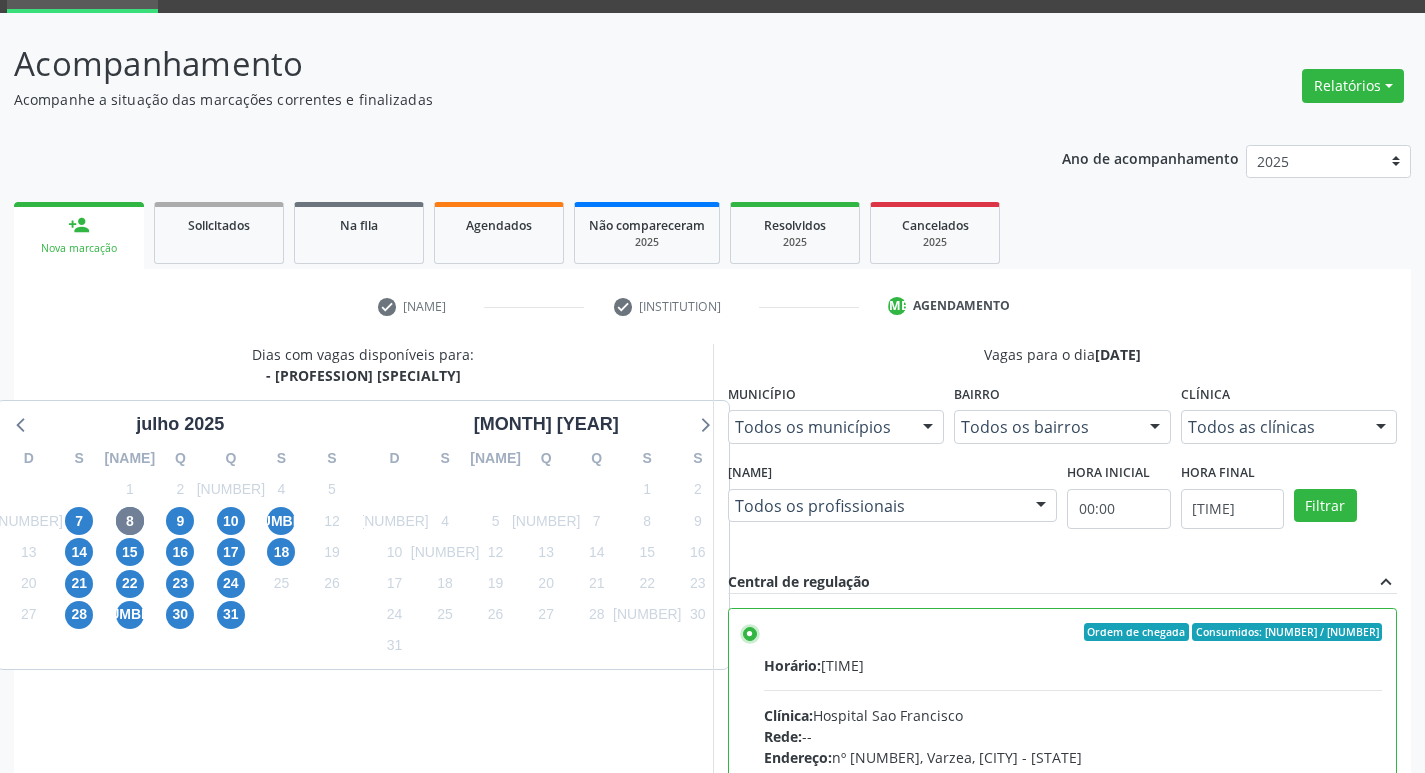 scroll, scrollTop: 422, scrollLeft: 0, axis: vertical 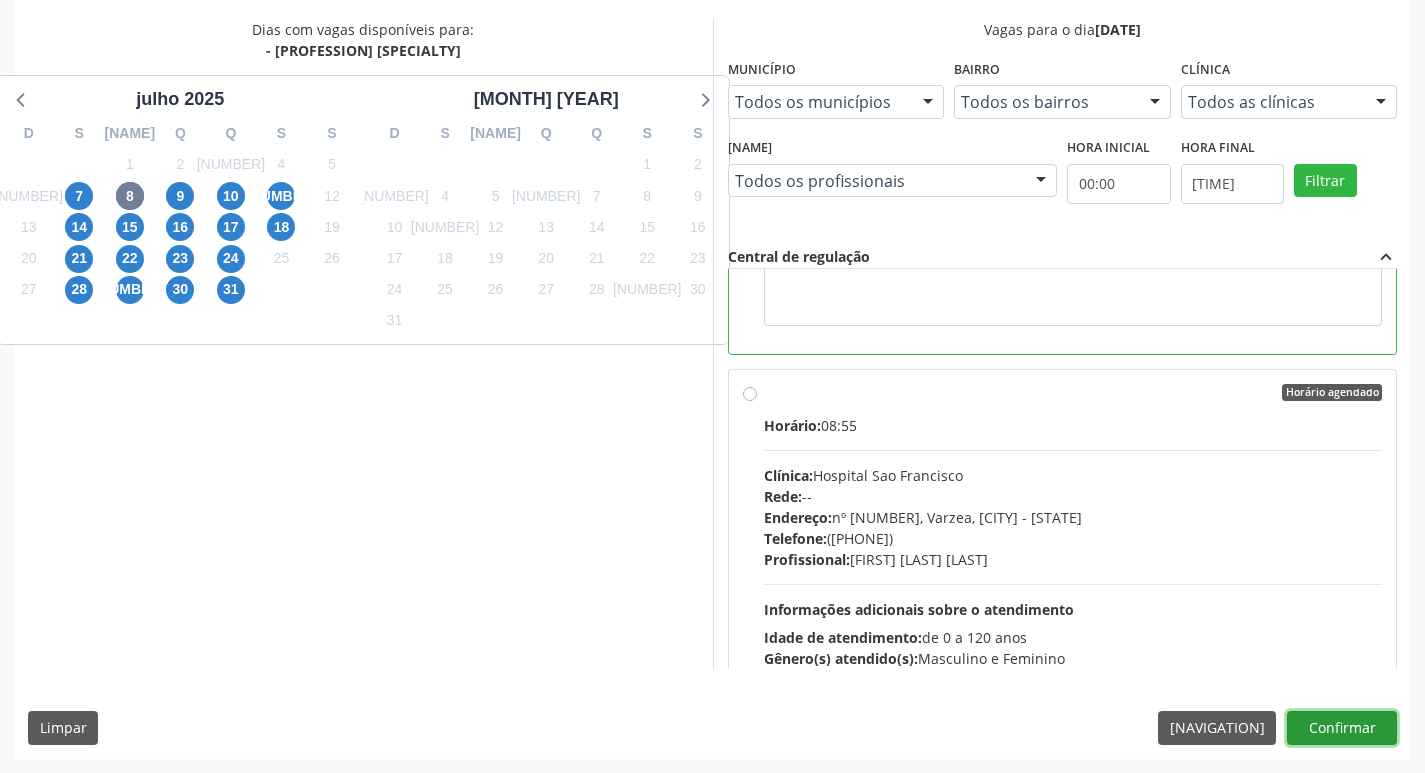 click on "Confirmar" at bounding box center (1342, 728) 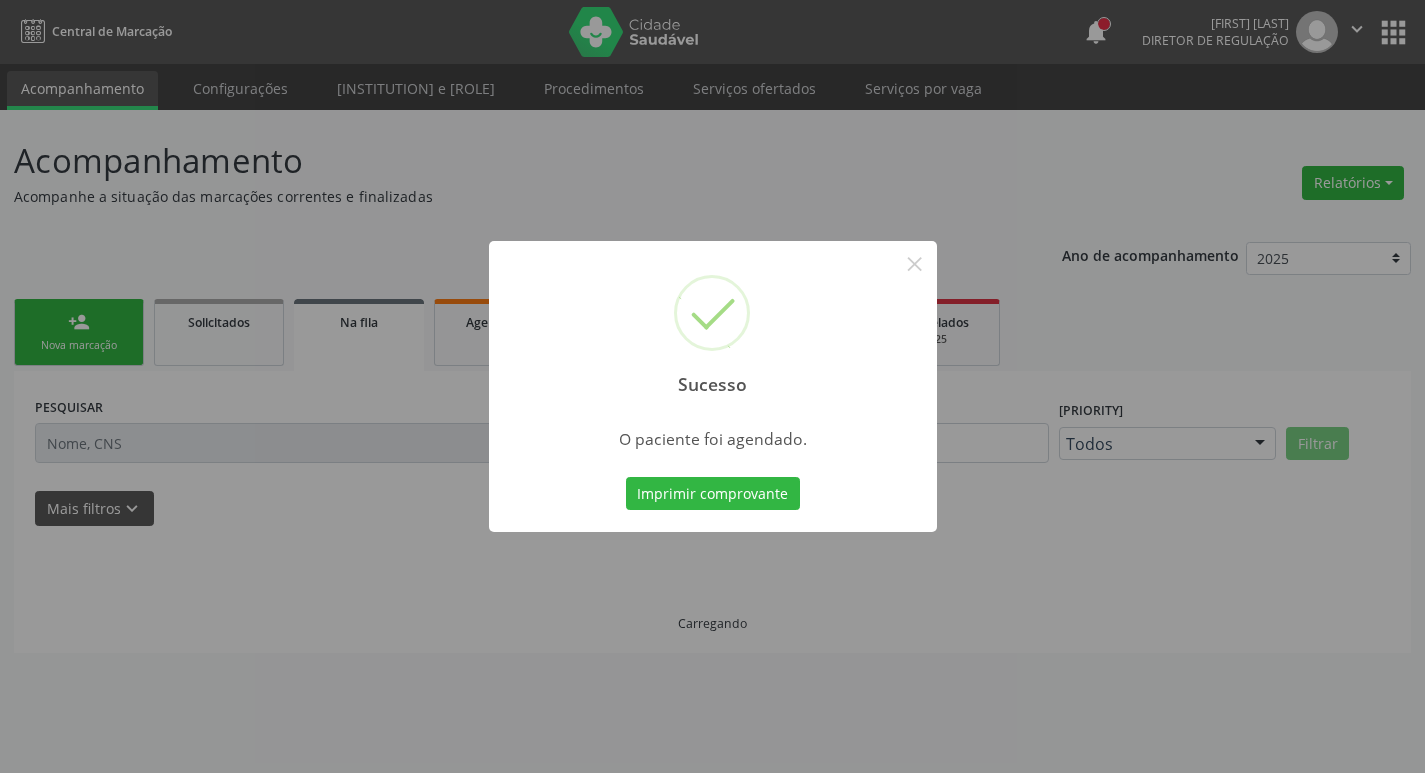 scroll, scrollTop: 0, scrollLeft: 0, axis: both 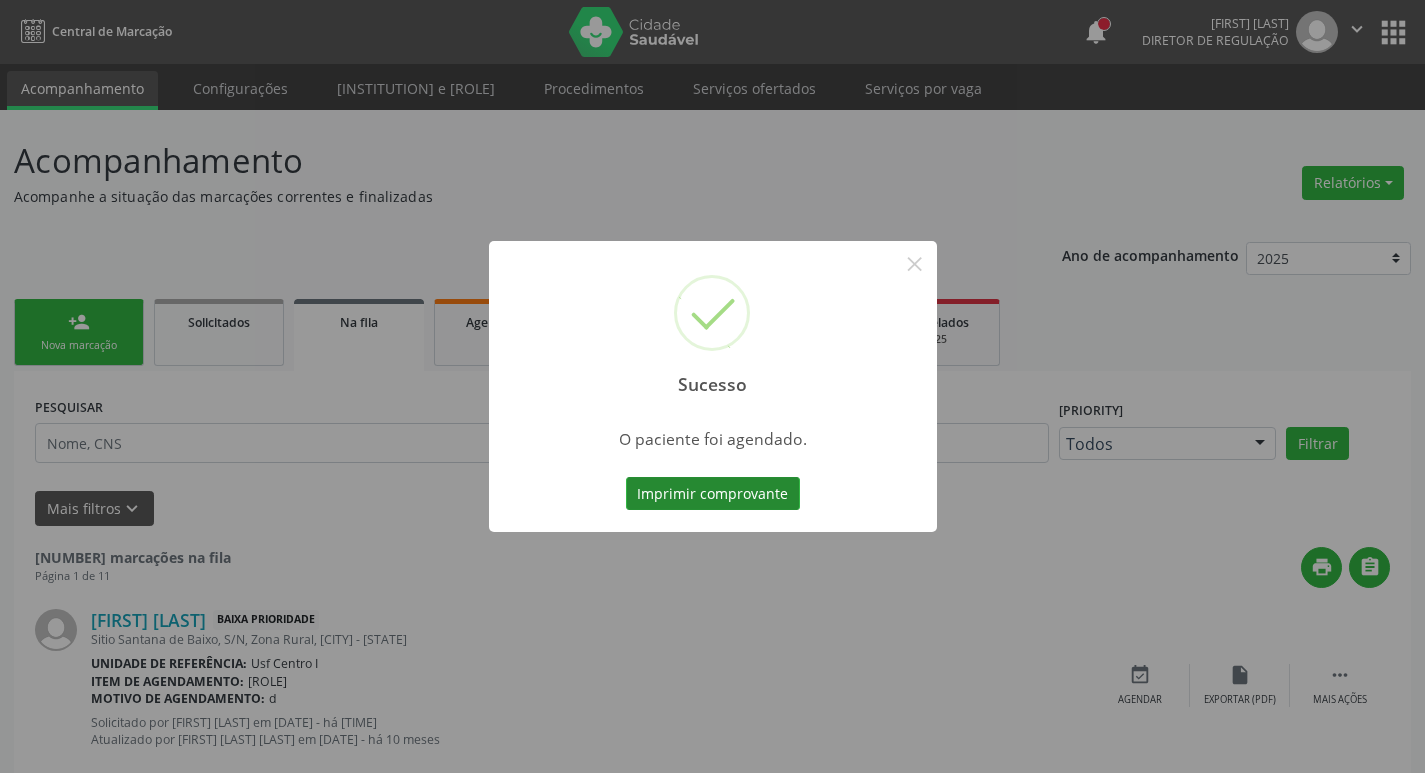click on "Imprimir comprovante" at bounding box center (713, 494) 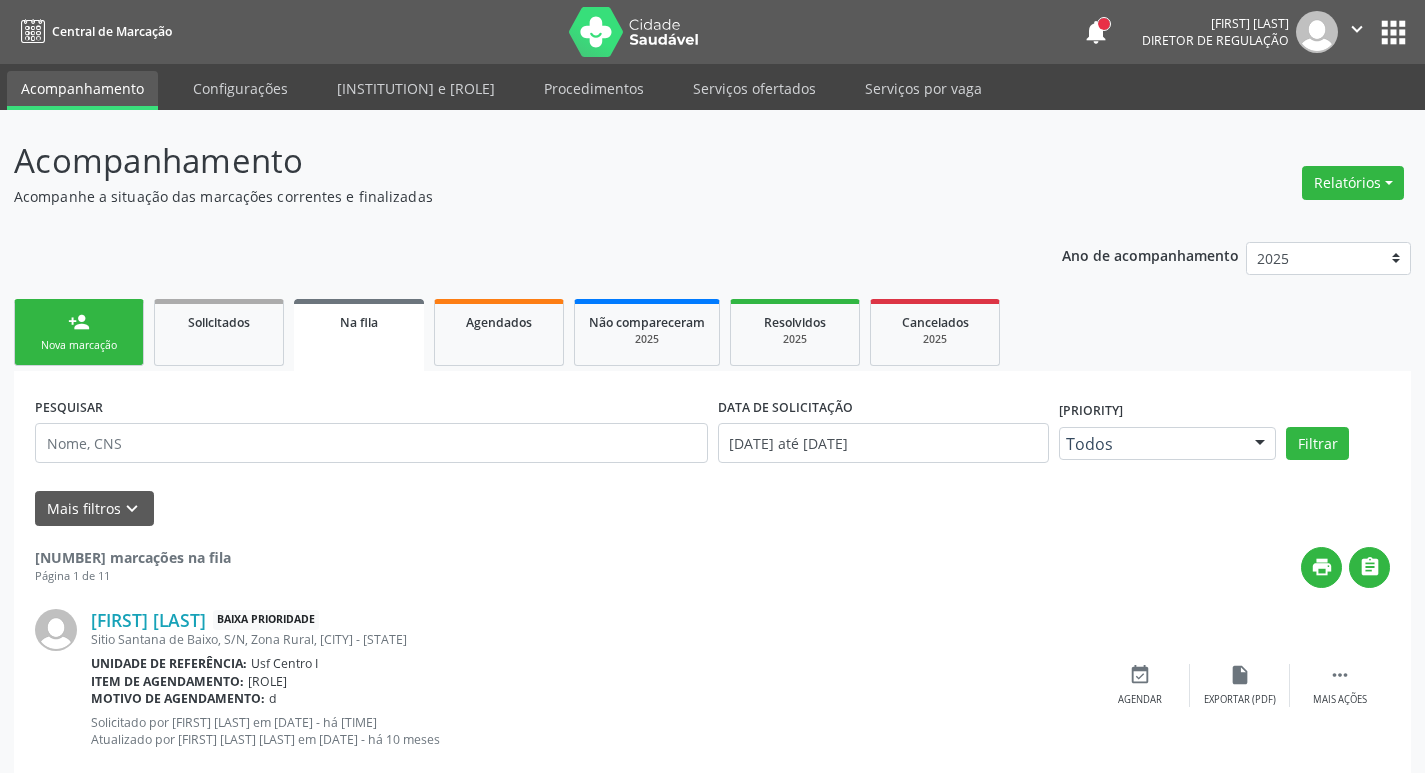 click on "person_add" at bounding box center (79, 322) 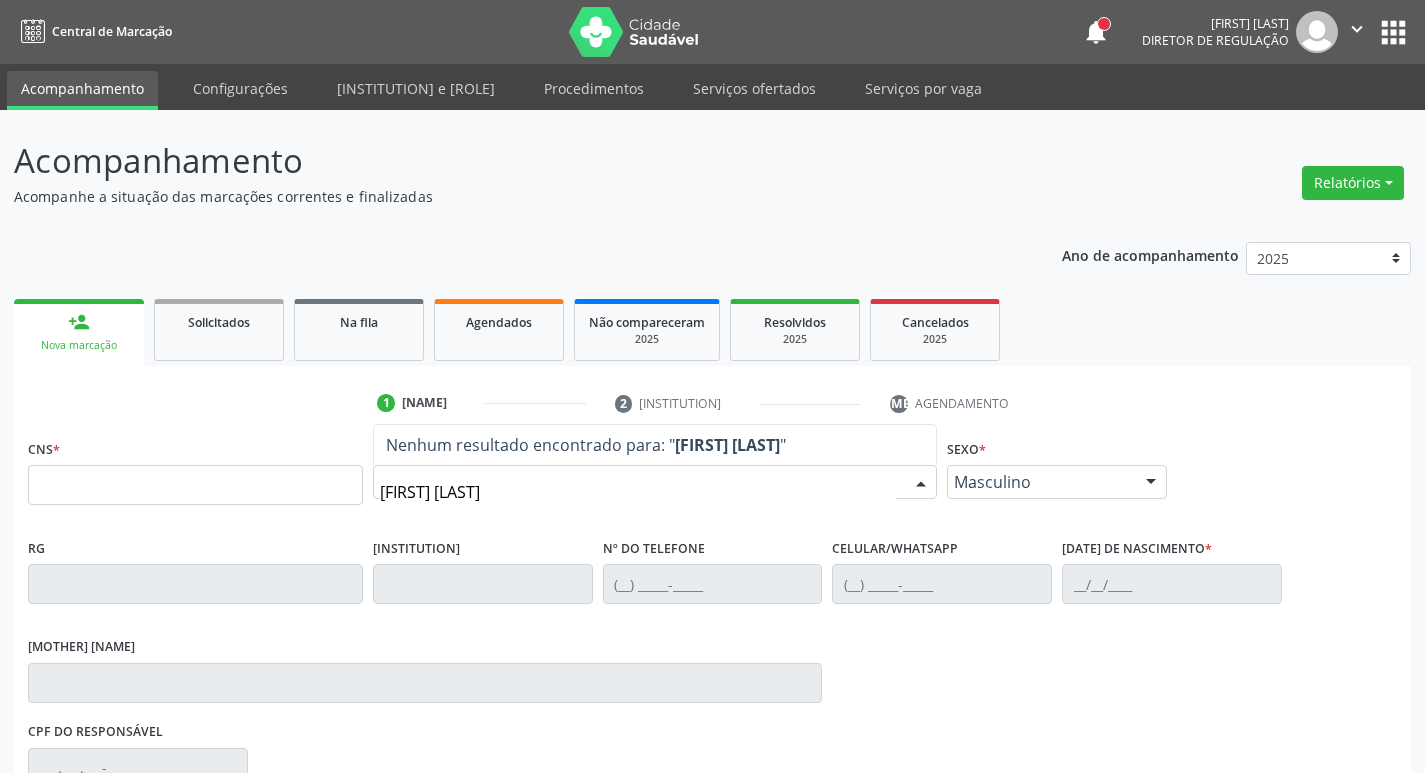 type on "joao leilson" 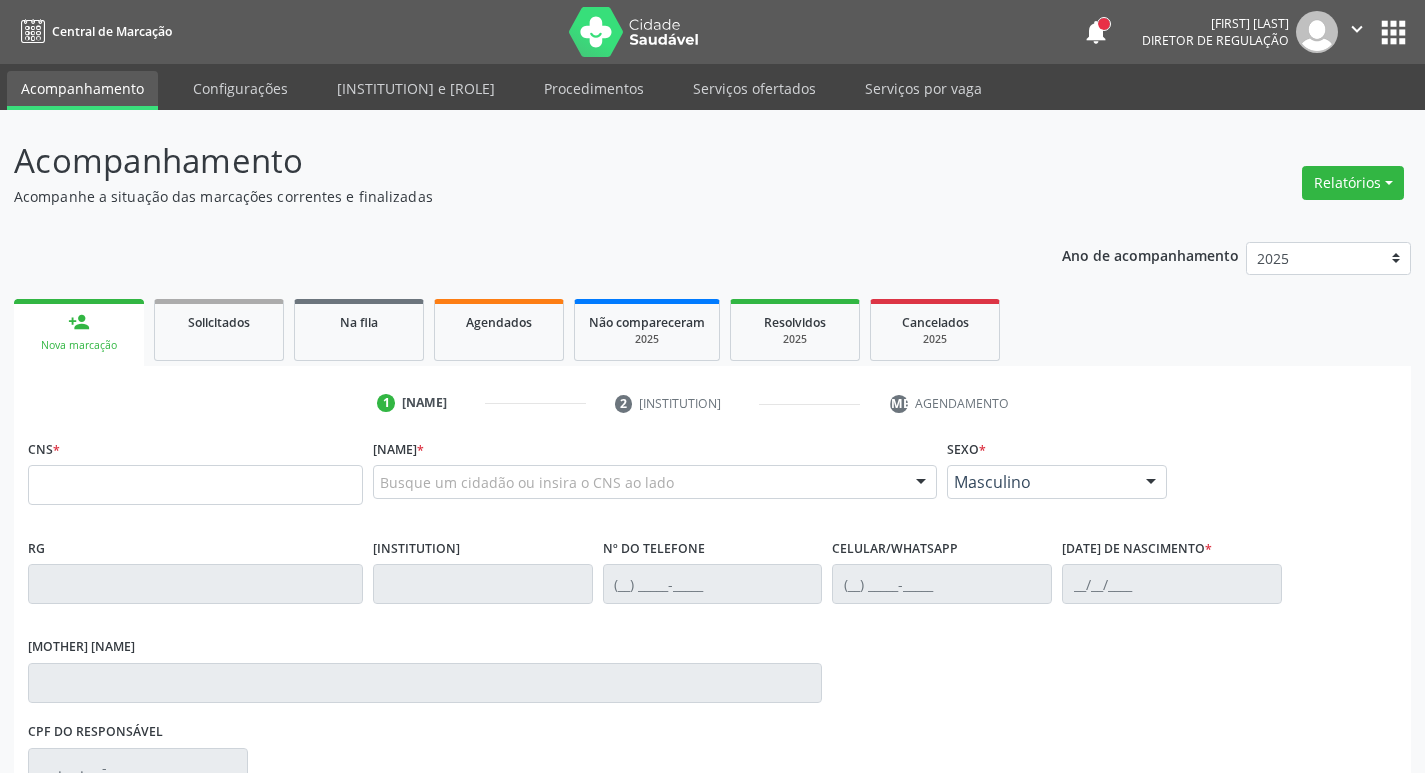 click on "person_add
Nova marcação" at bounding box center (79, 332) 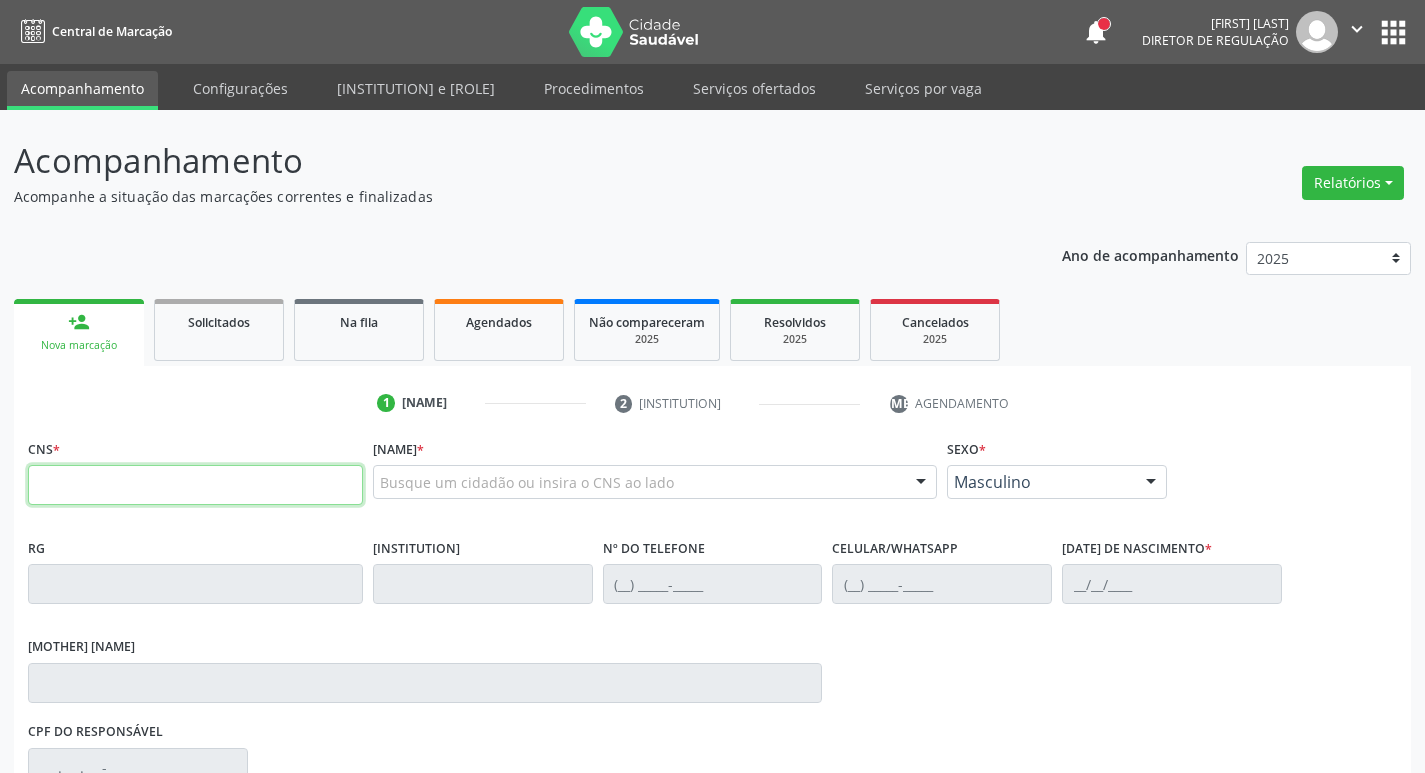 click at bounding box center (195, 485) 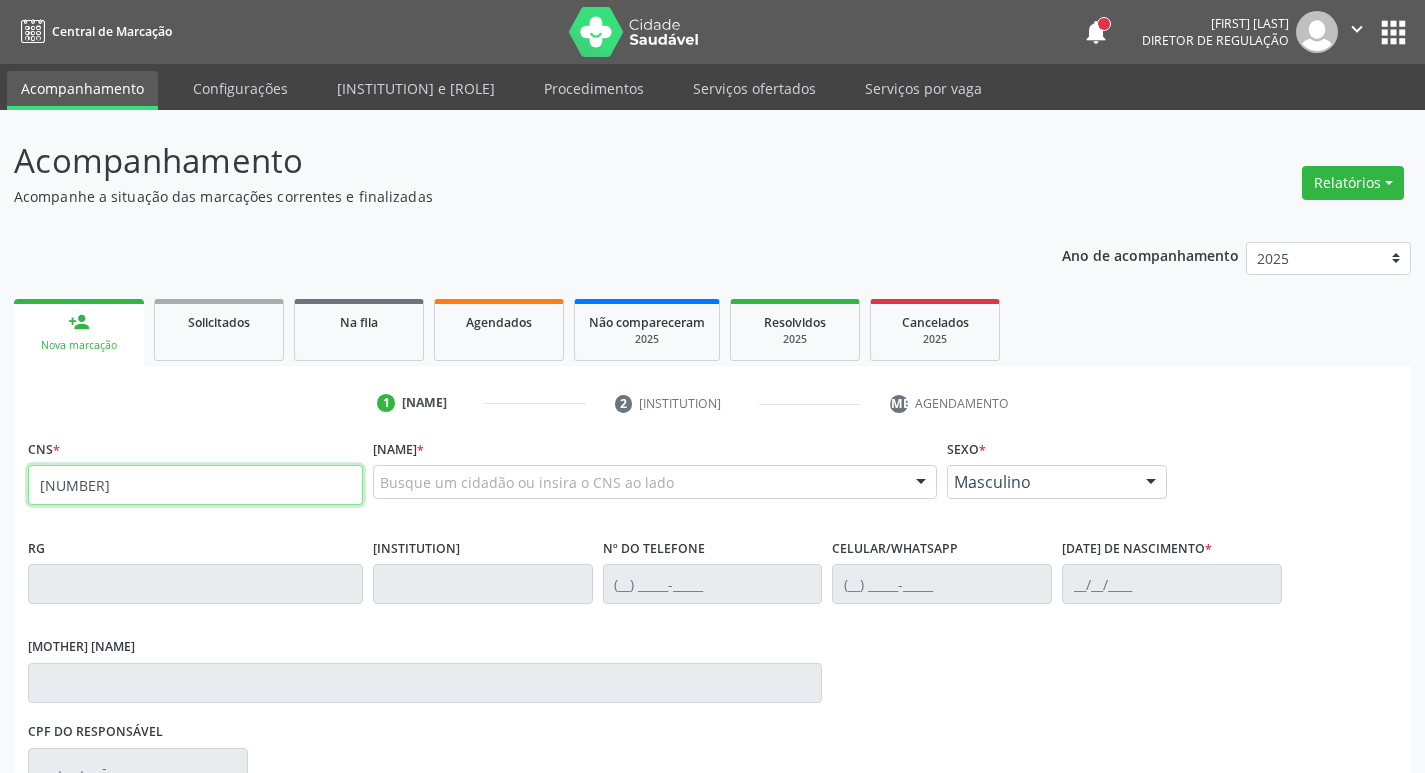 type on "704 0058 1921 1364" 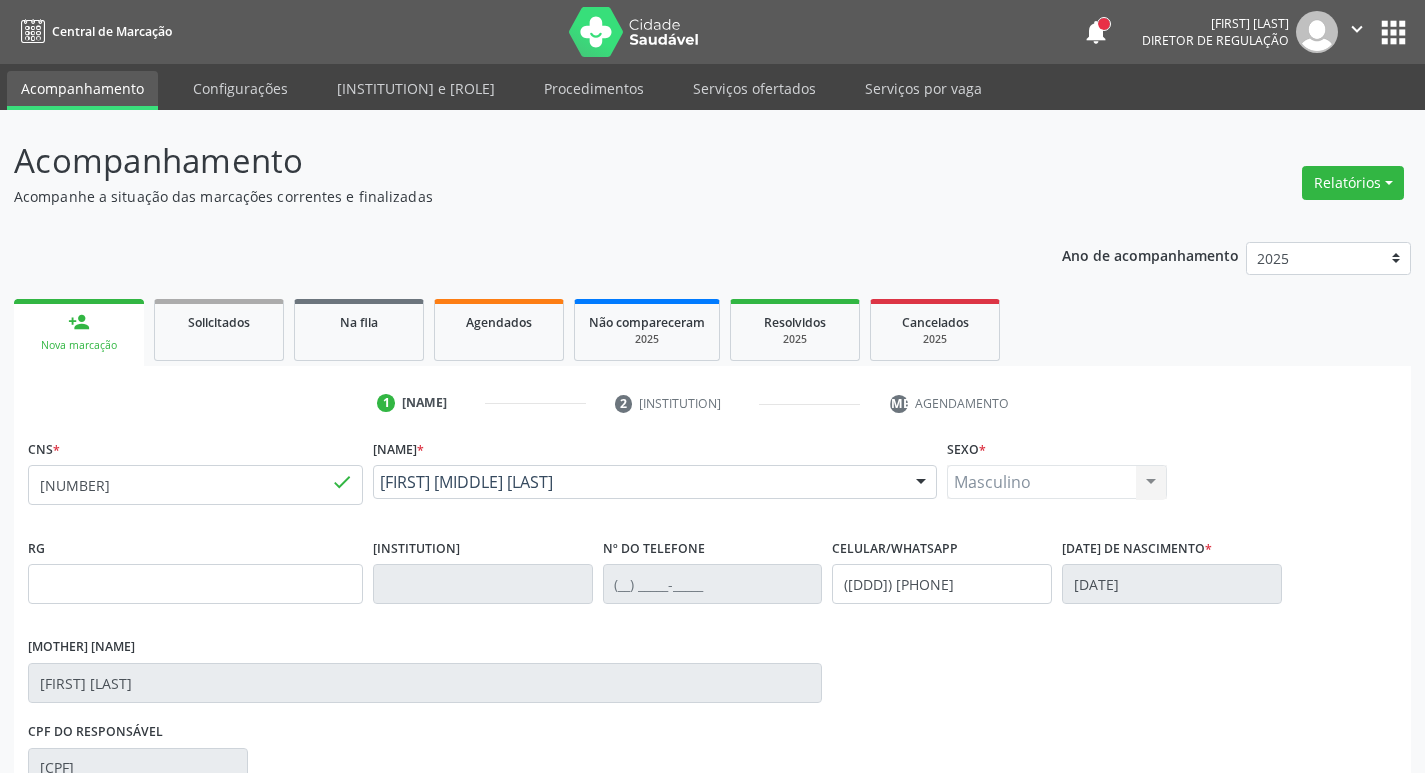 scroll, scrollTop: 297, scrollLeft: 0, axis: vertical 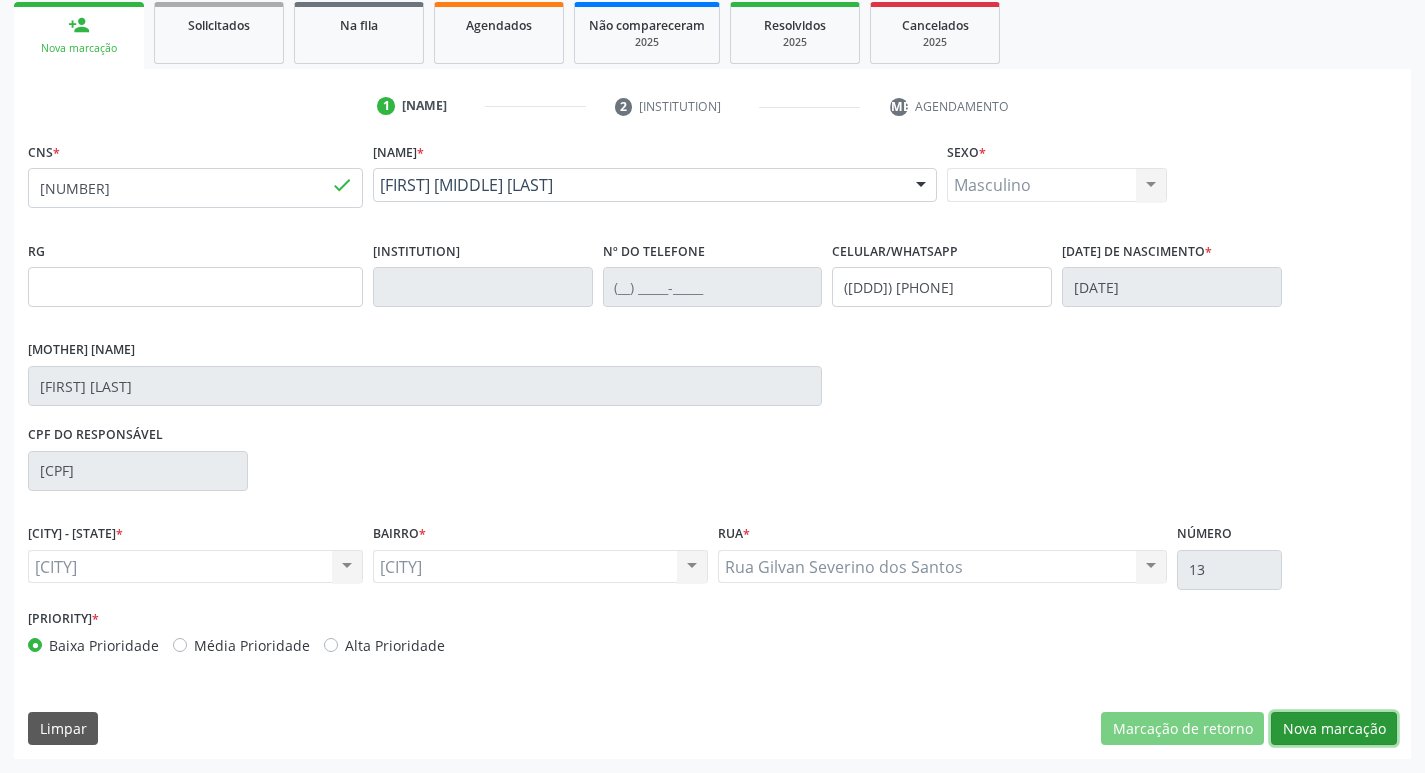 click on "Nova marcação" at bounding box center [1182, 729] 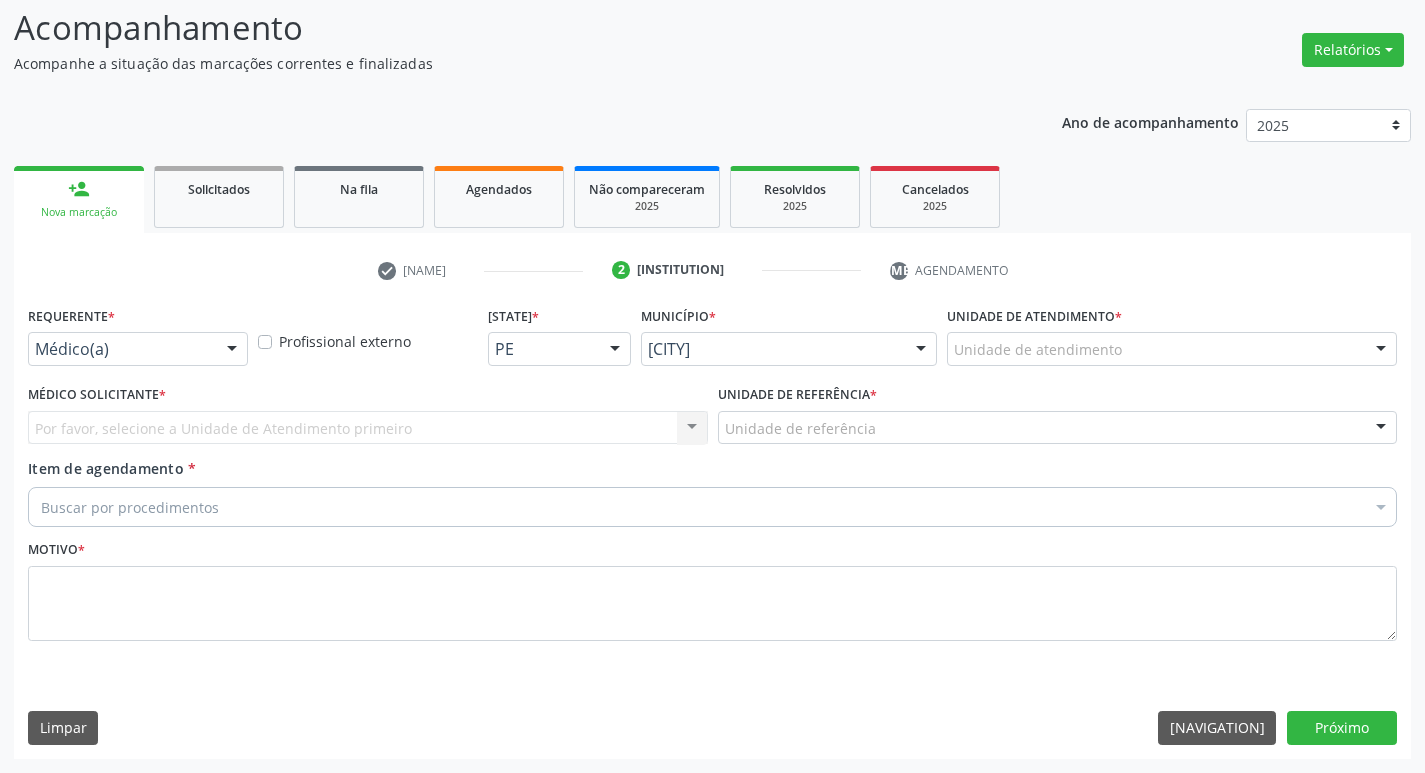 scroll, scrollTop: 133, scrollLeft: 0, axis: vertical 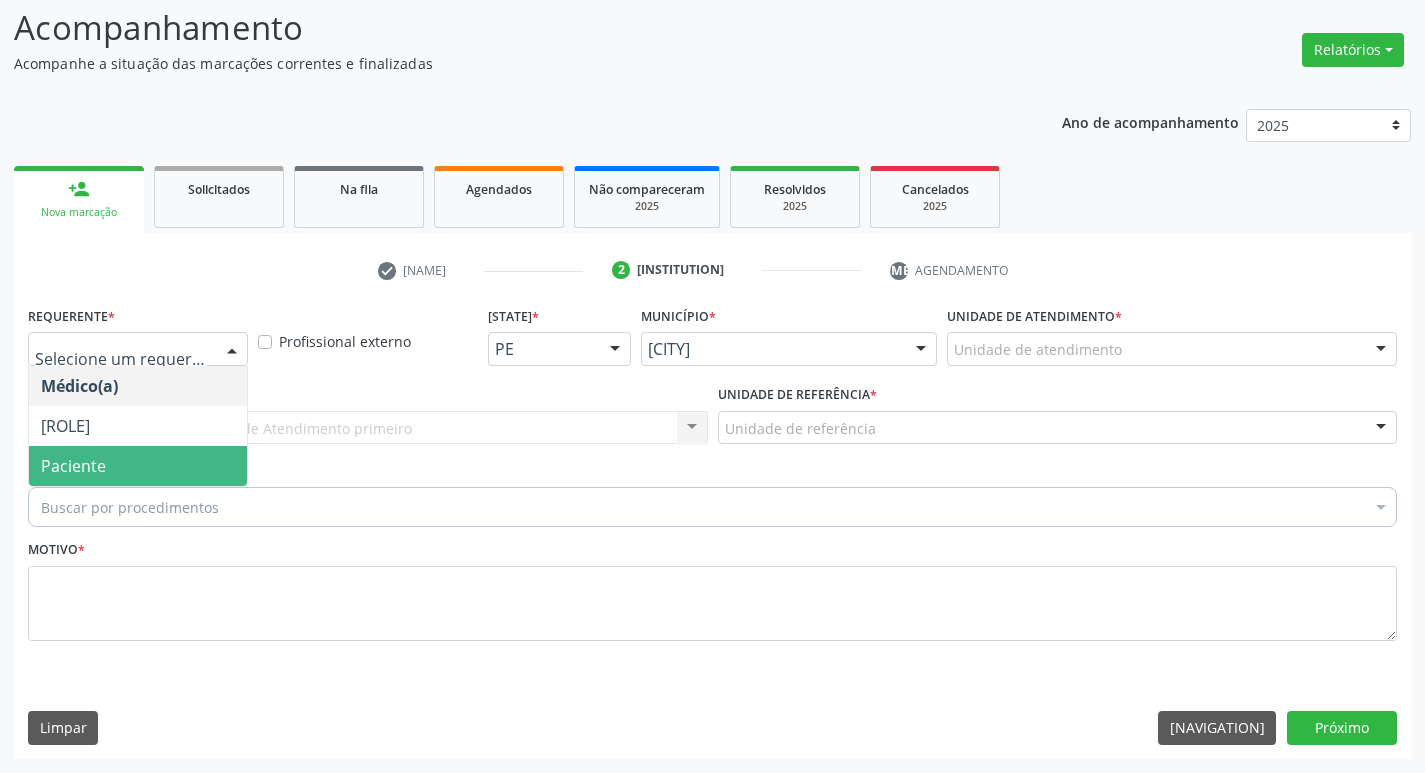 click on "Paciente" at bounding box center (138, 466) 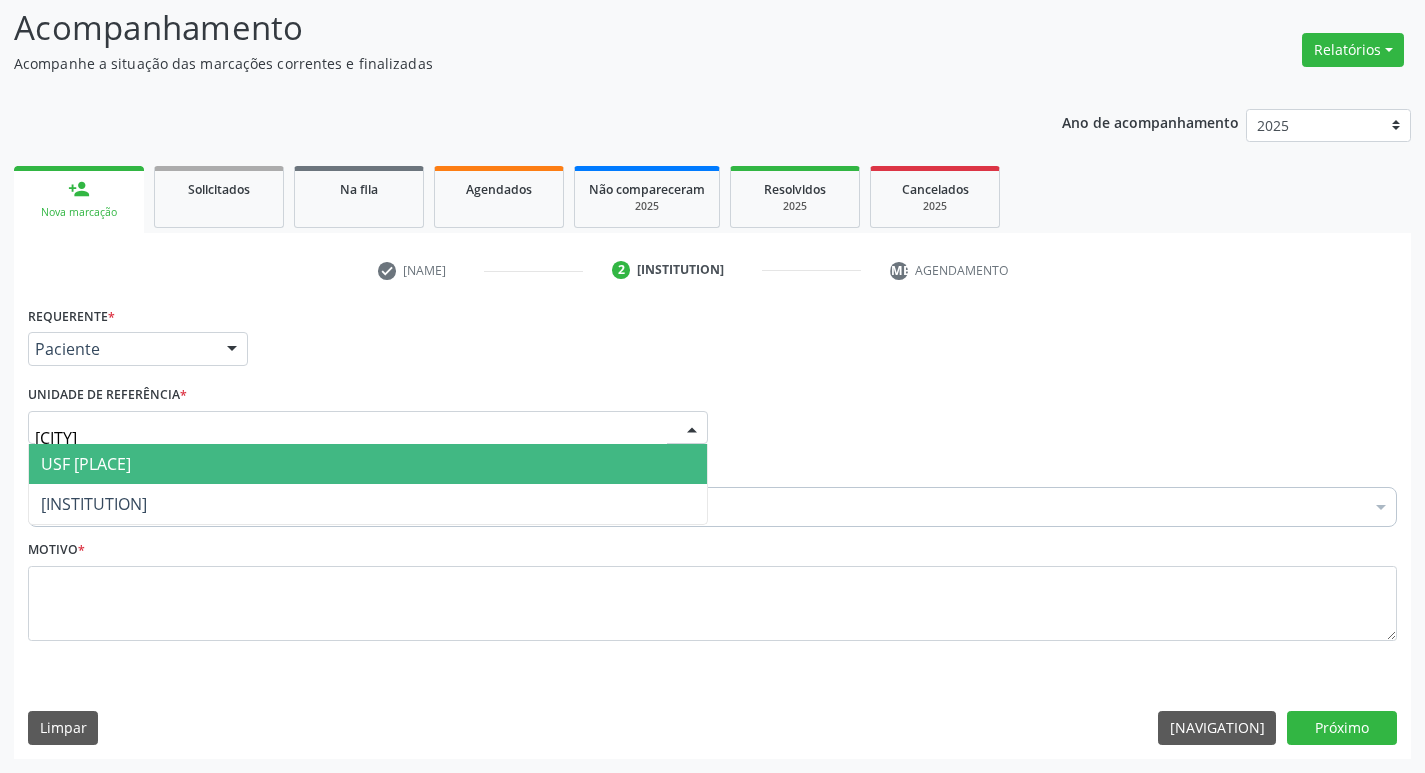 click on "Usf [NAME]" at bounding box center (368, 464) 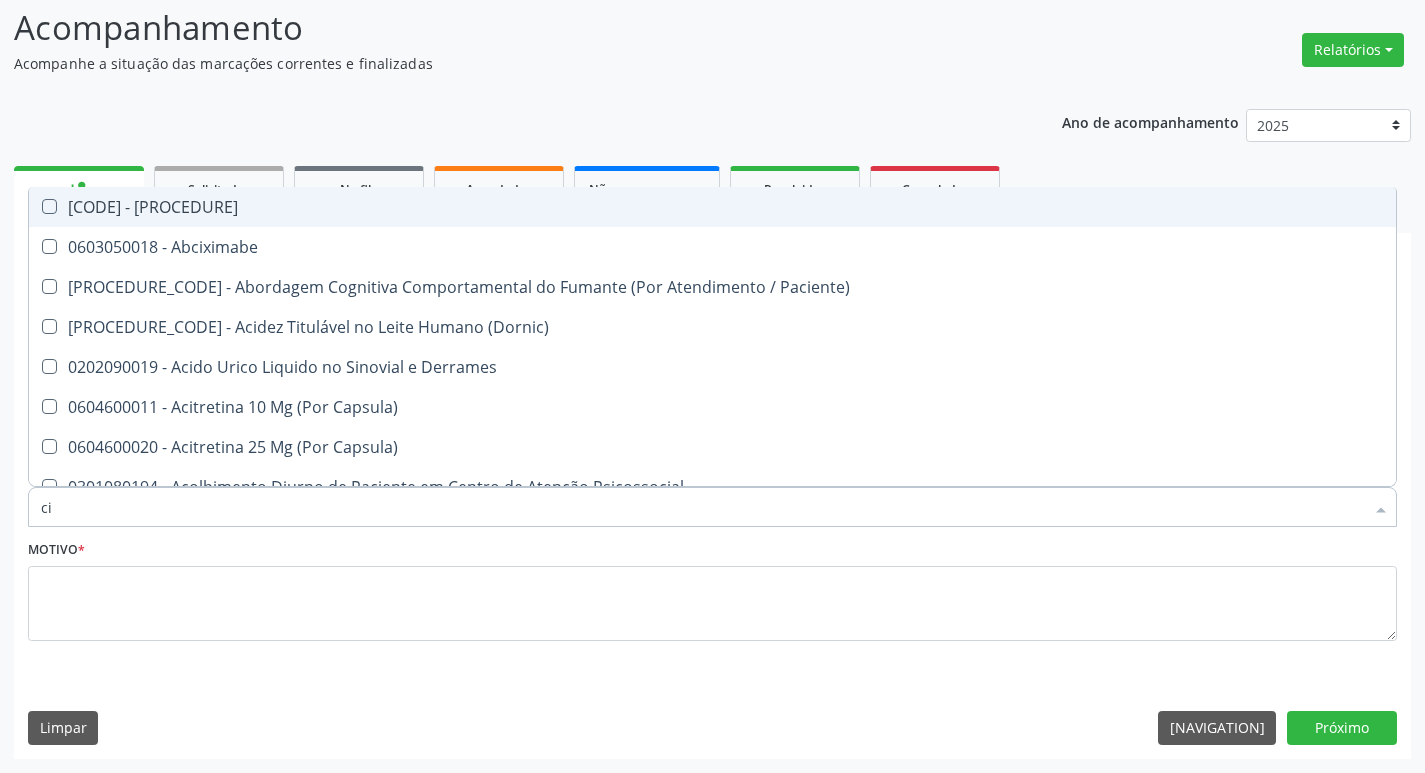 type on "c" 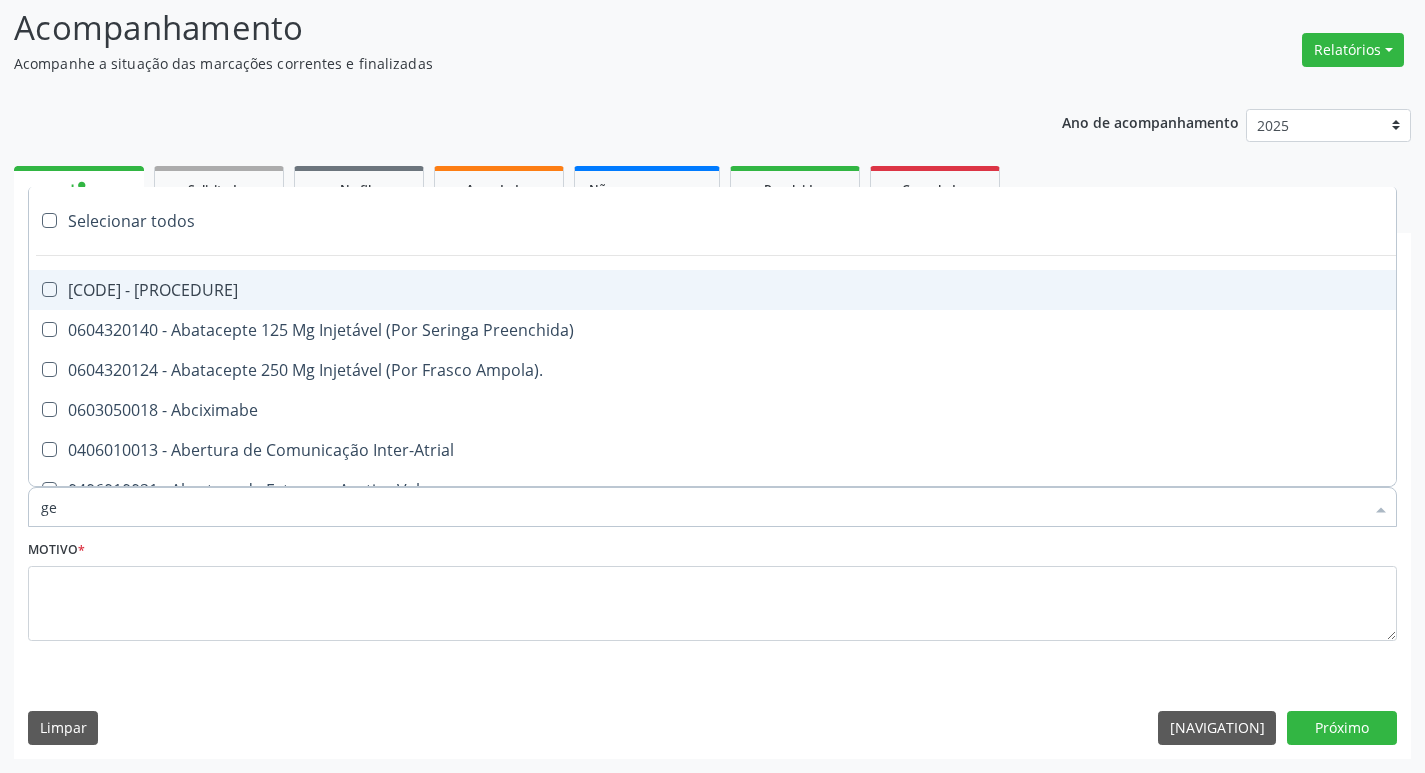 type on "ger" 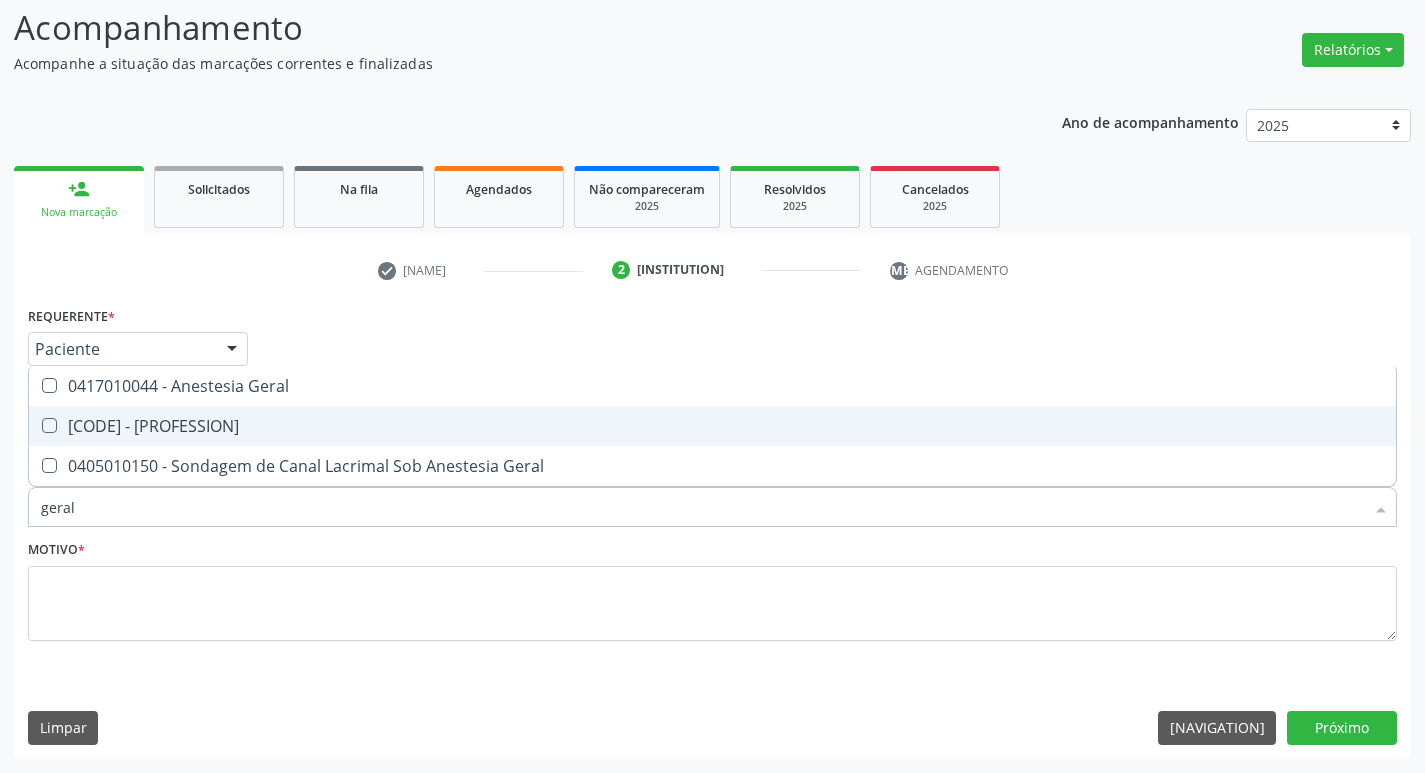 click on "[CODE] - Médico Cirurgião Geral" at bounding box center [712, 426] 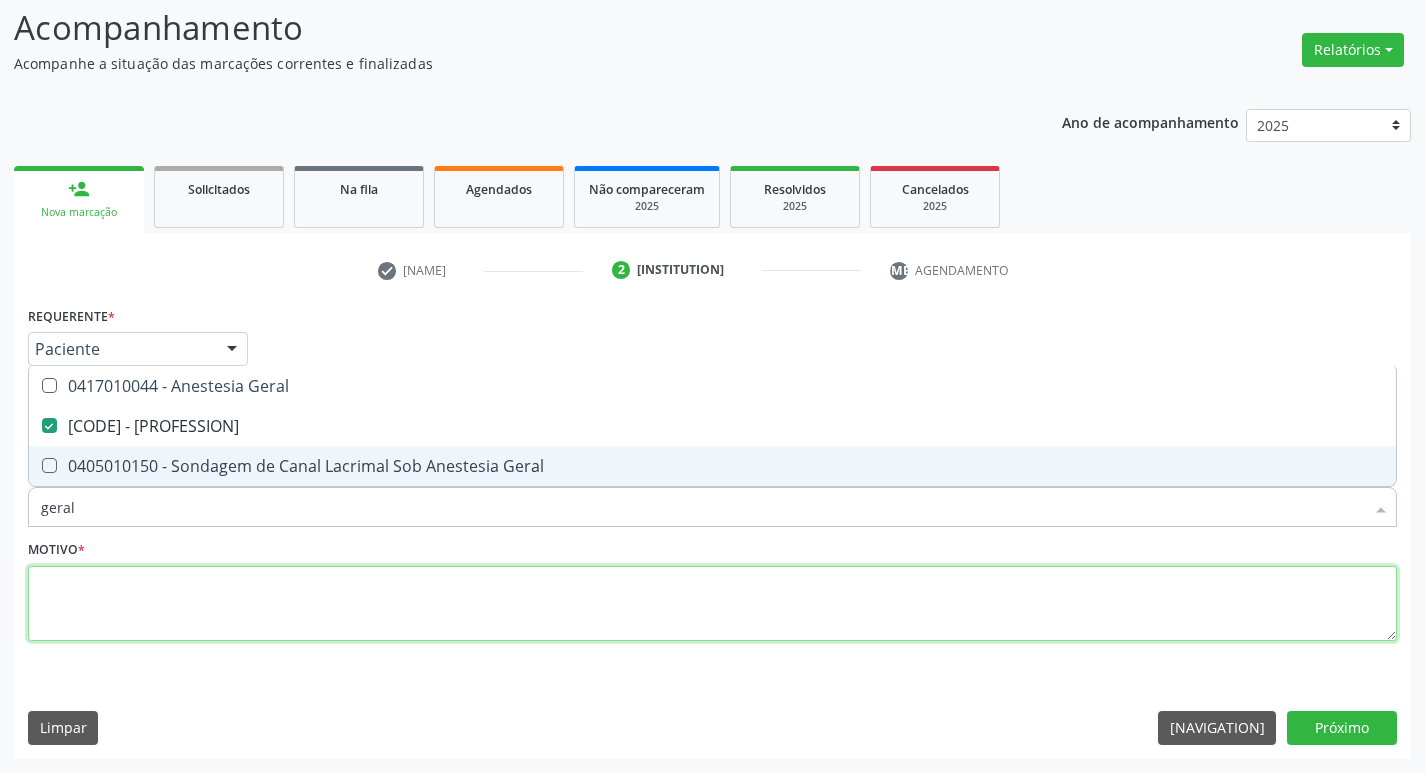 click at bounding box center [712, 604] 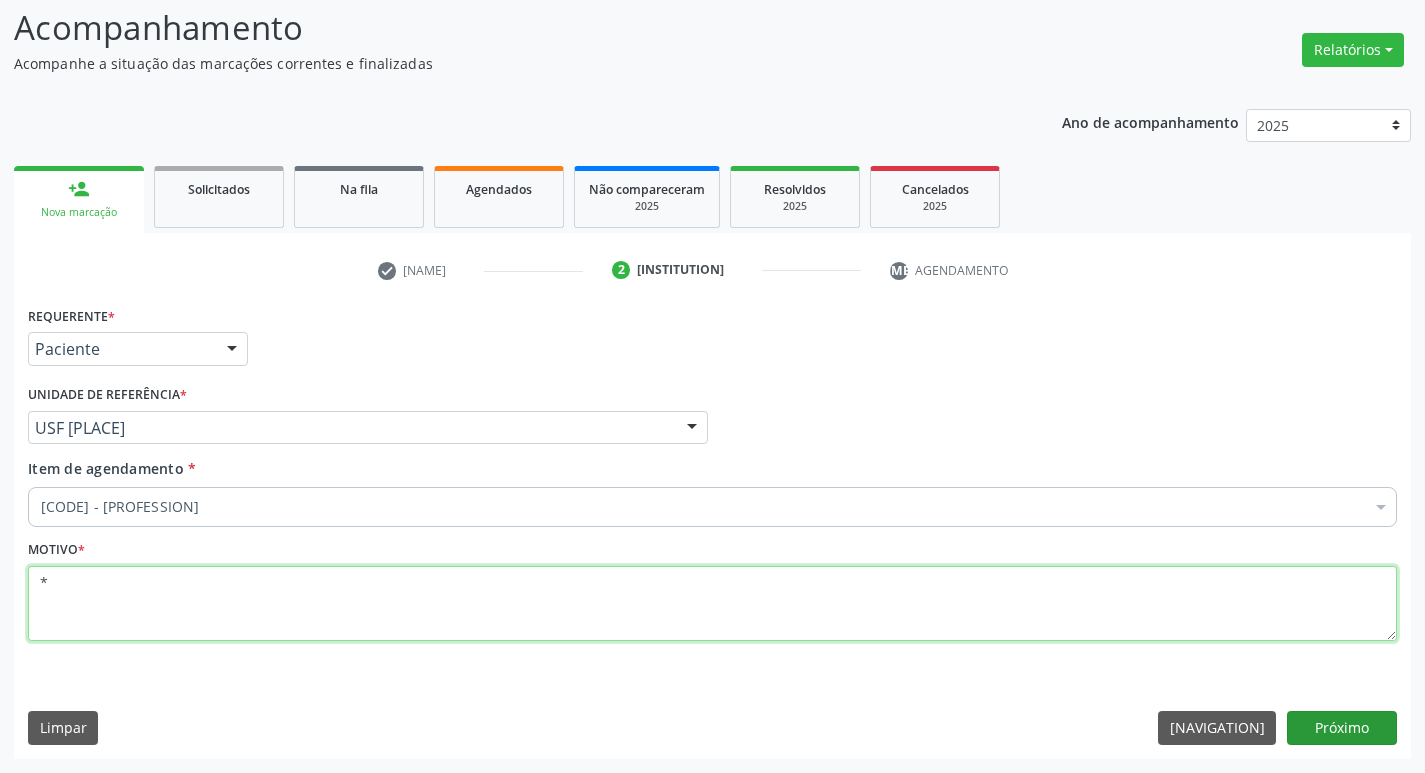 type on "*" 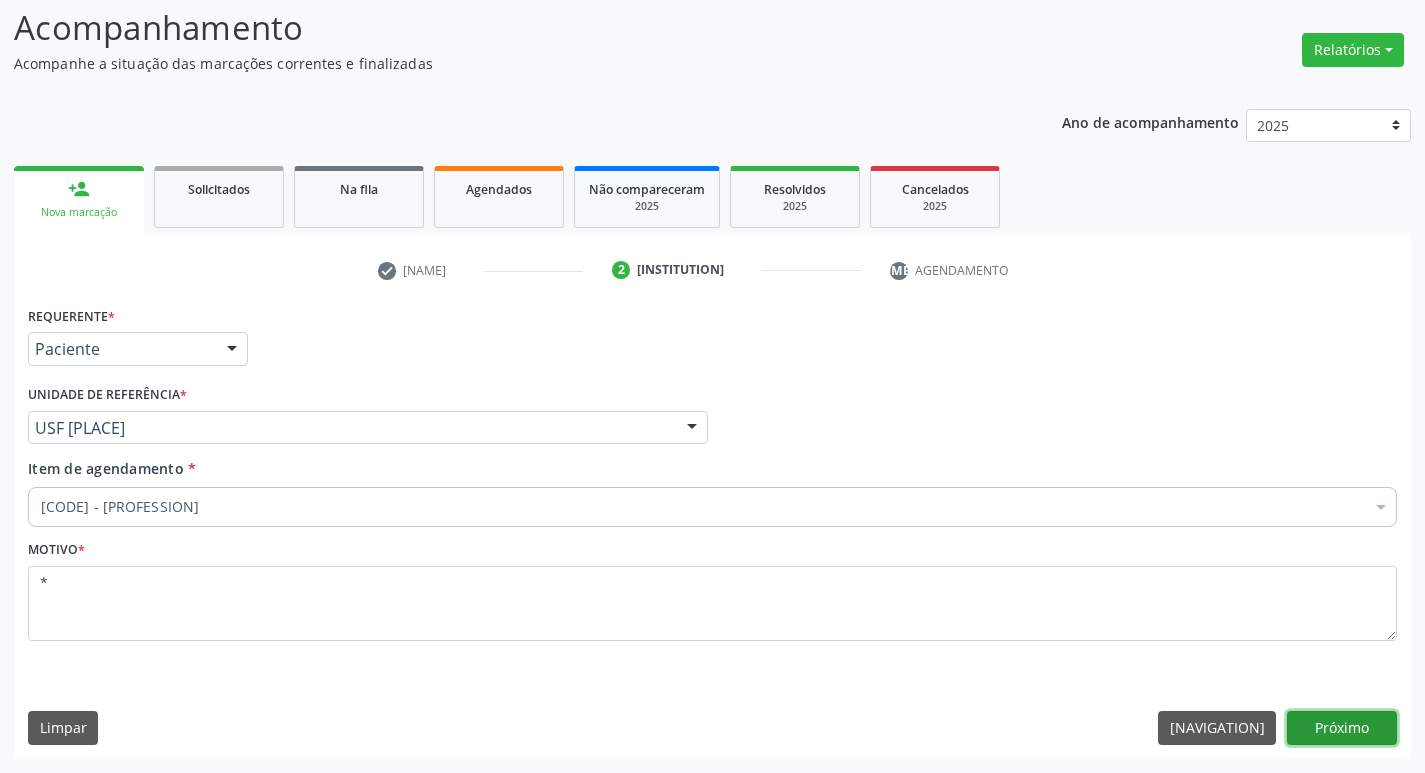 click on "Próximo" at bounding box center (1342, 728) 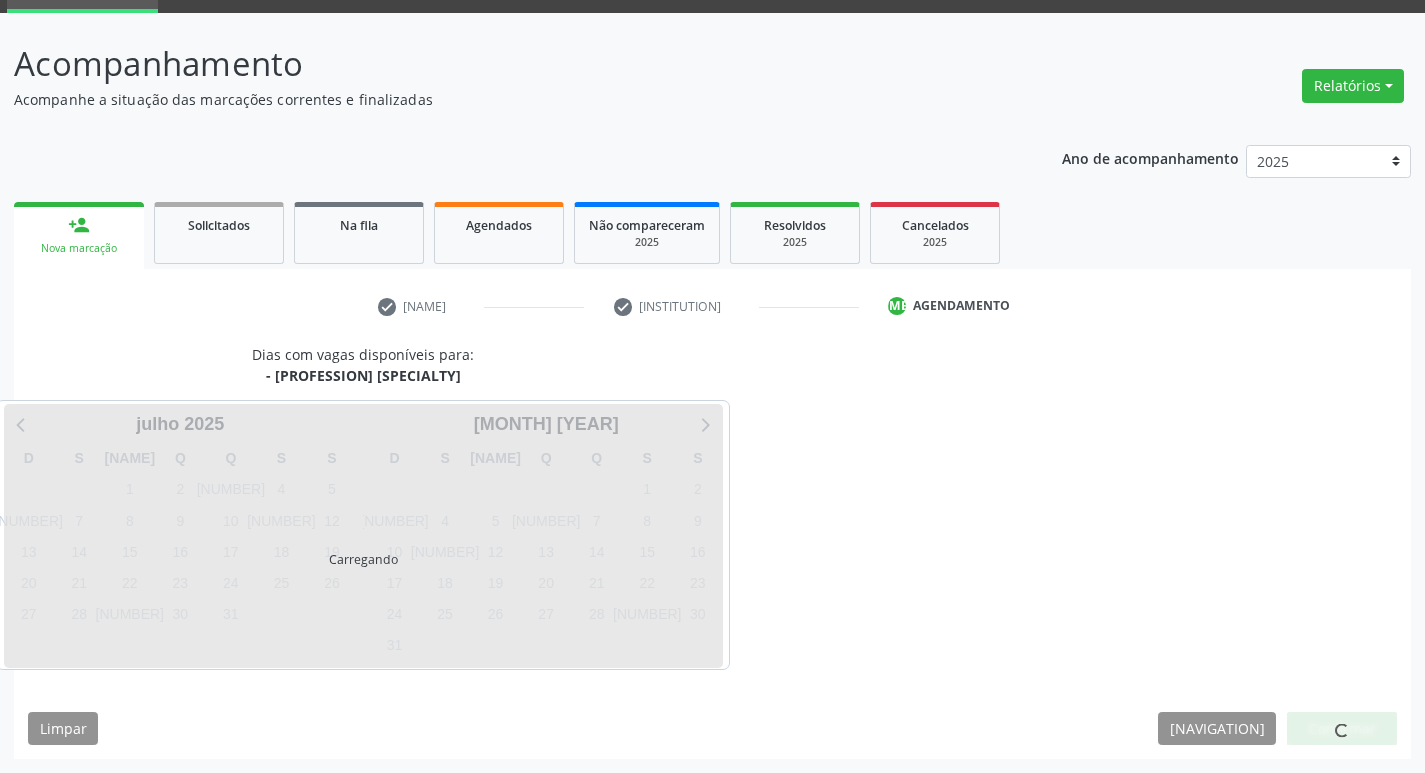 scroll, scrollTop: 97, scrollLeft: 0, axis: vertical 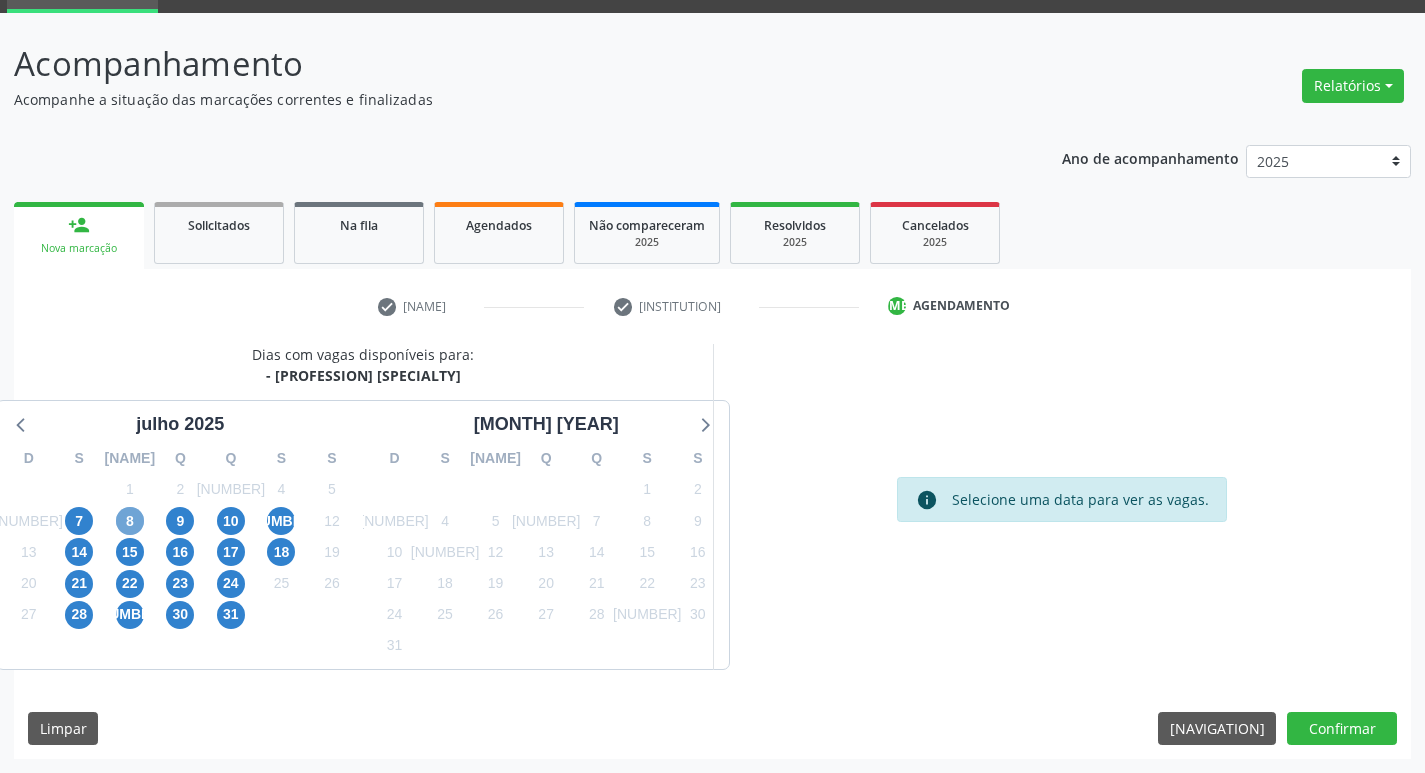 click on "8" at bounding box center (130, 521) 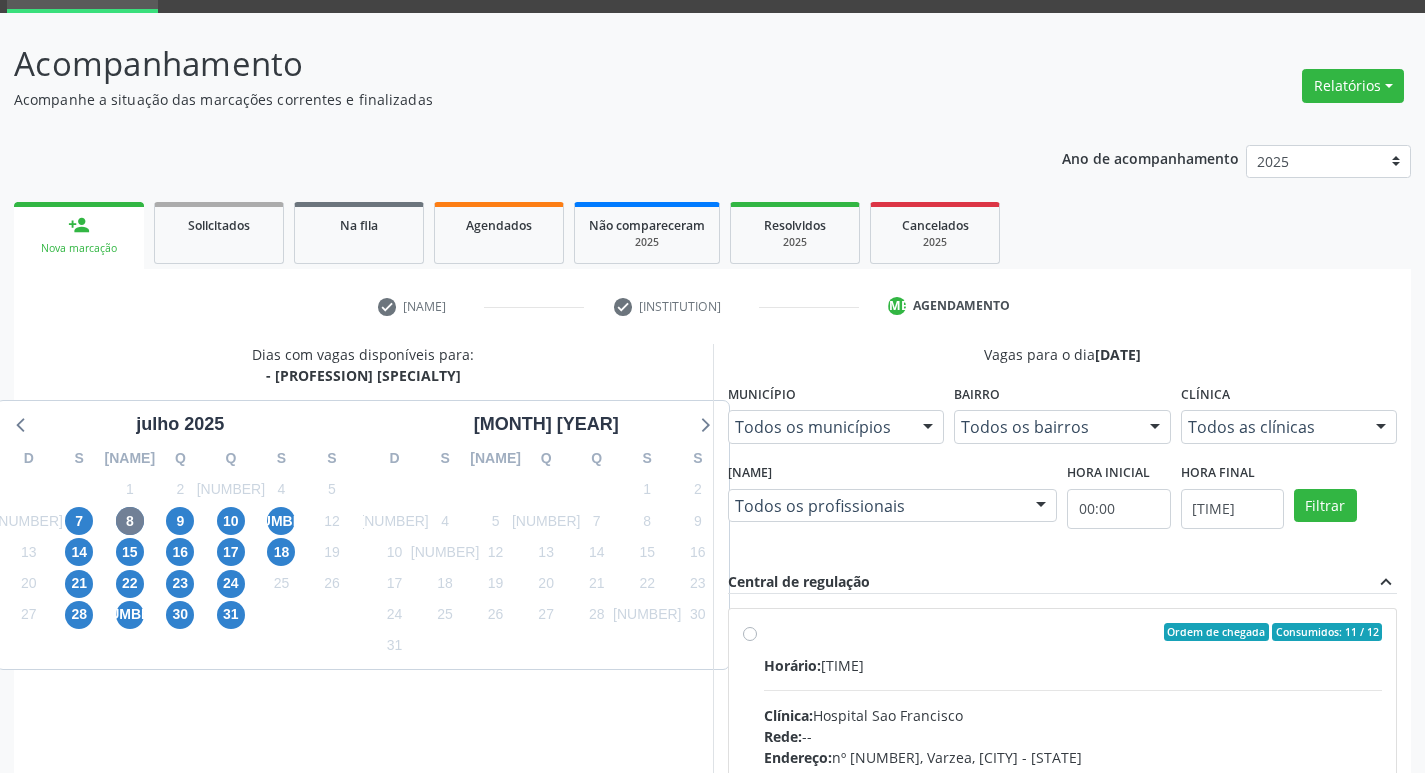 click on "Ordem de chegada
Consumidos: 11 / 12
Horário:   07:00
Clínica:  Hospital Sao Francisco
Rede:
--
Endereço:   nº 384, Varzea, Serra Talhada - PE
Telefone:   (81) 38312142
Profissional:
Francisco Anselmo Magalhaes
Informações adicionais sobre o atendimento
Idade de atendimento:
de 0 a 120 anos
Gênero(s) atendido(s):
Masculino e Feminino
Informações adicionais:
--" at bounding box center (1073, 776) 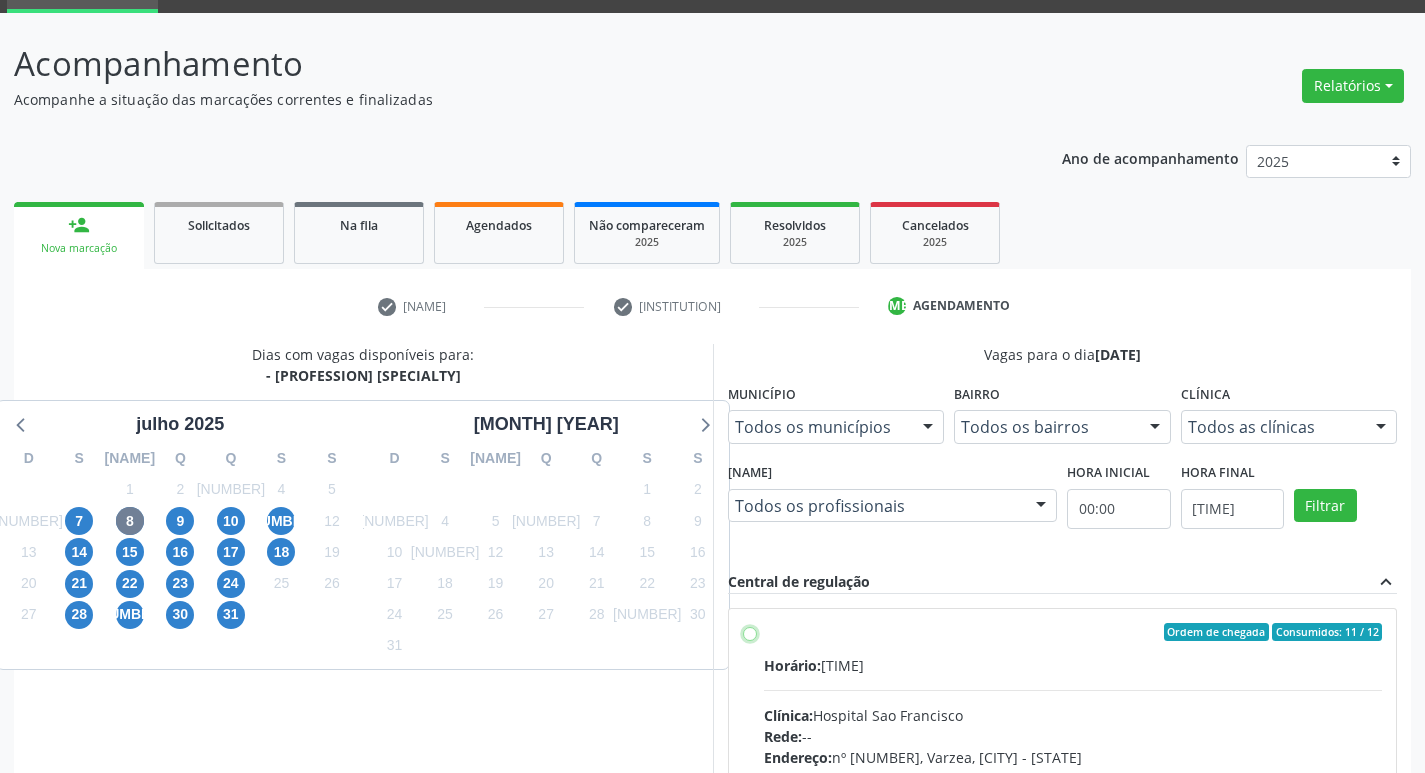 click on "Ordem de chegada
Consumidos: 11 / 12
Horário:   07:00
Clínica:  Hospital Sao Francisco
Rede:
--
Endereço:   nº 384, Varzea, Serra Talhada - PE
Telefone:   (81) 38312142
Profissional:
Francisco Anselmo Magalhaes
Informações adicionais sobre o atendimento
Idade de atendimento:
de 0 a 120 anos
Gênero(s) atendido(s):
Masculino e Feminino
Informações adicionais:
--" at bounding box center (750, 632) 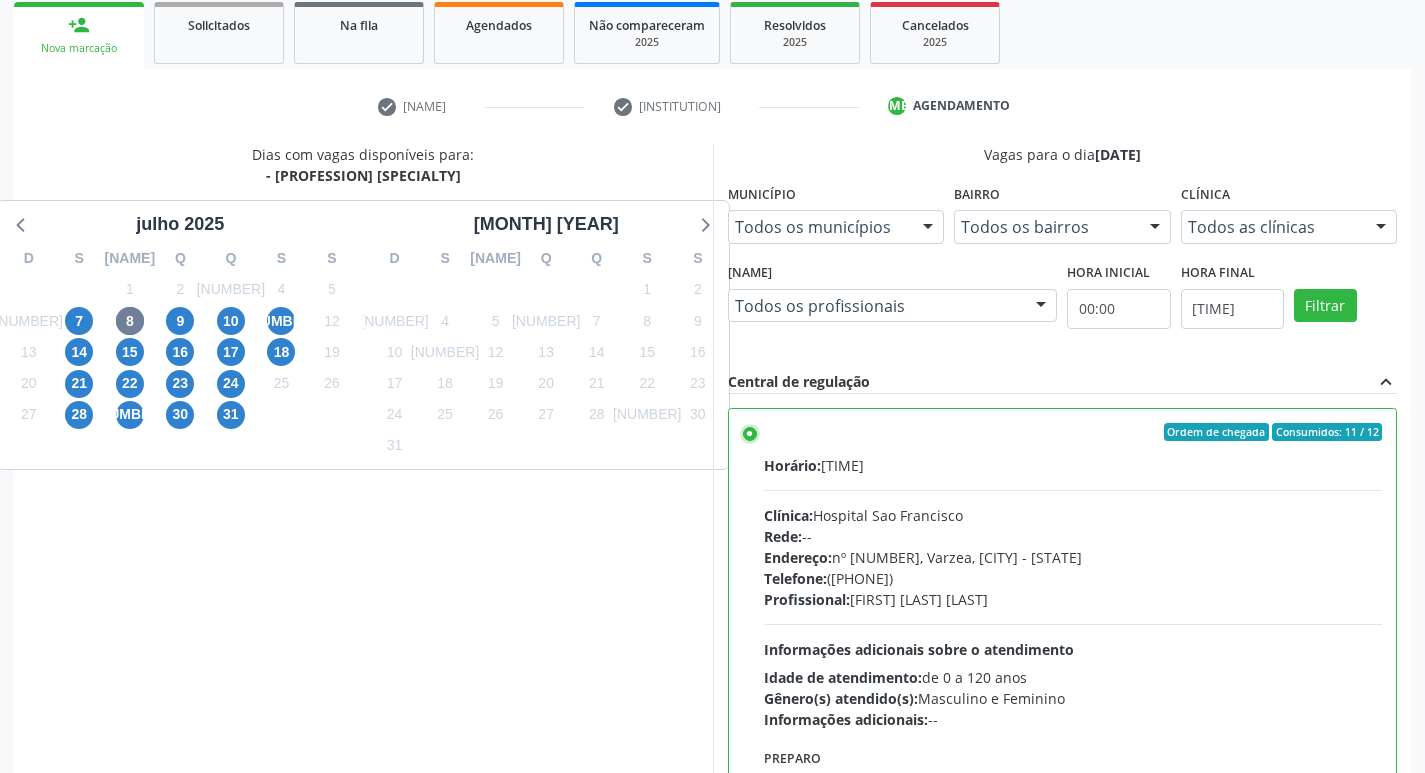 scroll, scrollTop: 422, scrollLeft: 0, axis: vertical 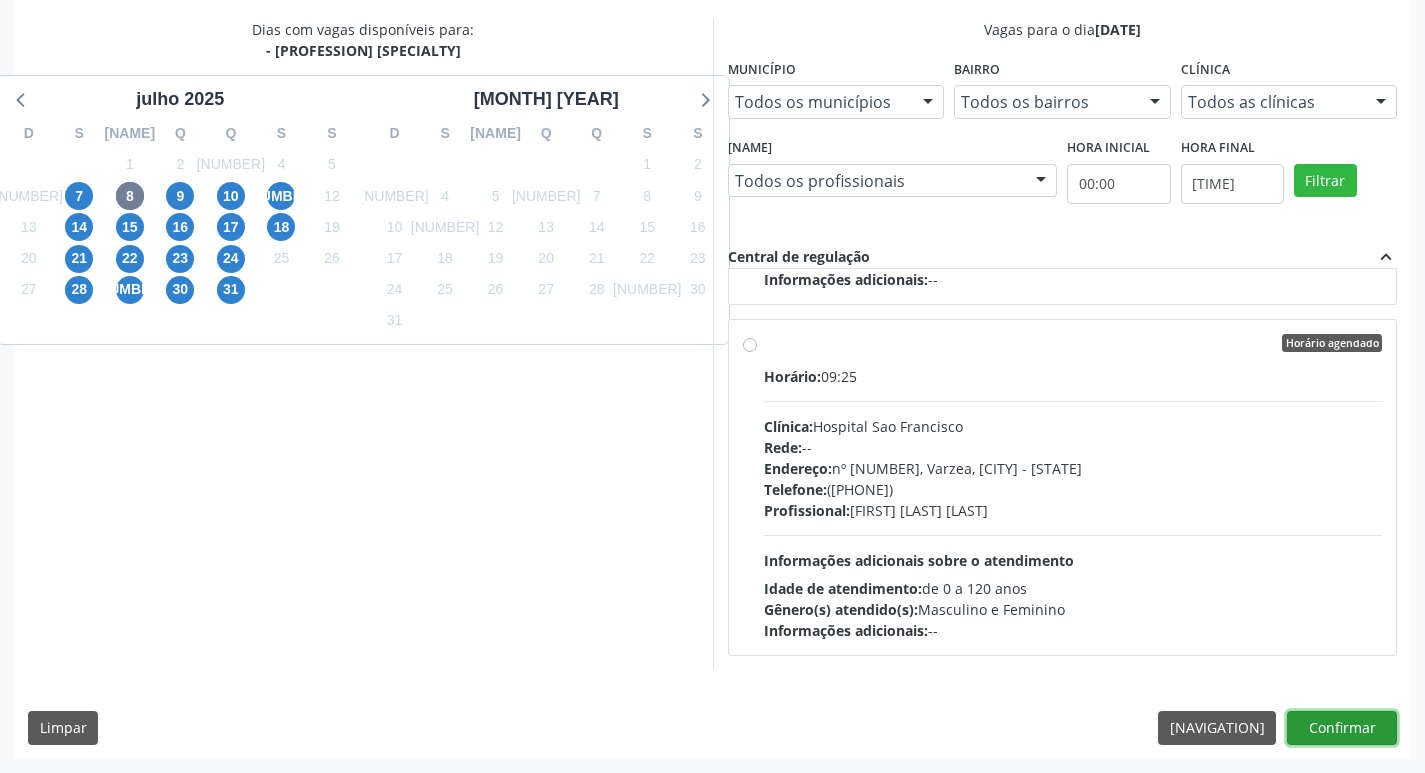click on "Confirmar" at bounding box center [1342, 728] 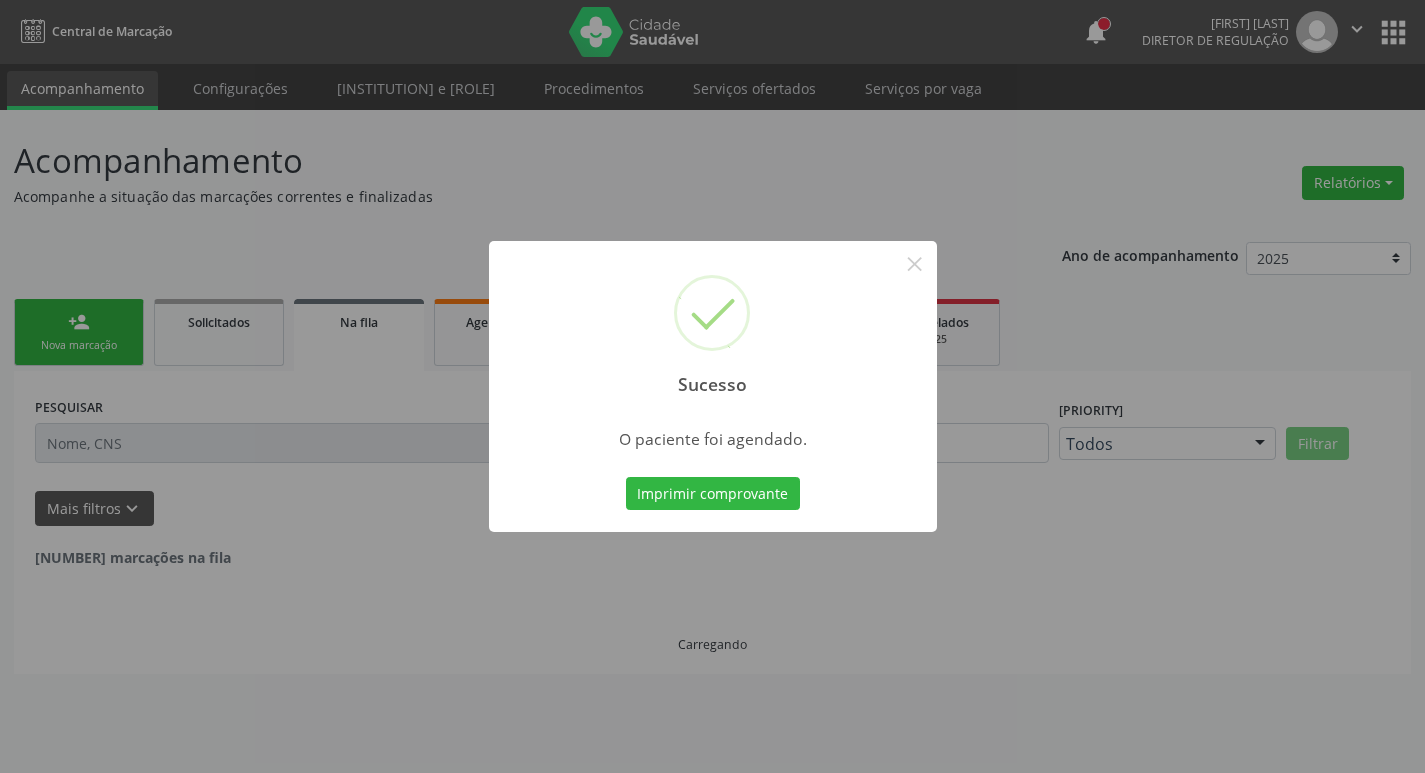 scroll, scrollTop: 0, scrollLeft: 0, axis: both 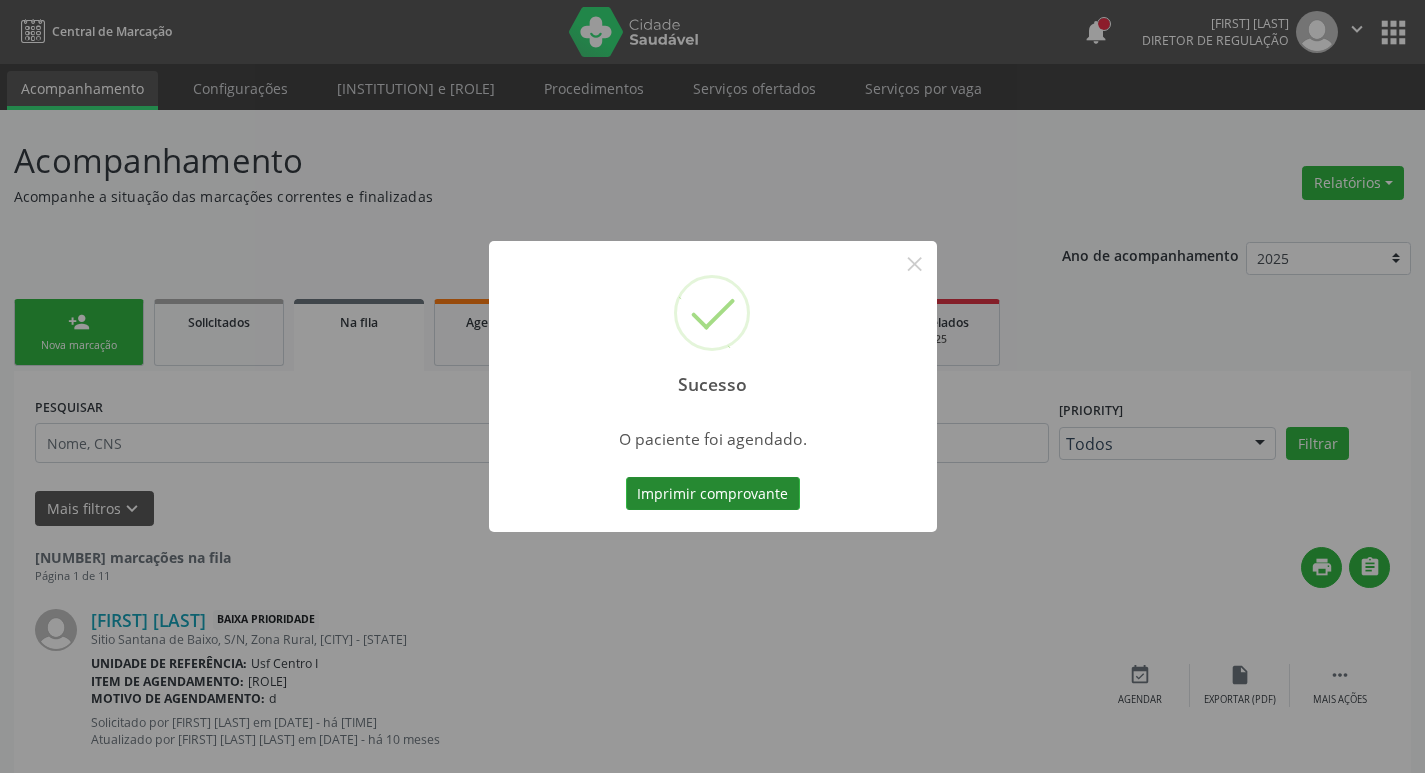 click on "Imprimir comprovante" at bounding box center (713, 494) 